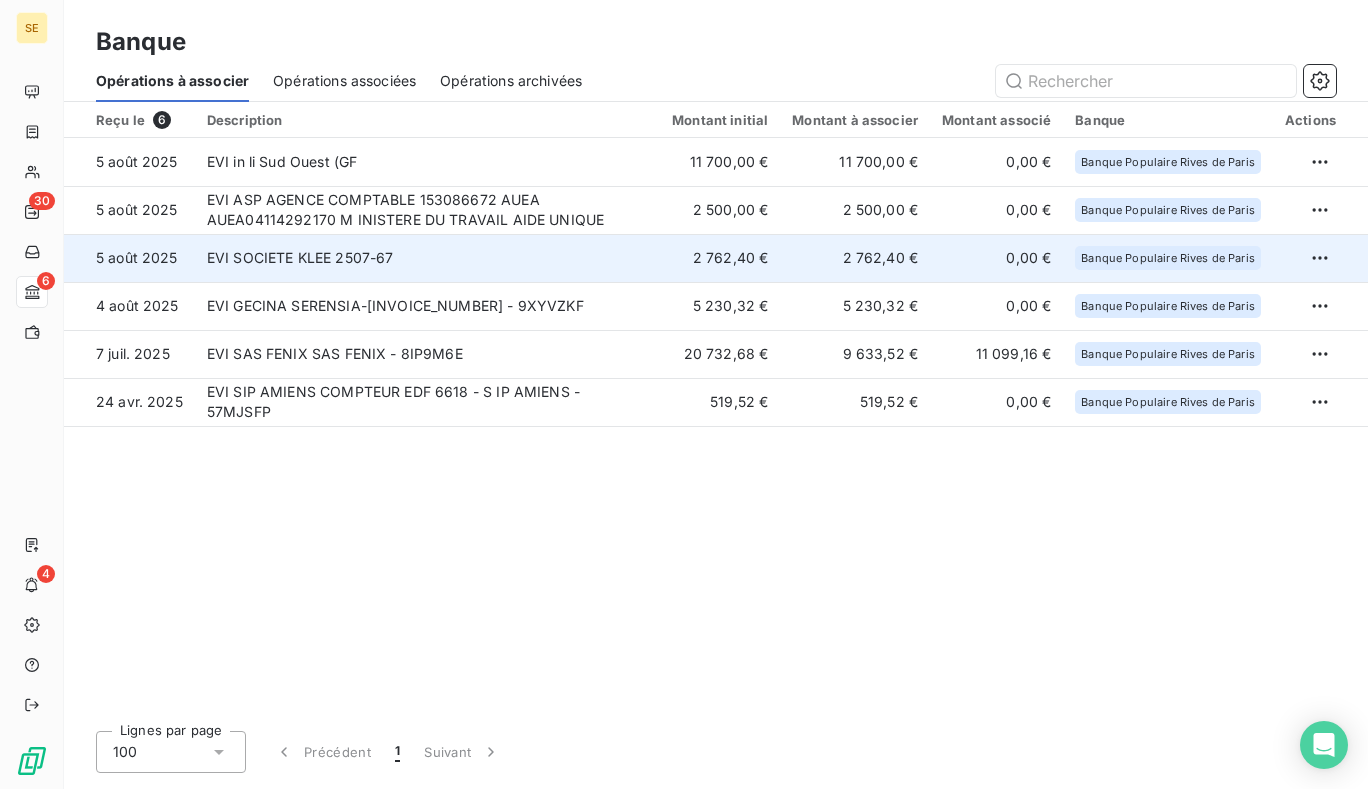 scroll, scrollTop: 0, scrollLeft: 0, axis: both 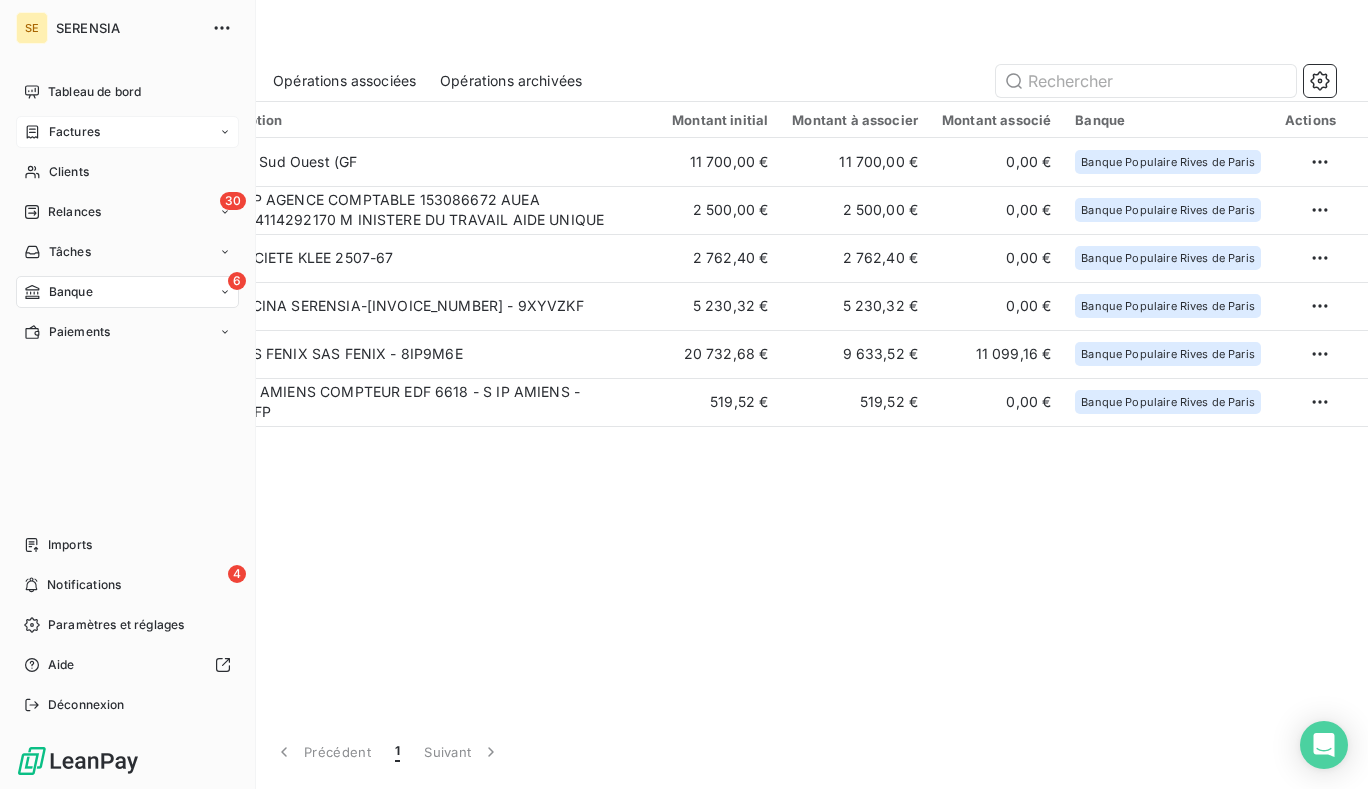click on "Factures" at bounding box center [74, 132] 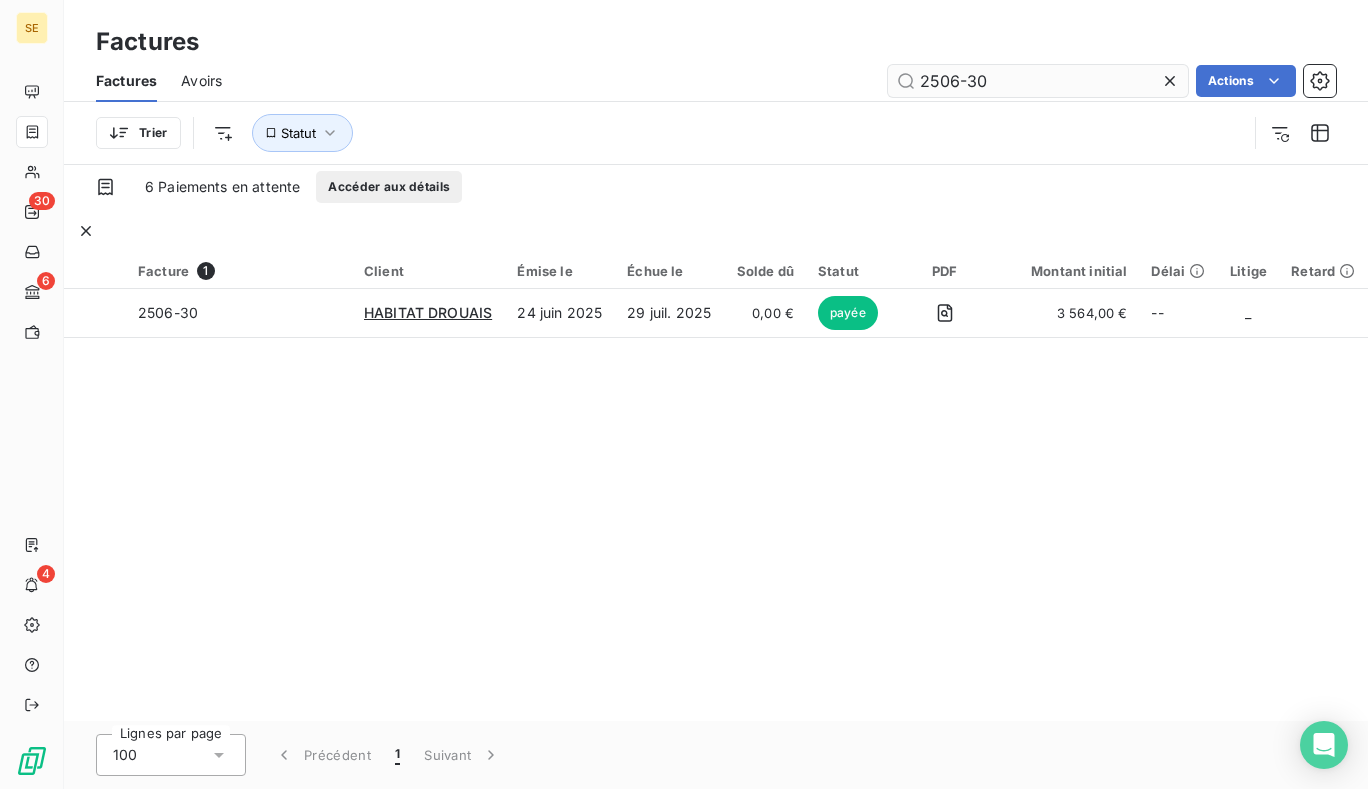 click 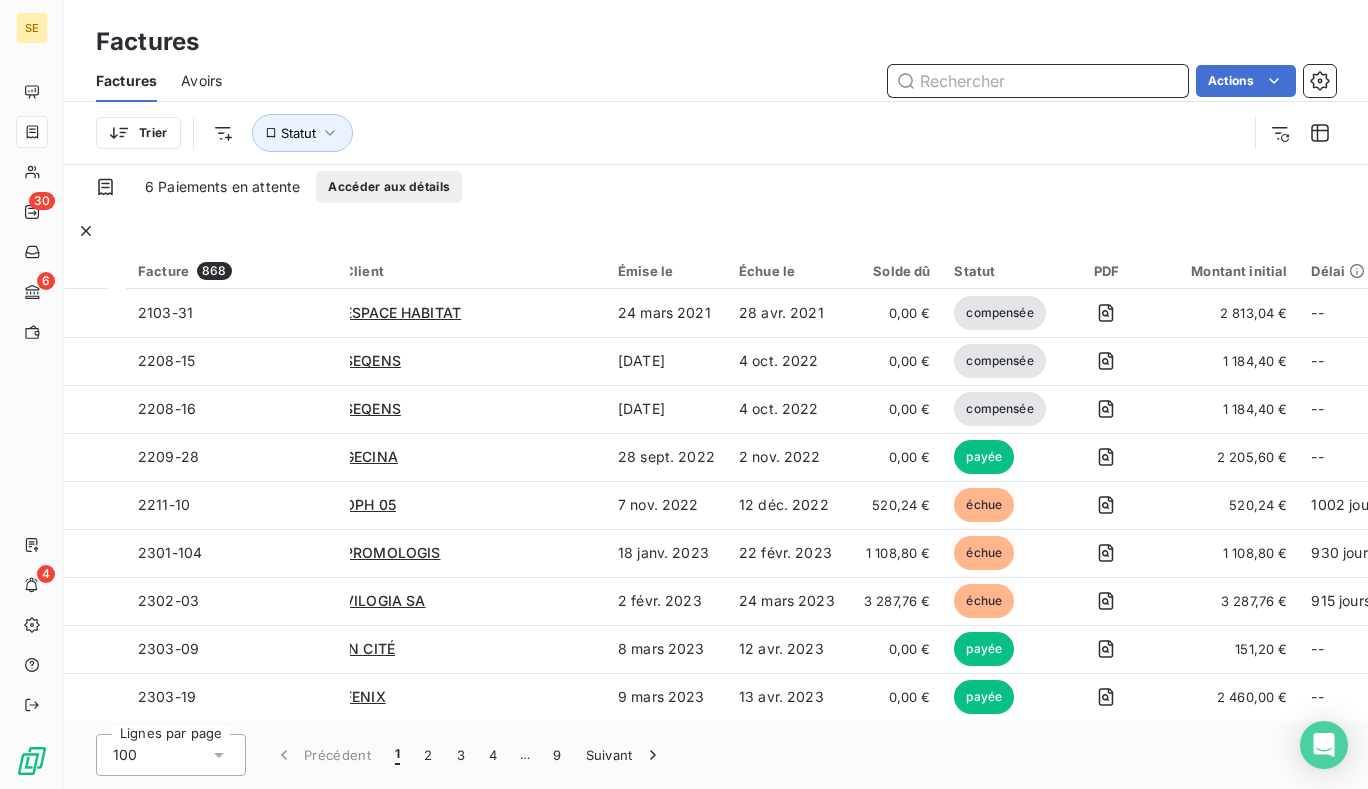 click at bounding box center (1038, 81) 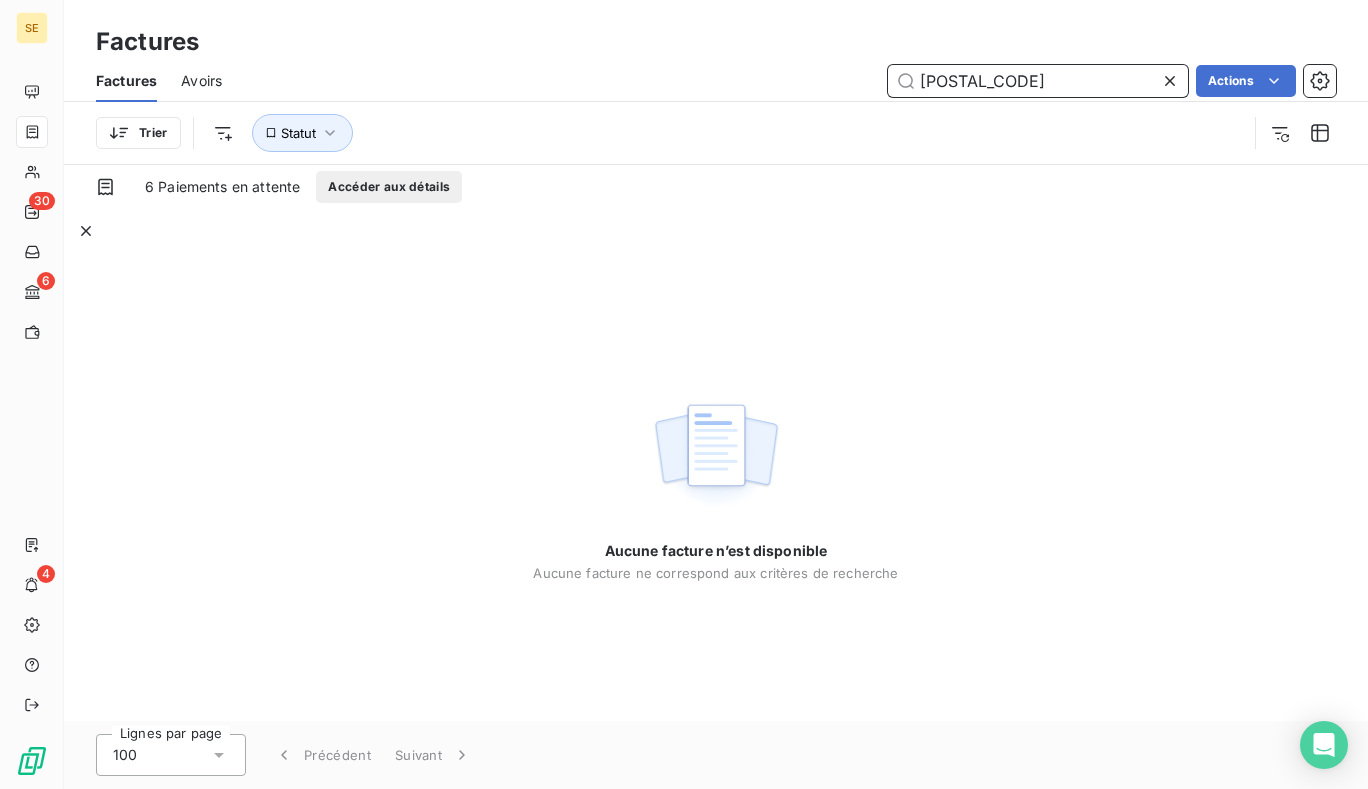 drag, startPoint x: 977, startPoint y: 78, endPoint x: 1009, endPoint y: 86, distance: 32.984844 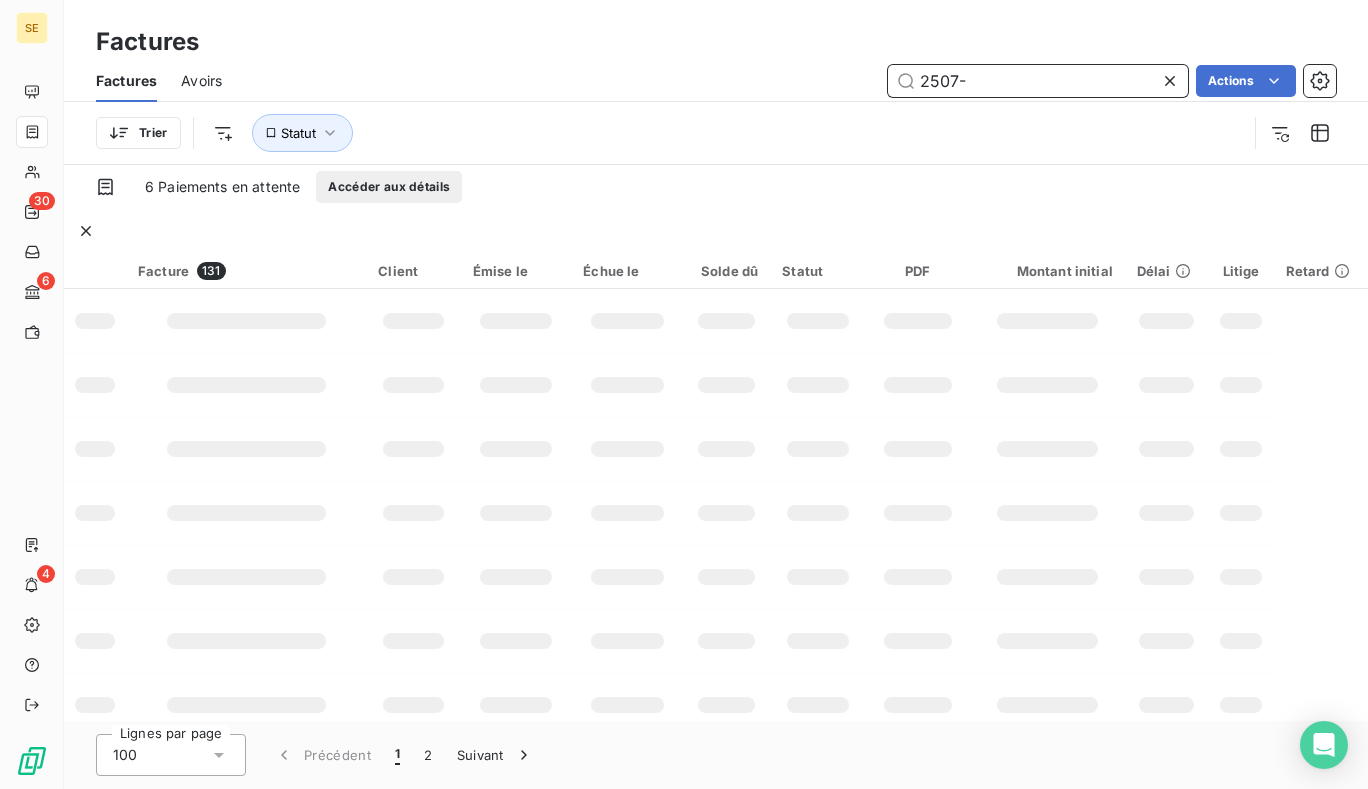 click on "2507-" at bounding box center (1038, 81) 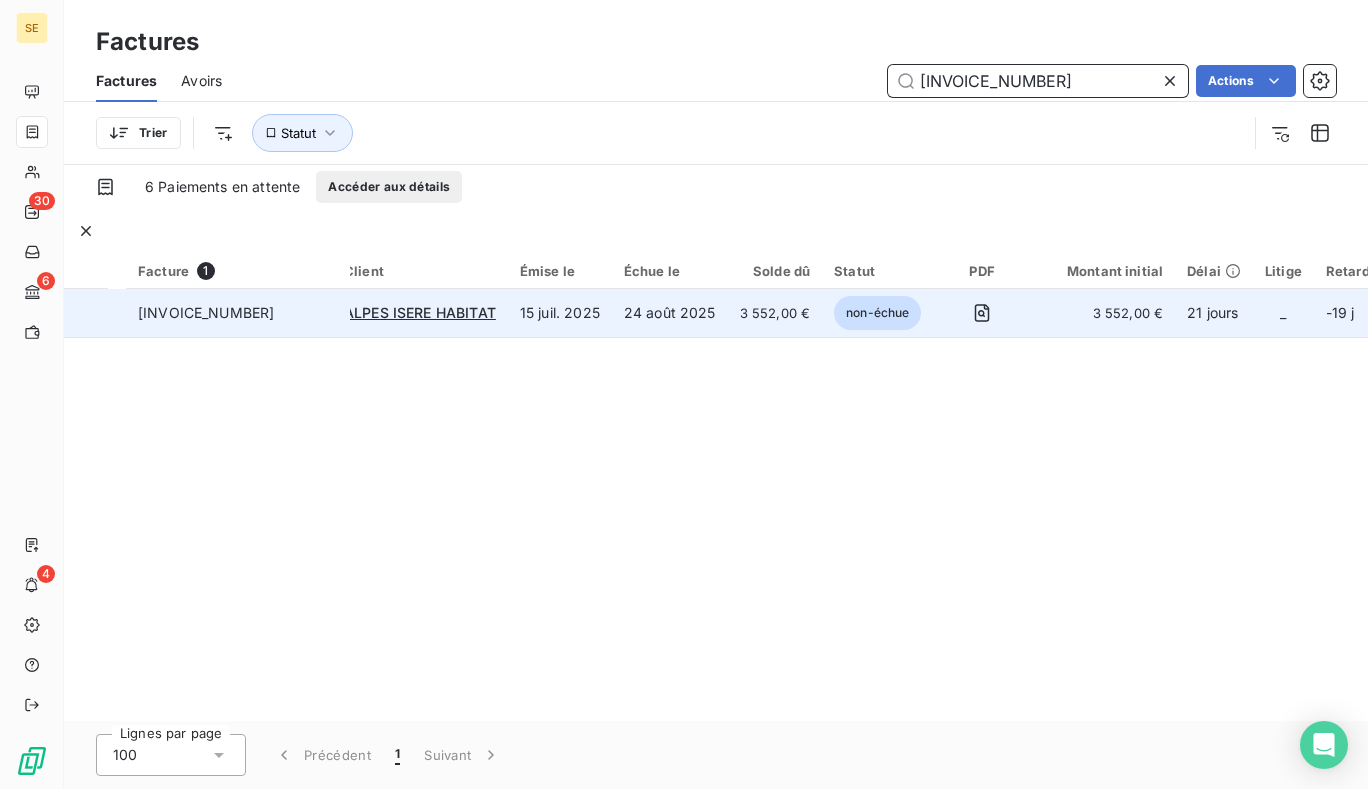 type on "[INVOICE_NUMBER]" 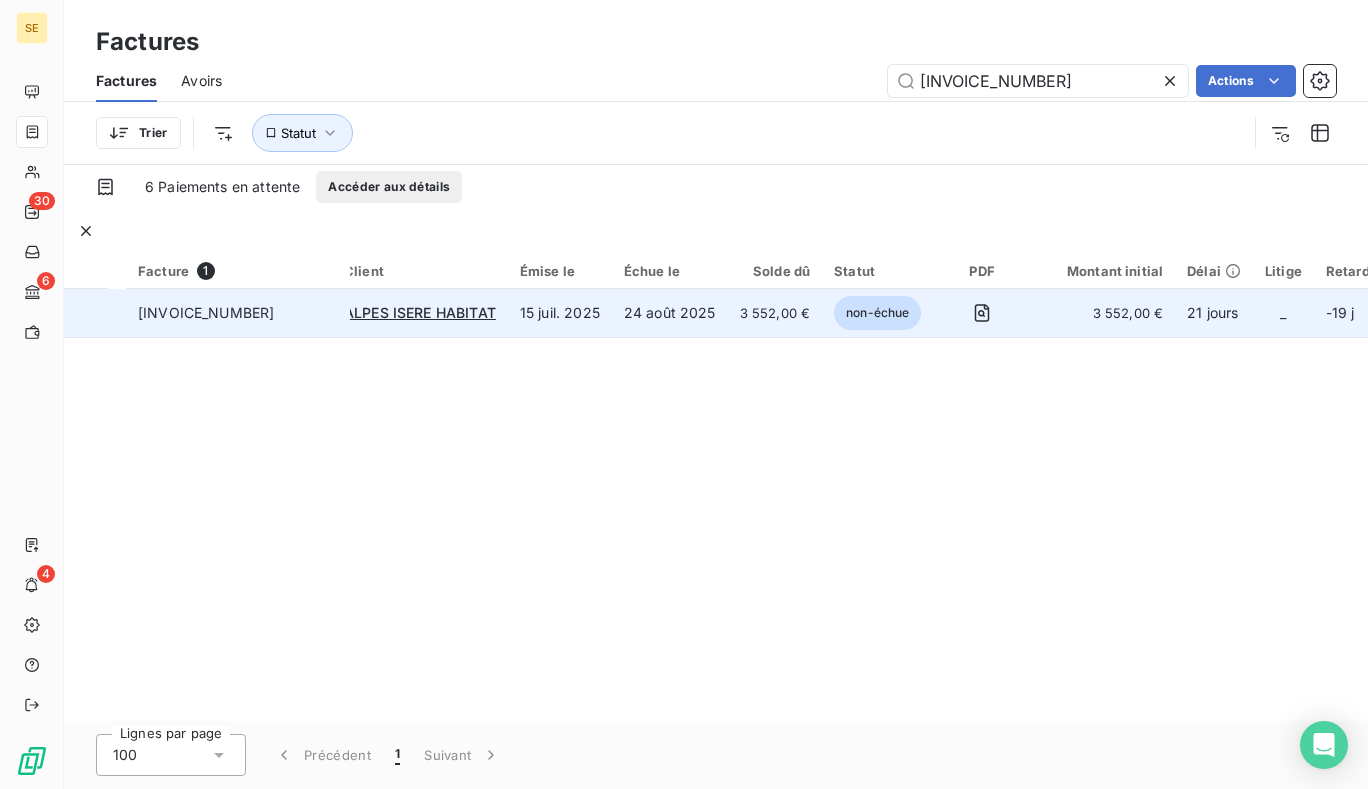 click on "[INVOICE_NUMBER]" at bounding box center [238, 313] 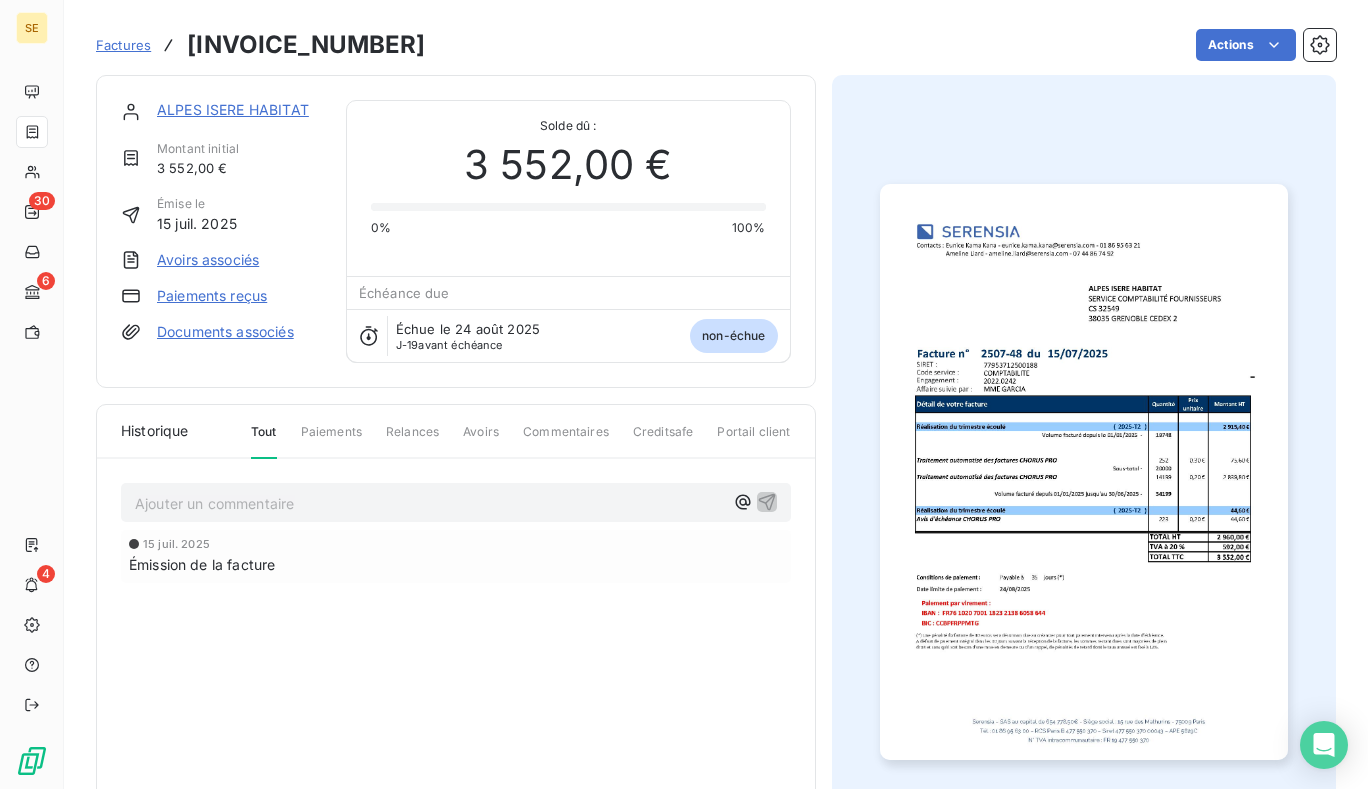 scroll, scrollTop: 0, scrollLeft: 0, axis: both 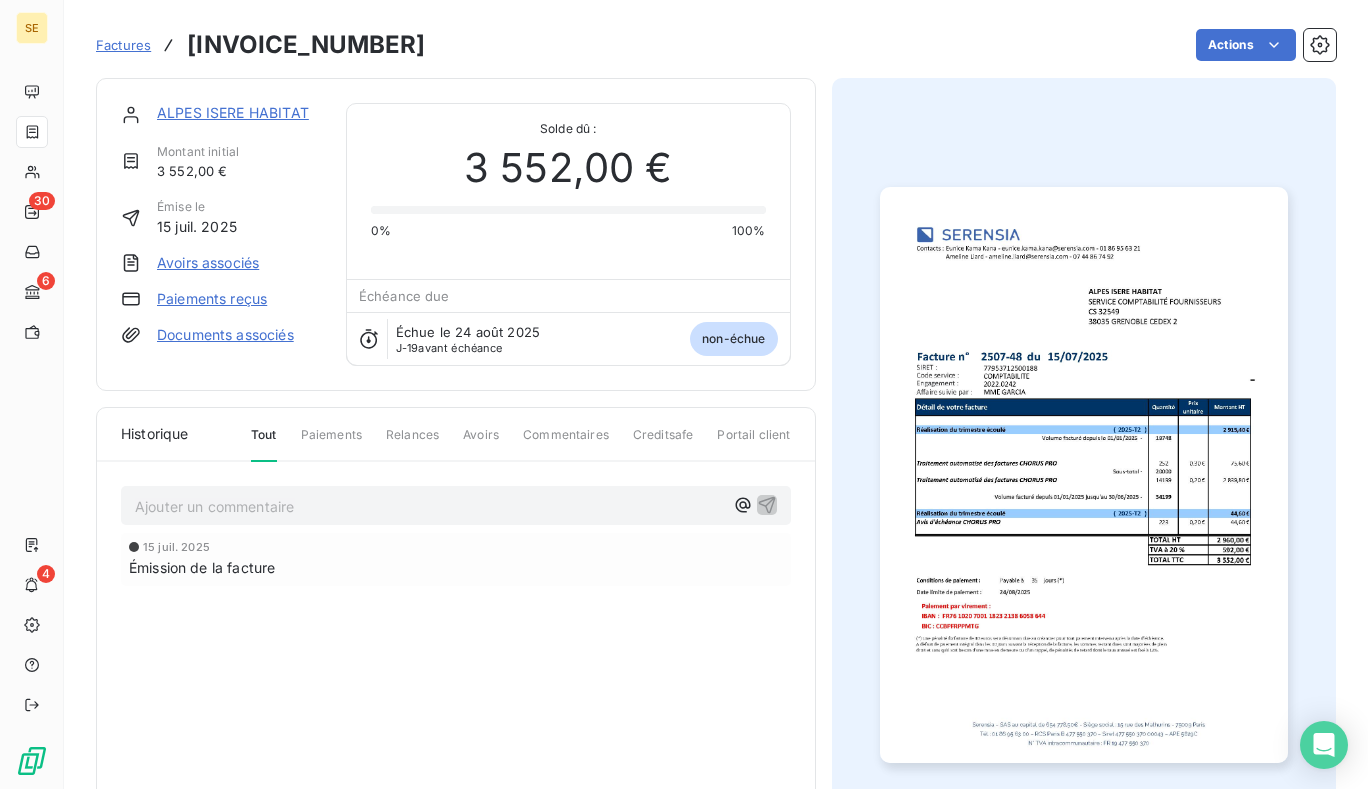 click on "Ajouter un commentaire ﻿" at bounding box center (430, 506) 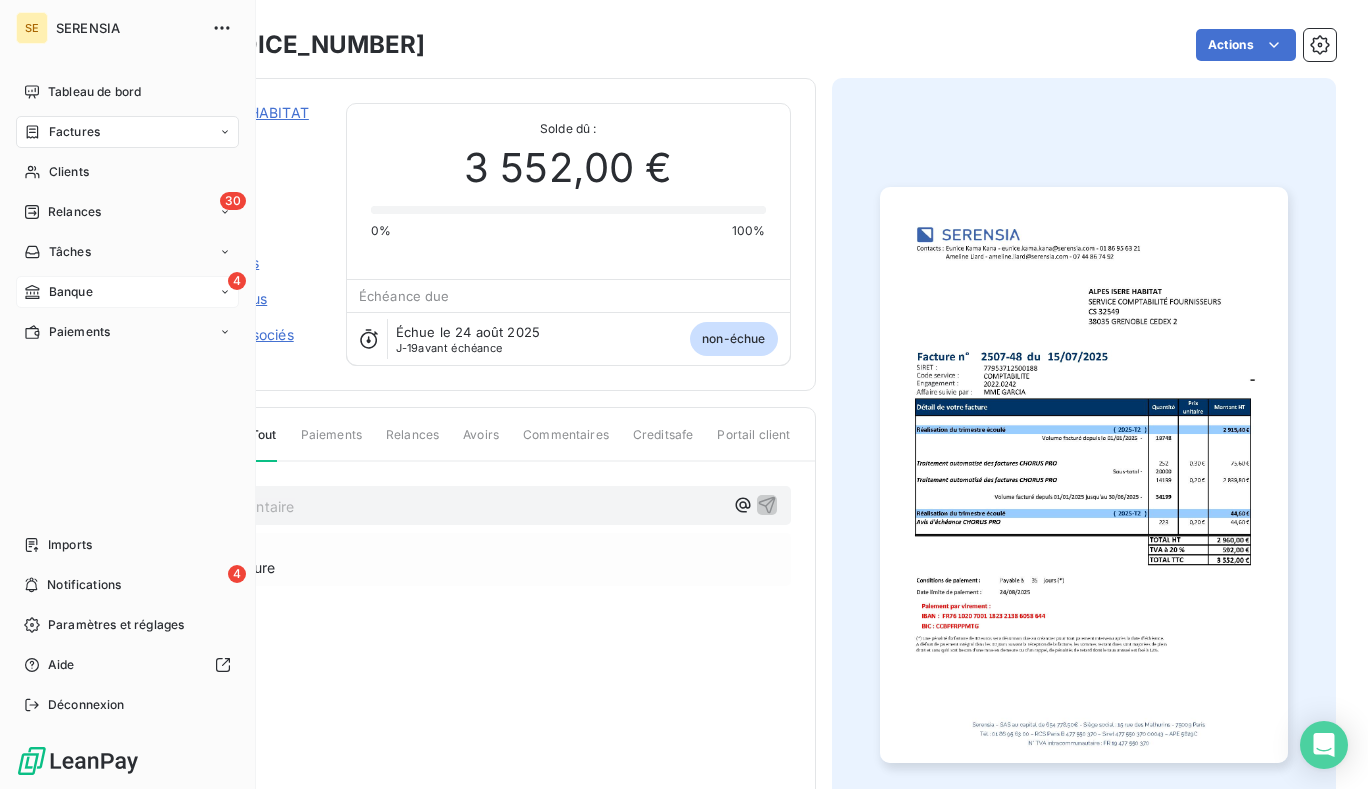 click on "4 Banque" at bounding box center [127, 292] 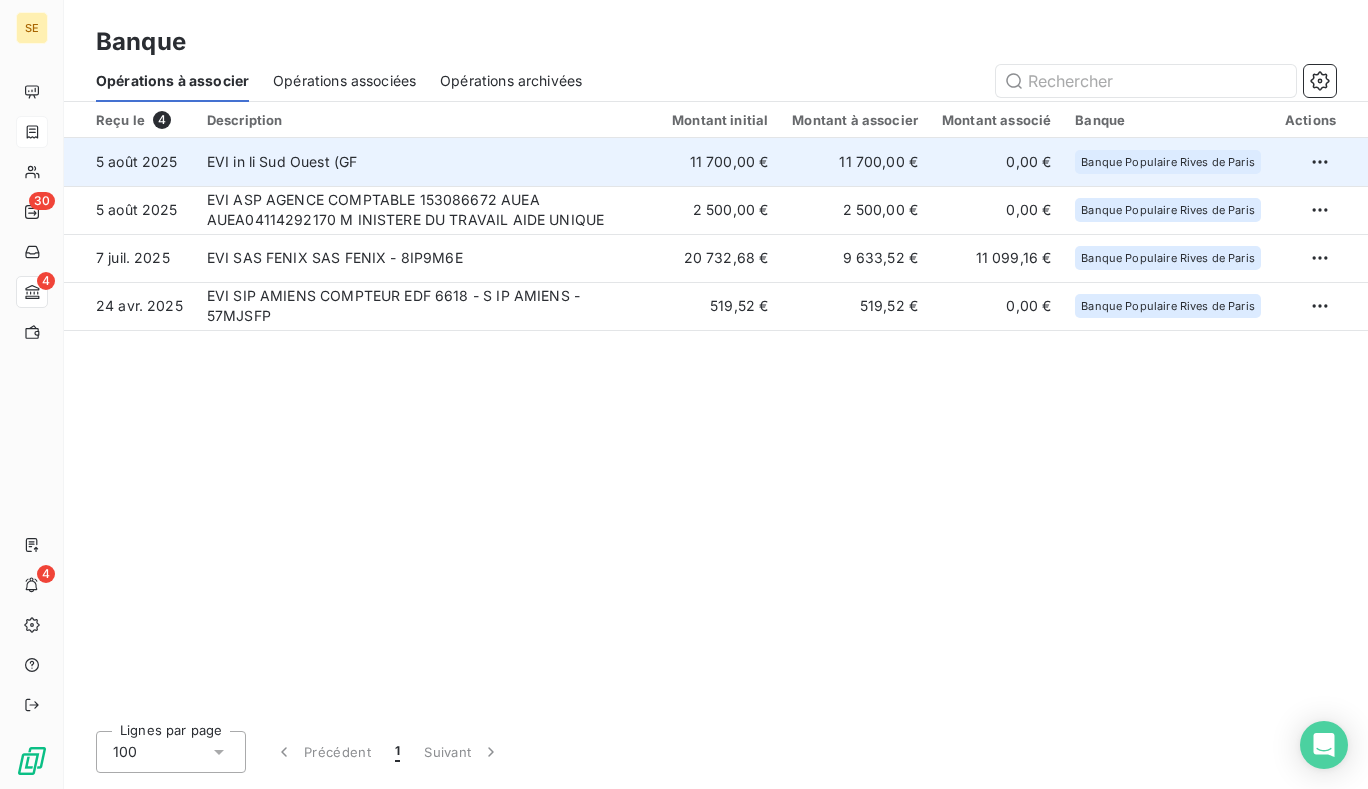 click on "EVI in li Sud Ouest (GF" at bounding box center [427, 162] 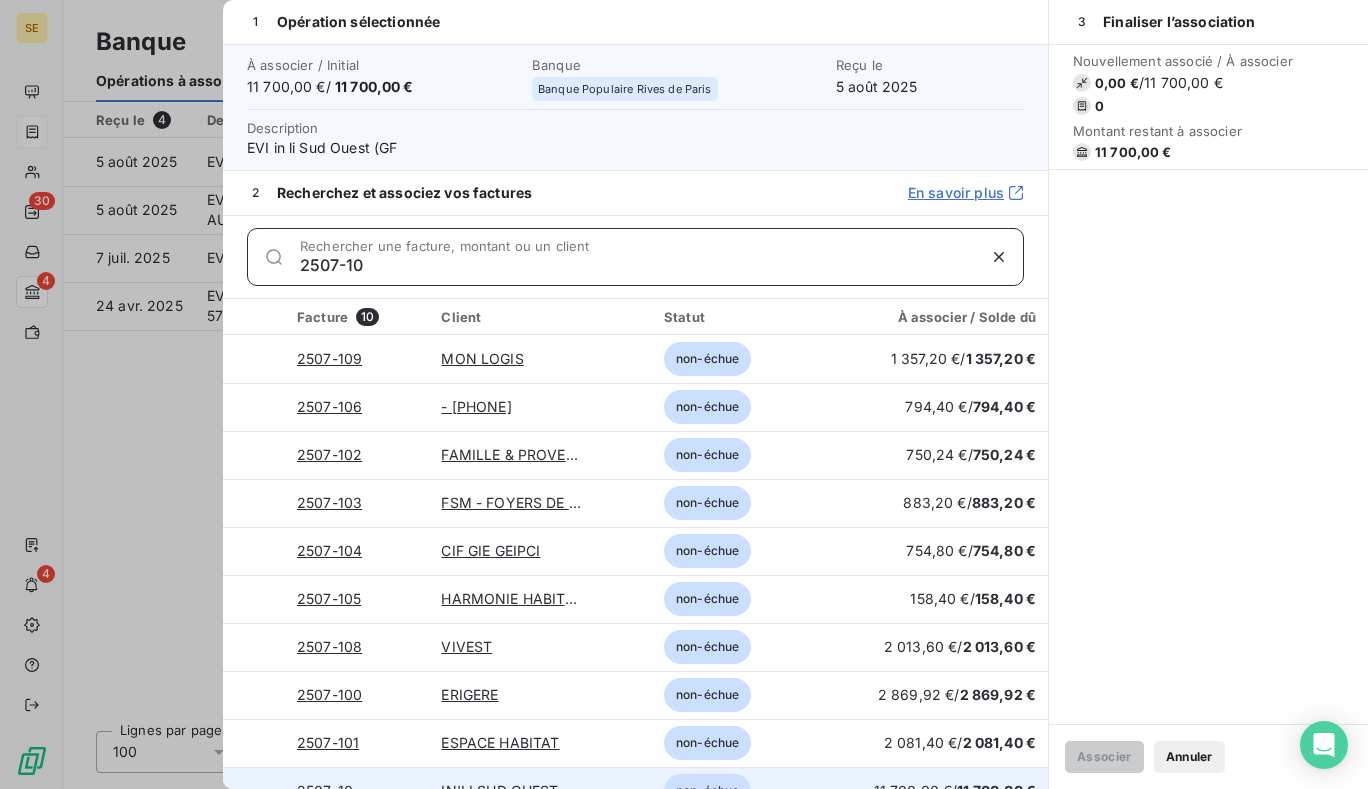 type on "2507-10" 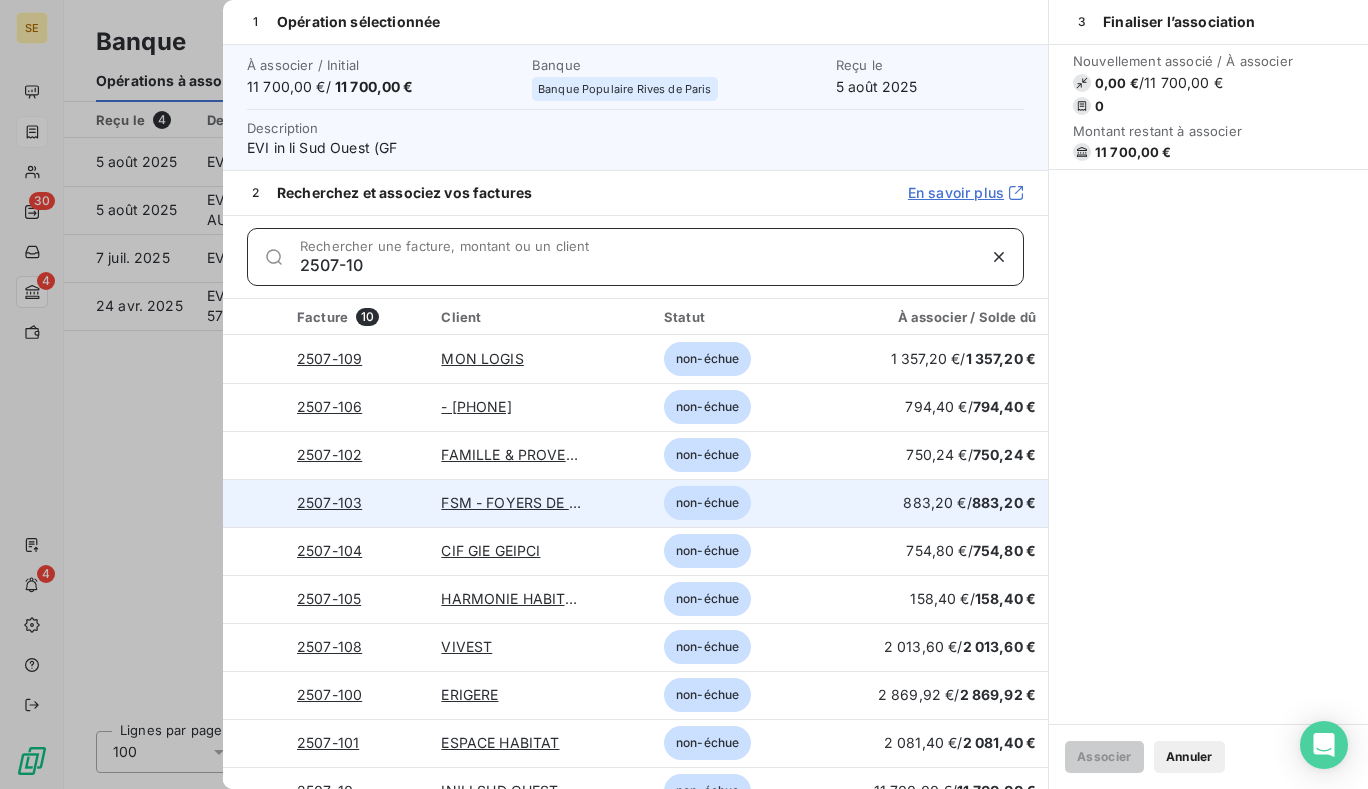 scroll, scrollTop: 26, scrollLeft: 0, axis: vertical 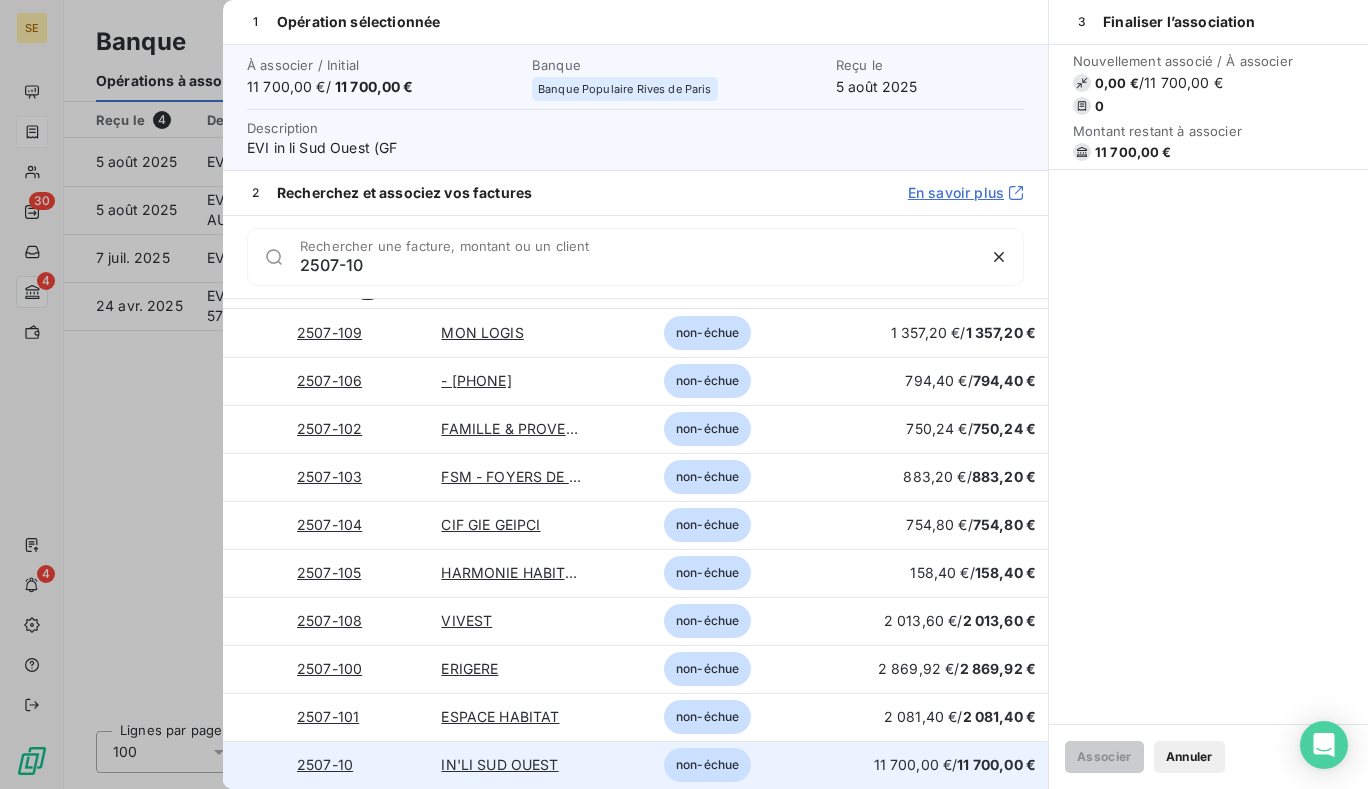 click at bounding box center [255, 765] 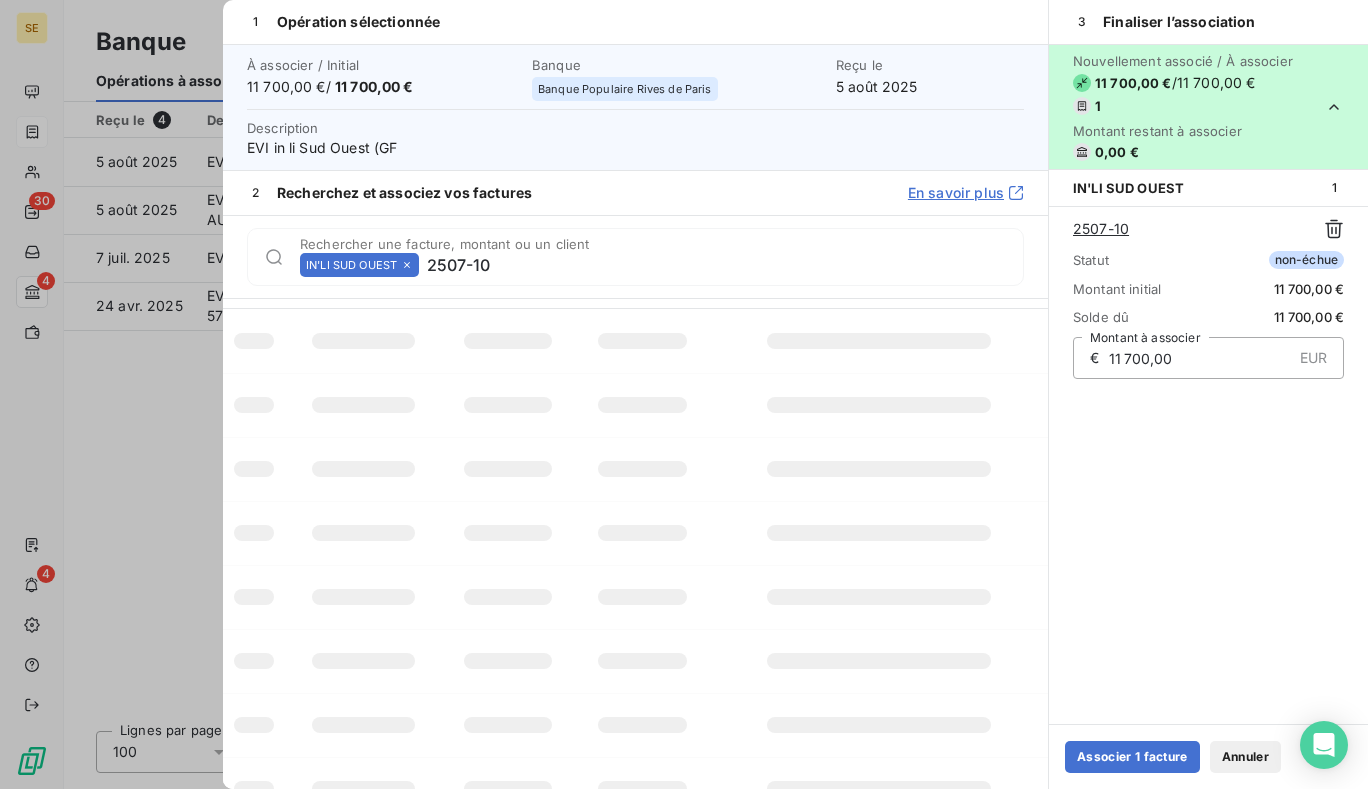 type 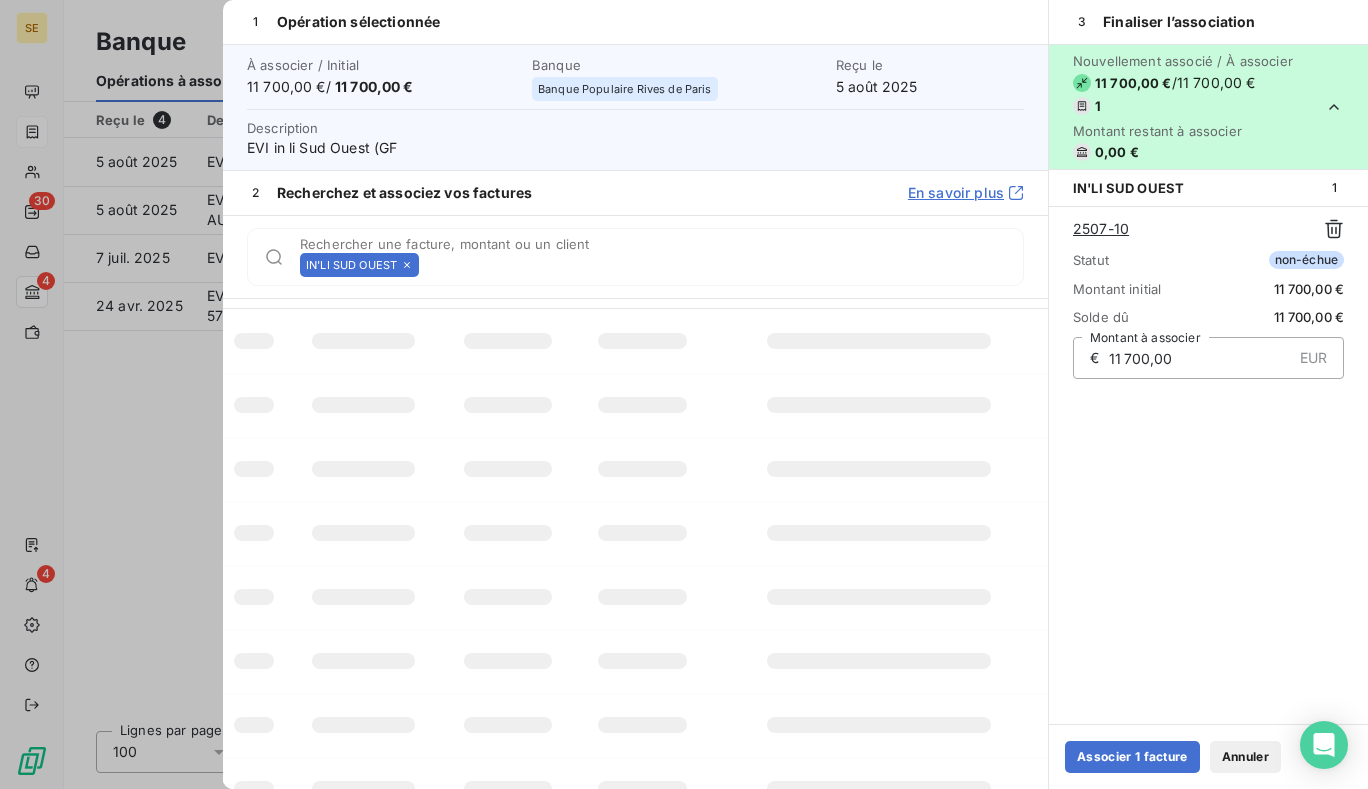 scroll, scrollTop: 0, scrollLeft: 0, axis: both 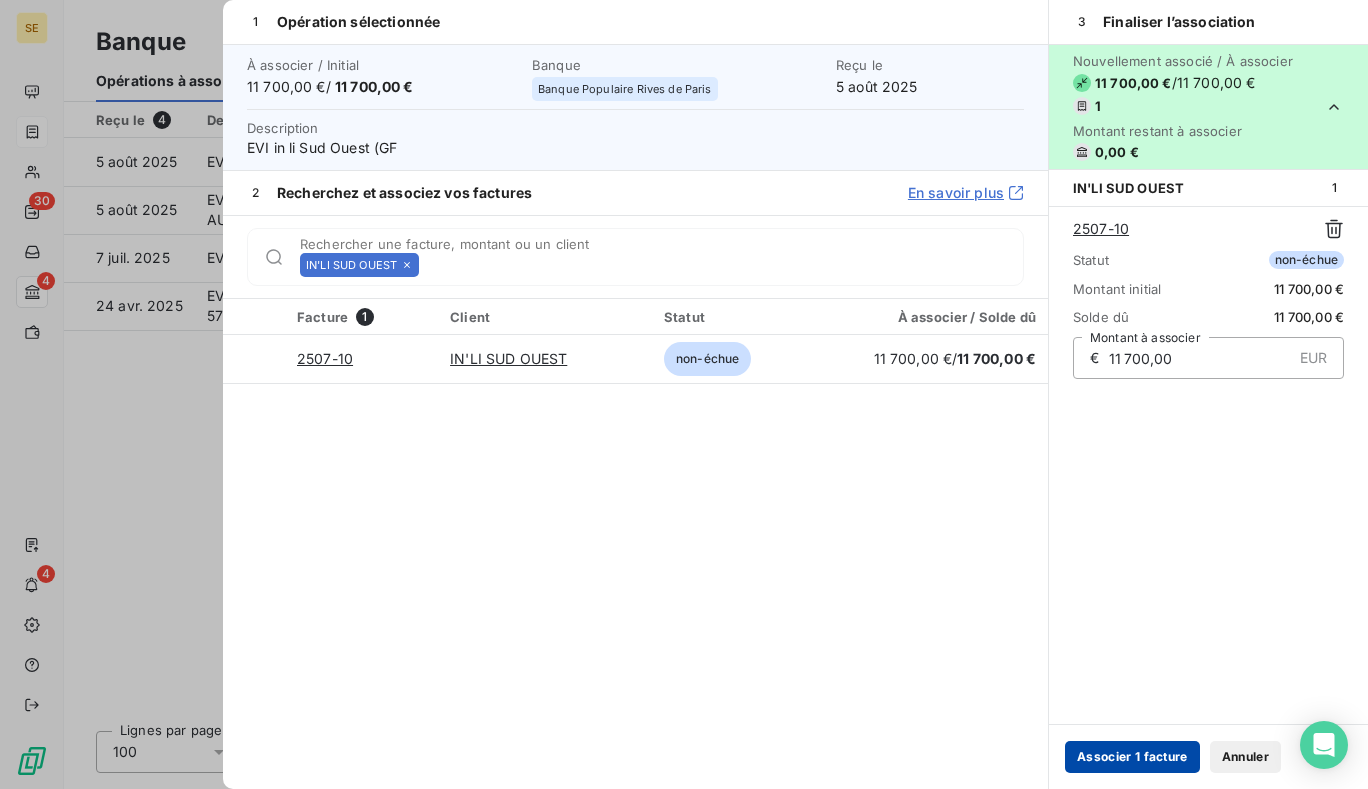 click on "Associer 1 facture" at bounding box center [1132, 757] 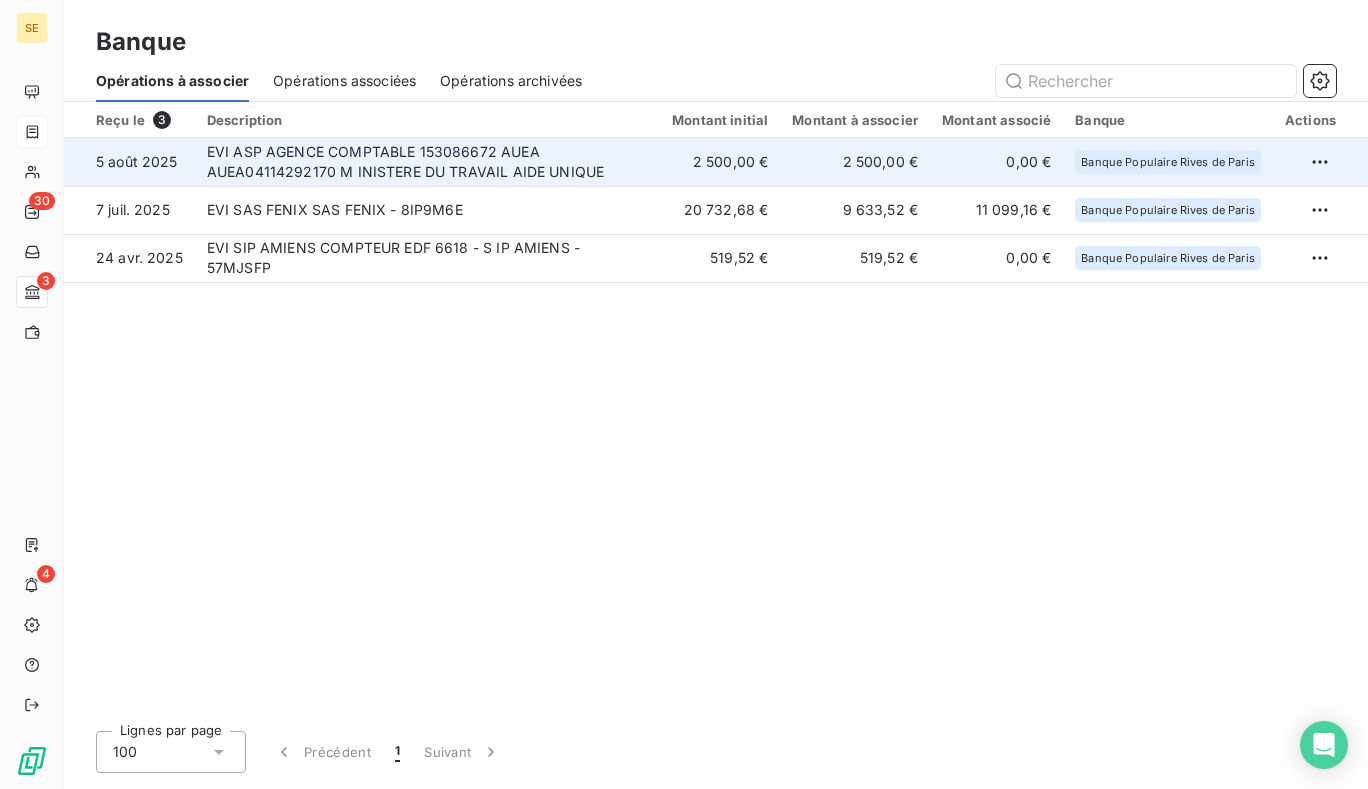 click on "EVI ASP AGENCE COMPTABLE 153086672 AUEA AUEA04114292170 M INISTERE DU TRAVAIL AIDE UNIQUE" at bounding box center (427, 162) 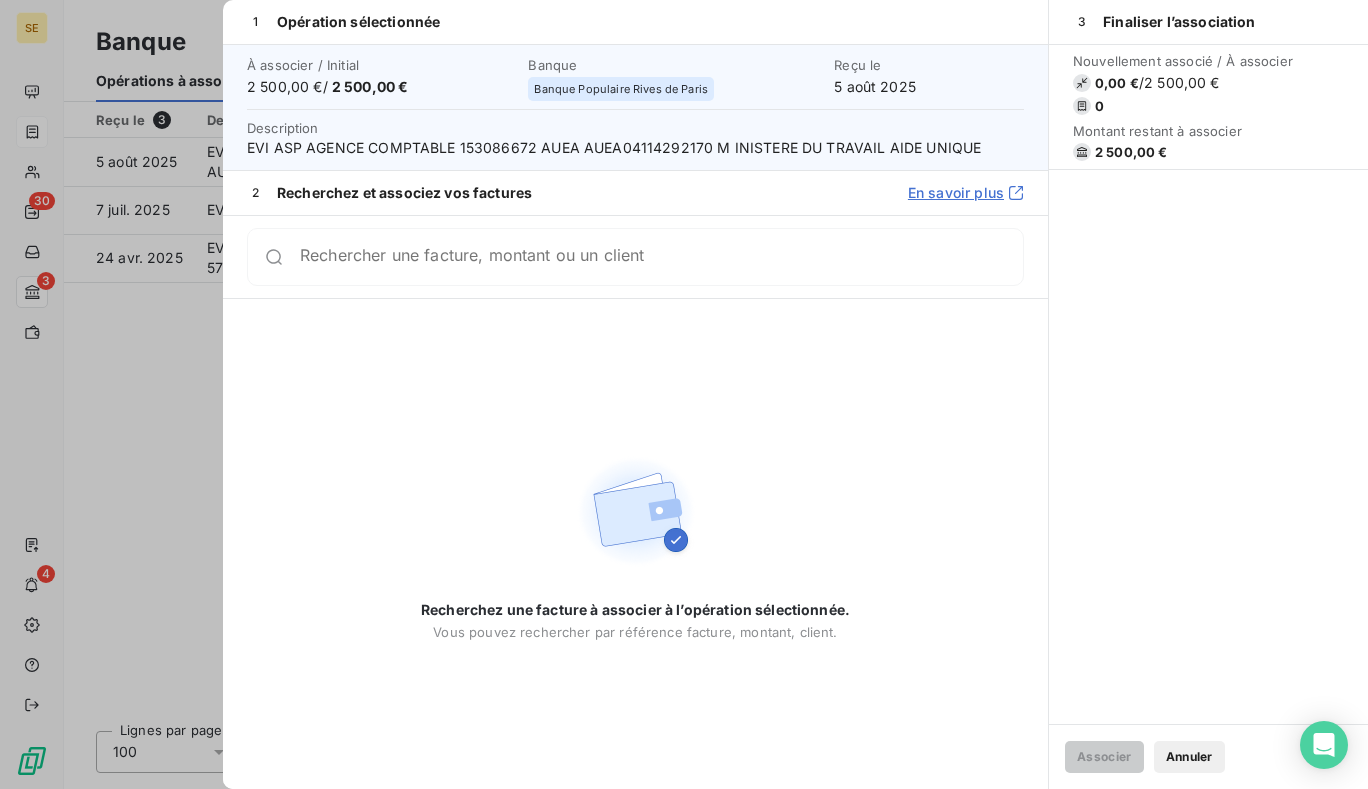 click at bounding box center (684, 394) 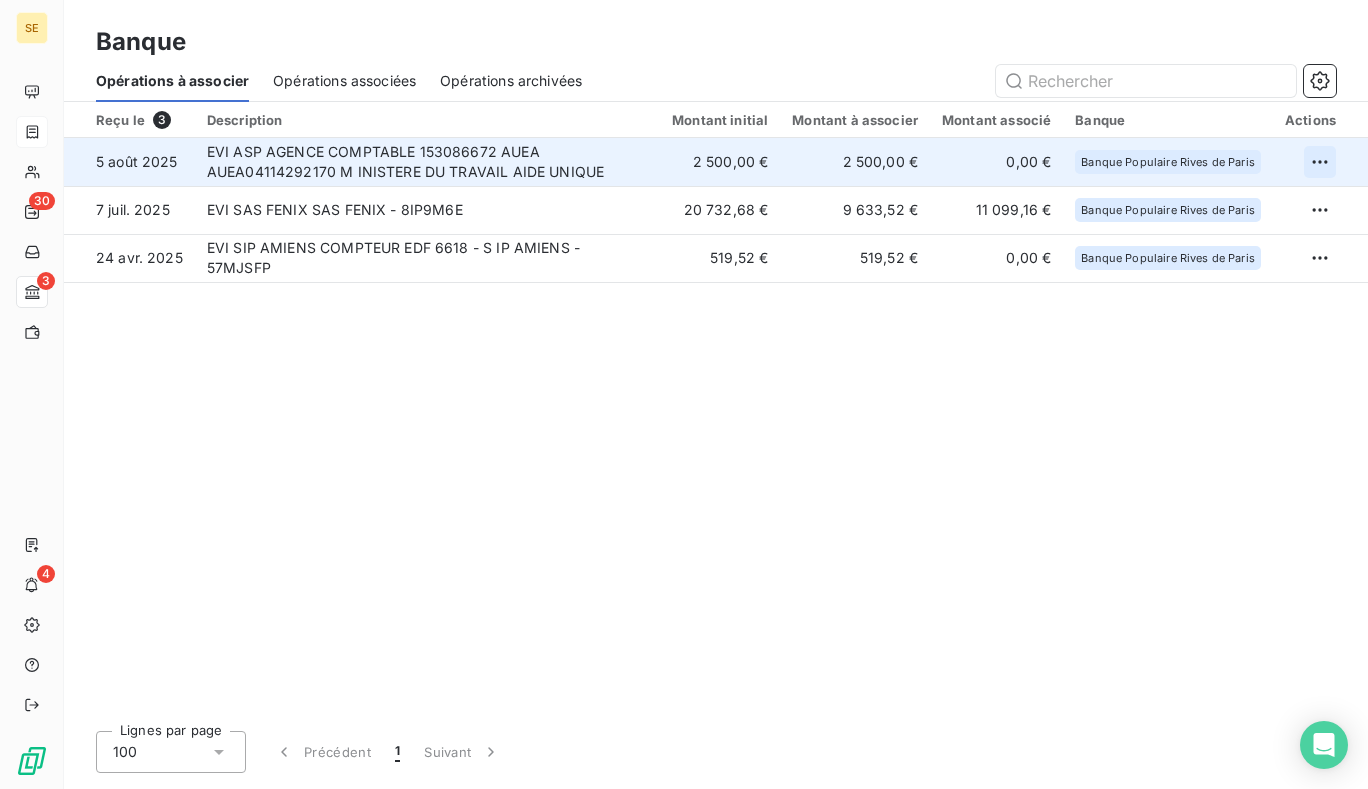 click on "SE 30 3 4 Banque Opérations à associer Opérations associées Opérations archivées Reçu le [DATE] EVI ASP AGENCE COMPTABLE 153086672 AUEA AUEA04114292170 M INISTERE DU TRAVAIL AIDE UNIQUE [PRICE] [PRICE] [PRICE] Banque Populaire Rives de Paris [DATE] EVI SAS FENIX SAS FENIX - 8IP9M6E [PRICE] [PRICE] [PRICE] Banque Populaire Rives de Paris [DATE] EVI SIP AMIENS COMPTEUR EDF 6618 - S IP AMIENS - 57MJSFP [PRICE] [PRICE] [PRICE] Banque Populaire Rives de Paris Lignes par page 100 Précédent 1 Suivant" at bounding box center (684, 394) 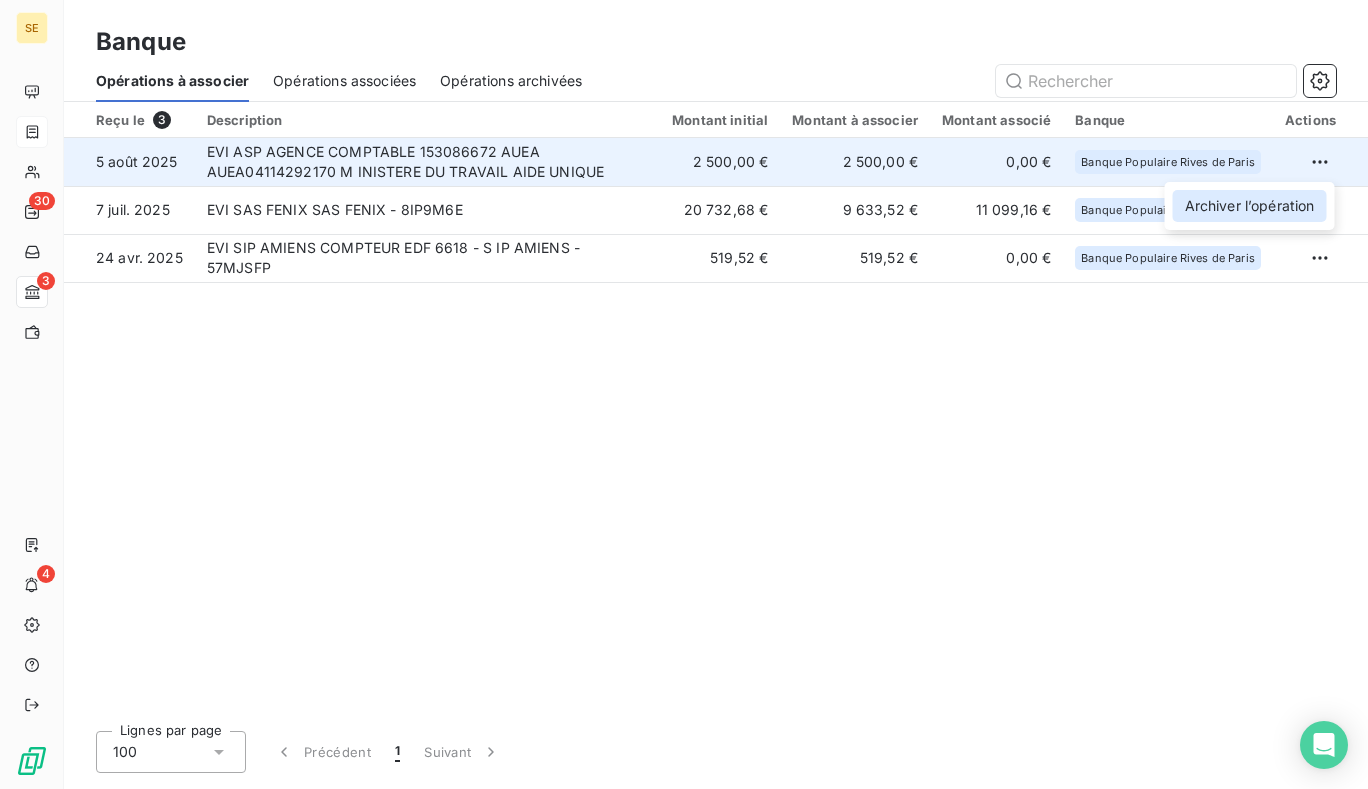 click on "Archiver l’opération" at bounding box center [1250, 206] 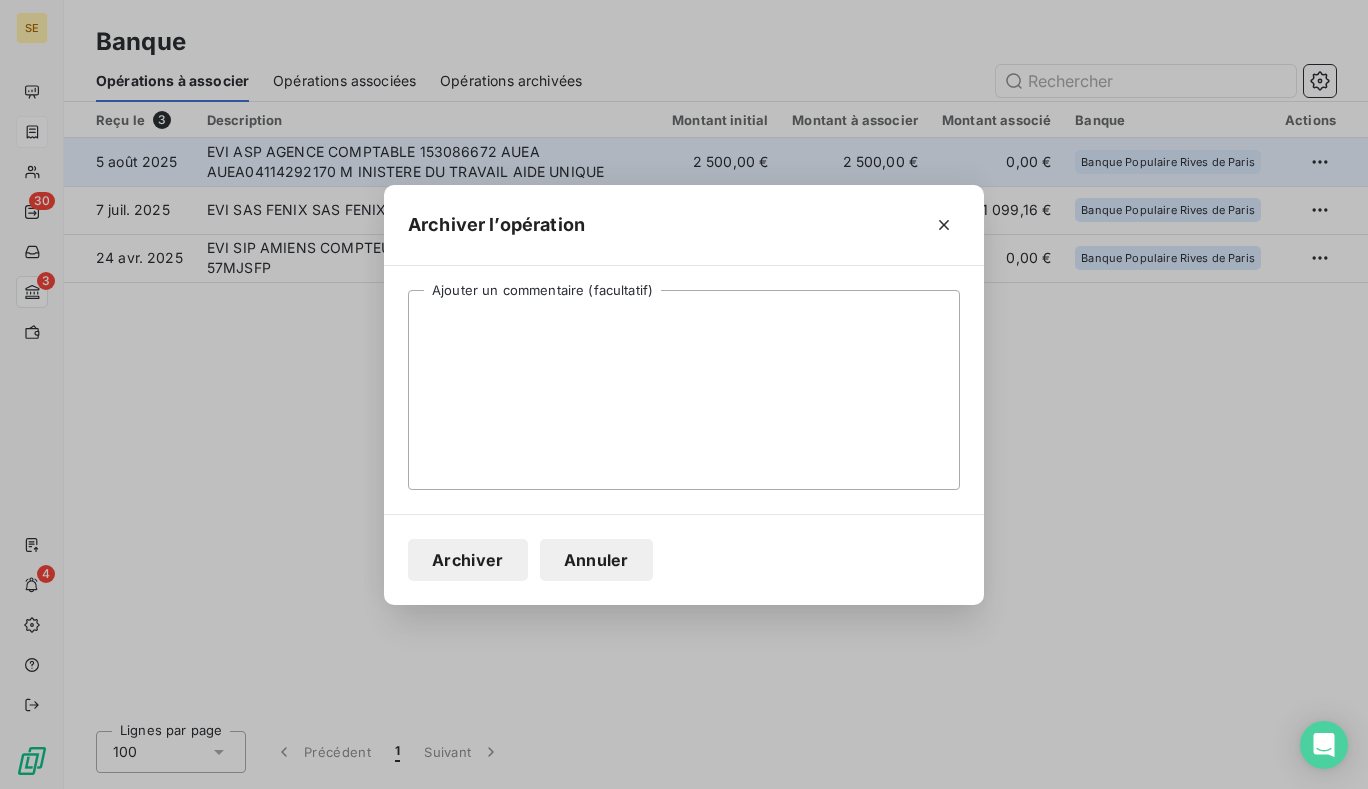 click on "Archiver" at bounding box center [468, 560] 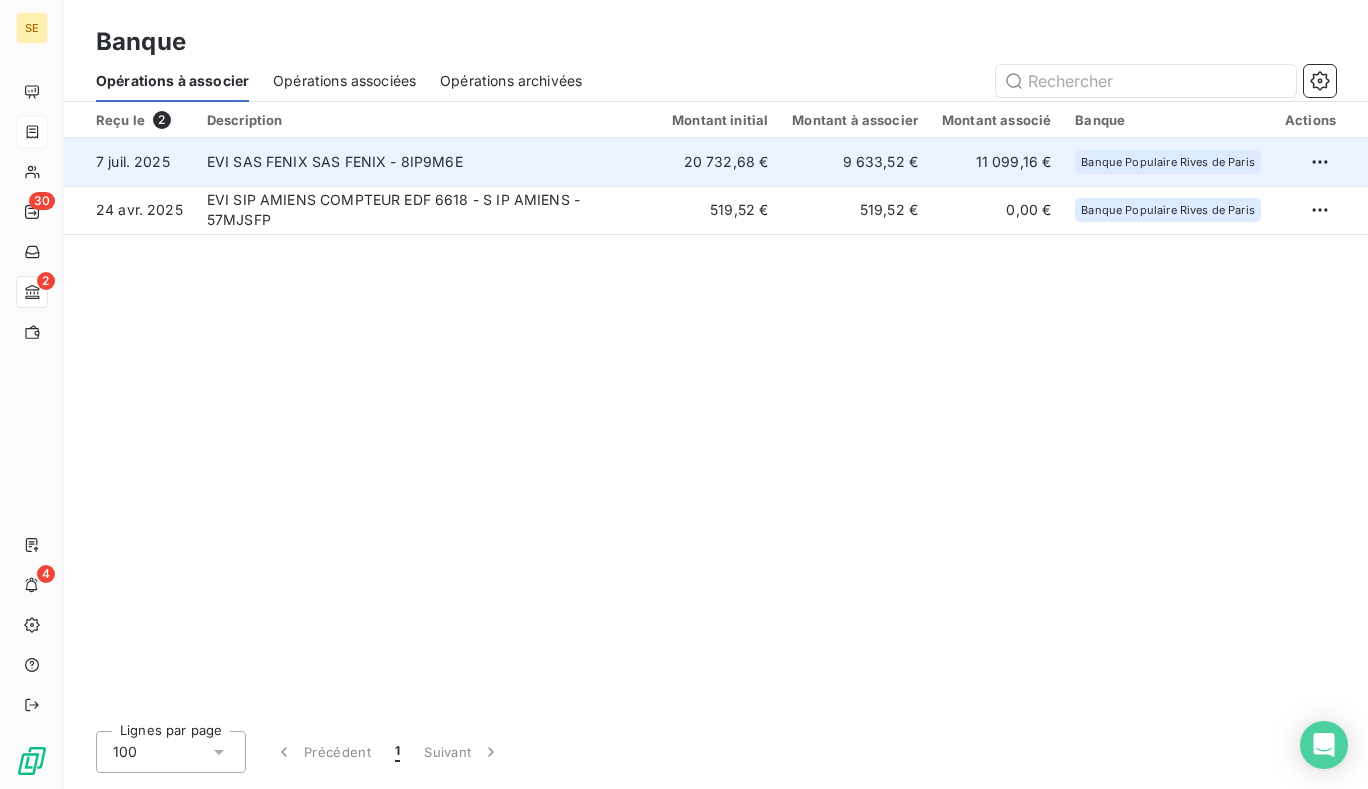 click on "EVI SAS FENIX SAS FENIX - 8IP9M6E" at bounding box center [427, 162] 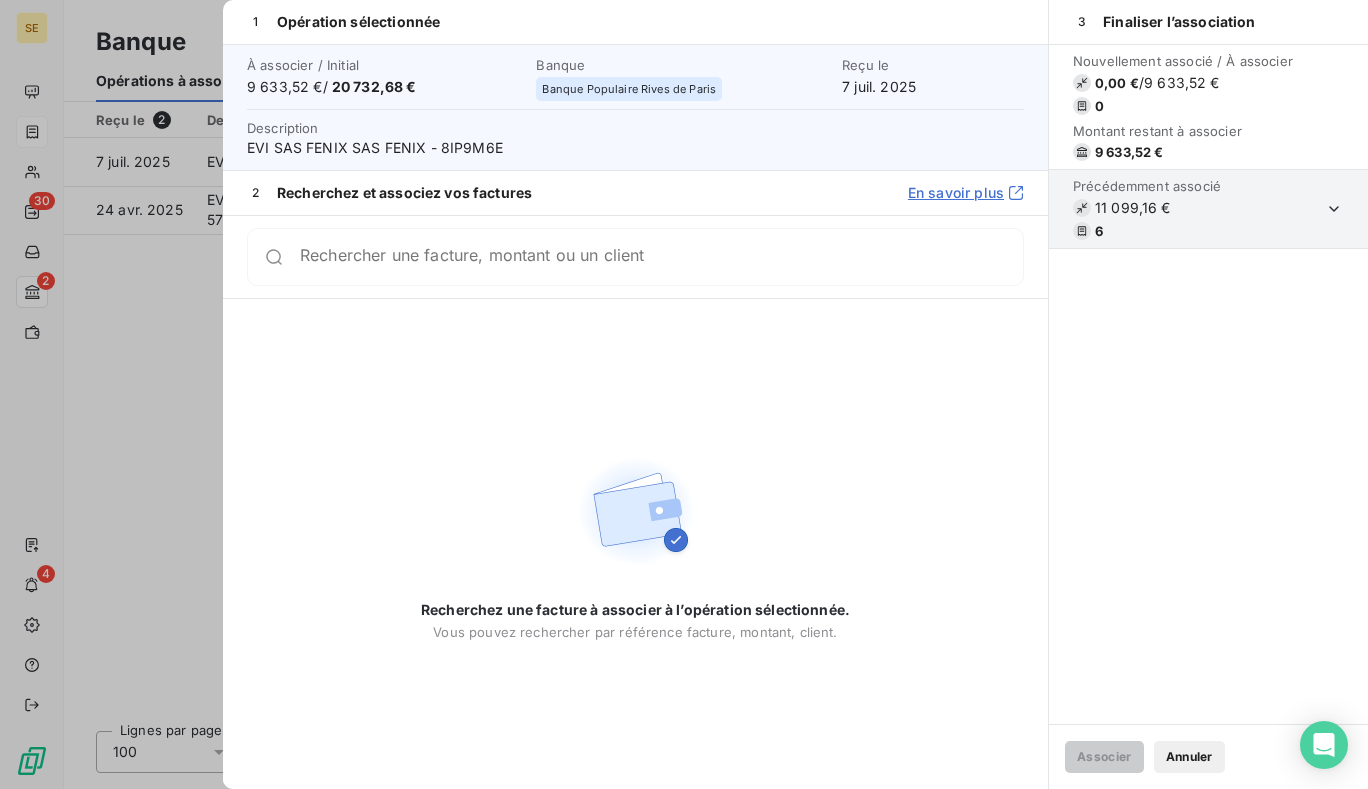 click at bounding box center (684, 394) 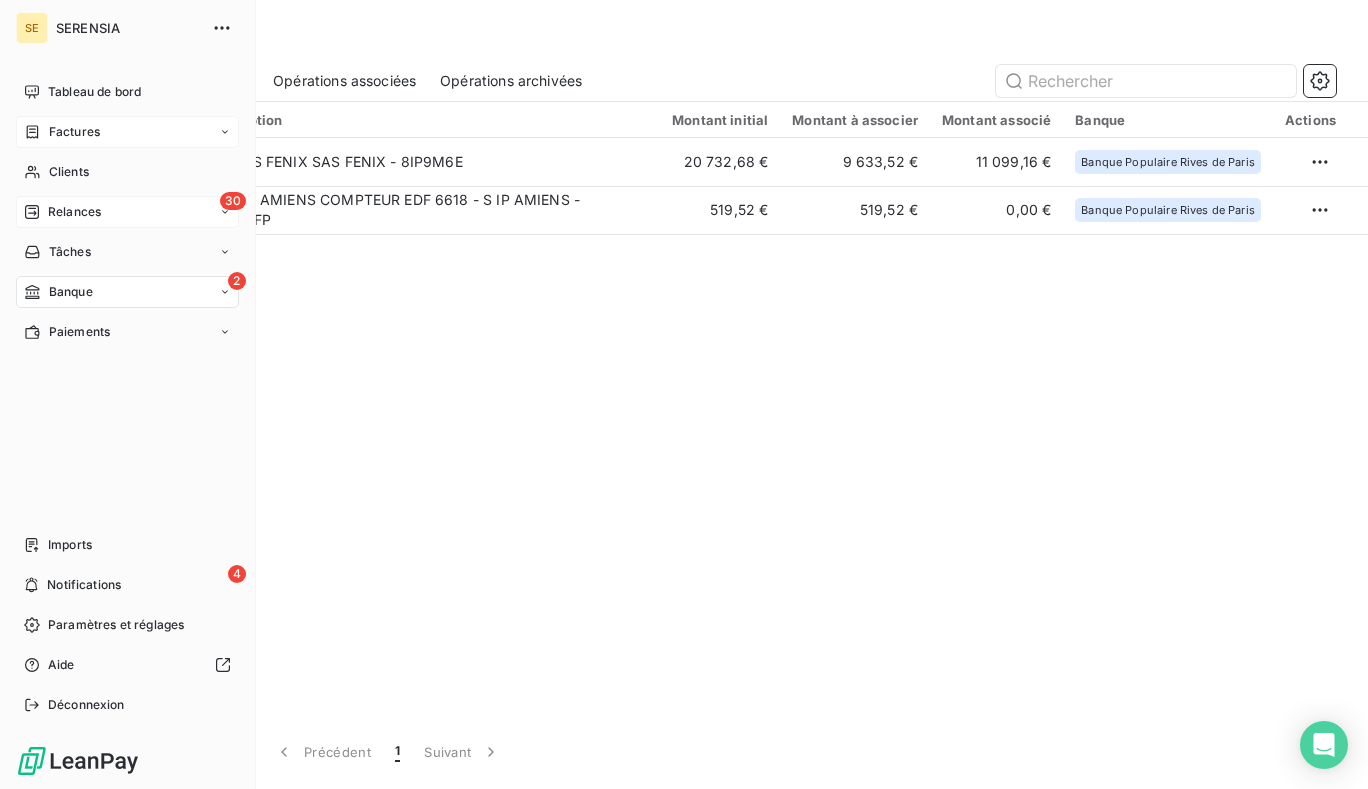 click on "Relances" at bounding box center (74, 212) 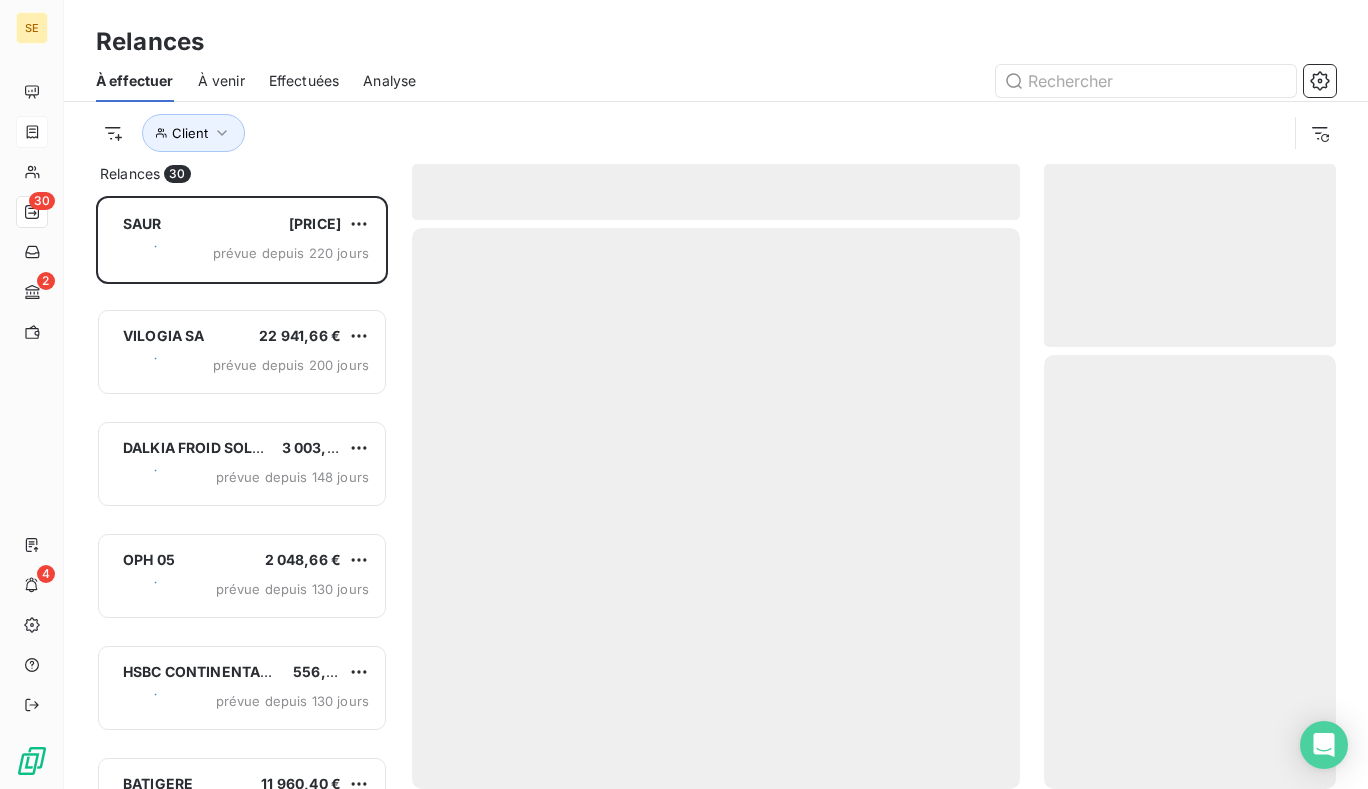 scroll, scrollTop: 16, scrollLeft: 16, axis: both 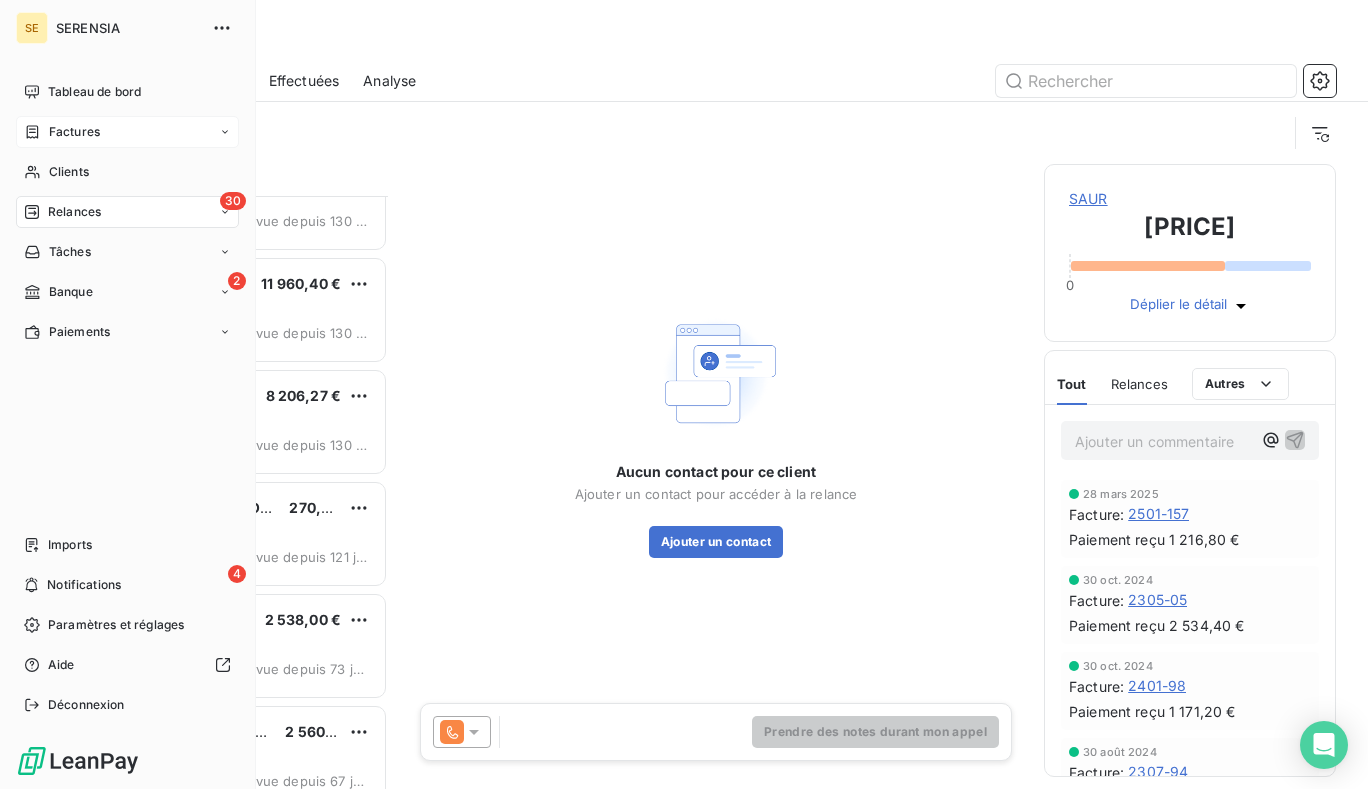 click on "30 Relances" at bounding box center (127, 212) 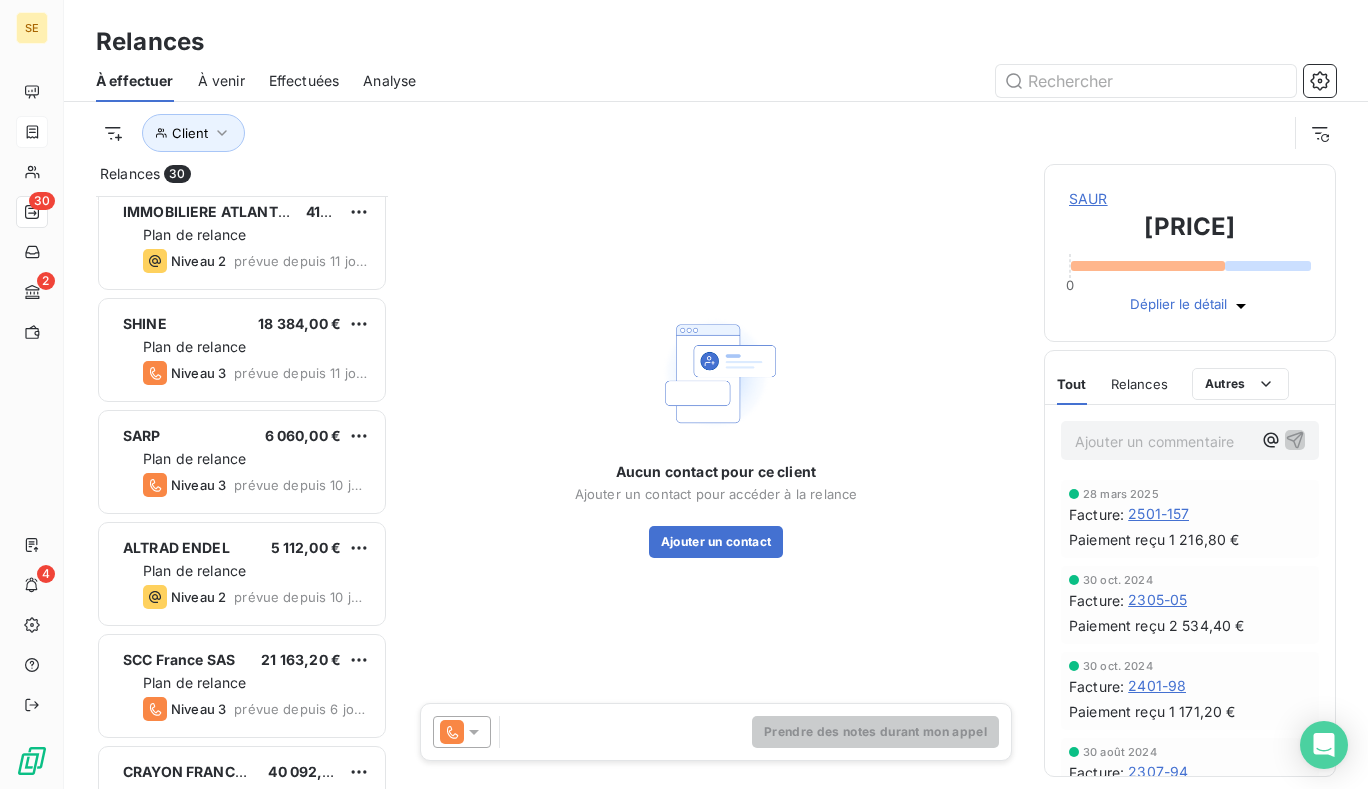 scroll, scrollTop: 2768, scrollLeft: 0, axis: vertical 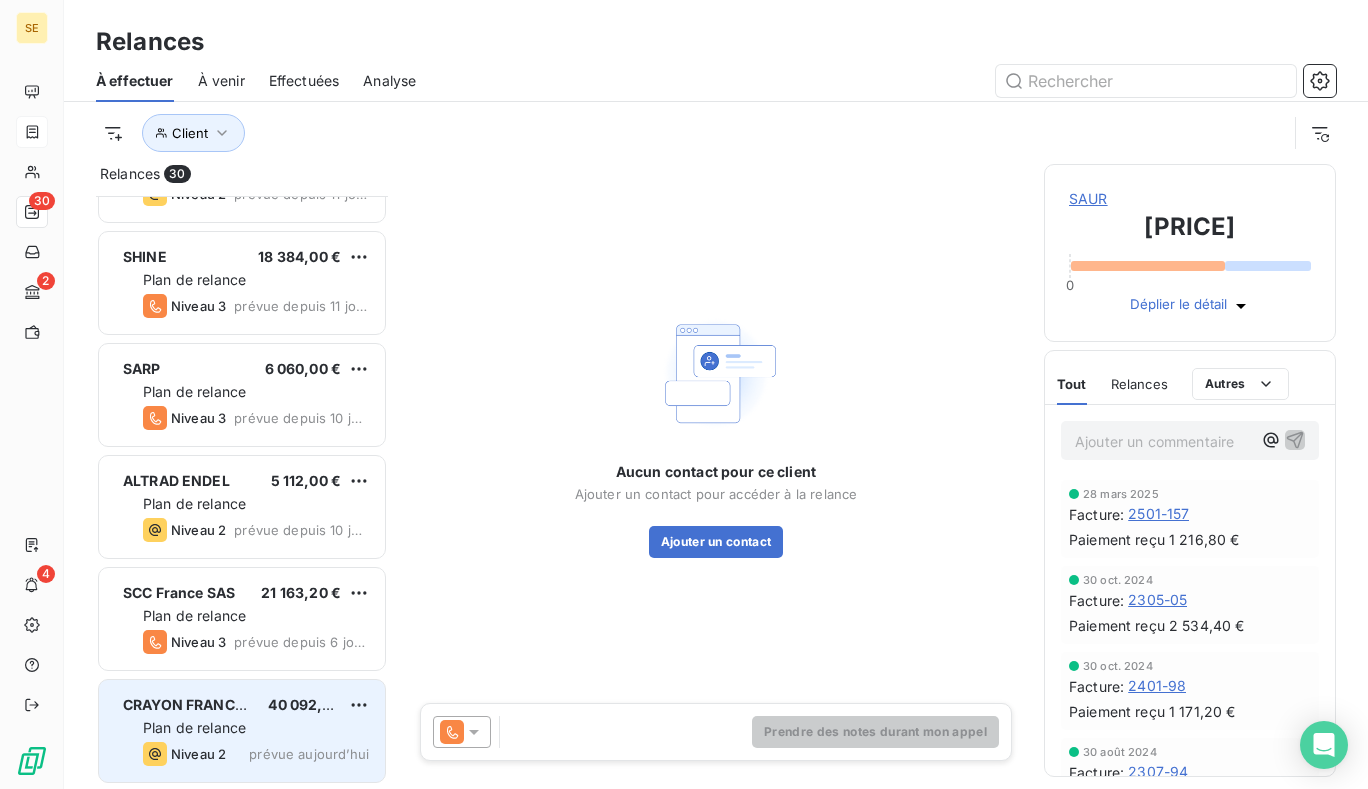 click on "CRAYON FRANCE SAS 40 092,00 € Plan de relance Niveau 2 prévue aujourd¹hui" at bounding box center (242, 731) 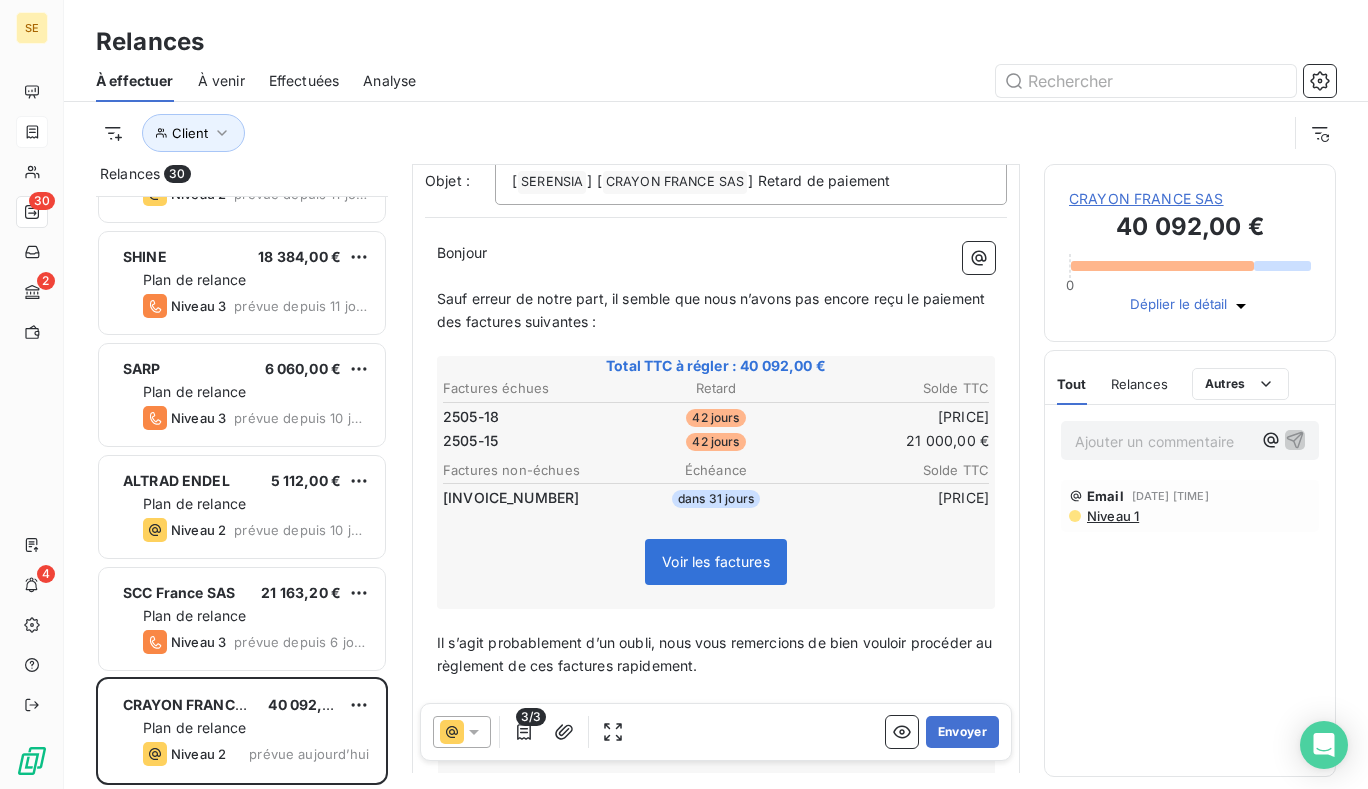 scroll, scrollTop: 203, scrollLeft: 0, axis: vertical 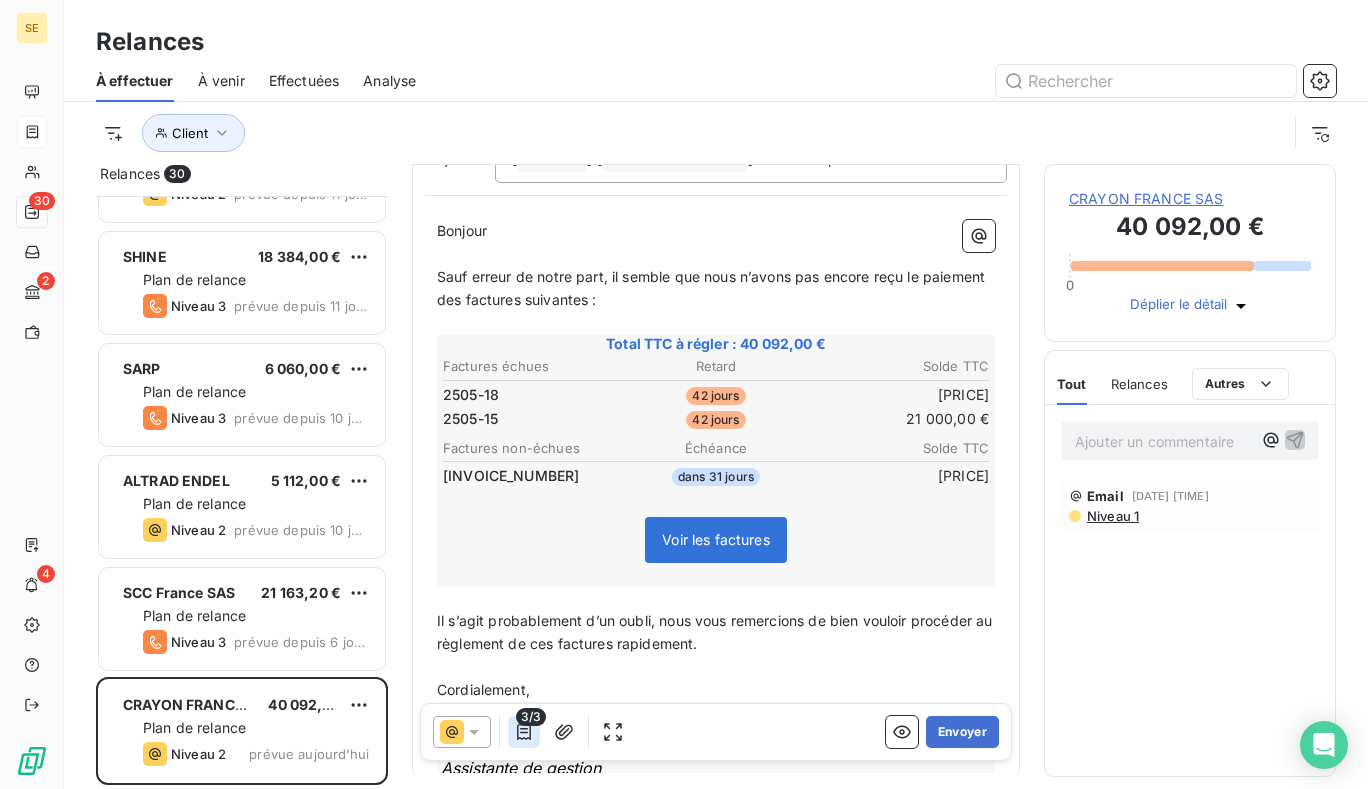 click 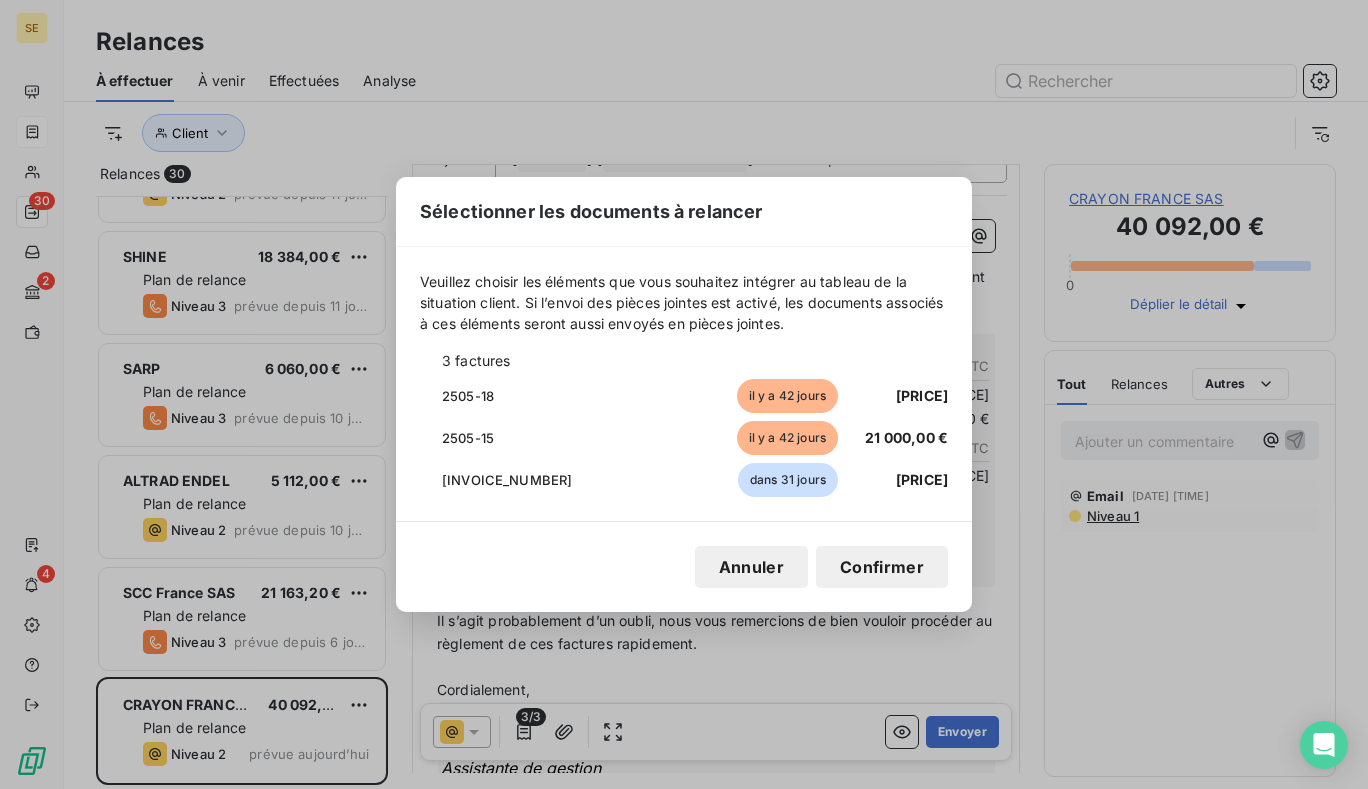 click at bounding box center (426, 480) 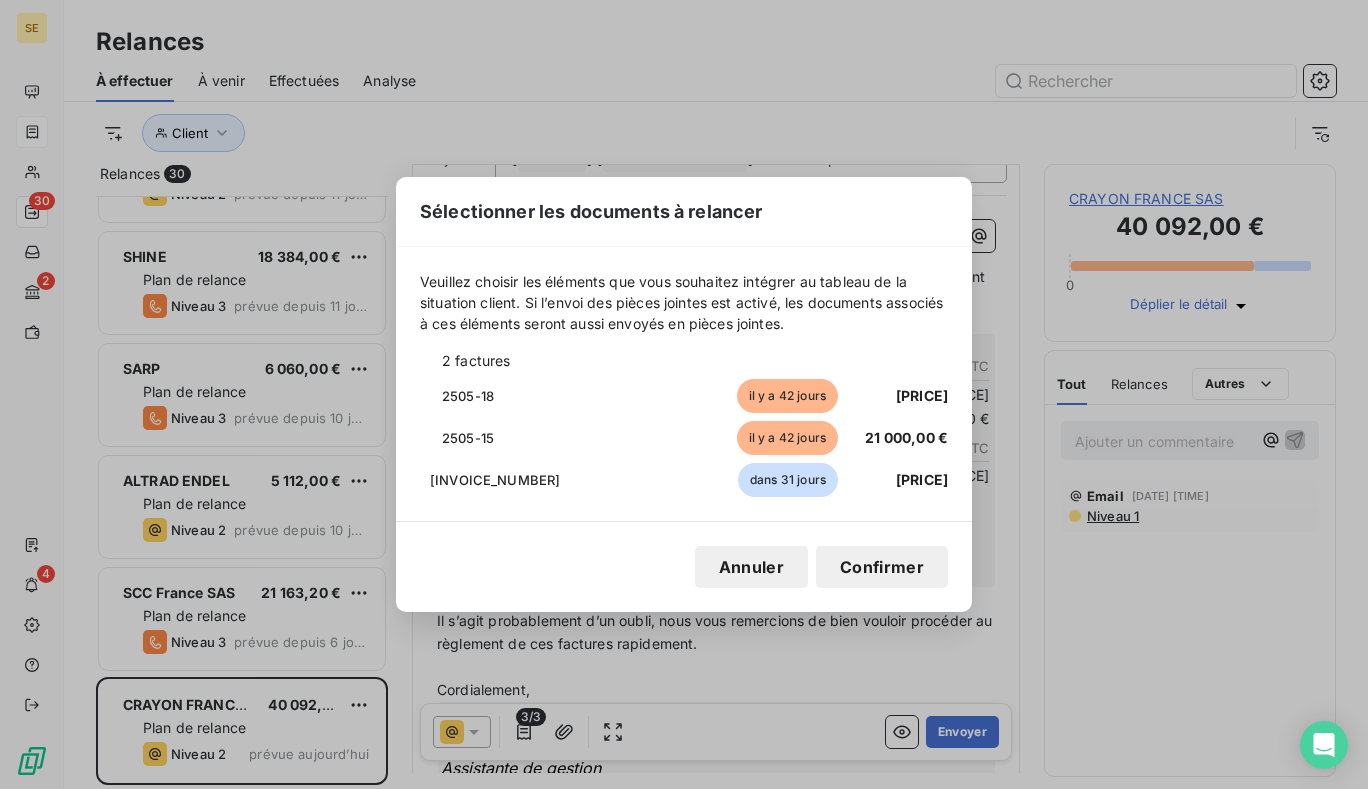drag, startPoint x: 538, startPoint y: 671, endPoint x: 412, endPoint y: 726, distance: 137.48091 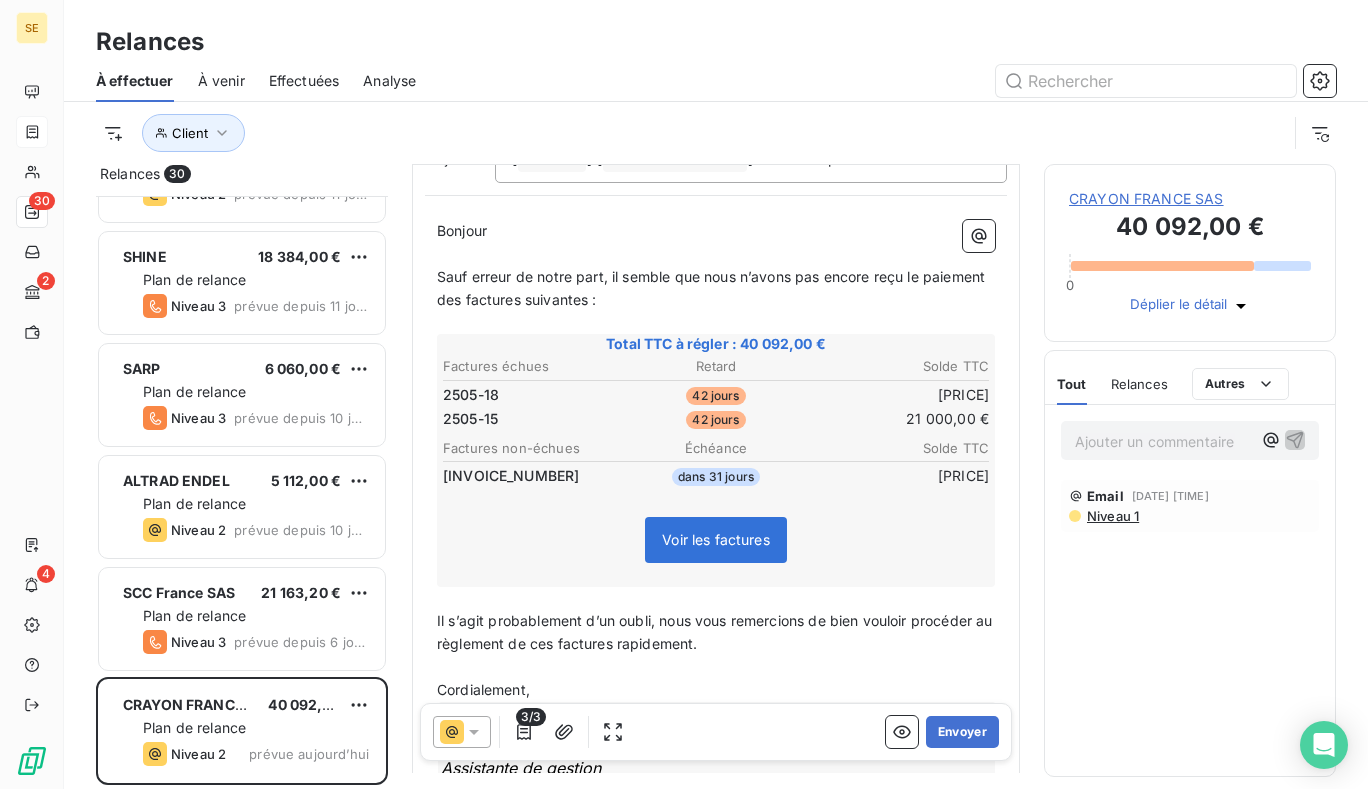click 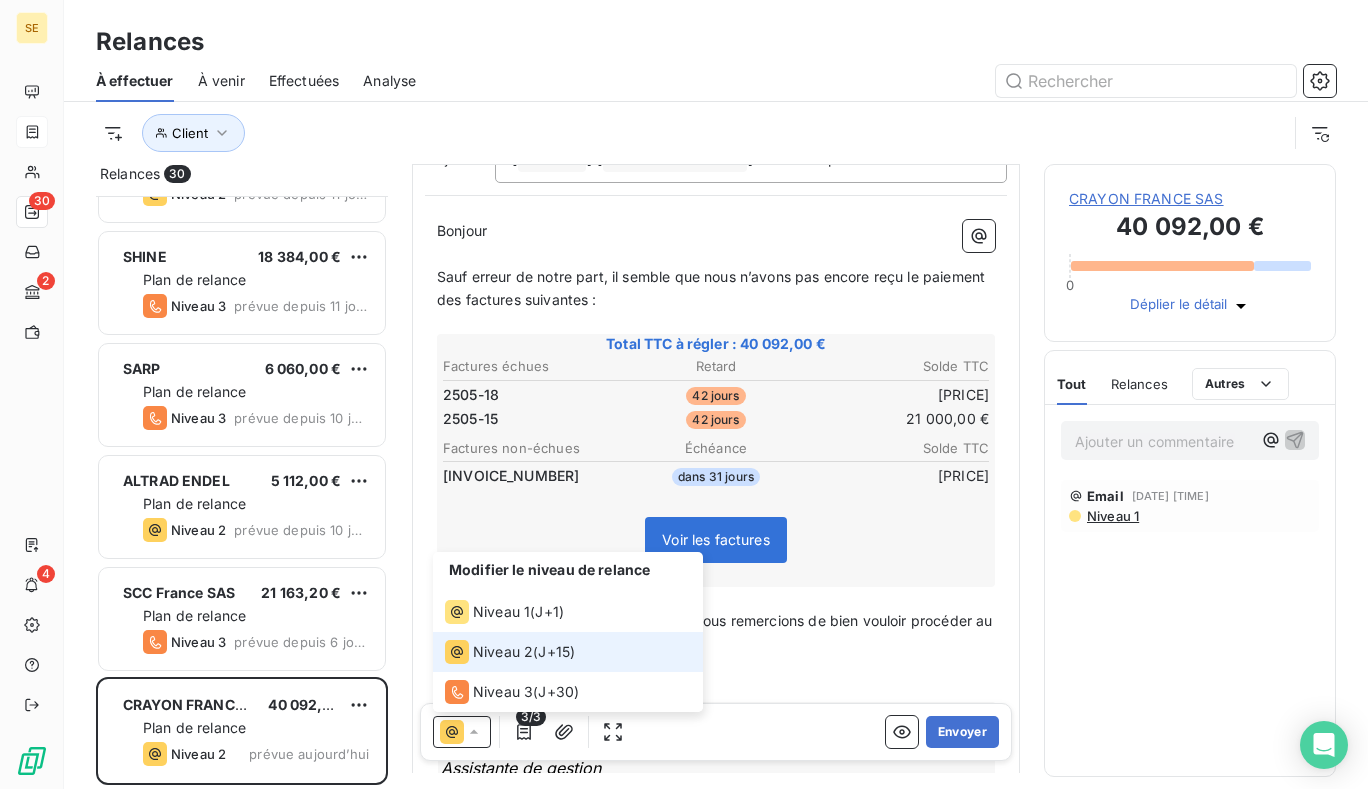 click on "J+15 )" at bounding box center [556, 652] 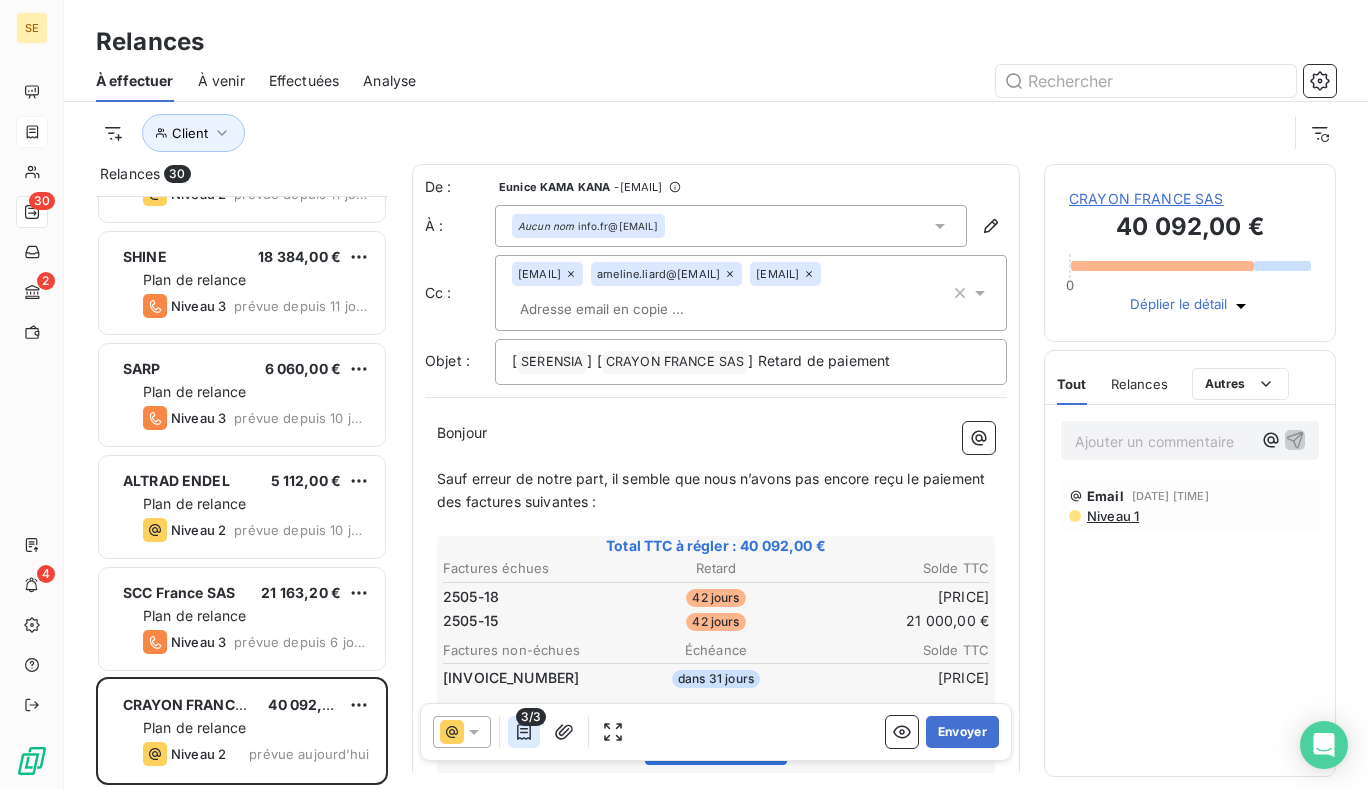 click at bounding box center (524, 732) 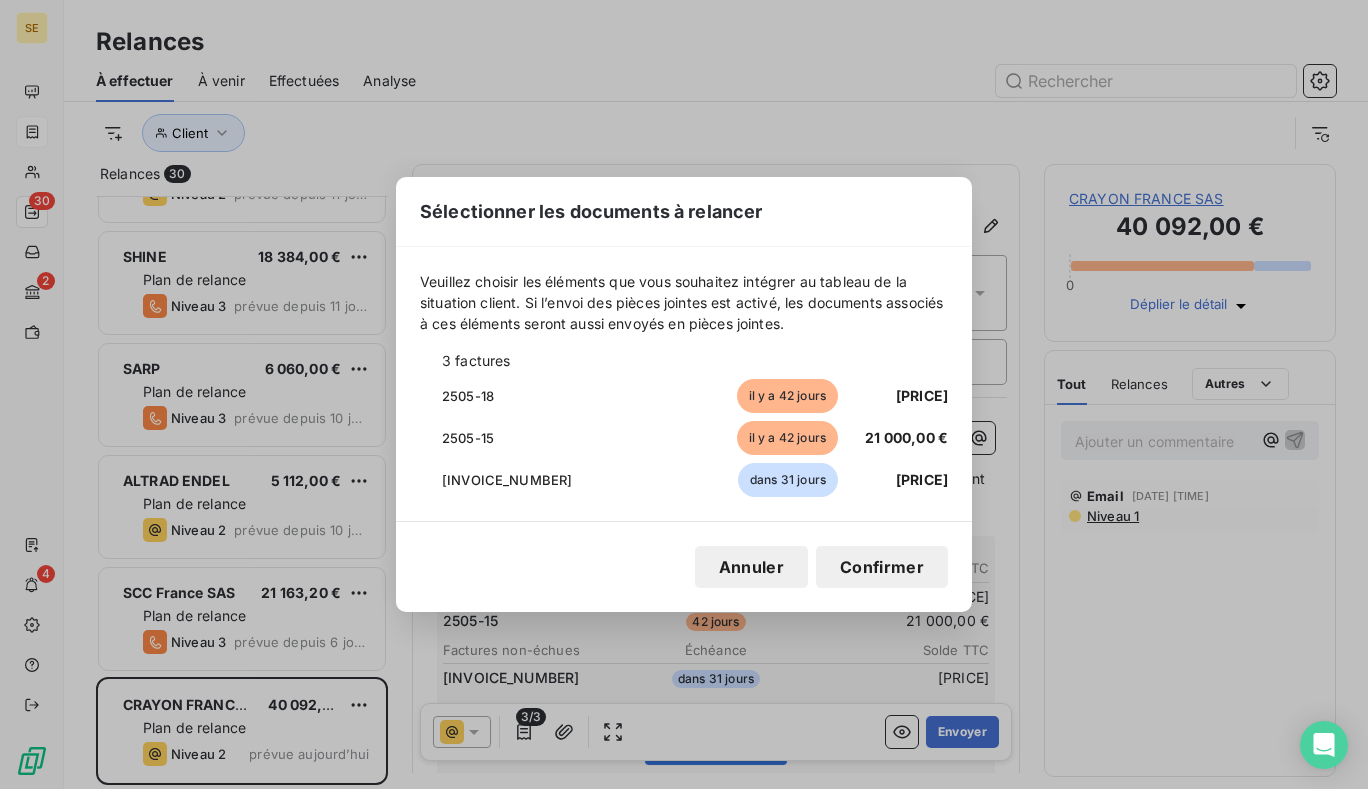 click 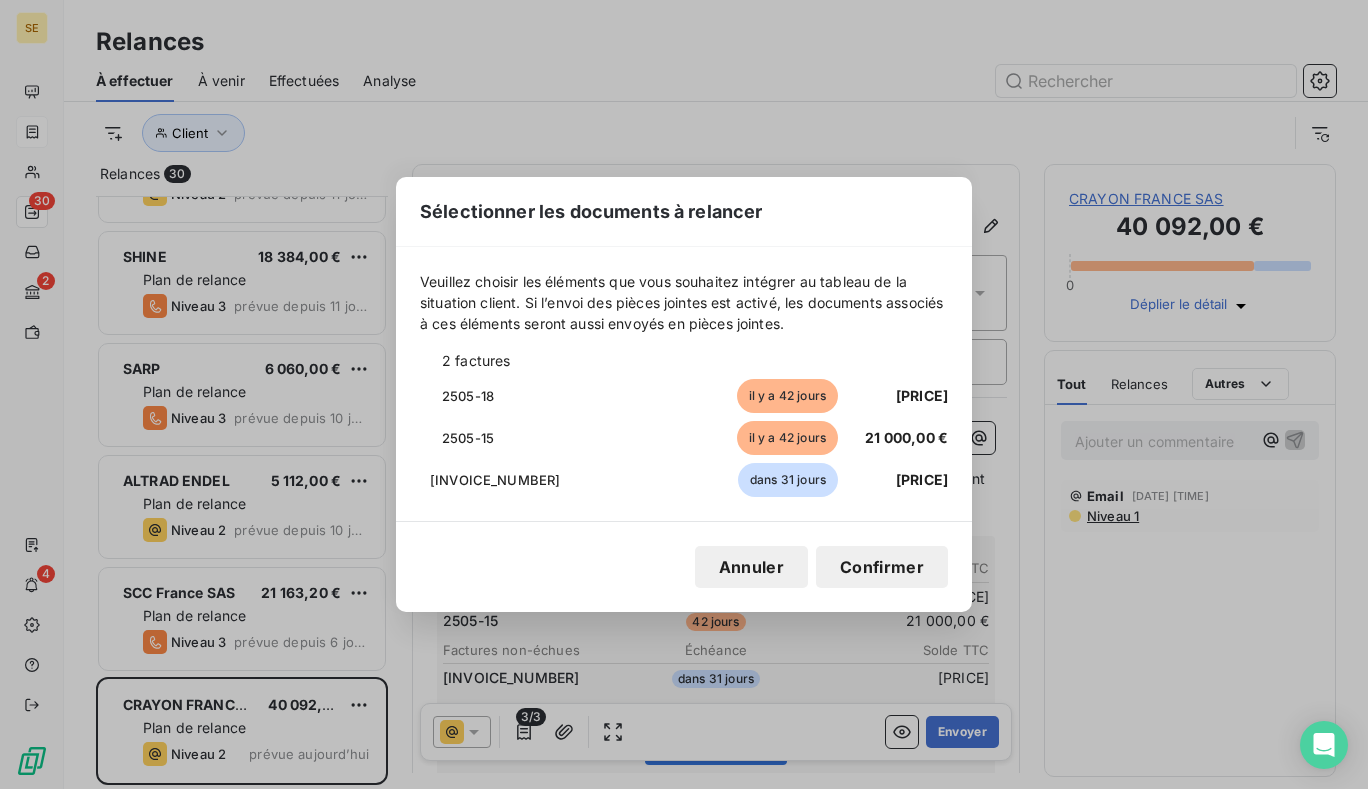 click on "Confirmer" at bounding box center (882, 567) 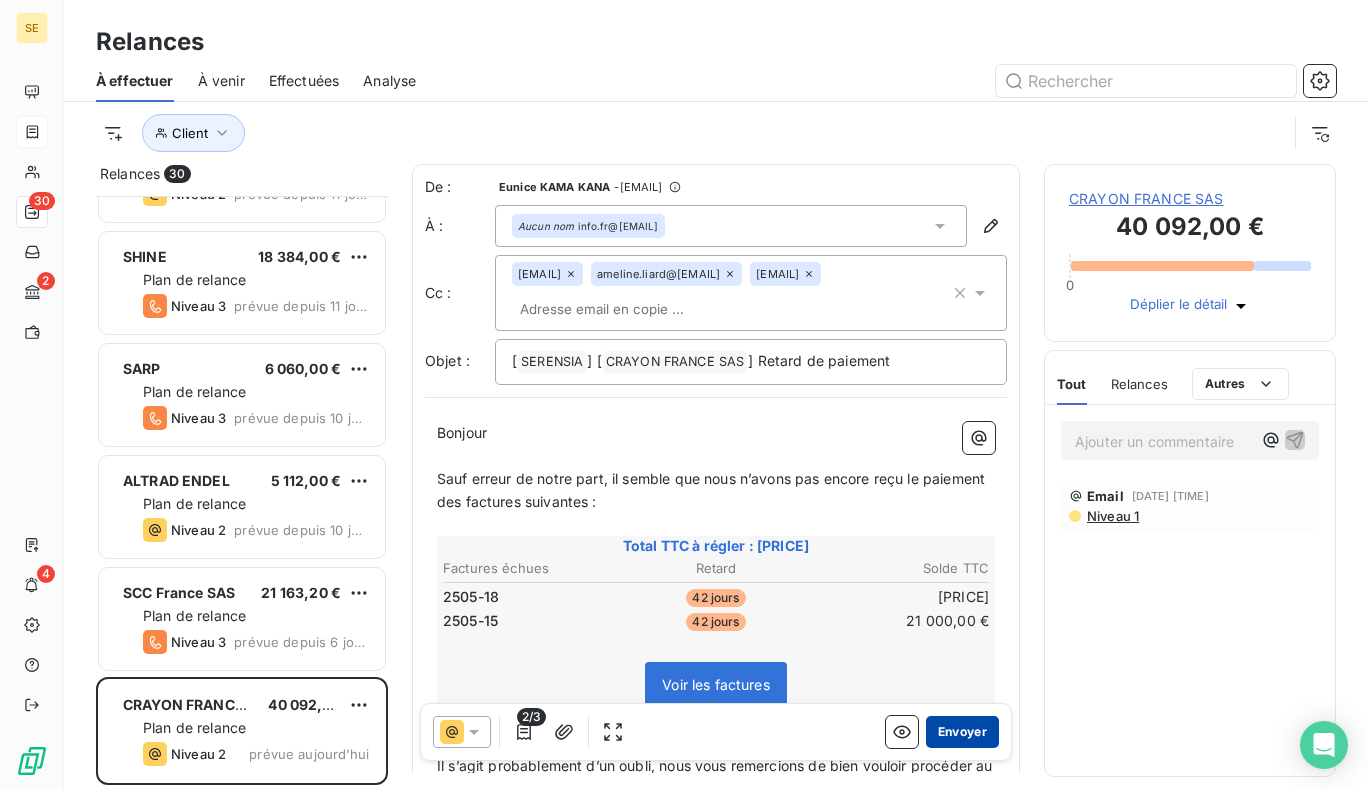 click on "Envoyer" at bounding box center [962, 732] 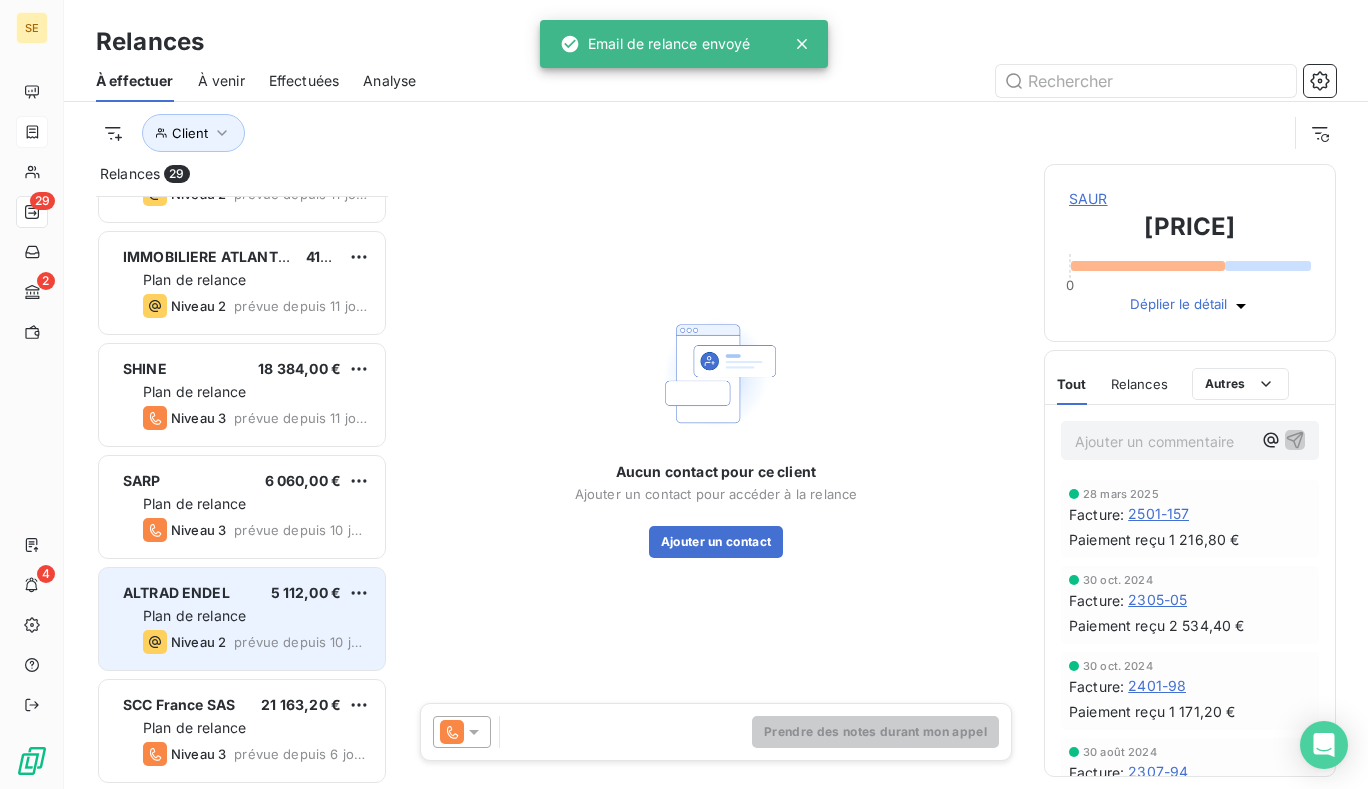 scroll, scrollTop: 2655, scrollLeft: 0, axis: vertical 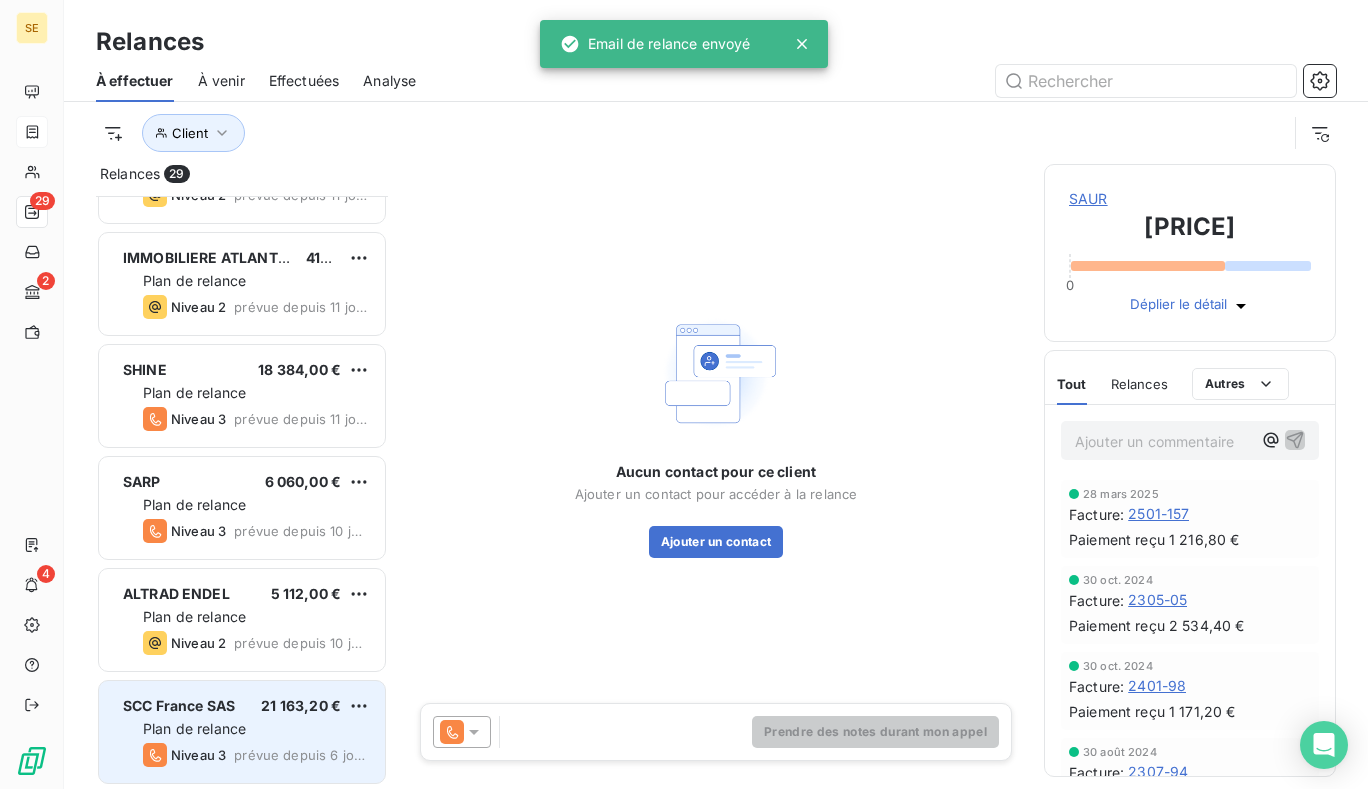 click on "SCC France SAS 21 163,20 € Plan de relance Niveau 3 prévue depuis 6 jours" at bounding box center [242, 732] 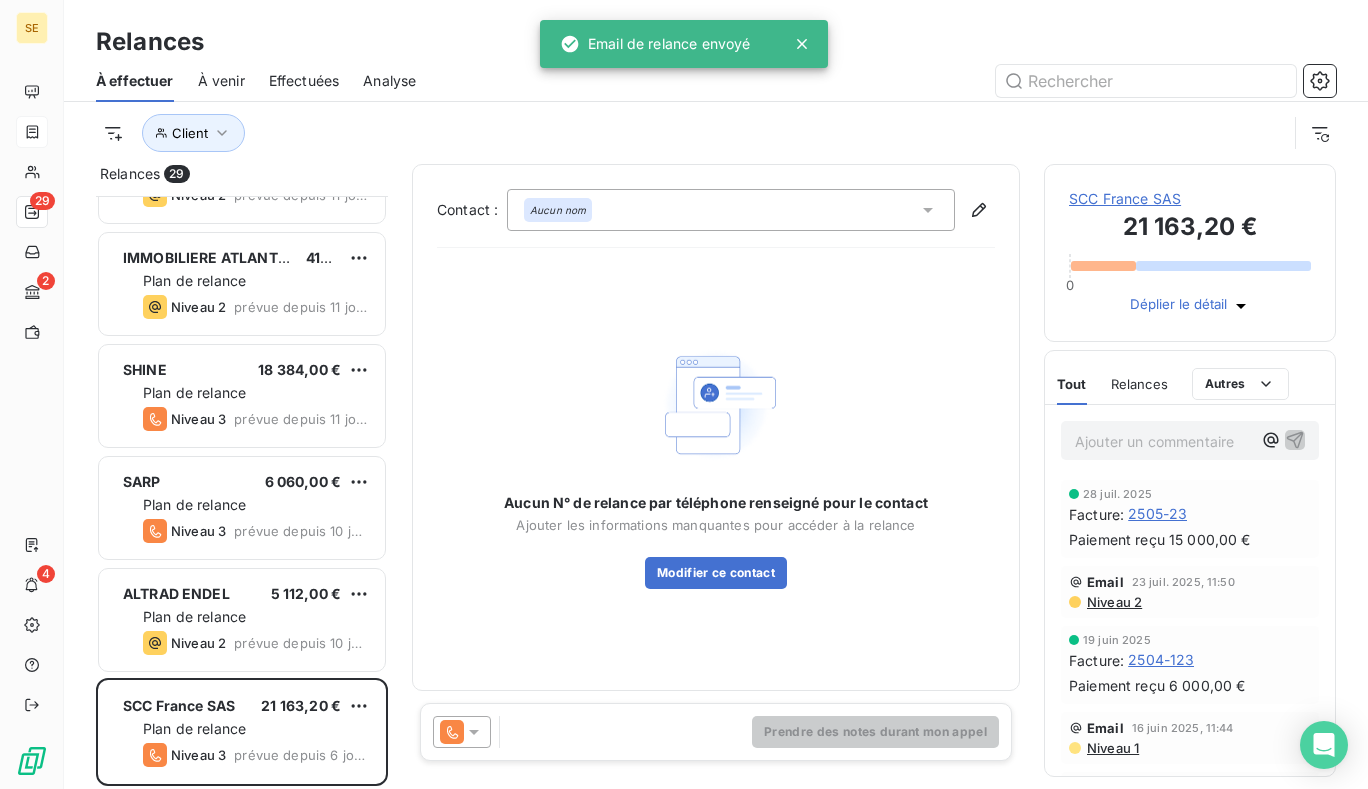 click 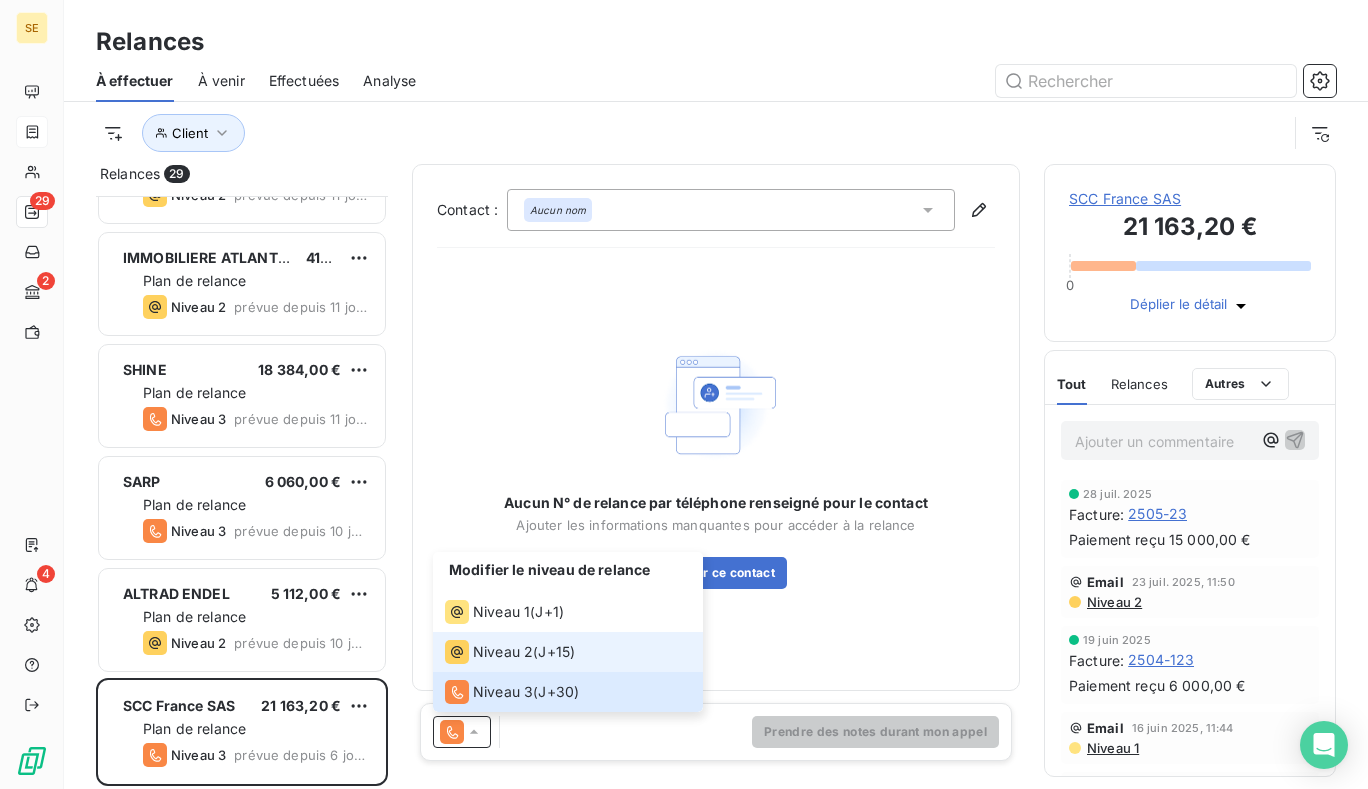 click on "Niveau 2" at bounding box center [503, 652] 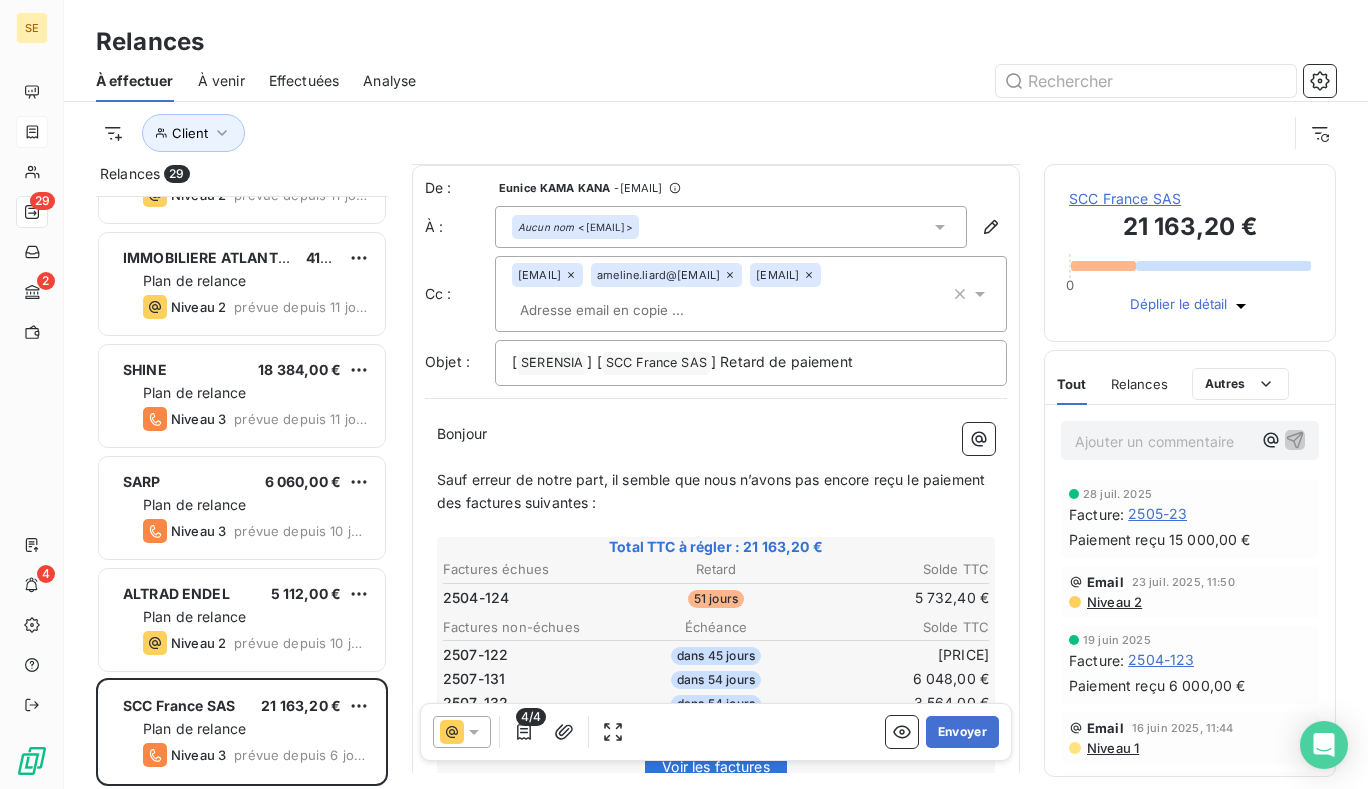 scroll, scrollTop: 201, scrollLeft: 0, axis: vertical 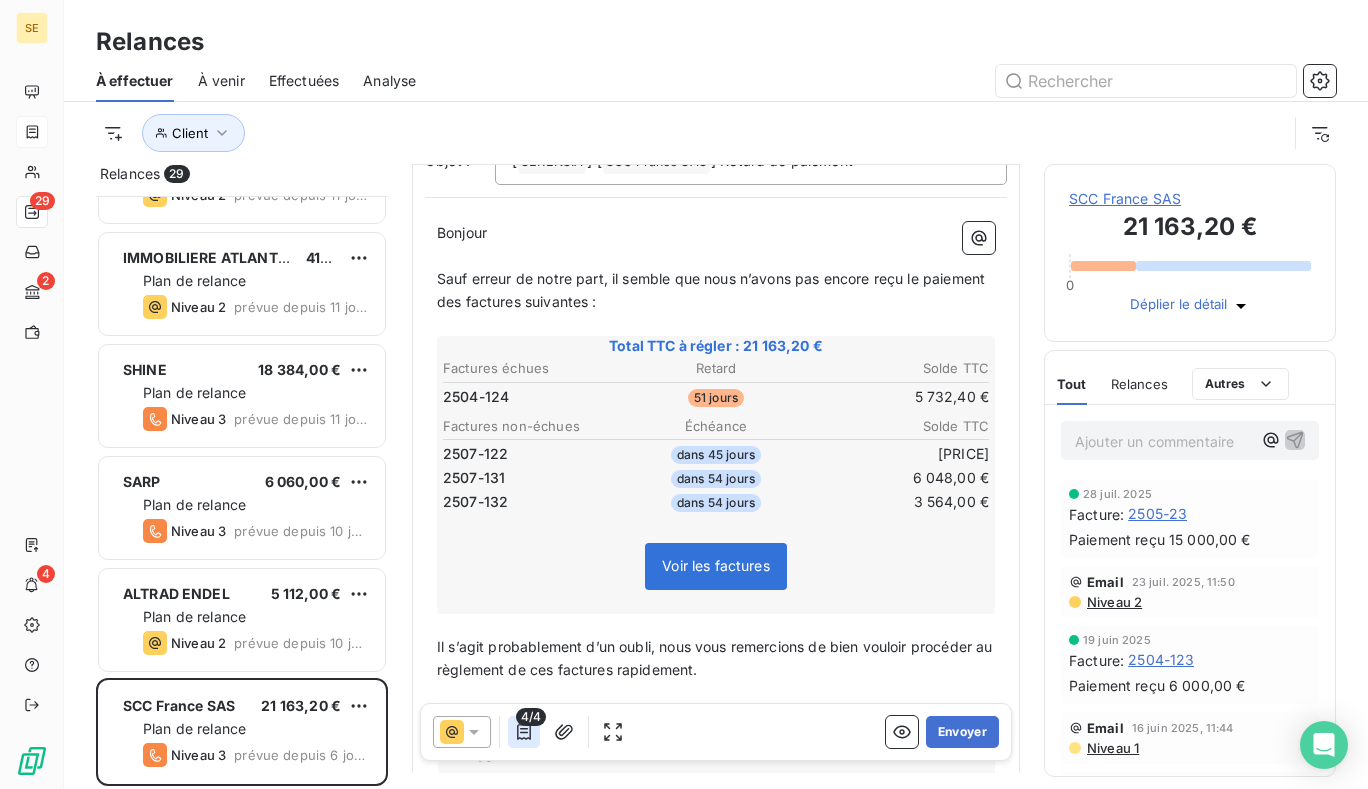 click at bounding box center (524, 732) 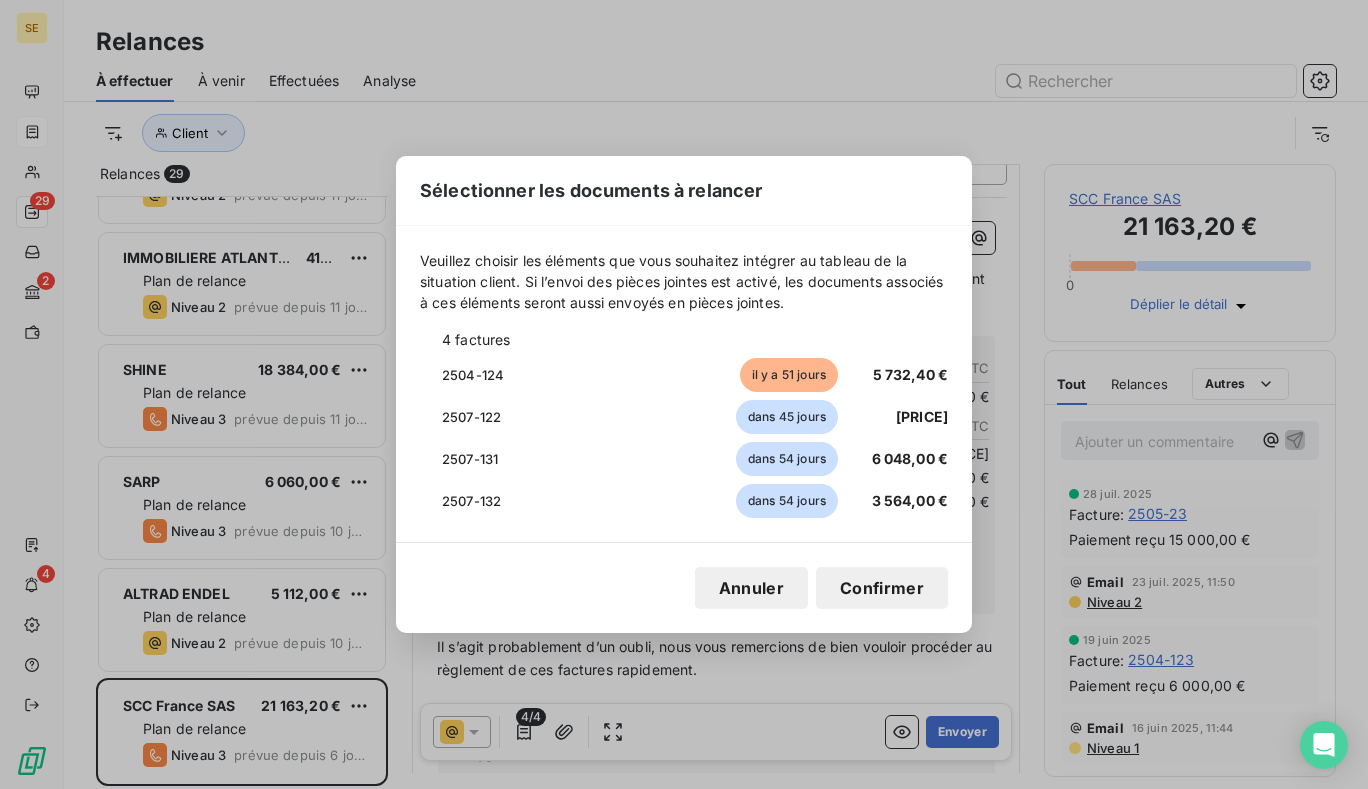 click on "2507-132" at bounding box center (471, 501) 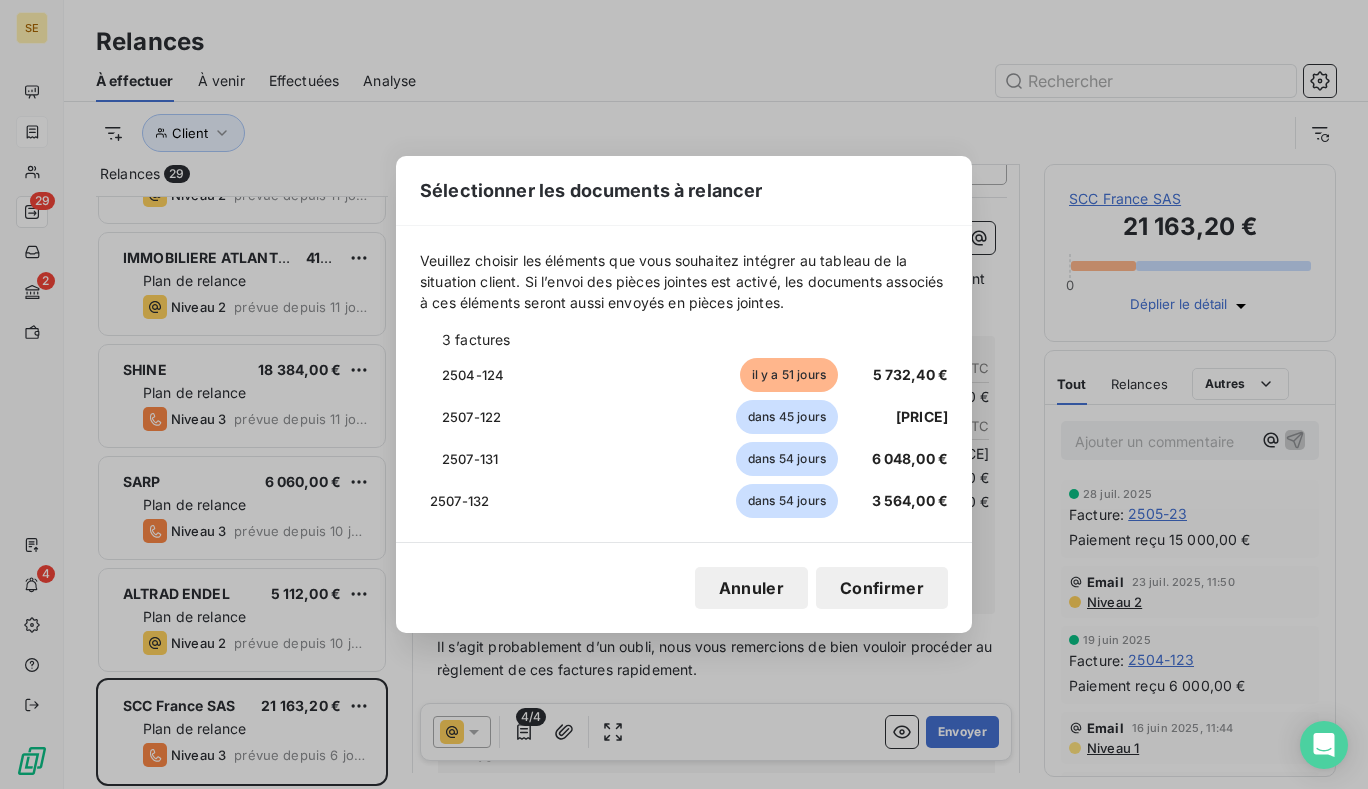 click 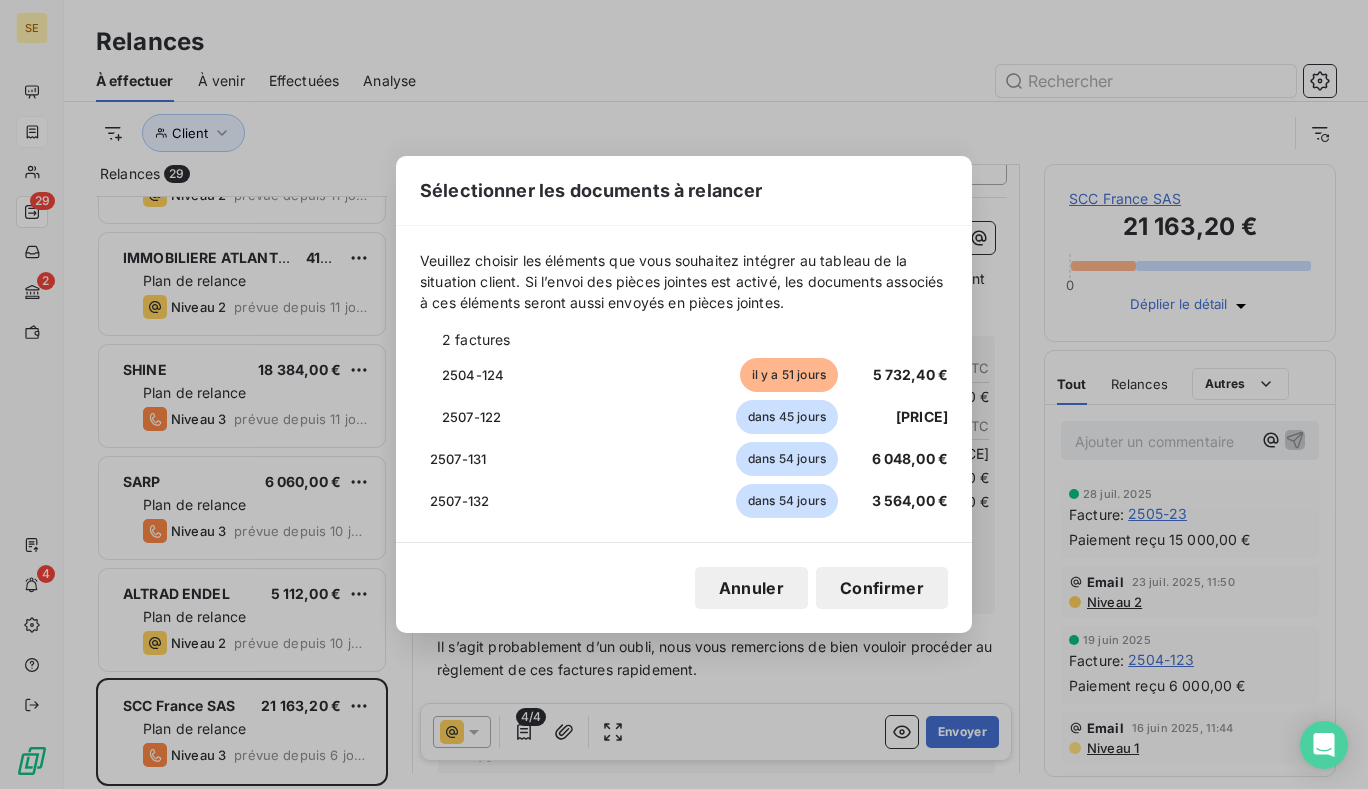 click 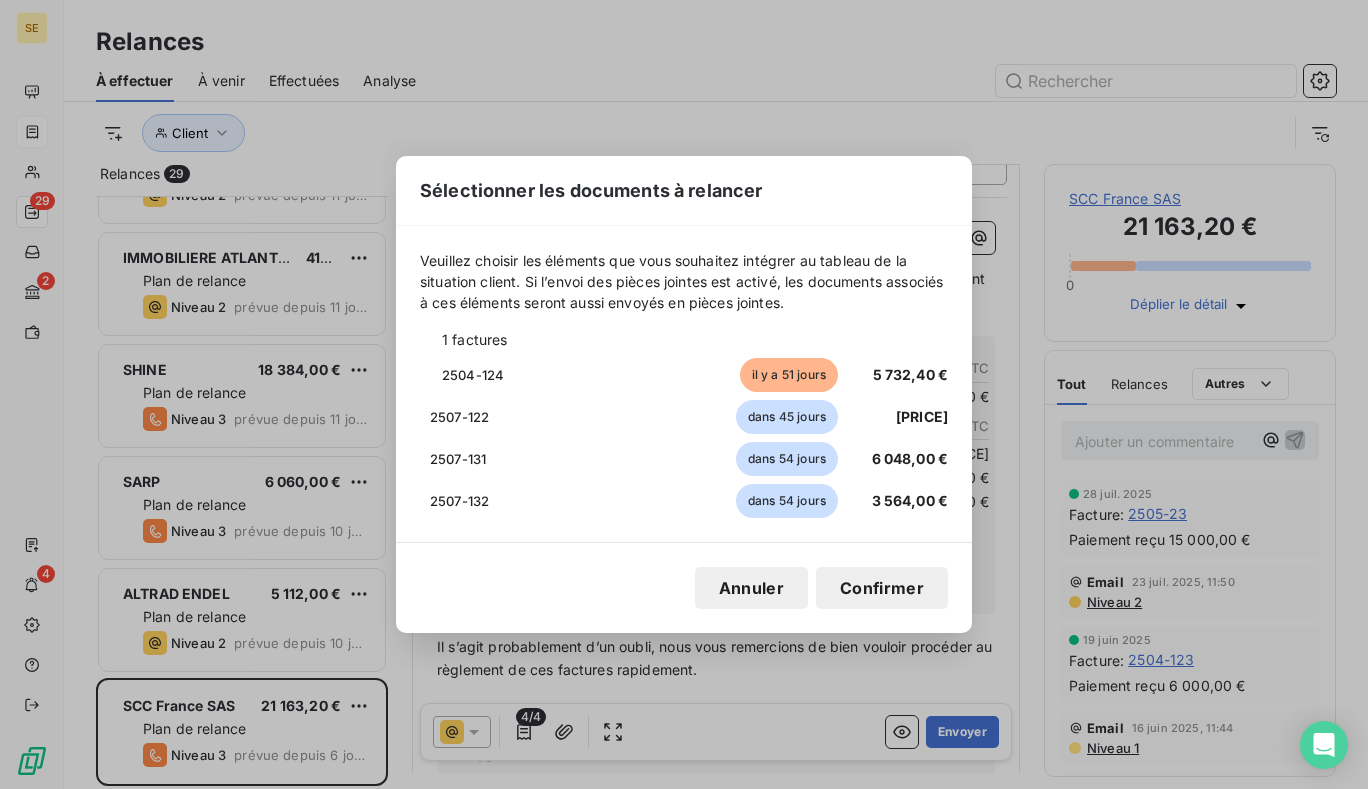 click on "Confirmer" at bounding box center (882, 588) 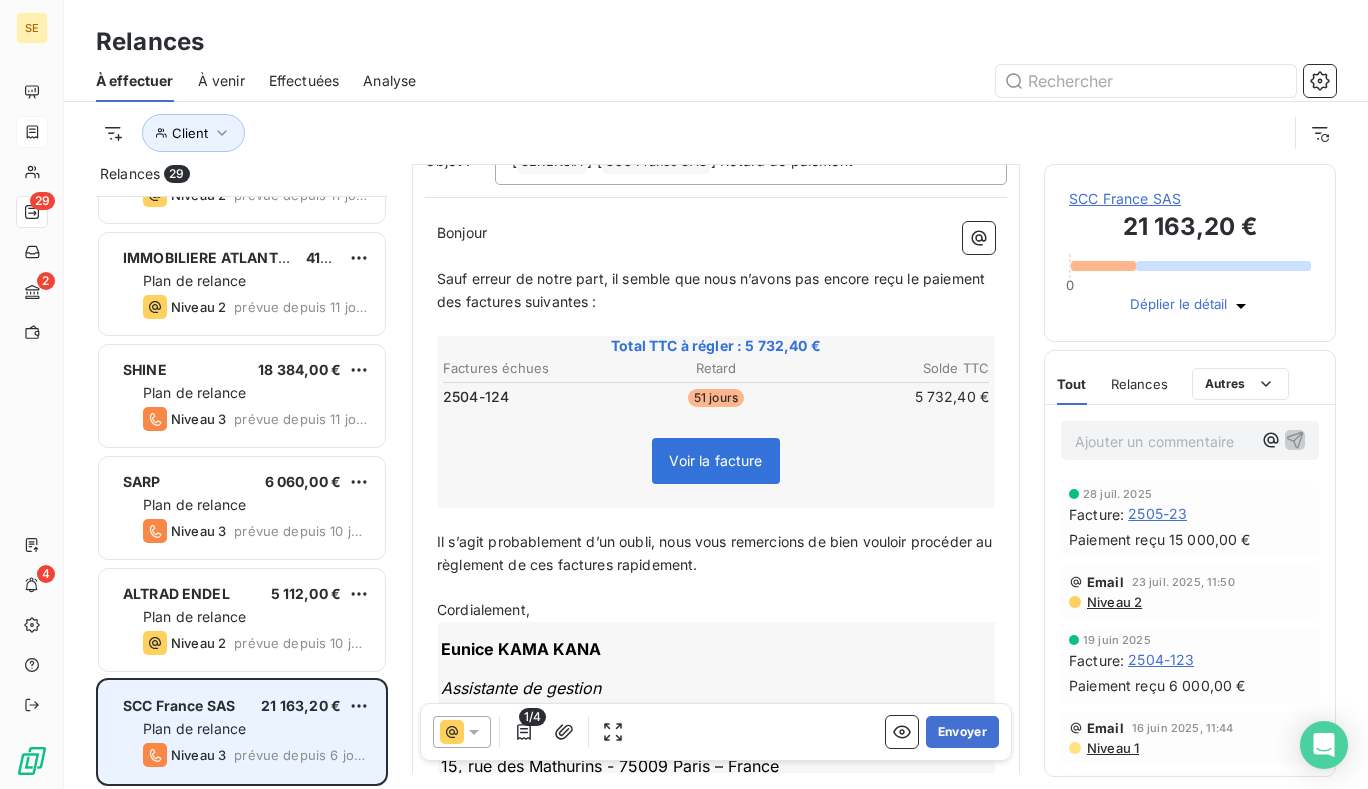 click on "SCC France SAS" at bounding box center (179, 705) 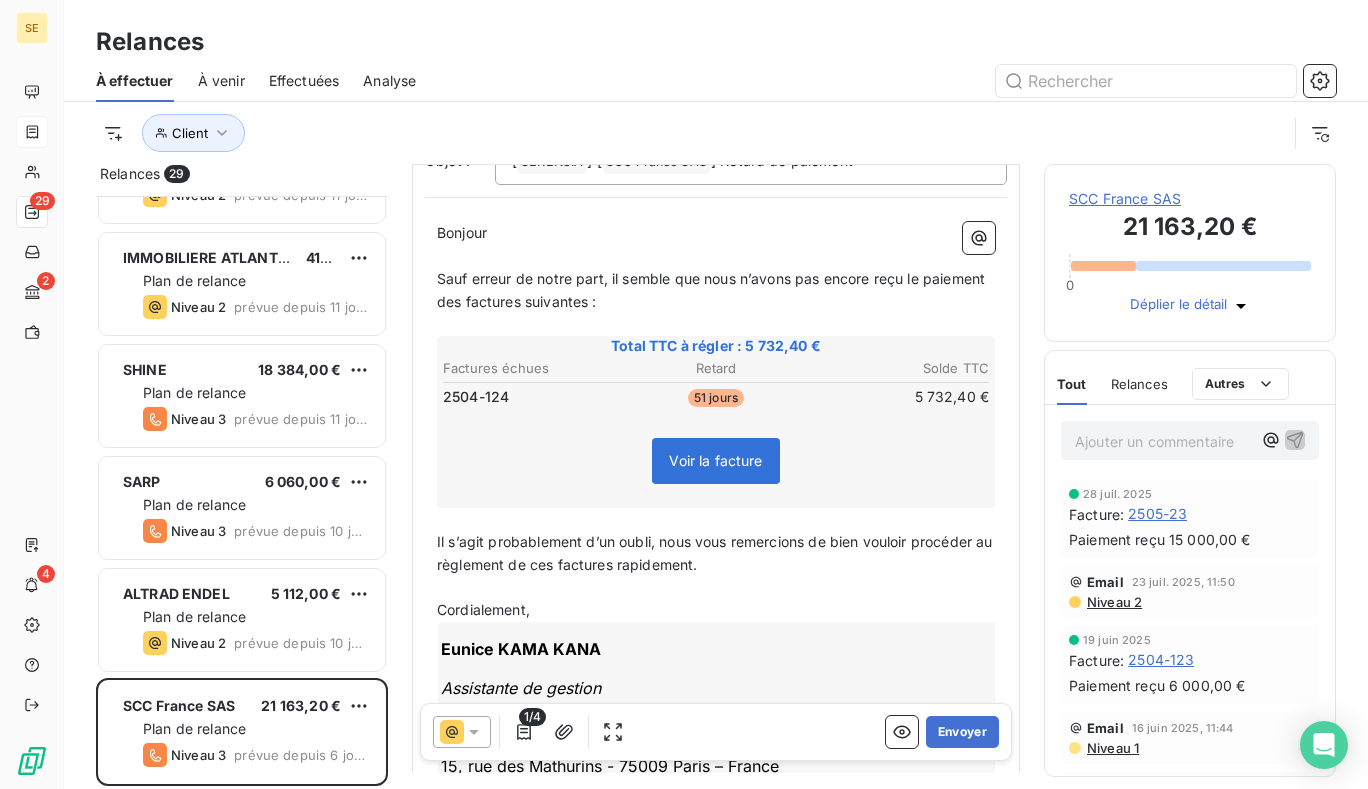 click at bounding box center [462, 732] 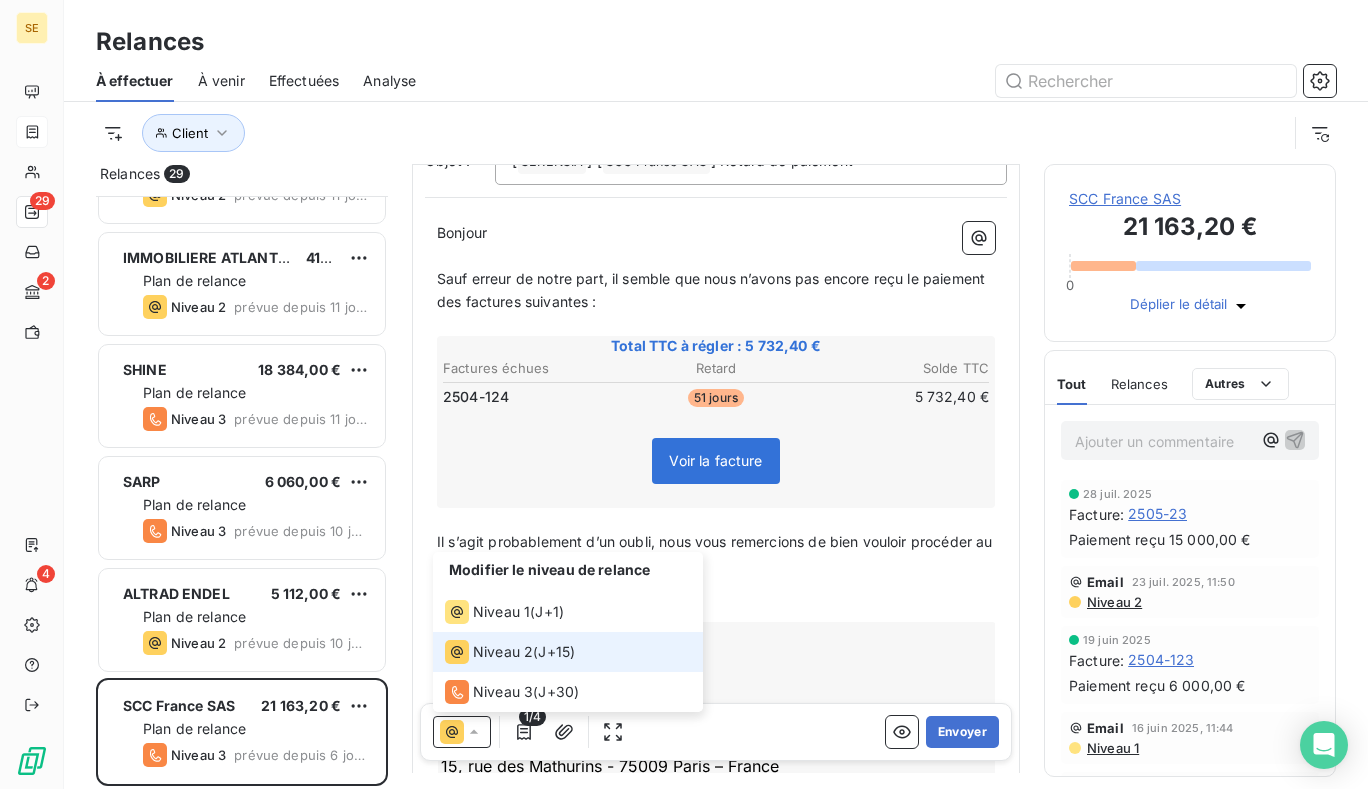 click on "Niveau 2  ( J+15 )" at bounding box center [568, 652] 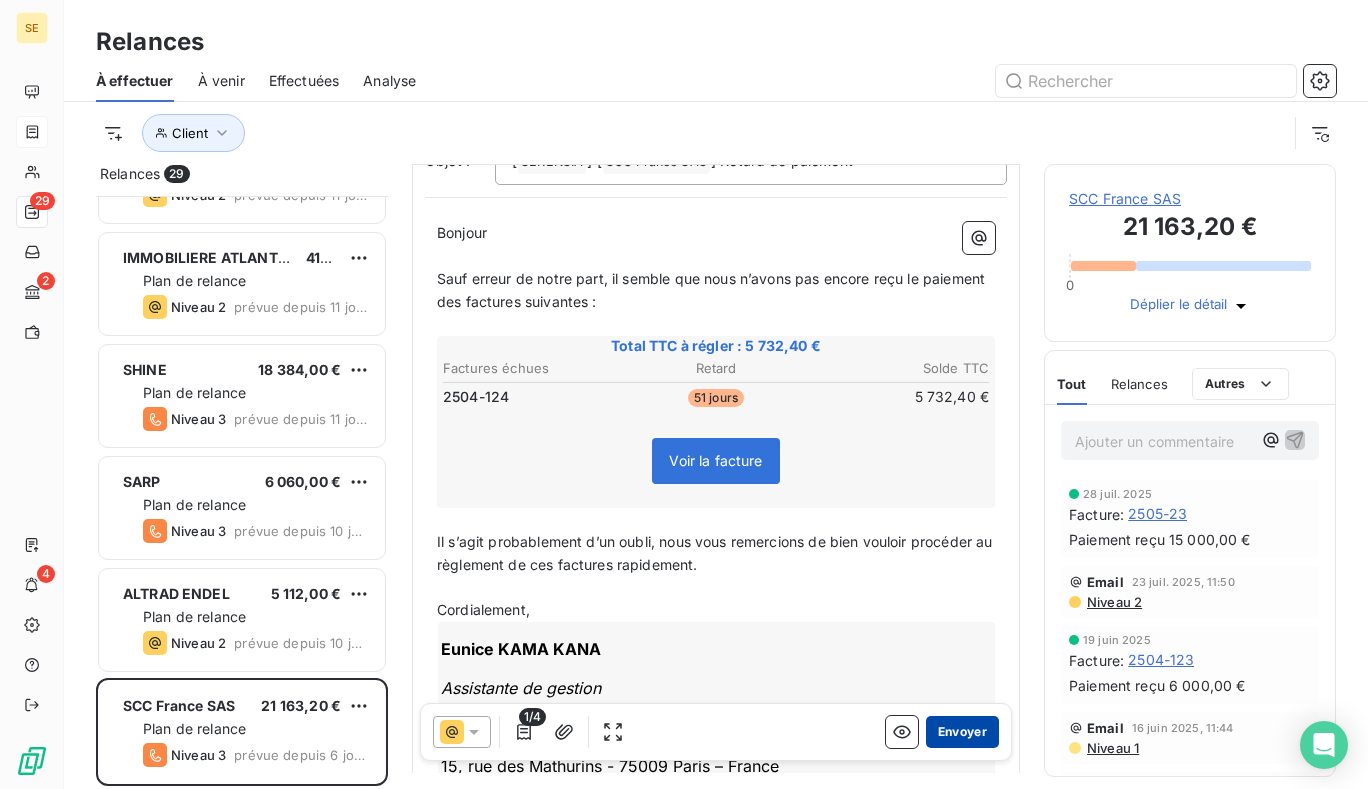 click on "Envoyer" at bounding box center (962, 732) 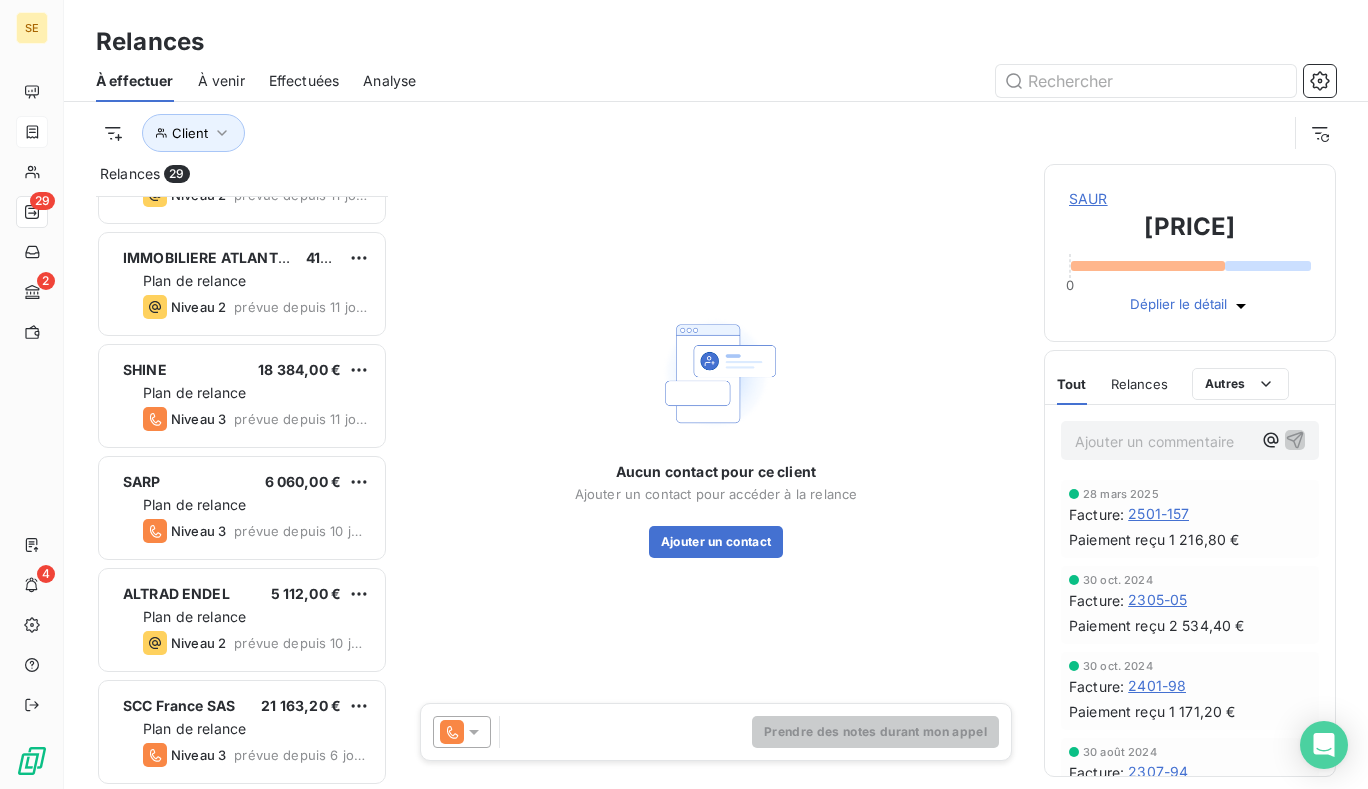 scroll, scrollTop: 2543, scrollLeft: 0, axis: vertical 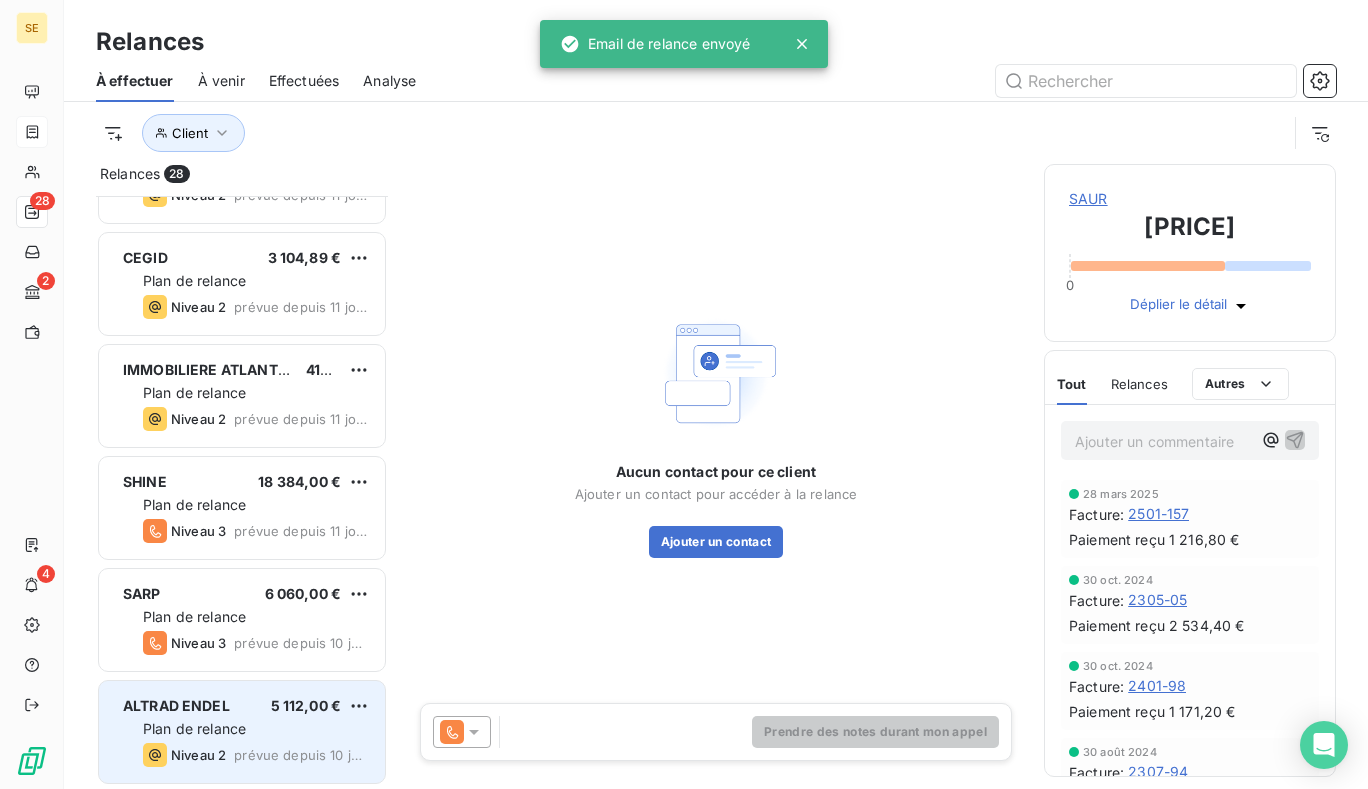 click on "ALTRAD ENDEL [PRICE] Plan de relance Niveau 2 prévue depuis [DAYS]" at bounding box center [242, 732] 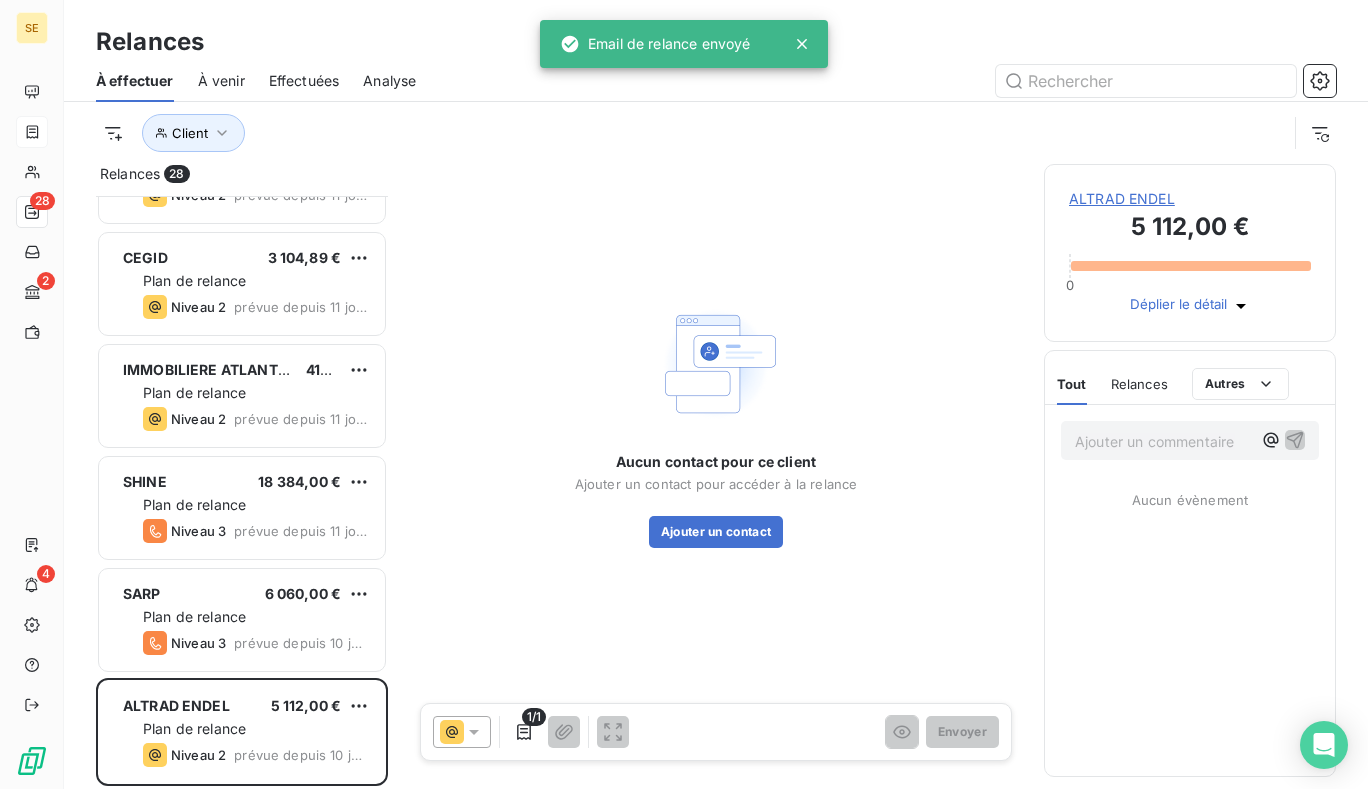 click at bounding box center (462, 732) 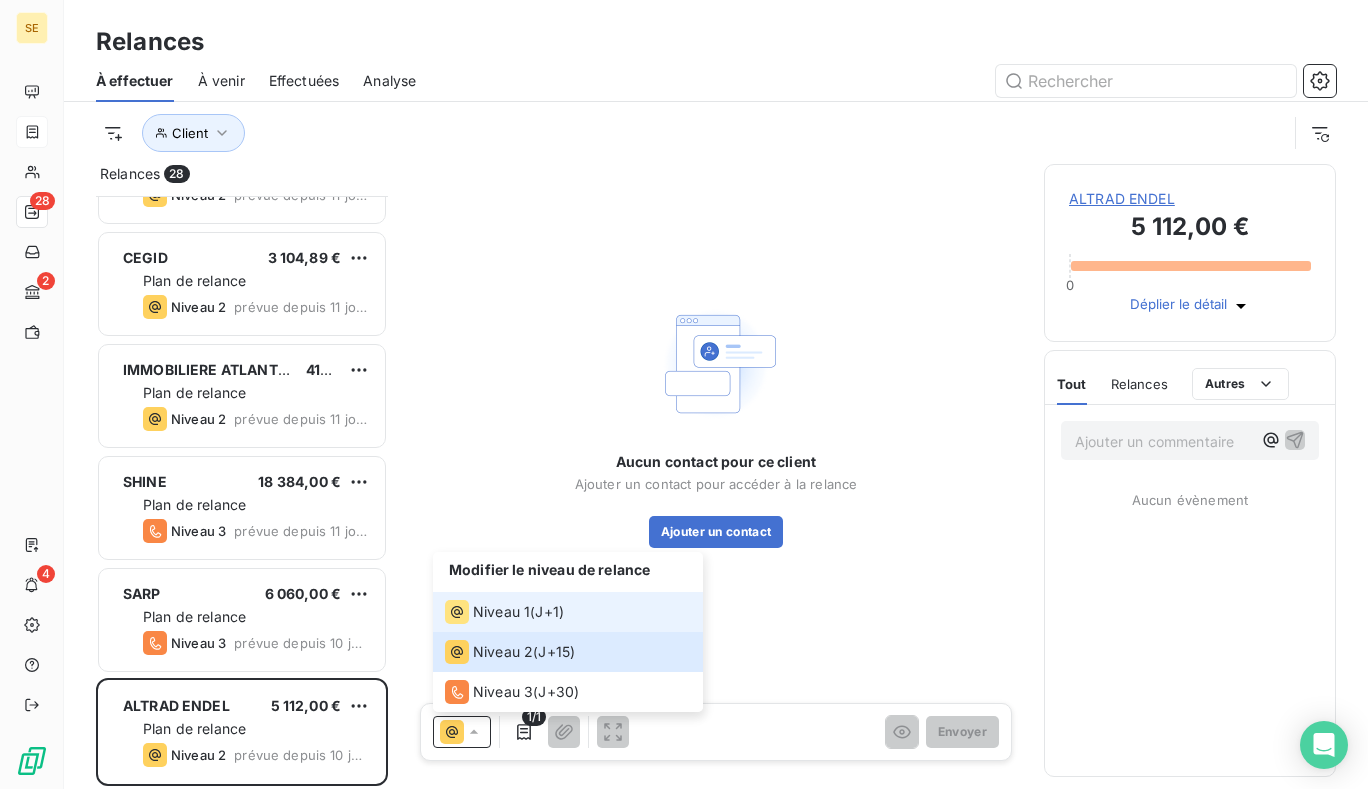 click on "Niveau 1" at bounding box center (501, 612) 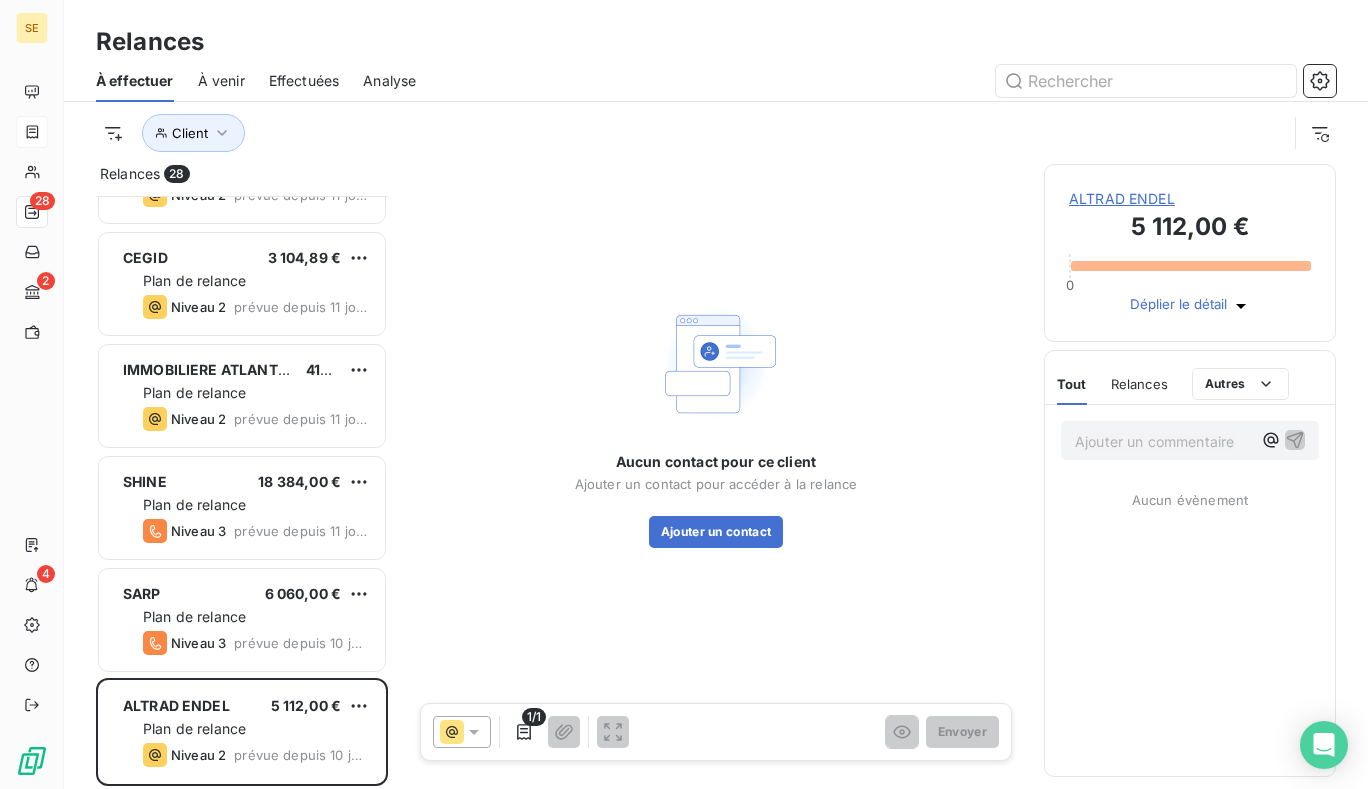 click at bounding box center [462, 732] 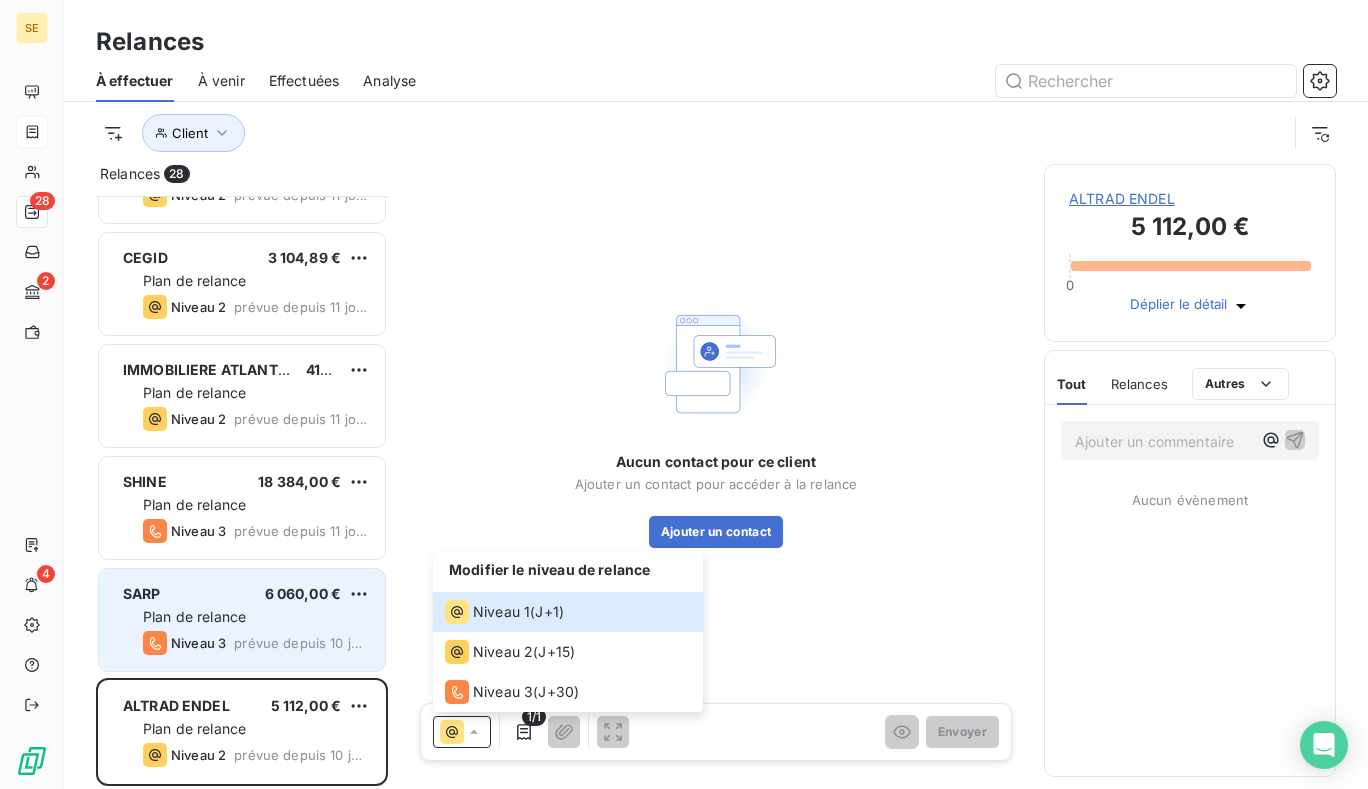 click on "Niveau 3" at bounding box center [184, 643] 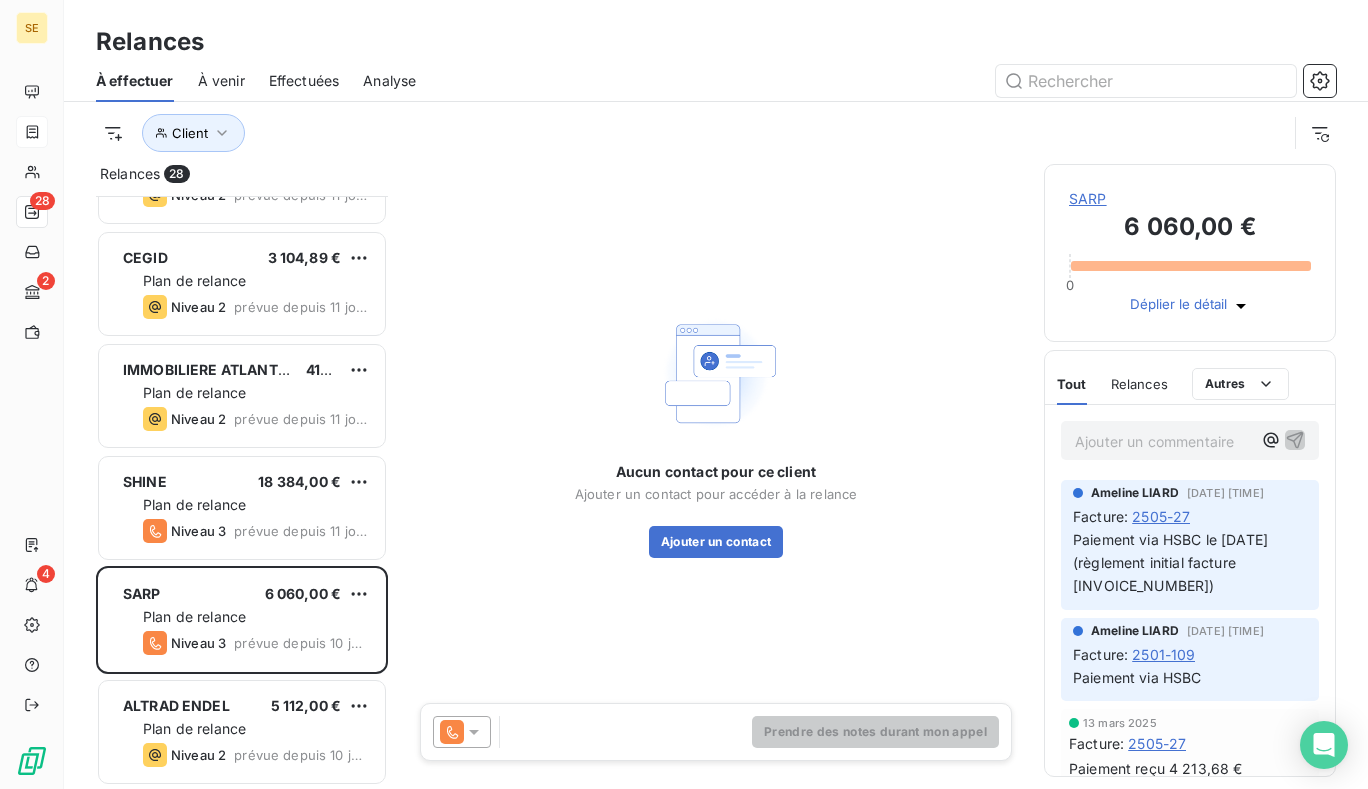 click 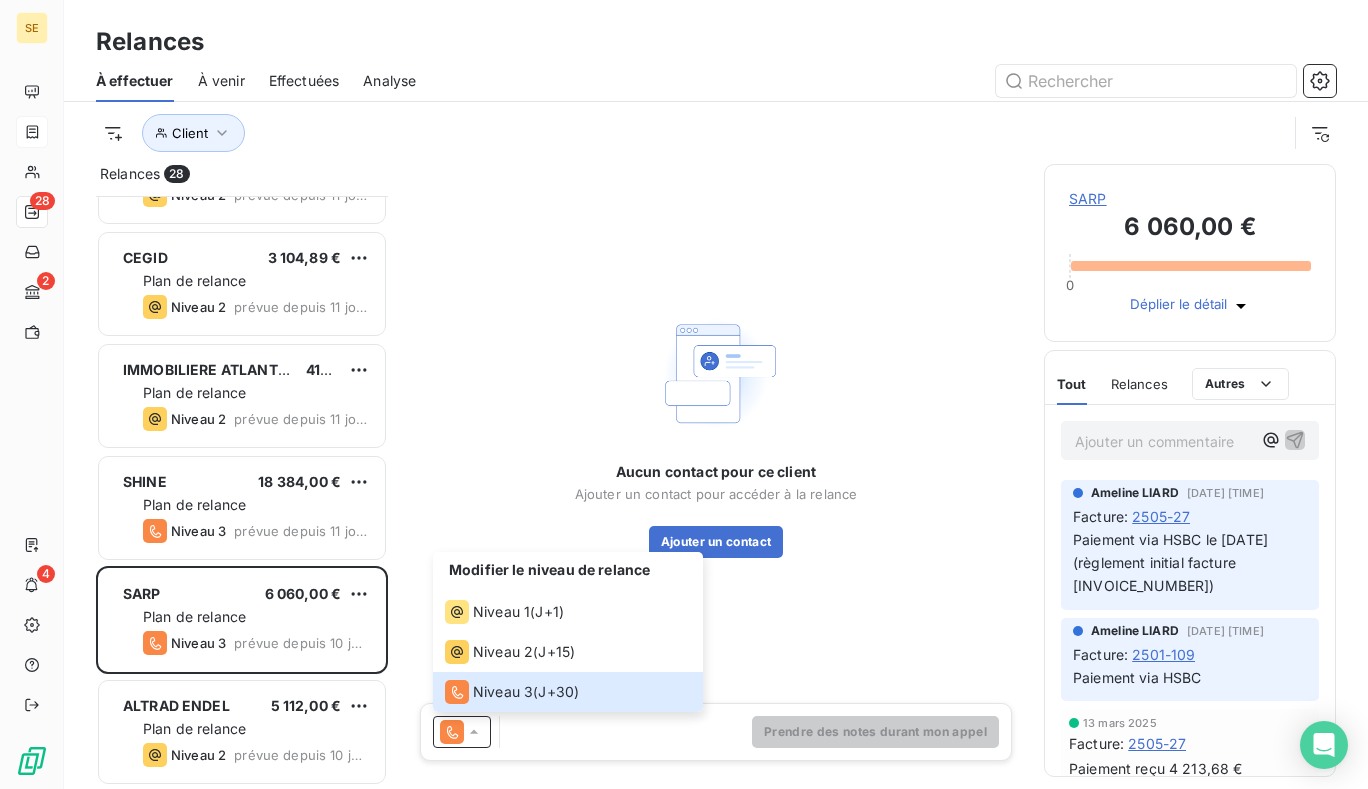 click 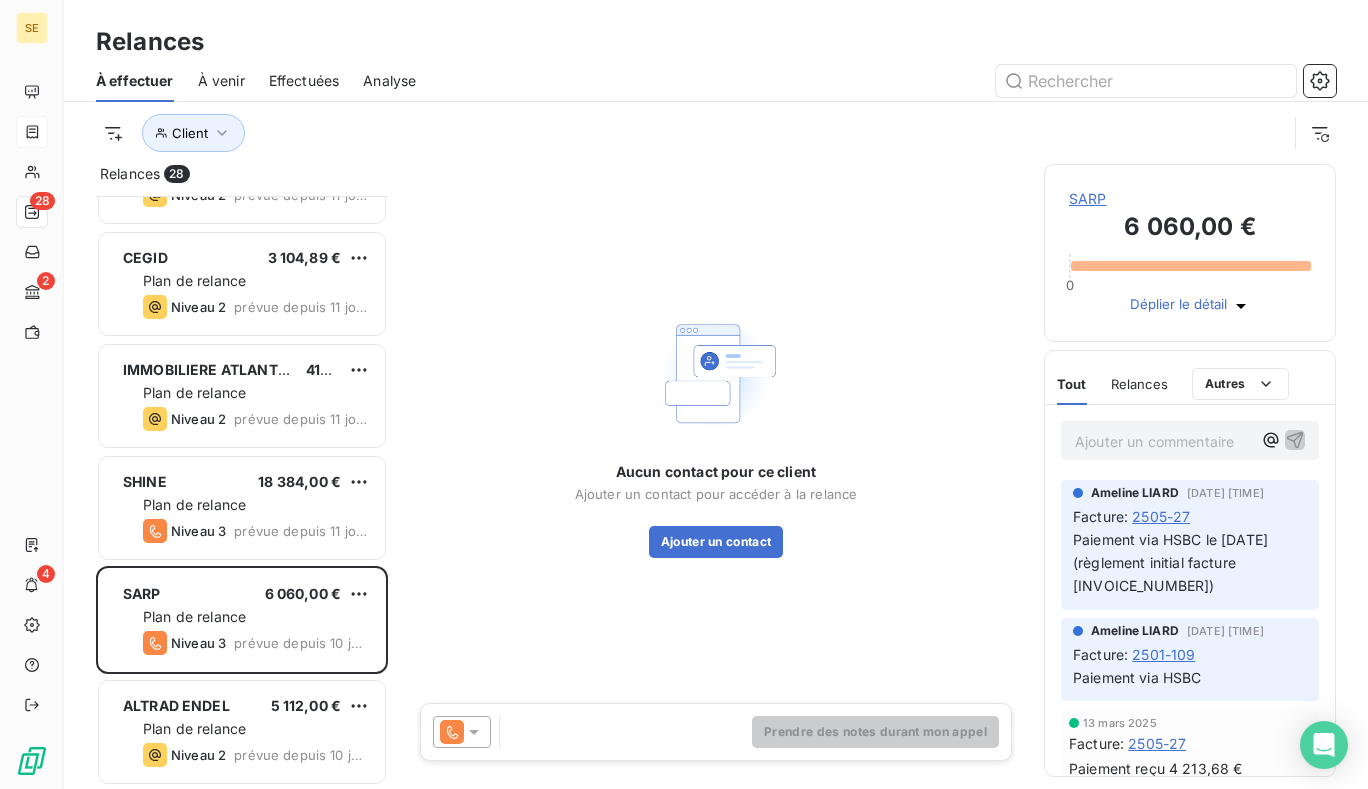 click 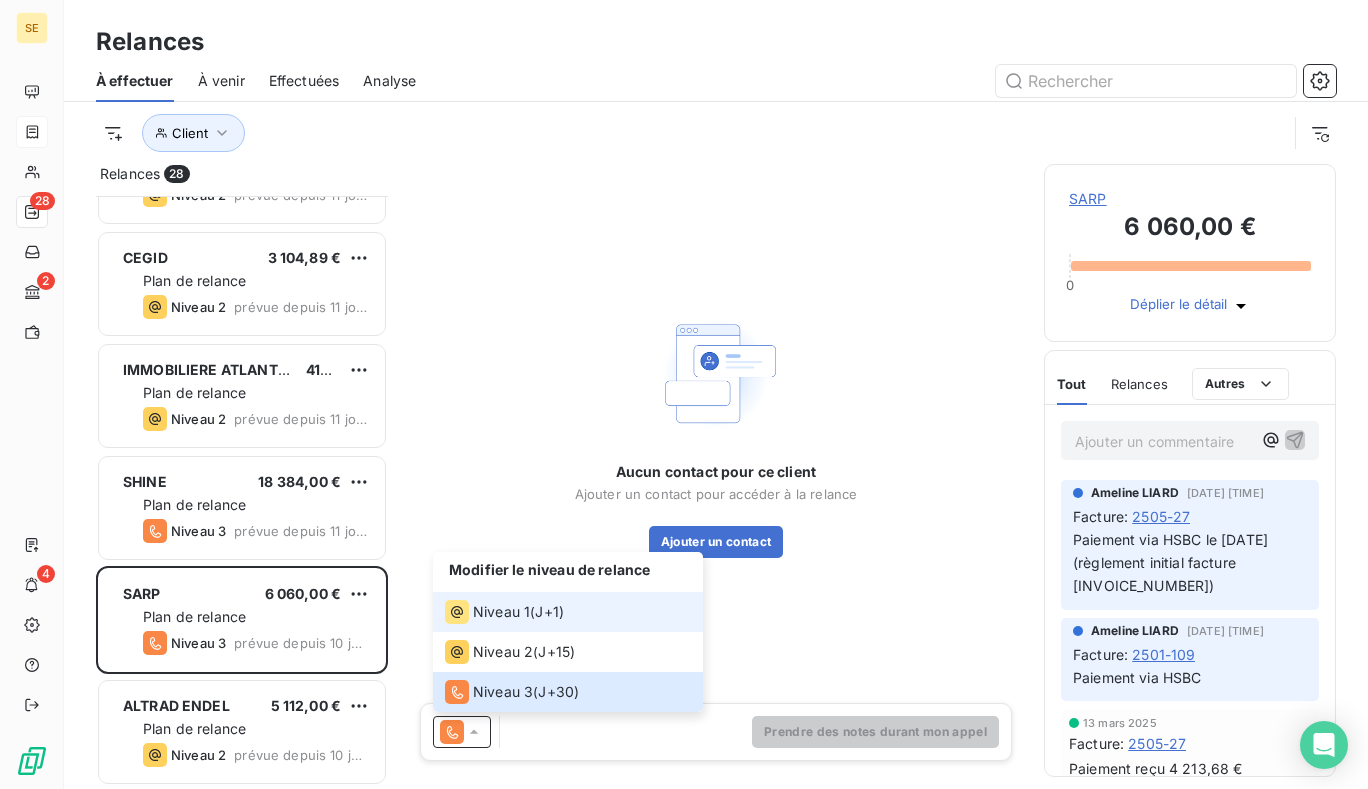 click on "Niveau 1" at bounding box center [501, 612] 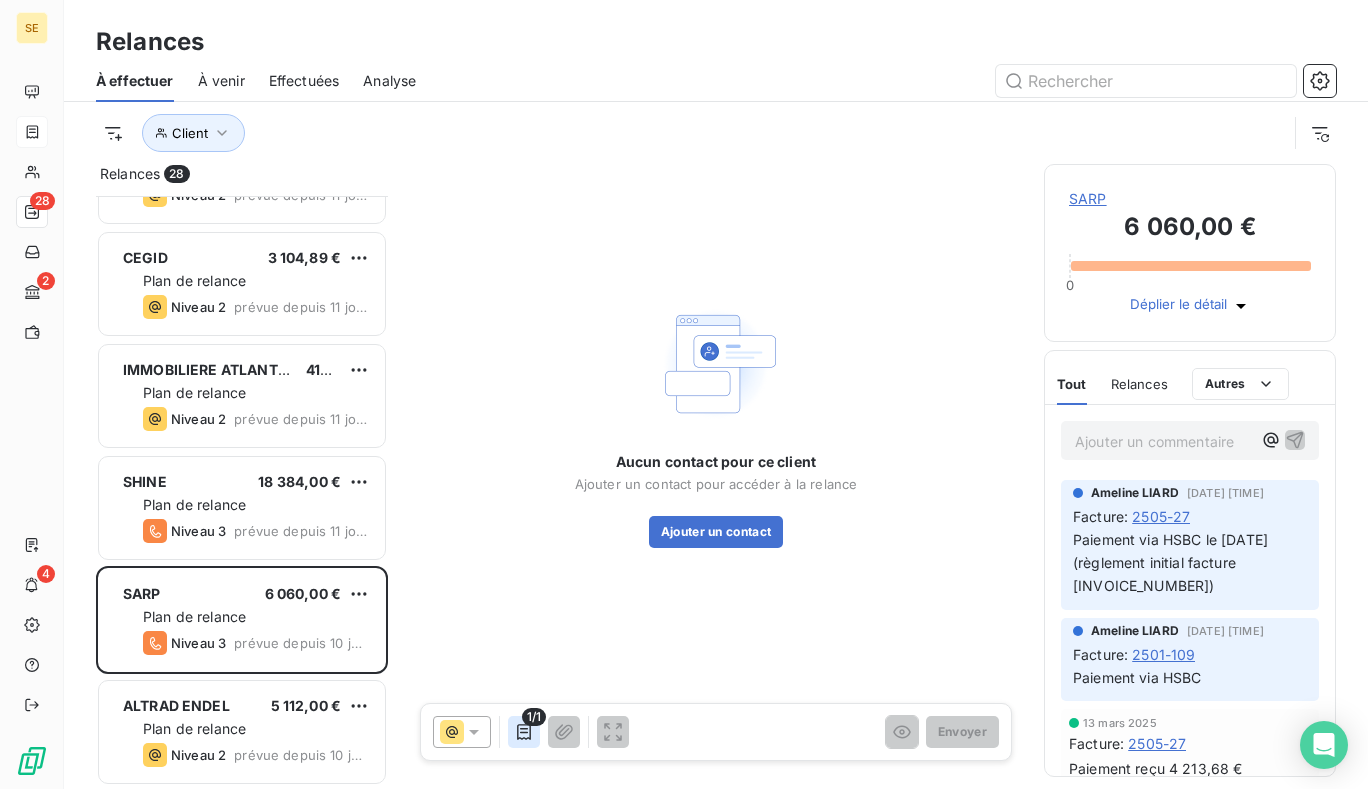 click 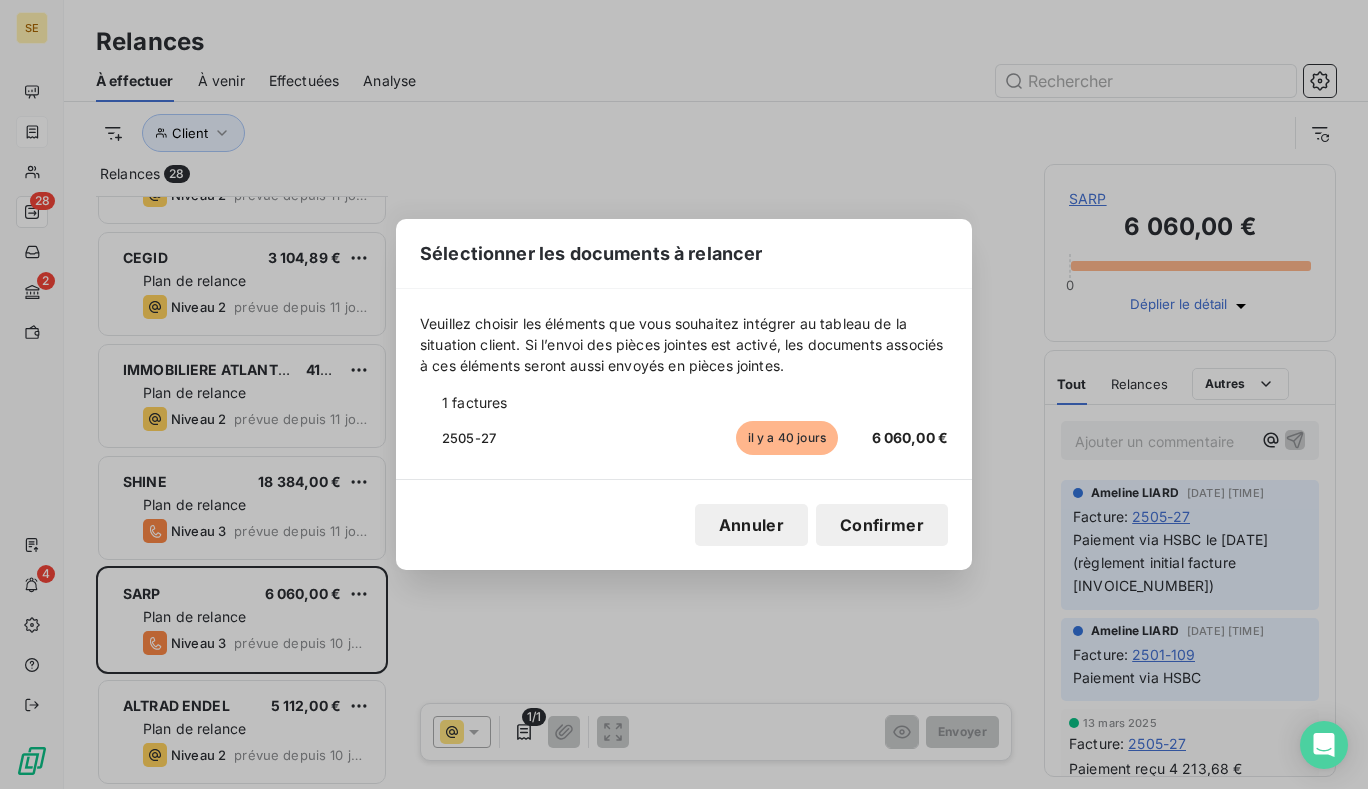 click on "Annuler" at bounding box center [751, 525] 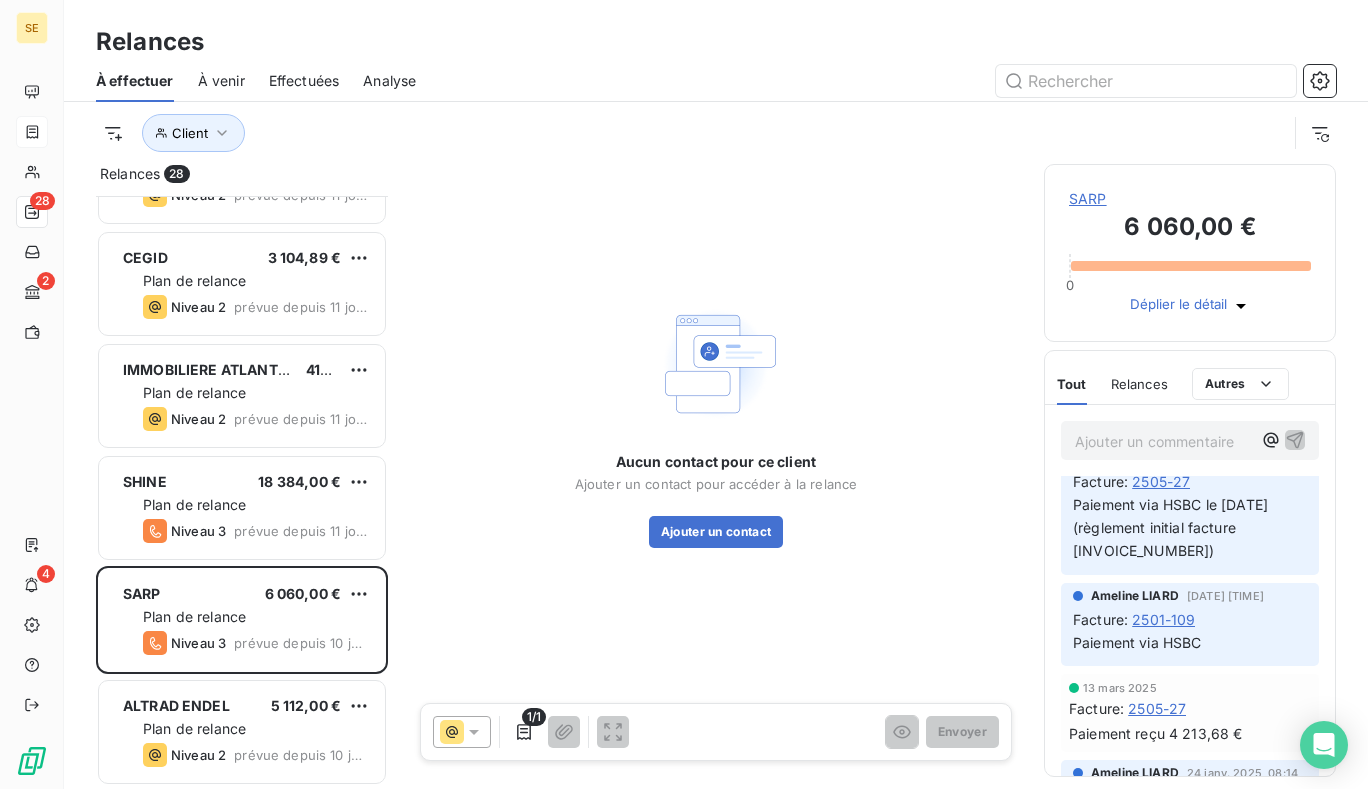 scroll, scrollTop: 0, scrollLeft: 0, axis: both 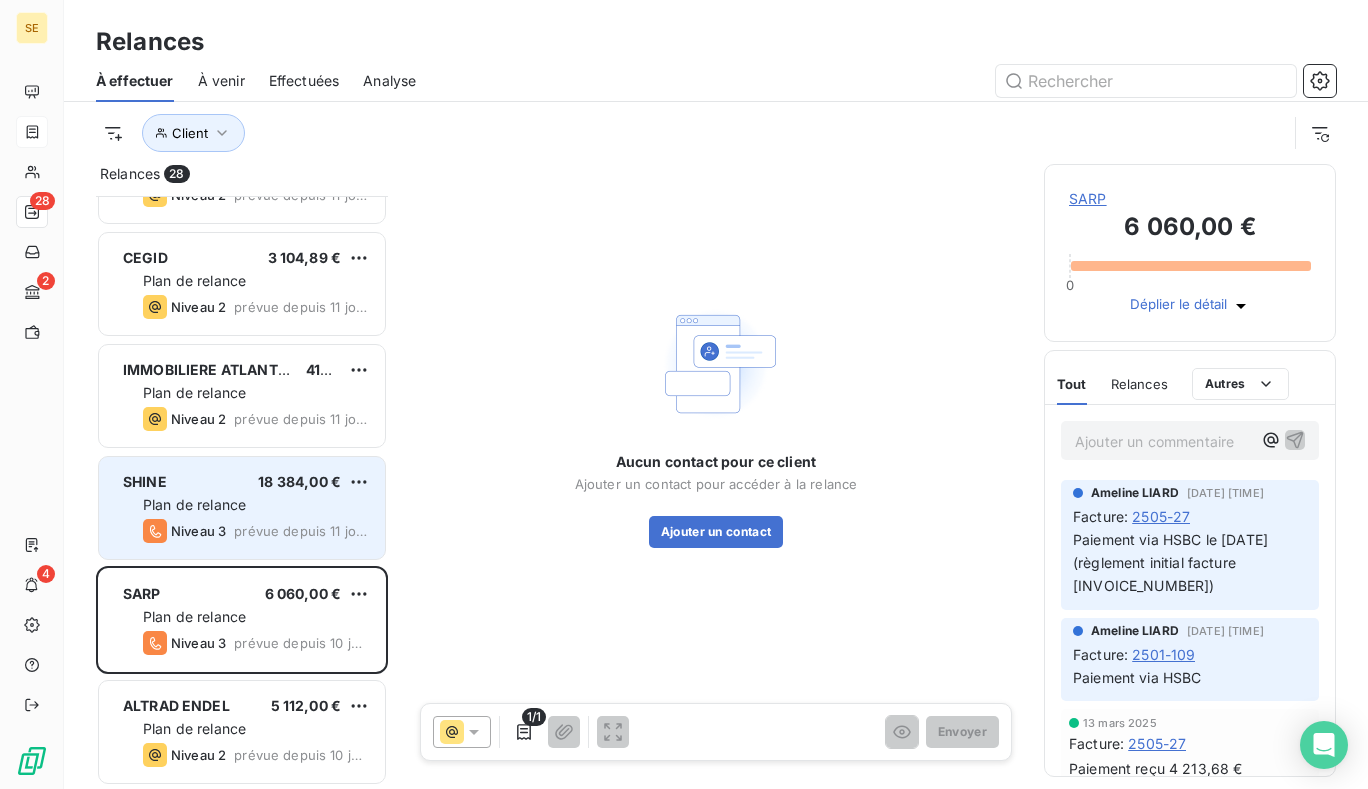 click on "Plan de relance" at bounding box center (194, 504) 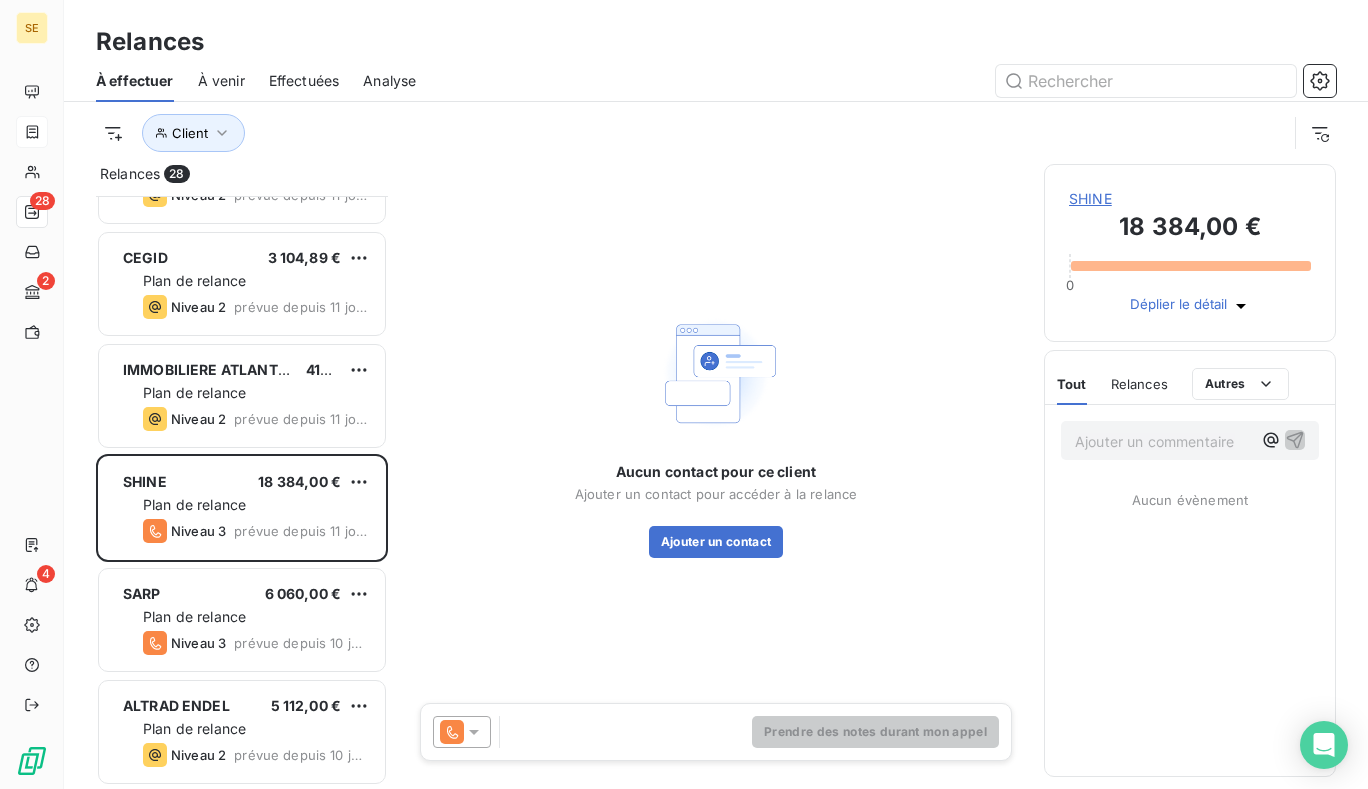 click 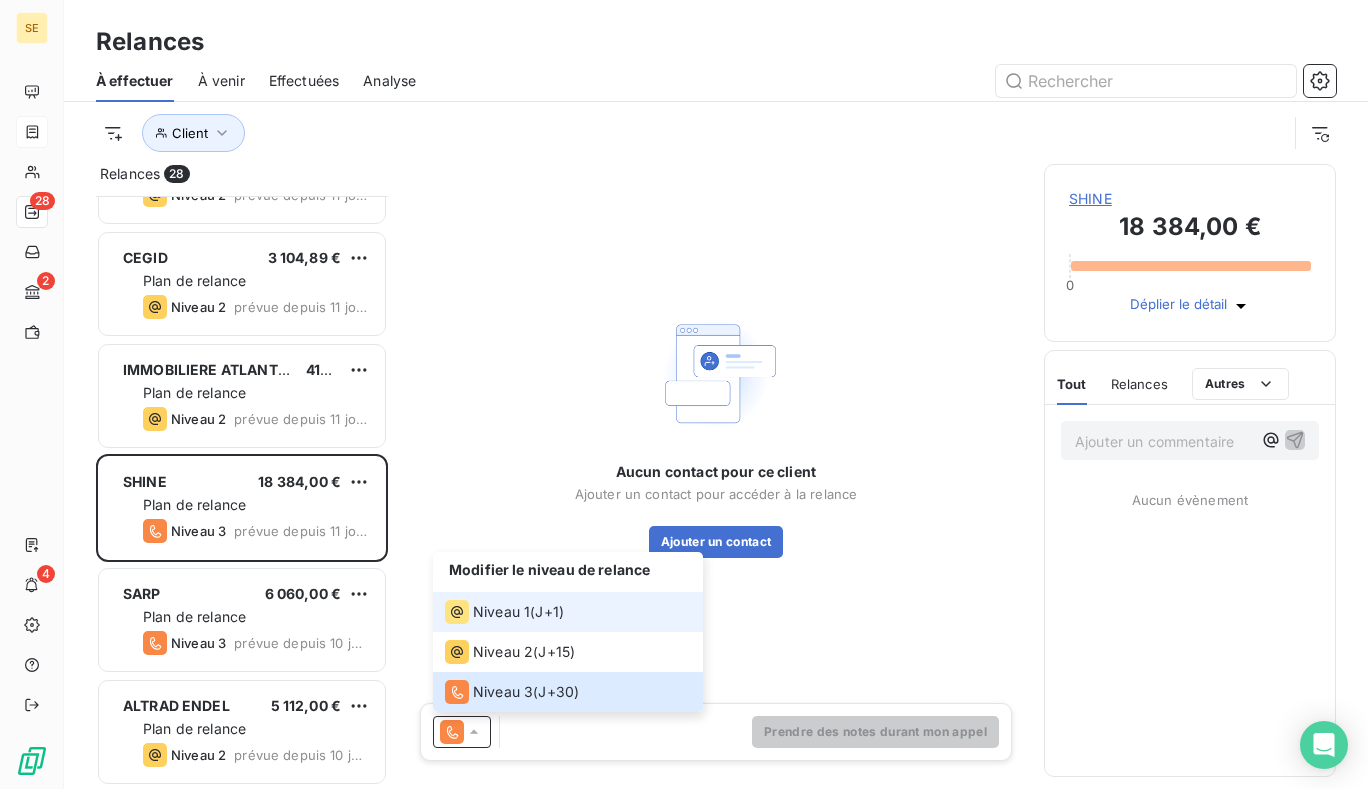 click on "Niveau 1" at bounding box center [501, 612] 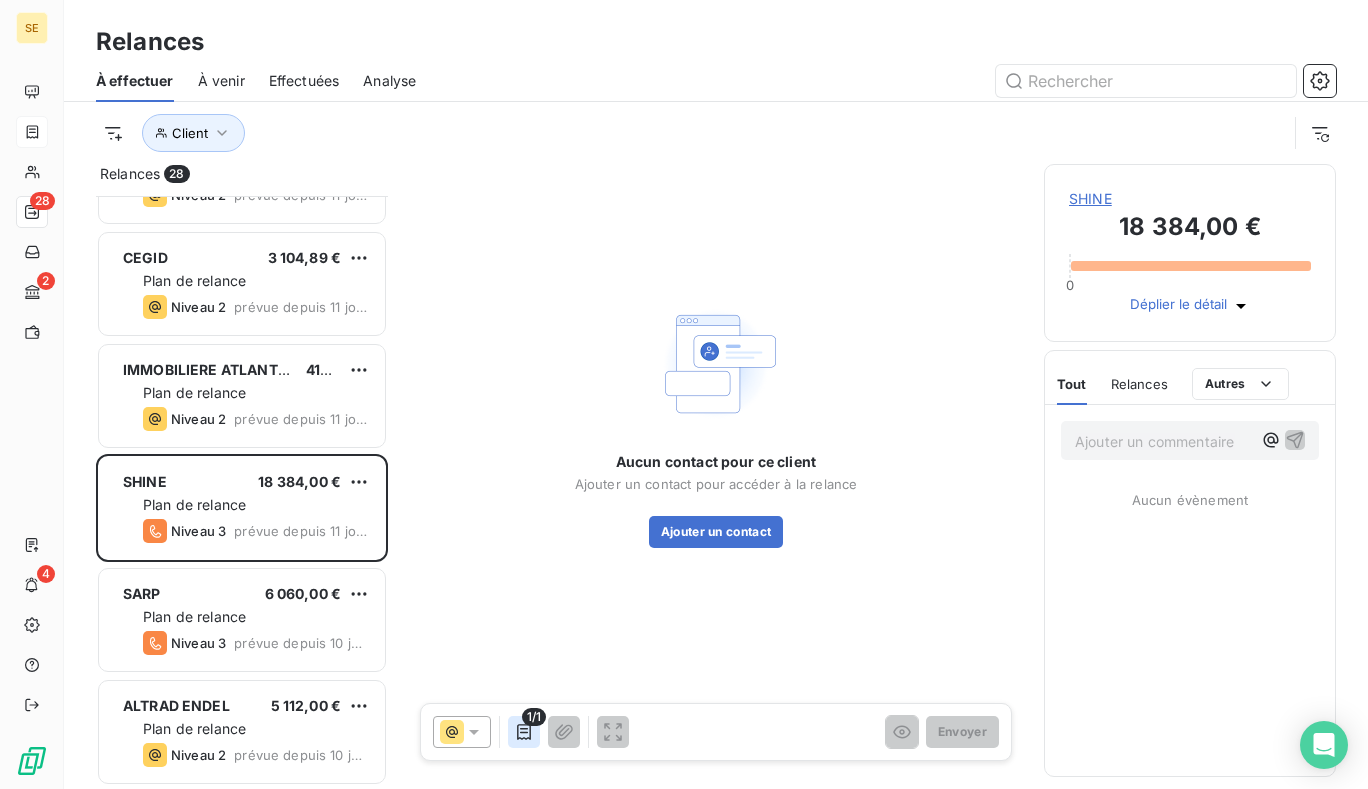 click 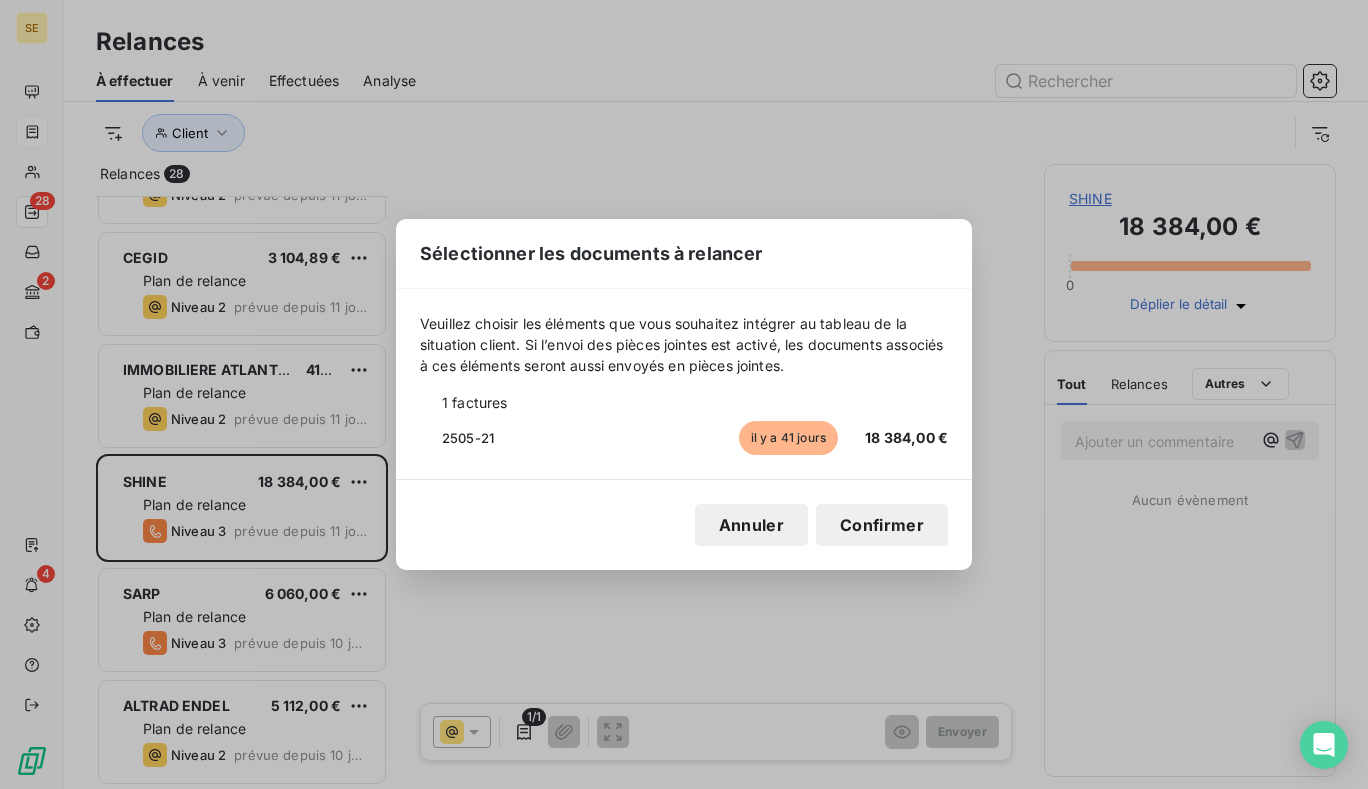 click on "Sélectionner les documents à relancer Veuillez choisir les éléments que vous souhaitez intégrer au tableau de la situation client. Si l’envoi des pièces jointes est activé, les documents associés à ces éléments seront aussi envoyés en pièces jointes. 1 factures 2505-21 il y a 41 jours   18 384,00 € Annuler Confirmer" at bounding box center [684, 394] 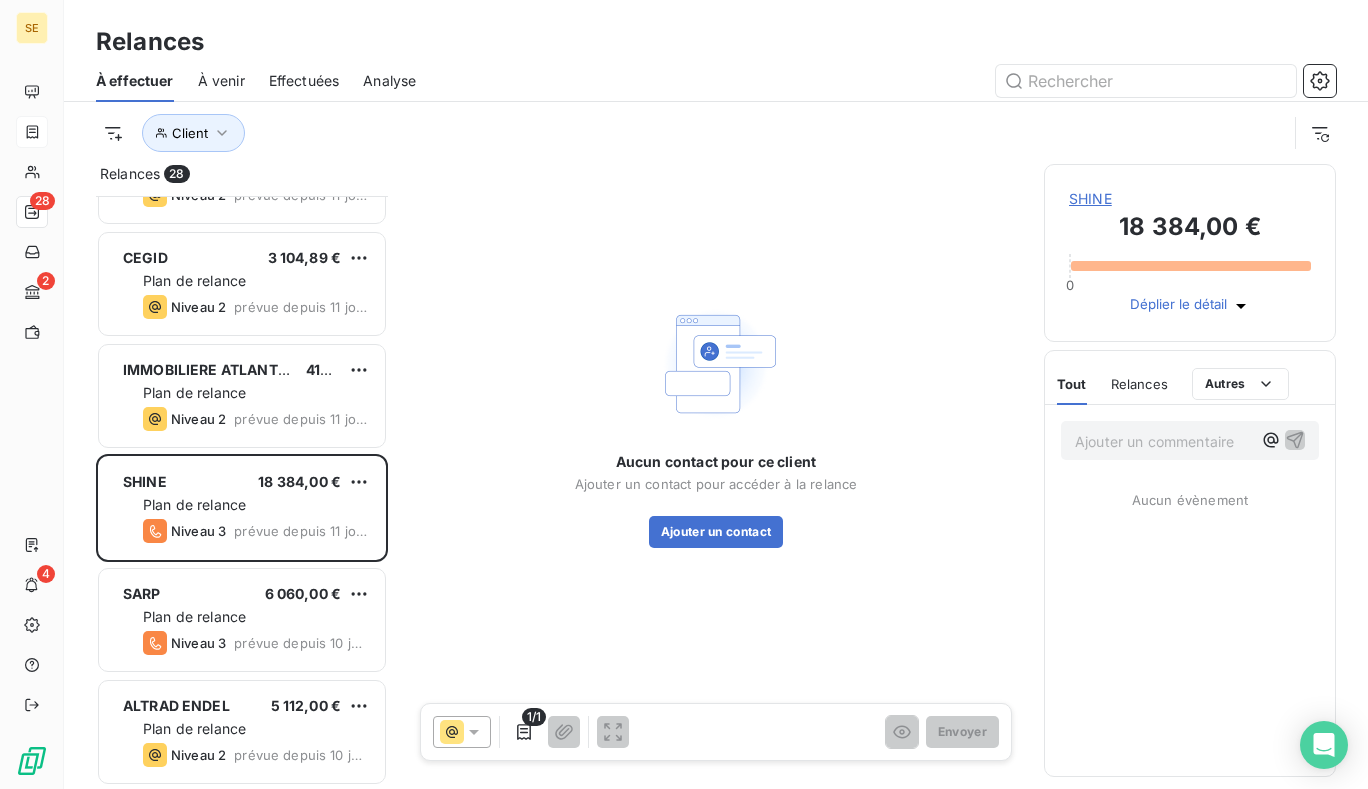 click on "1/1 Envoyer" at bounding box center (716, 732) 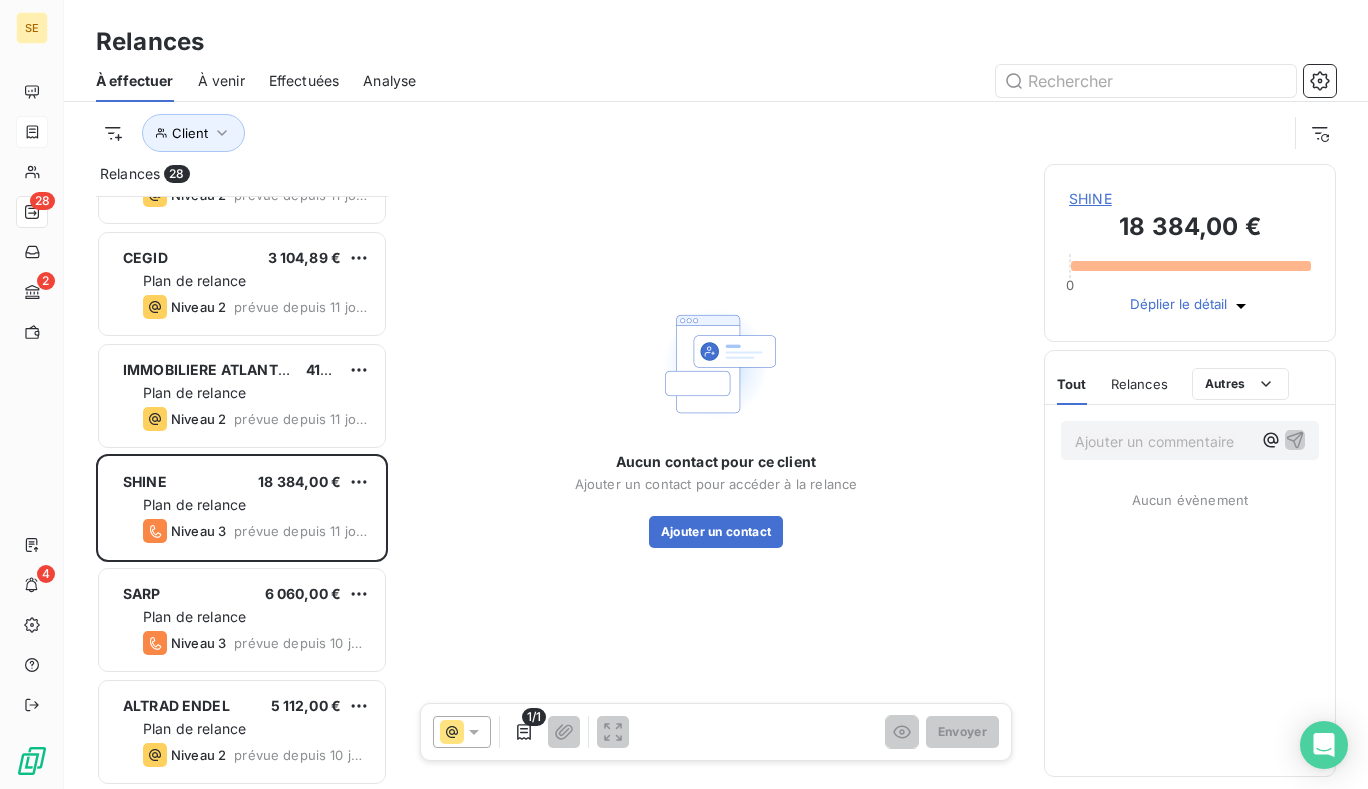 click 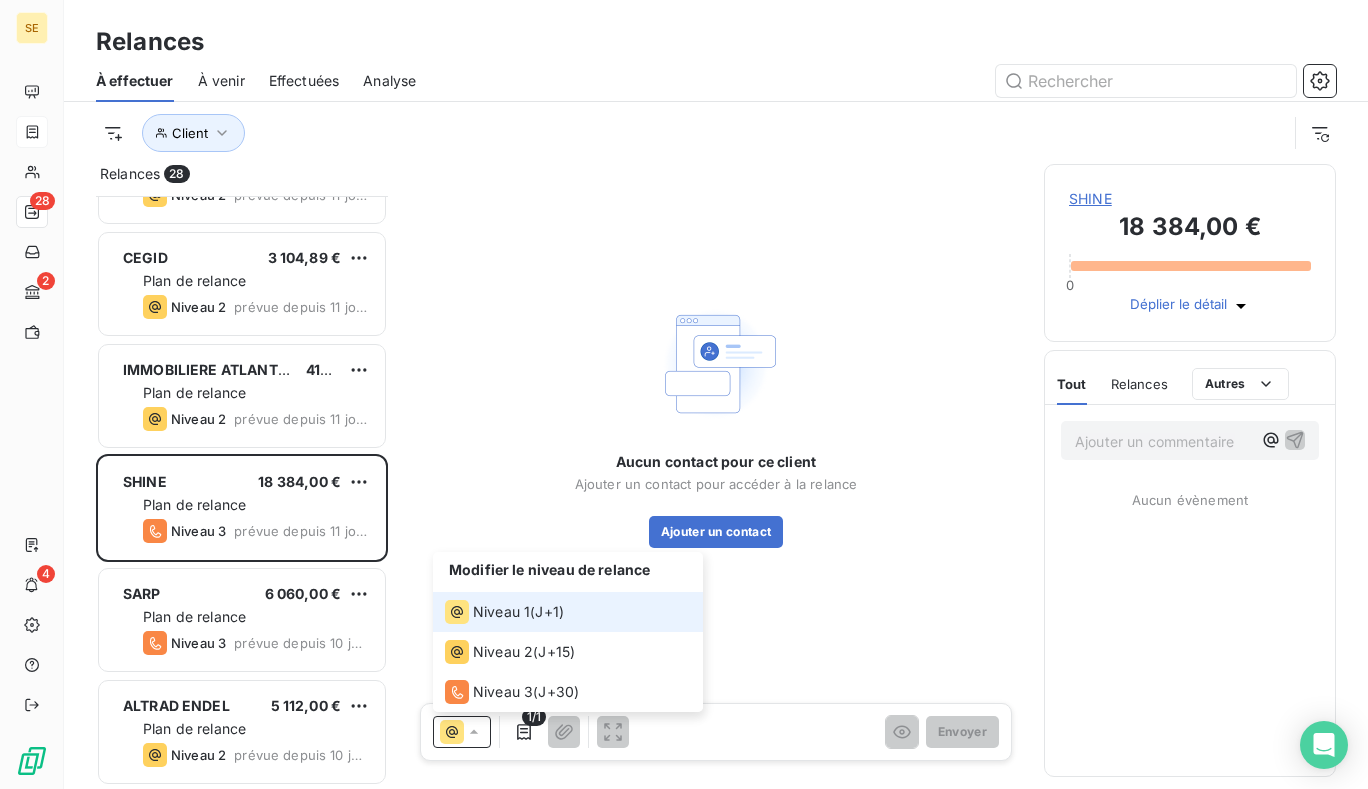 click on "J+1 )" at bounding box center (549, 612) 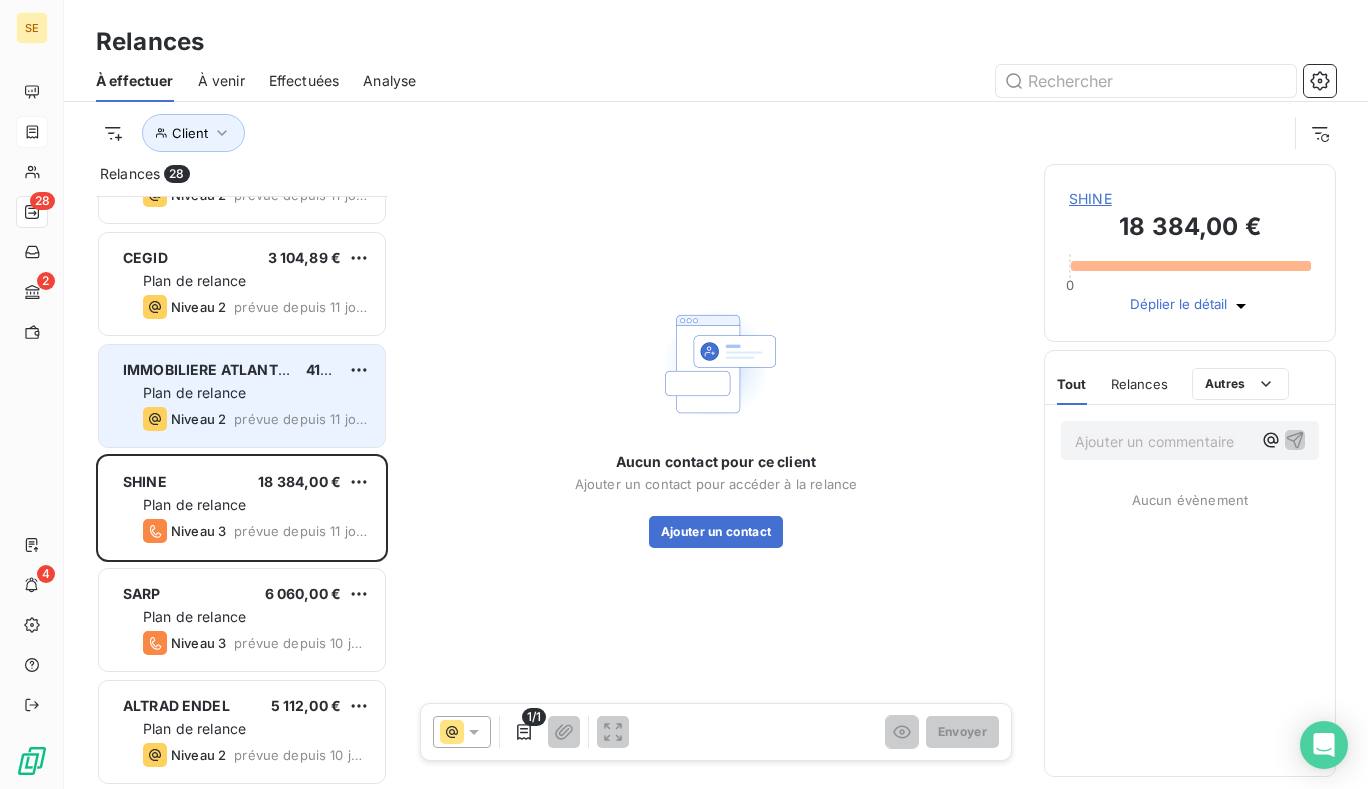 click on "Niveau 2" at bounding box center [198, 419] 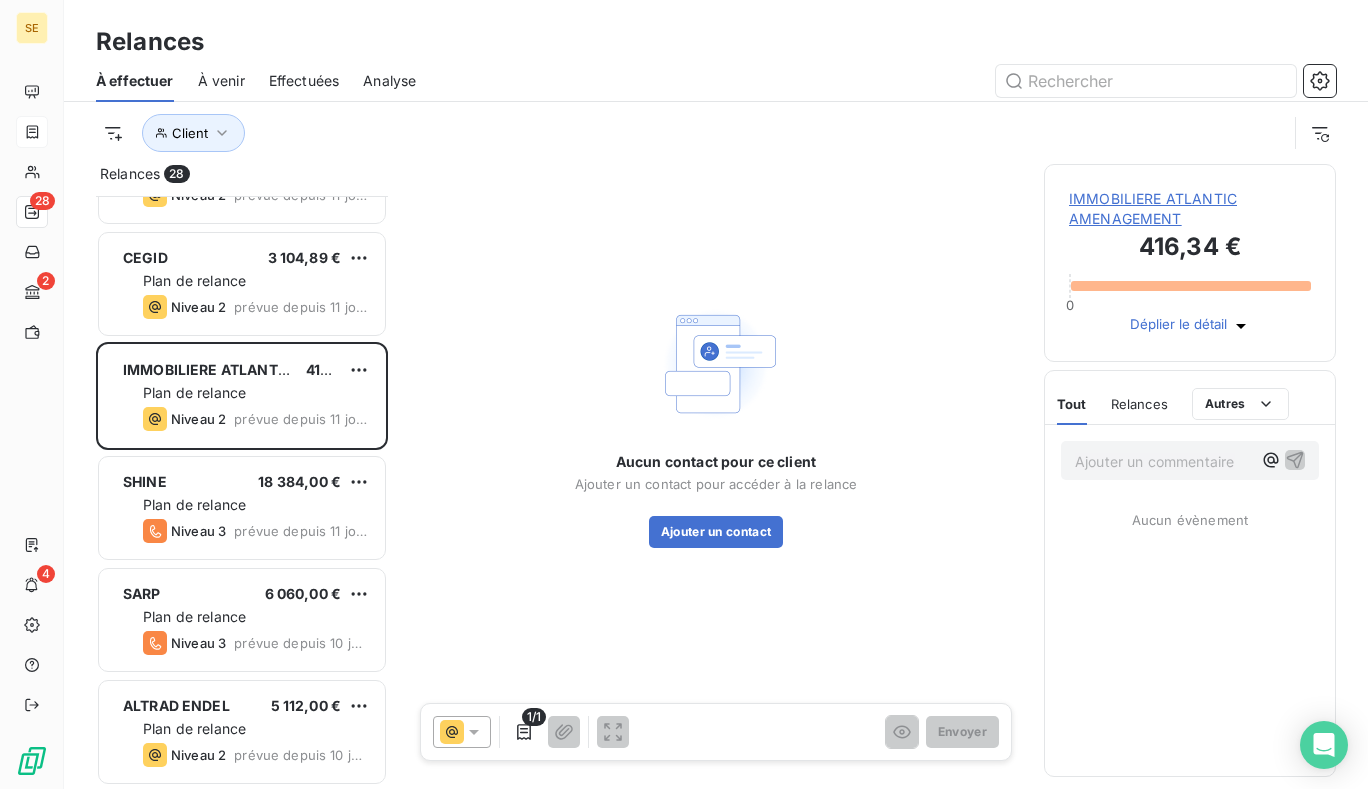 click at bounding box center [462, 732] 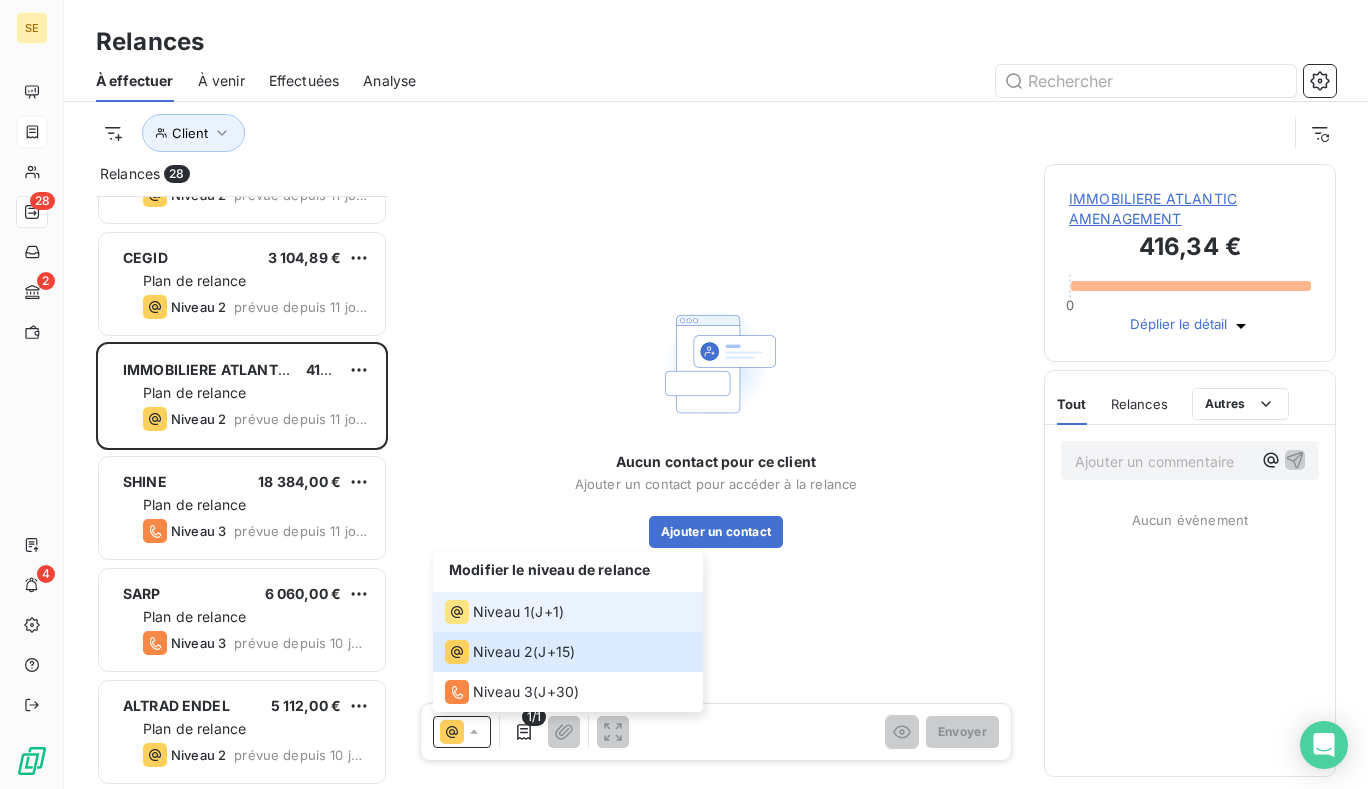 click on "Niveau 1  ( J+1 )" at bounding box center (568, 612) 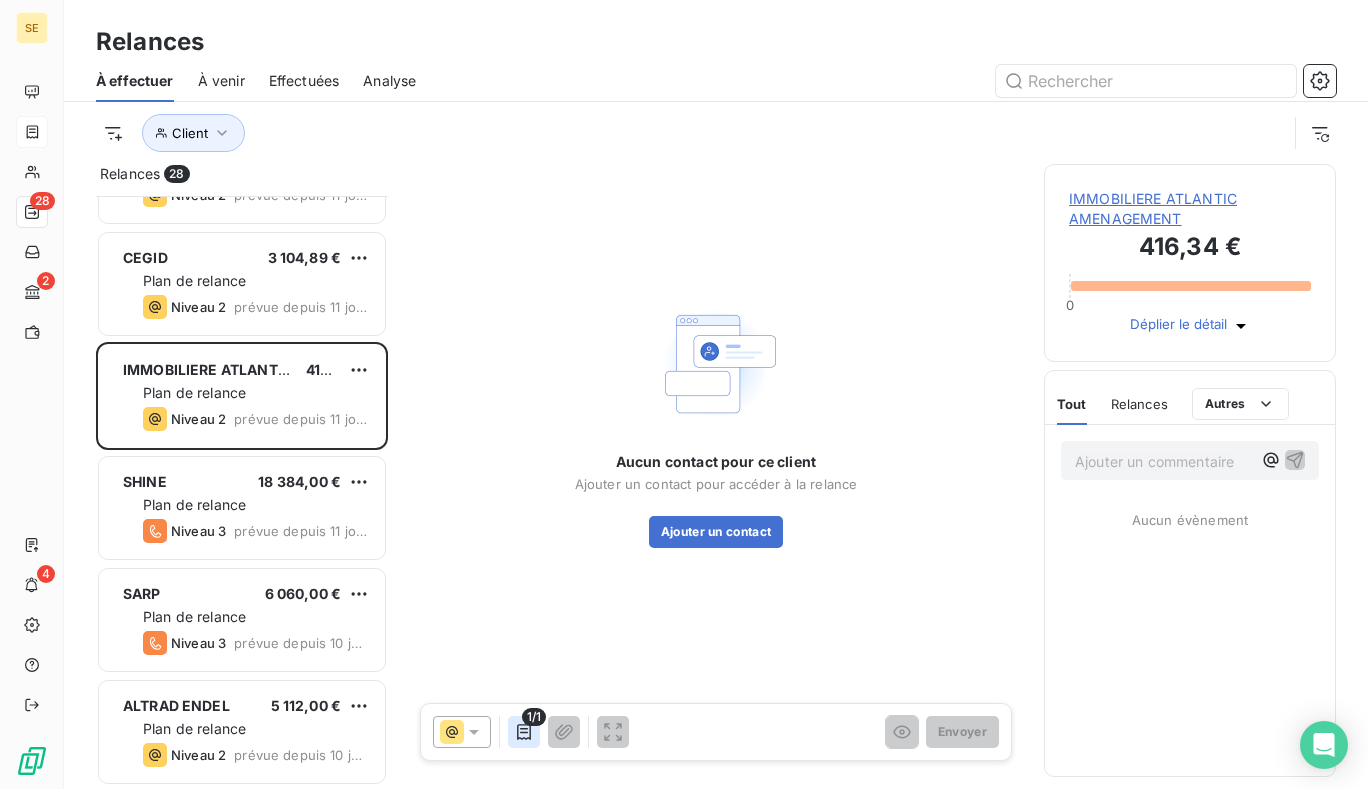 click 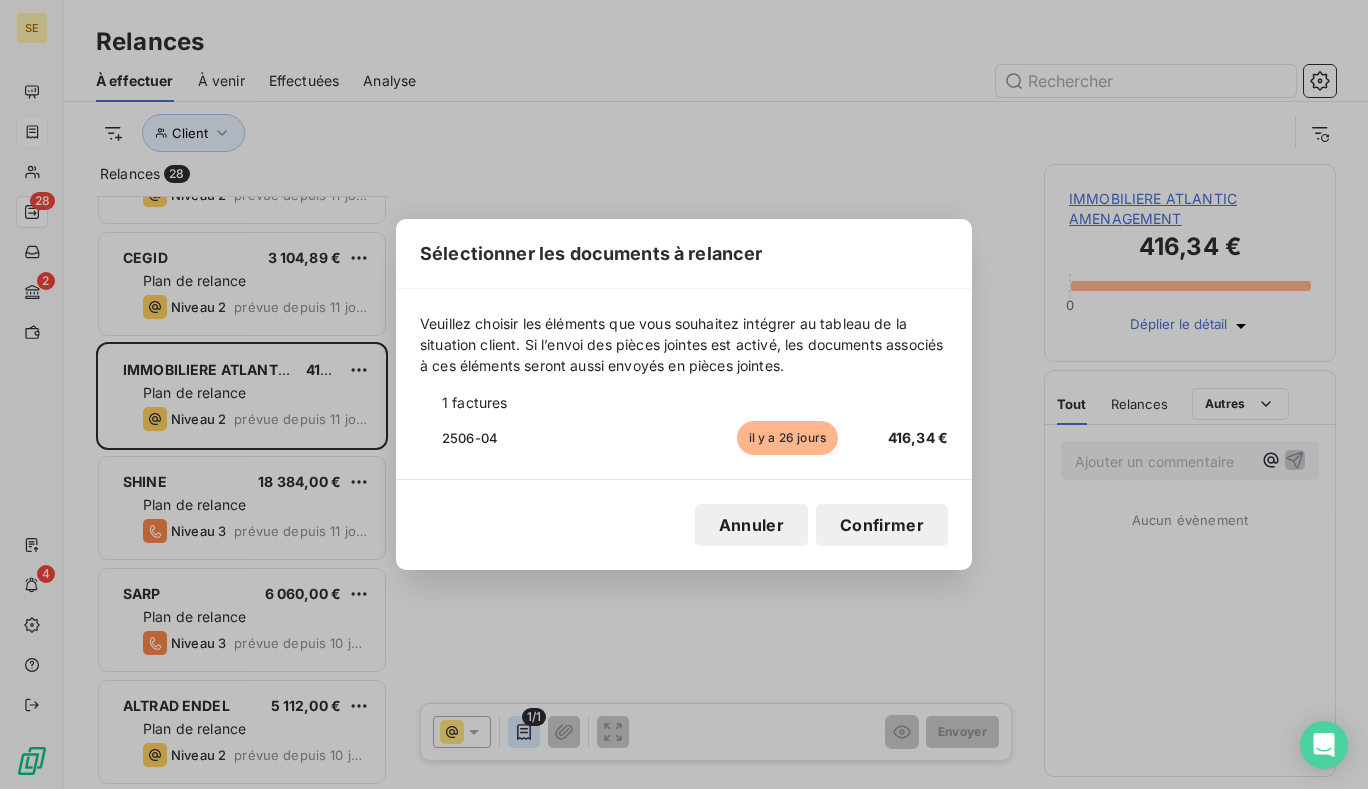 click on "Sélectionner les documents à relancer Veuillez choisir les éléments que vous souhaitez intégrer au tableau de la situation client. Si l’envoi des pièces jointes est activé, les documents associés à ces éléments seront aussi envoyés en pièces jointes. 1 factures [INVOICE_NUMBER] il y a [DAYS] [PRICE] Annuler Confirmer" at bounding box center (684, 394) 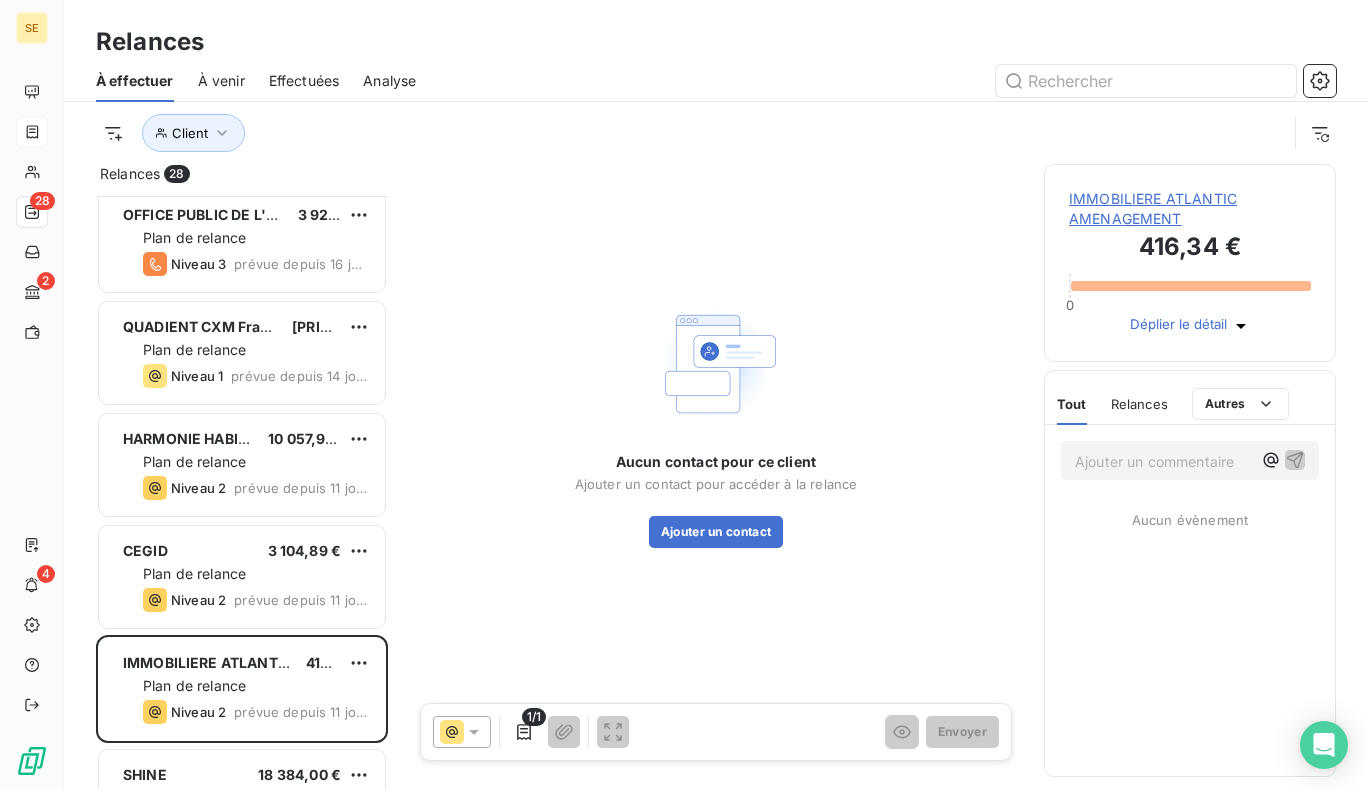 scroll, scrollTop: 2243, scrollLeft: 0, axis: vertical 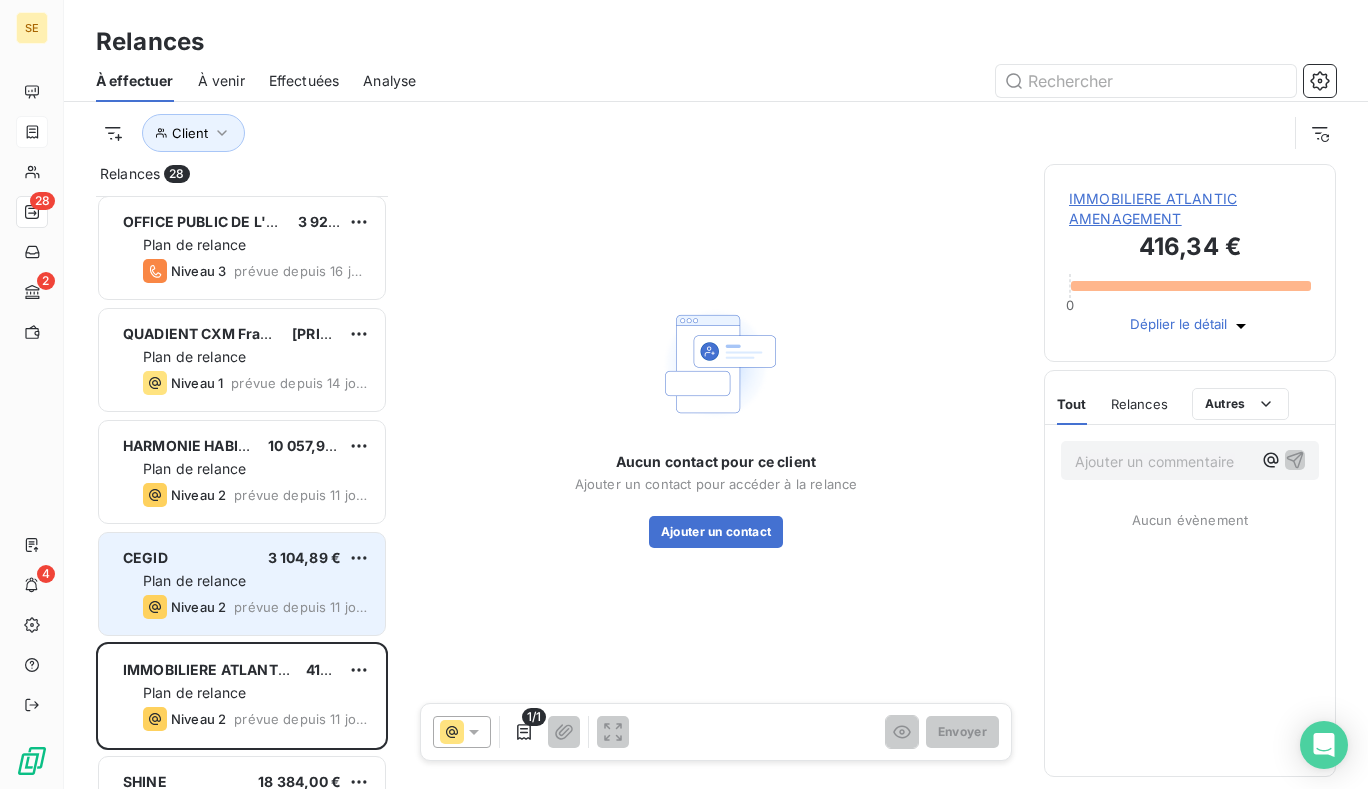 click on "CEGID 3 104,89 € Plan de relance Niveau 2 prévue depuis 11 jours" at bounding box center (242, 584) 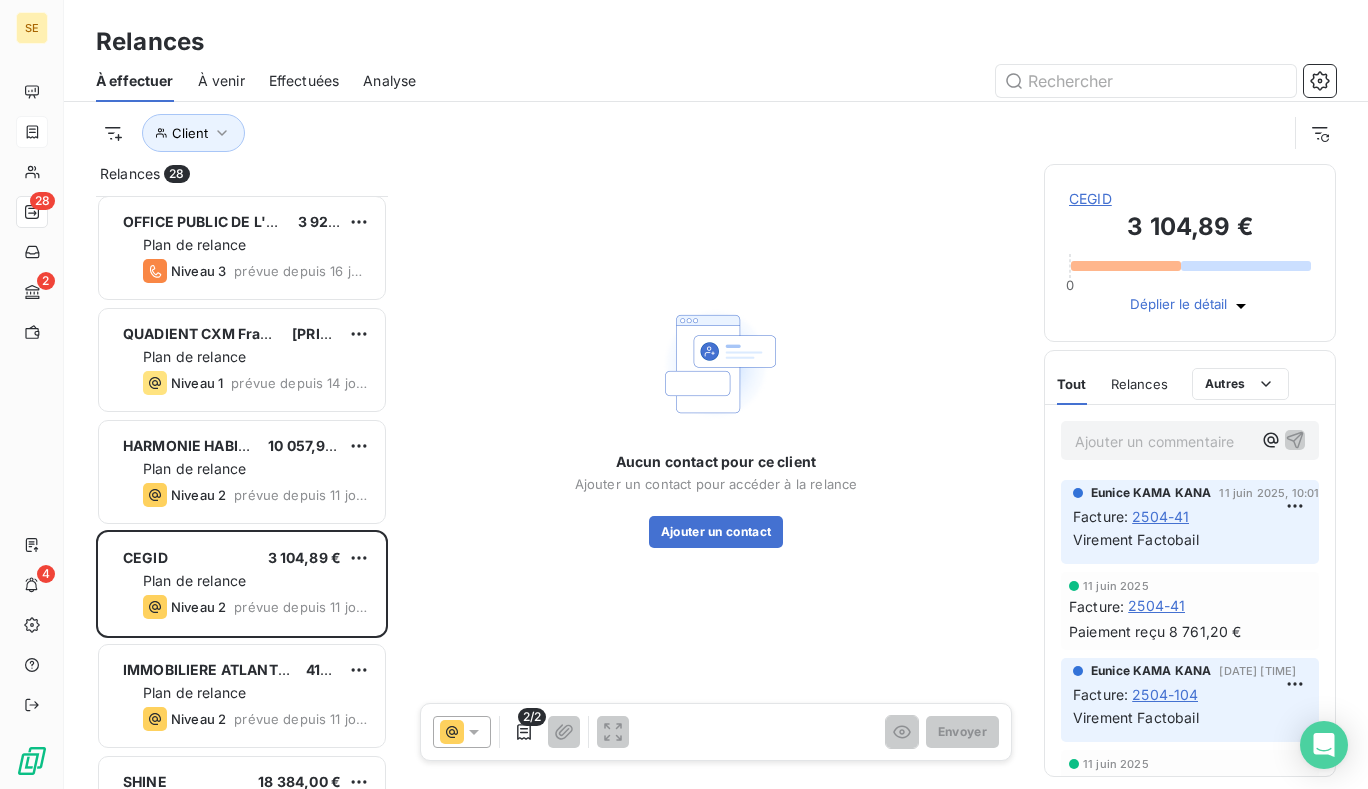 click 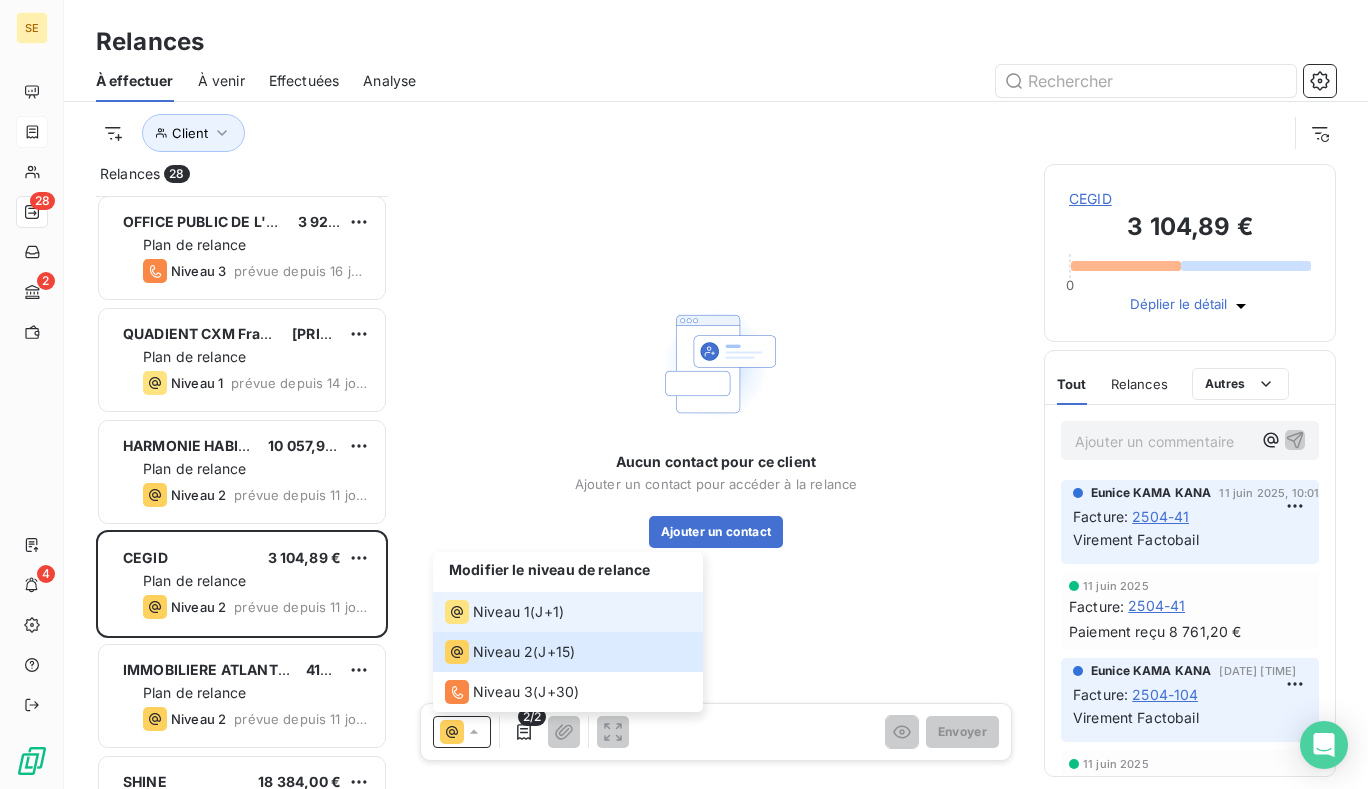 click on "Niveau 1  ( J+1 )" at bounding box center [504, 612] 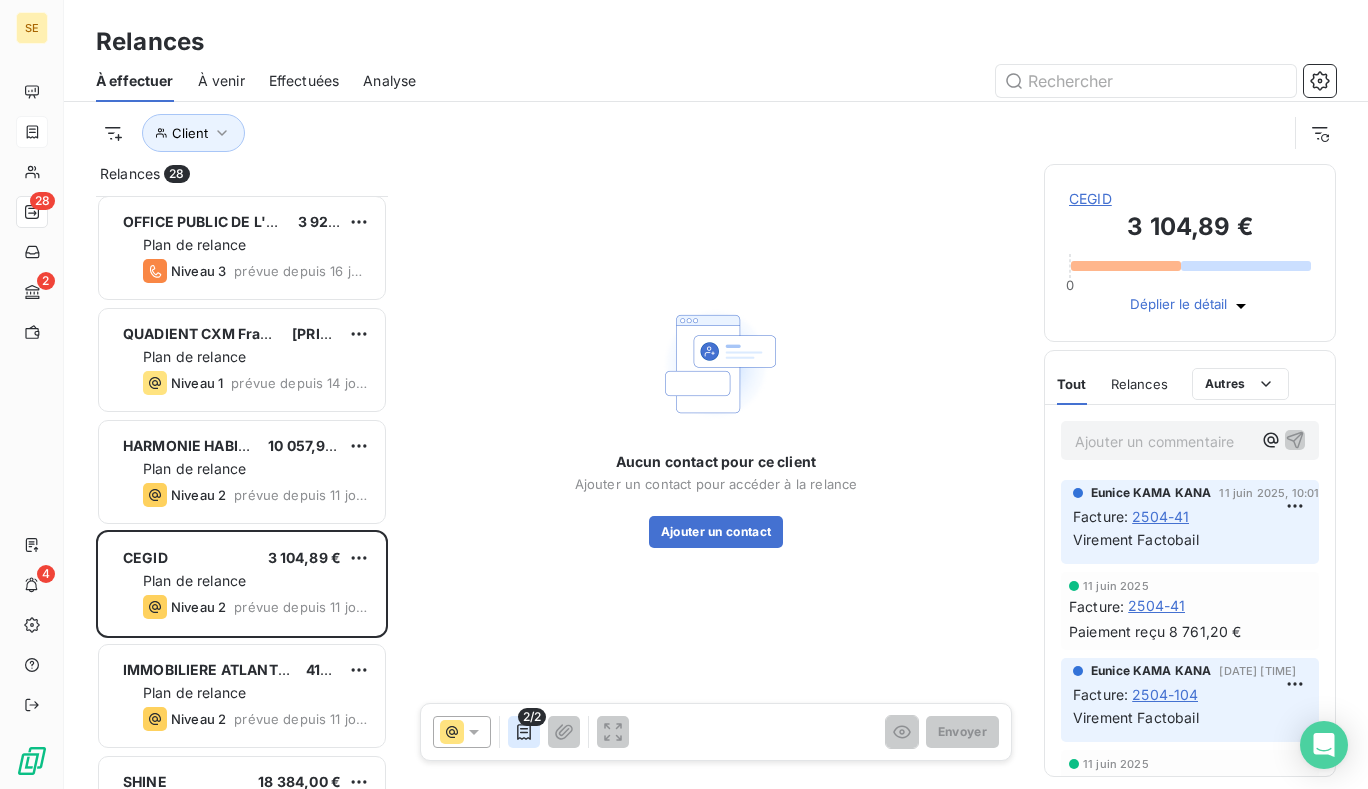 click 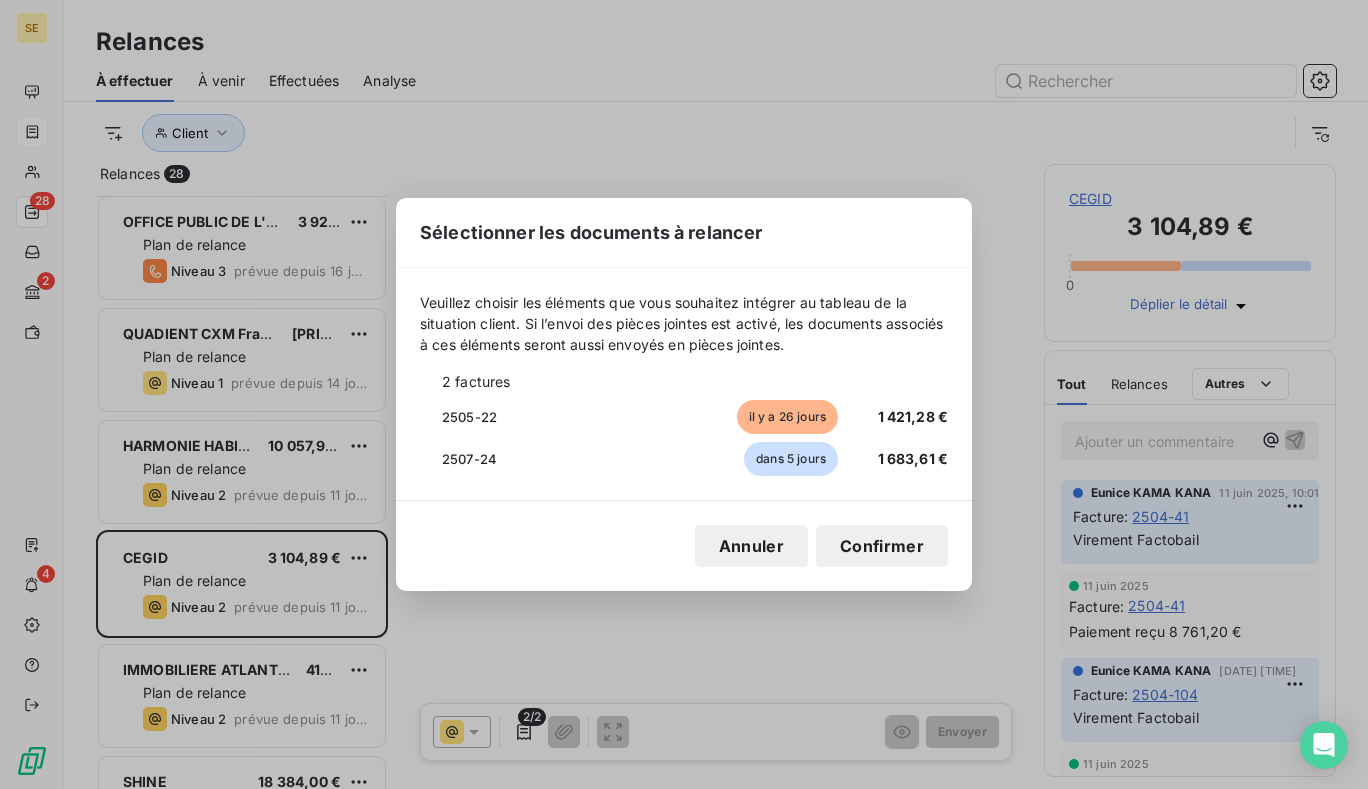 click 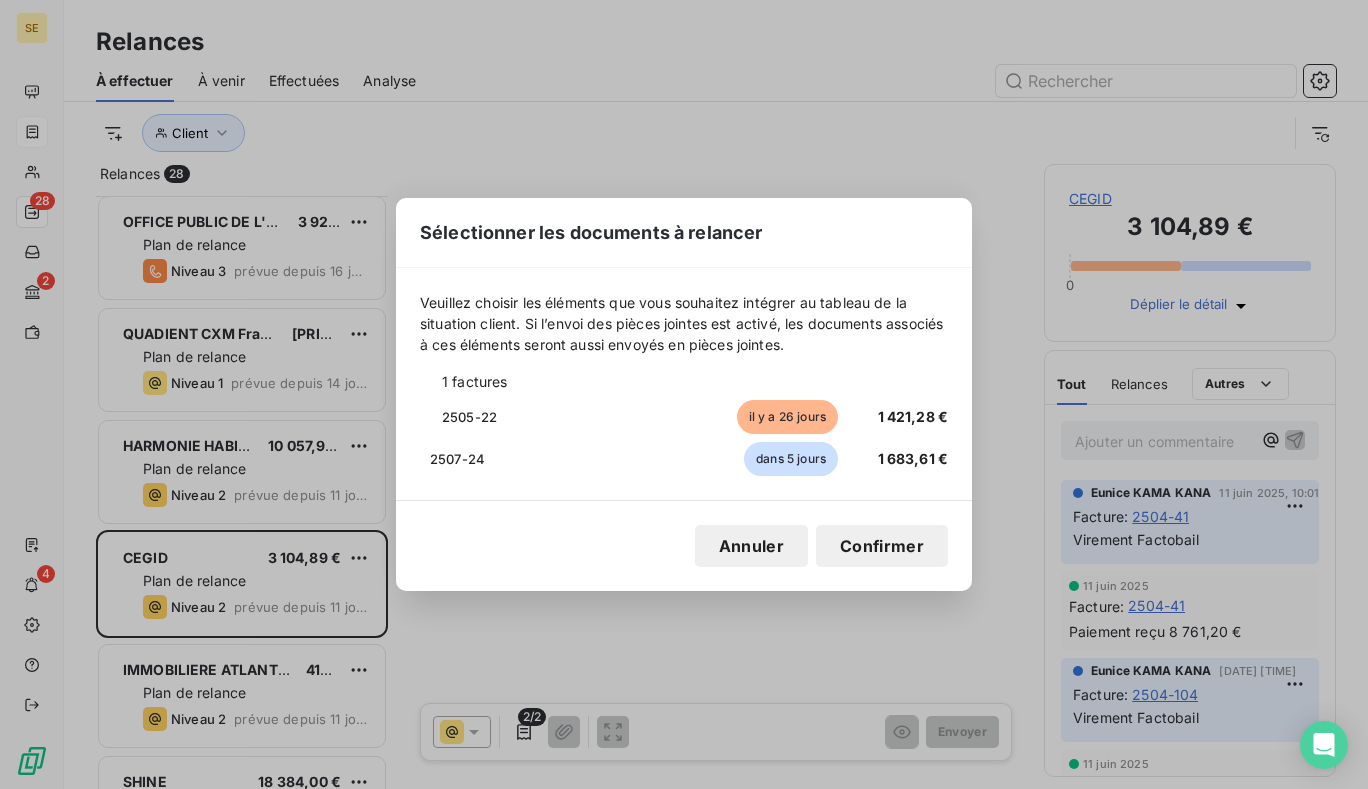 click on "Confirmer" at bounding box center [882, 546] 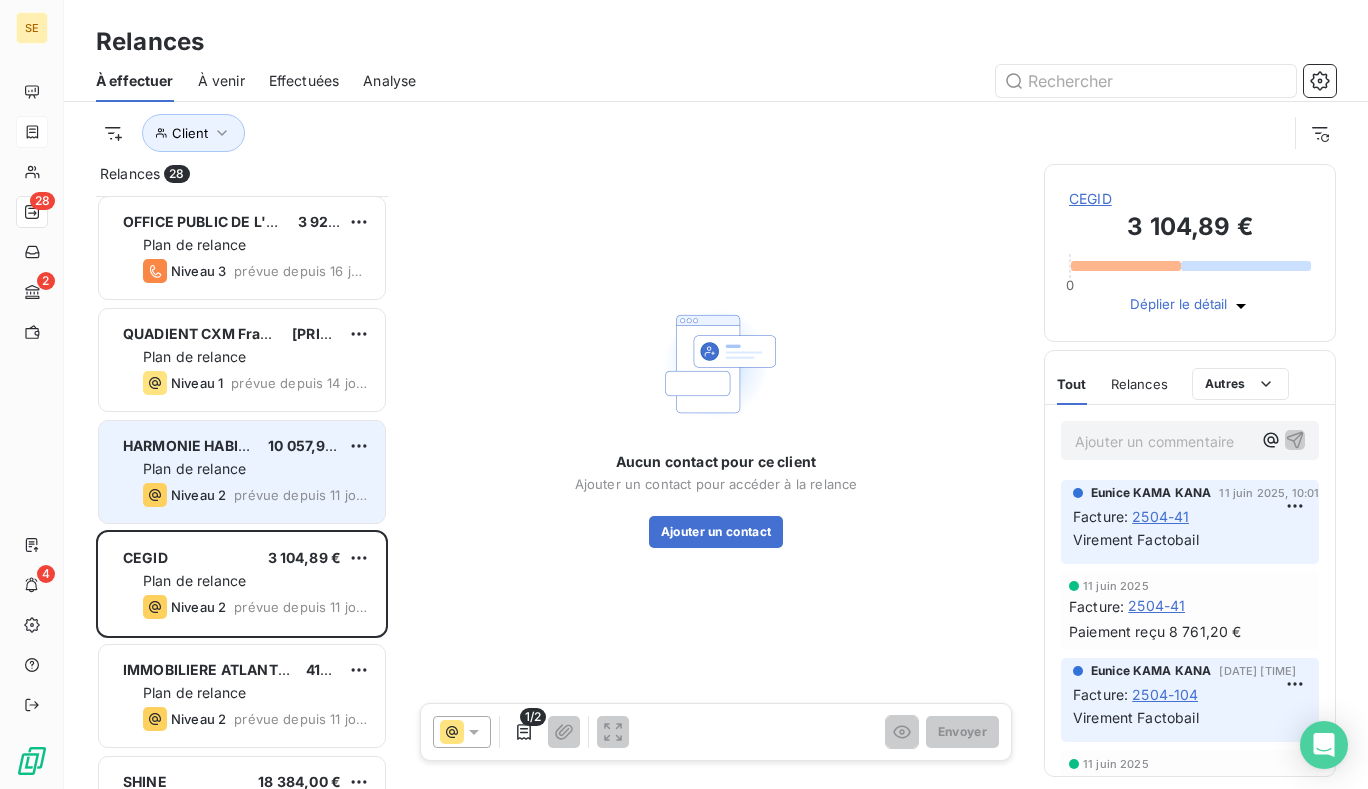 click on "HARMONIE HABITAT 10 057,94 € Plan de relance Niveau 2 prévue depuis 11 jours" at bounding box center [242, 472] 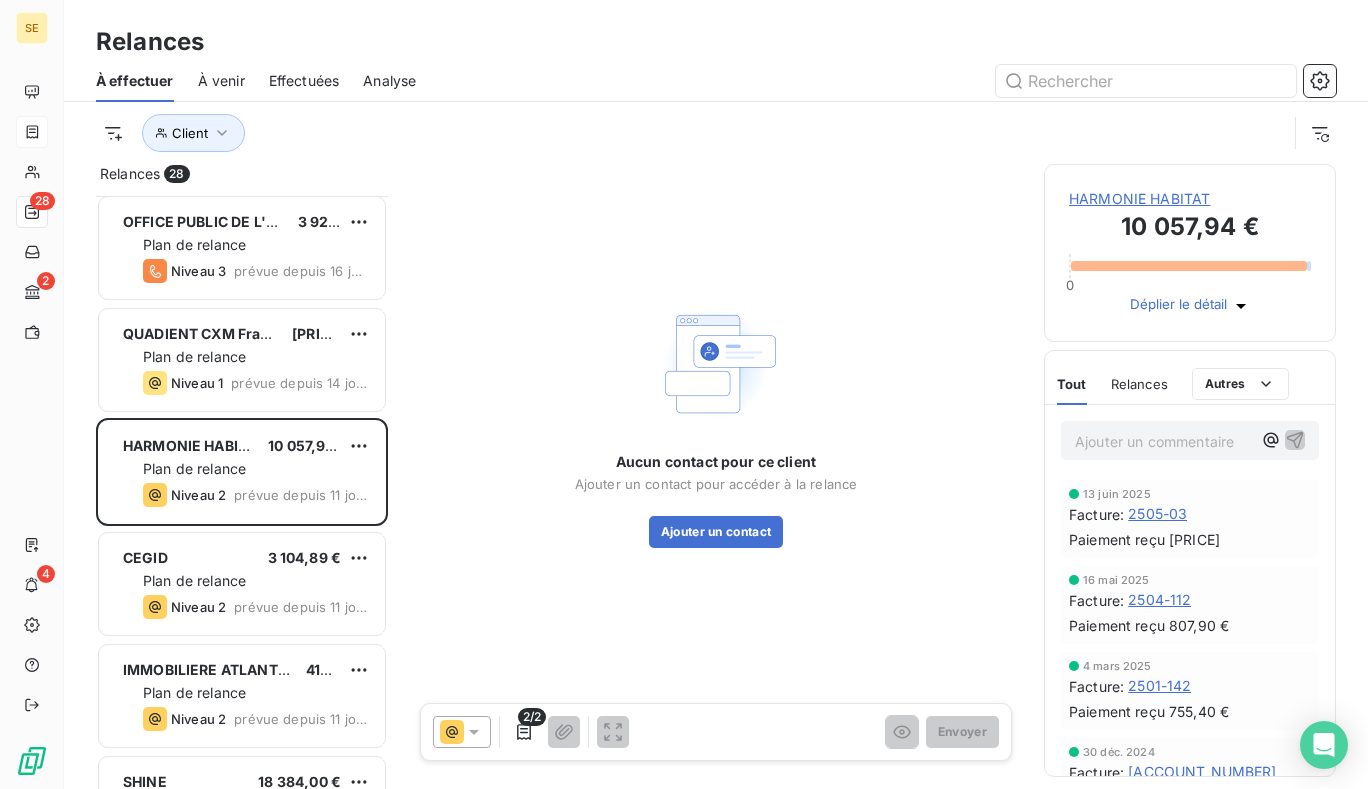 click on "2/2" at bounding box center (532, 717) 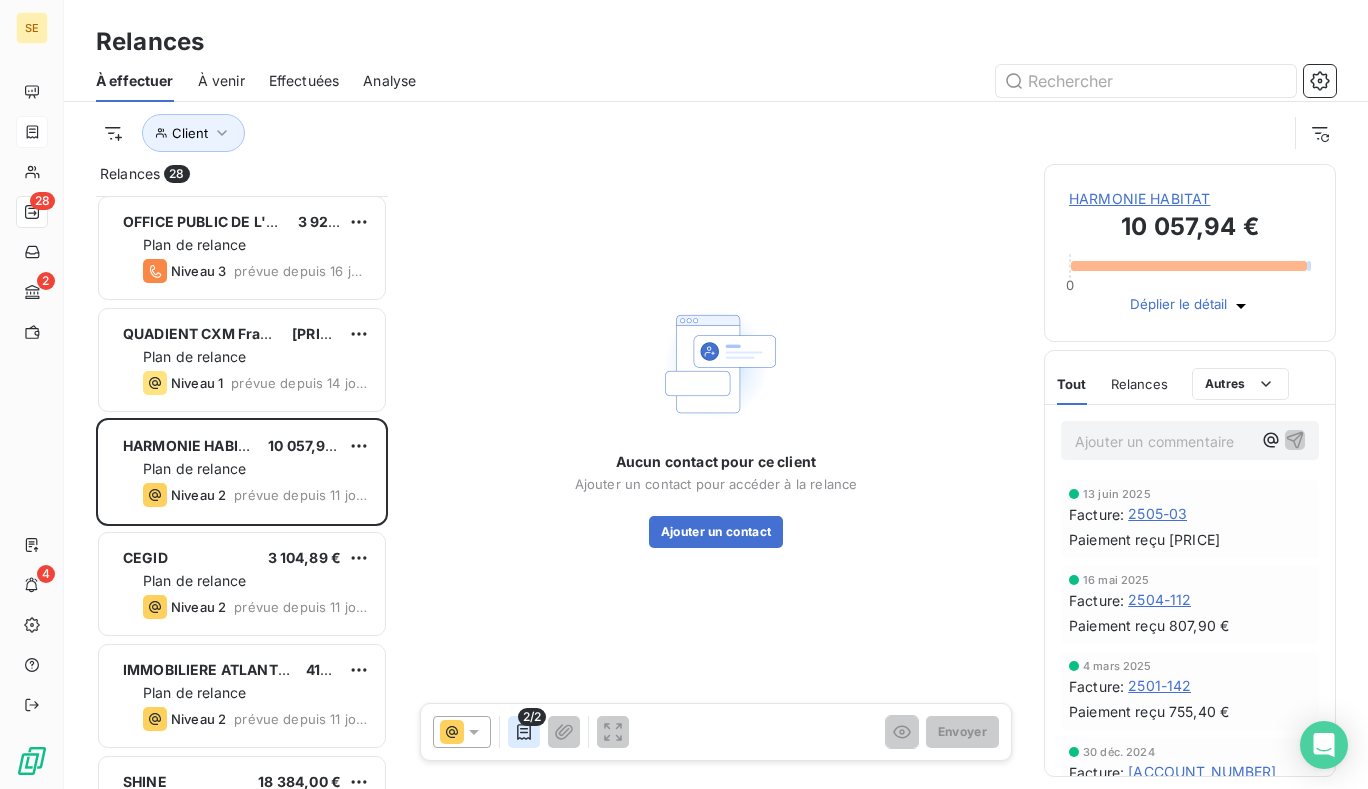 click 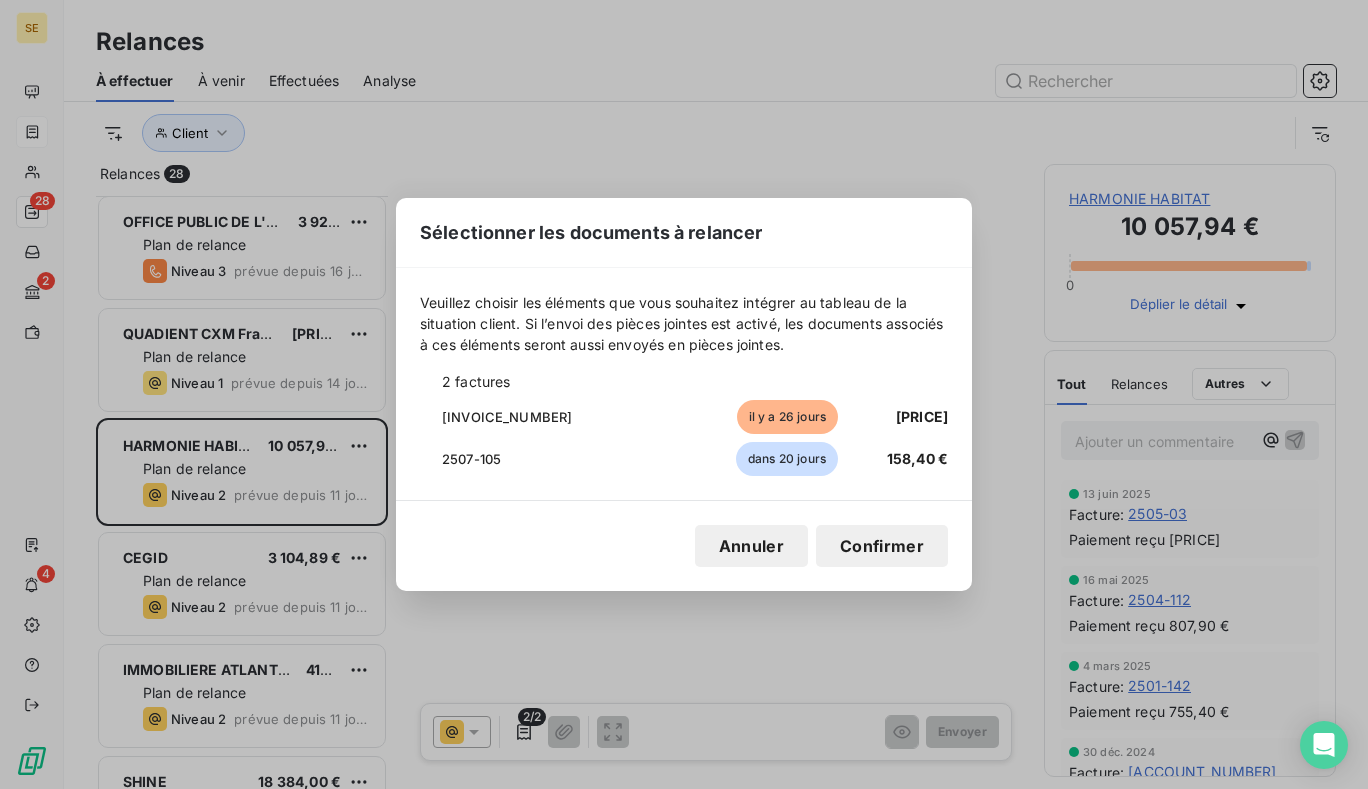 click at bounding box center (426, 459) 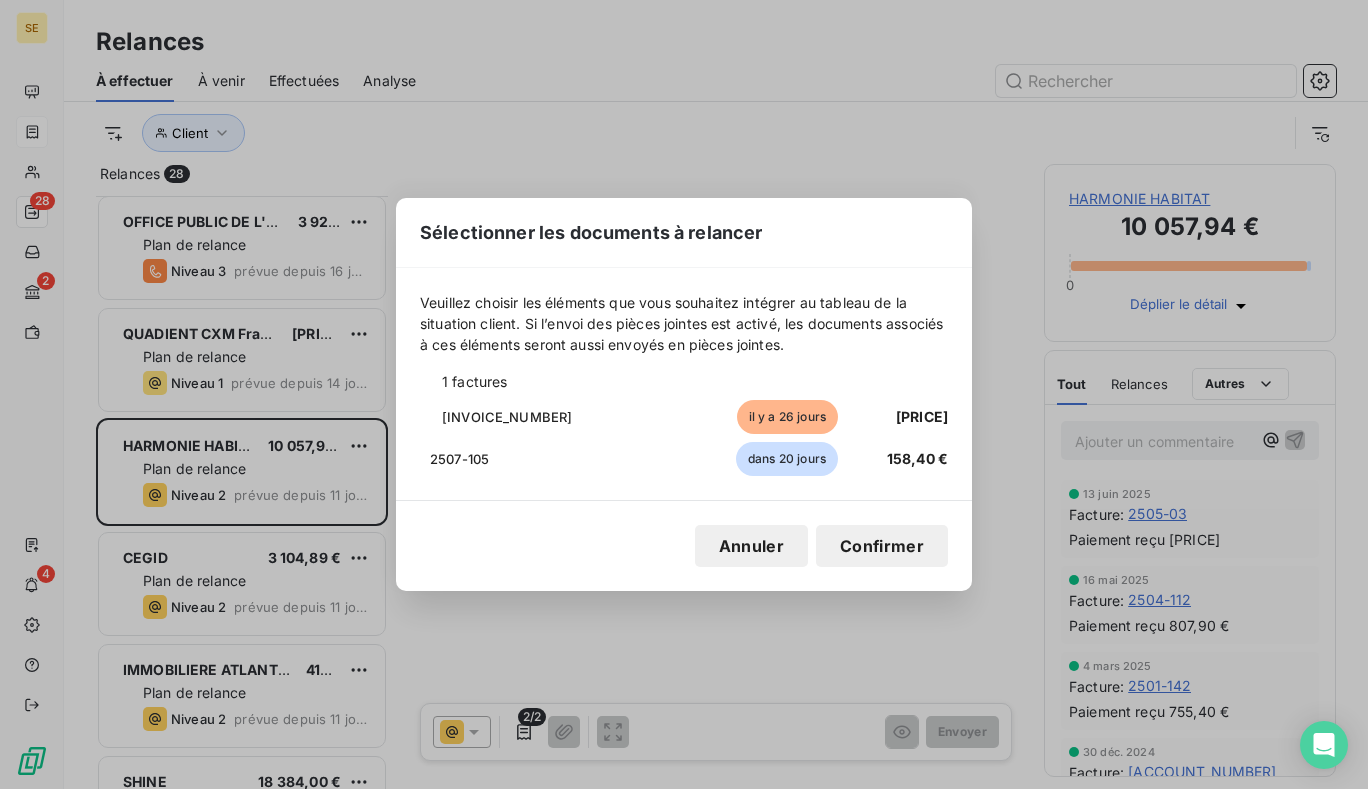 click on "Sélectionner les documents à relancer Veuillez choisir les éléments que vous souhaitez intégrer au tableau de la situation client. Si l’envoi des pièces jointes est activé, les documents associés à ces éléments seront aussi envoyés en pièces jointes. 1 factures 2506-09 il y a 26 jours   9 899,54 € 2507-105 dans 20 jours   158,40 € Annuler Confirmer" at bounding box center [684, 394] 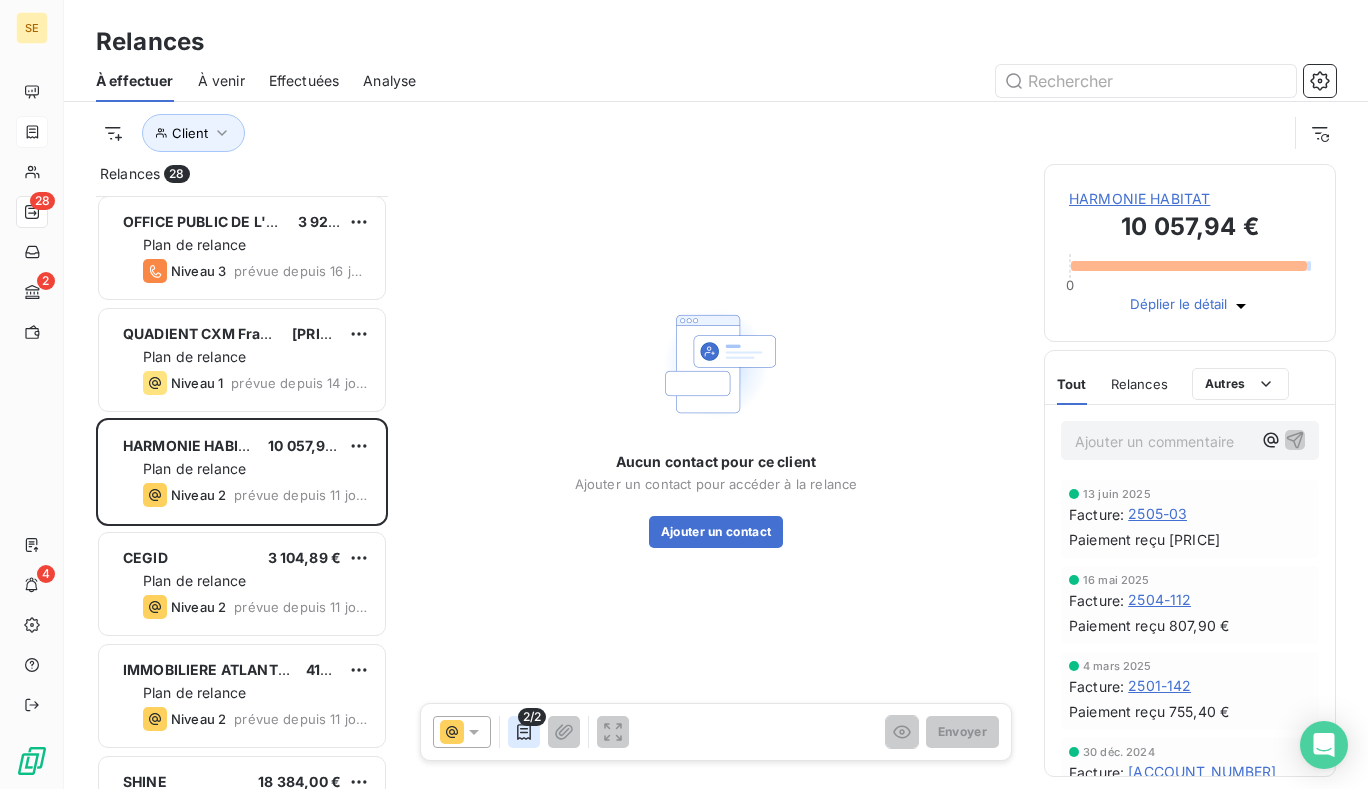 click 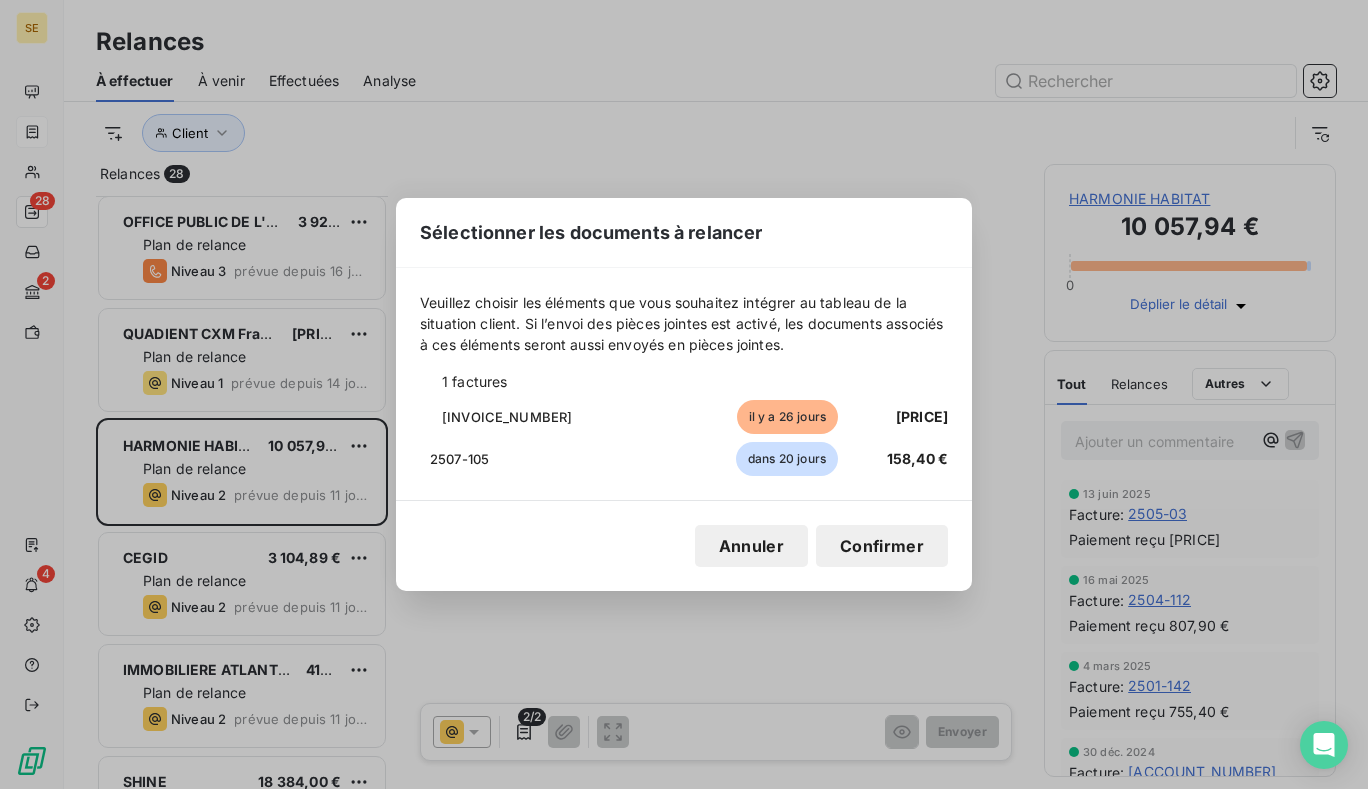 click on "Confirmer" at bounding box center [882, 546] 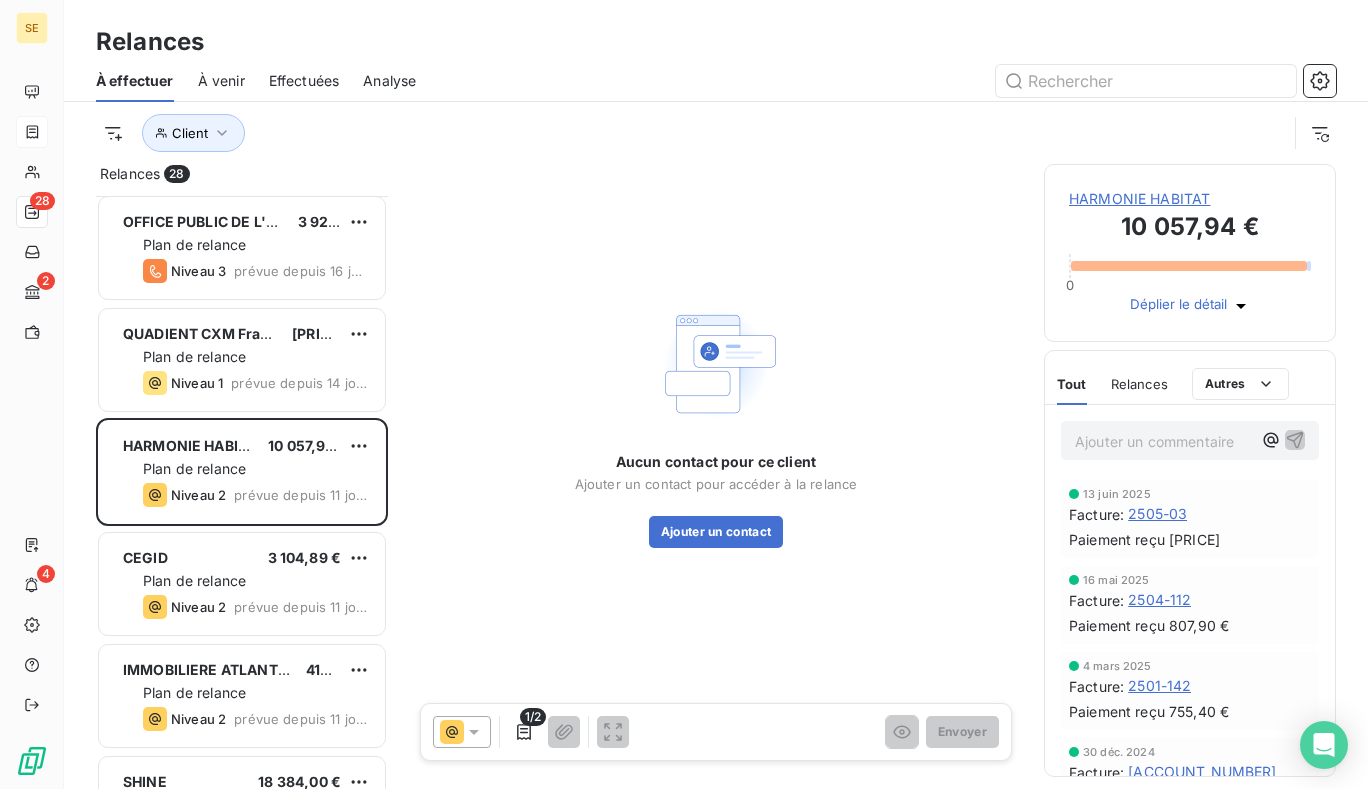click at bounding box center [462, 732] 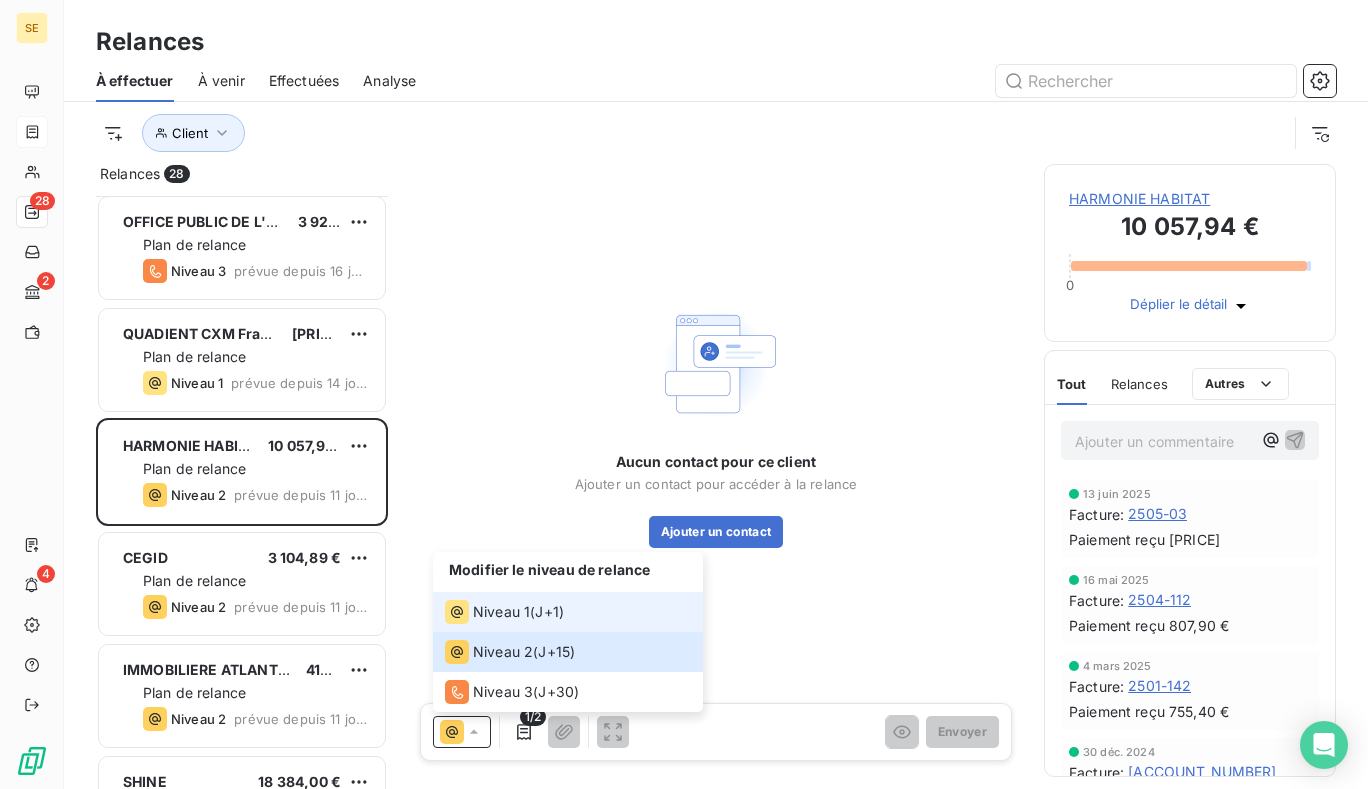 click on "Niveau 1  ( J+1 )" at bounding box center [504, 612] 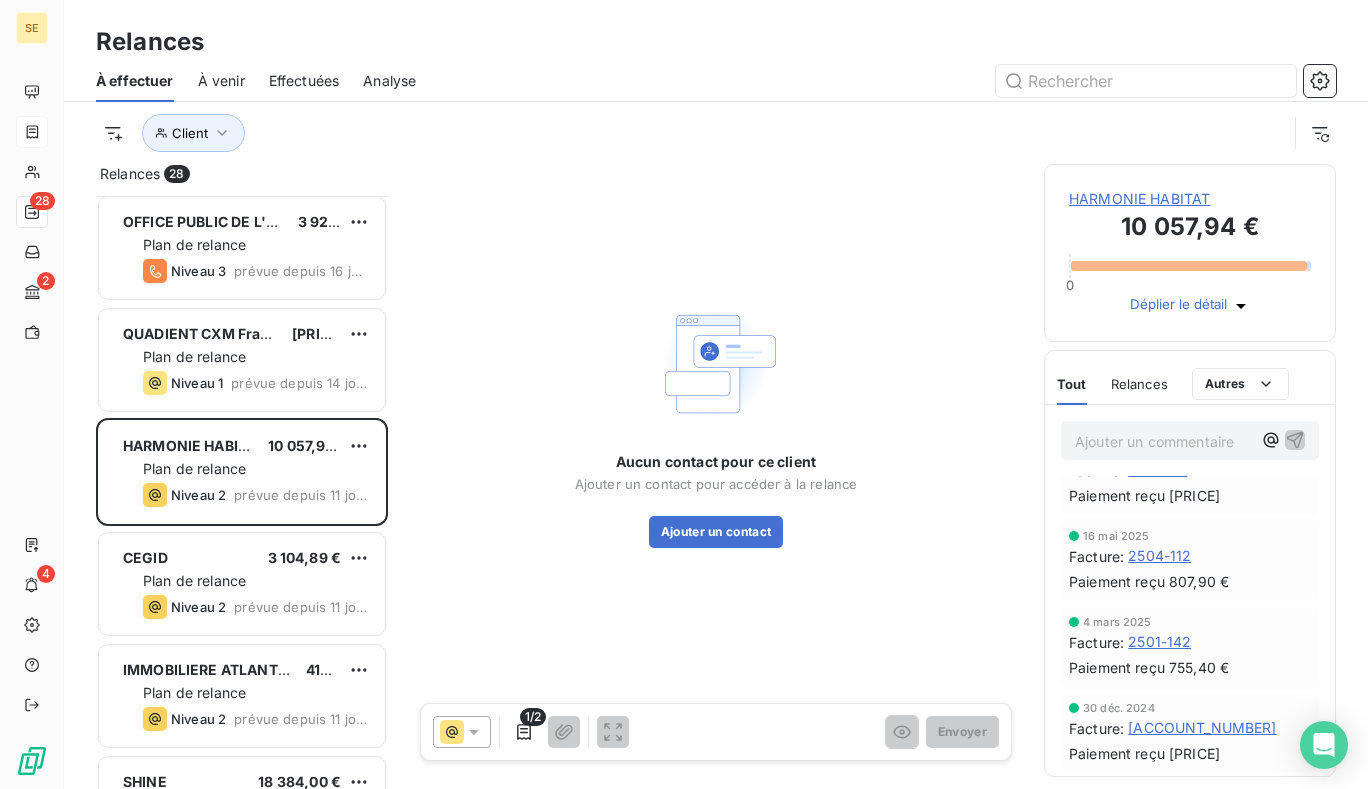 scroll, scrollTop: 0, scrollLeft: 0, axis: both 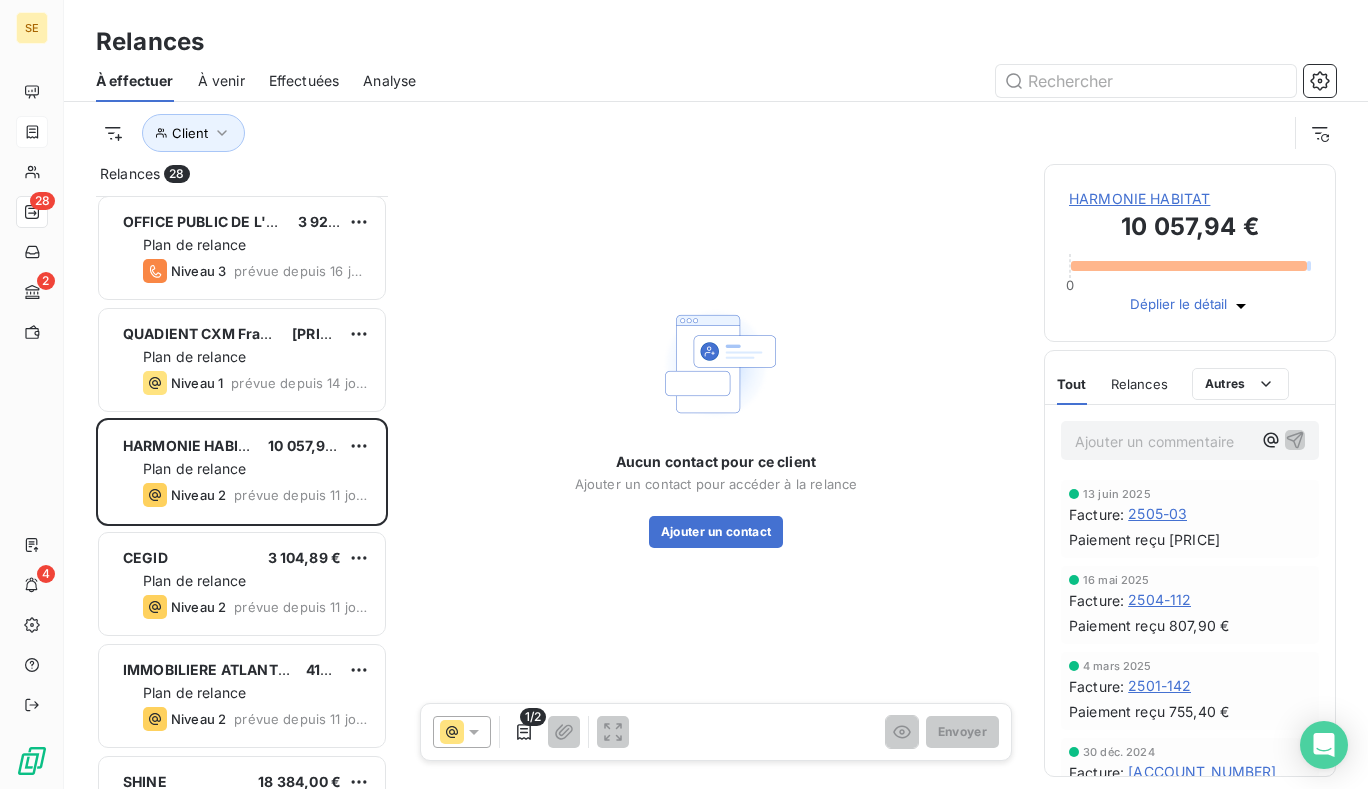 click on "Aucun contact pour ce client Ajouter un contact pour accéder à la relance Ajouter un contact" at bounding box center (716, 423) 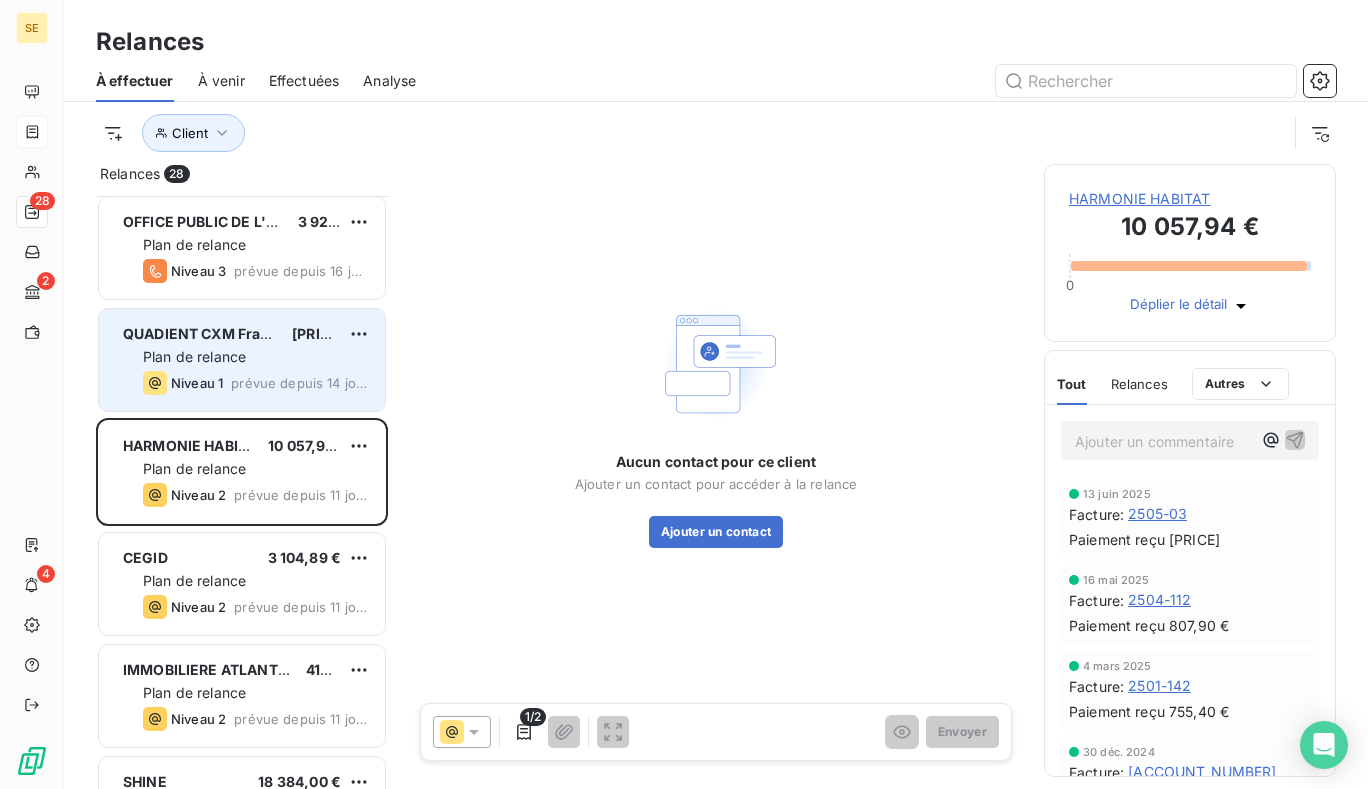 click on "QUADIENT CXM France [PRICE] Plan de relance Niveau 1 prévue depuis [DAYS]" at bounding box center [242, 360] 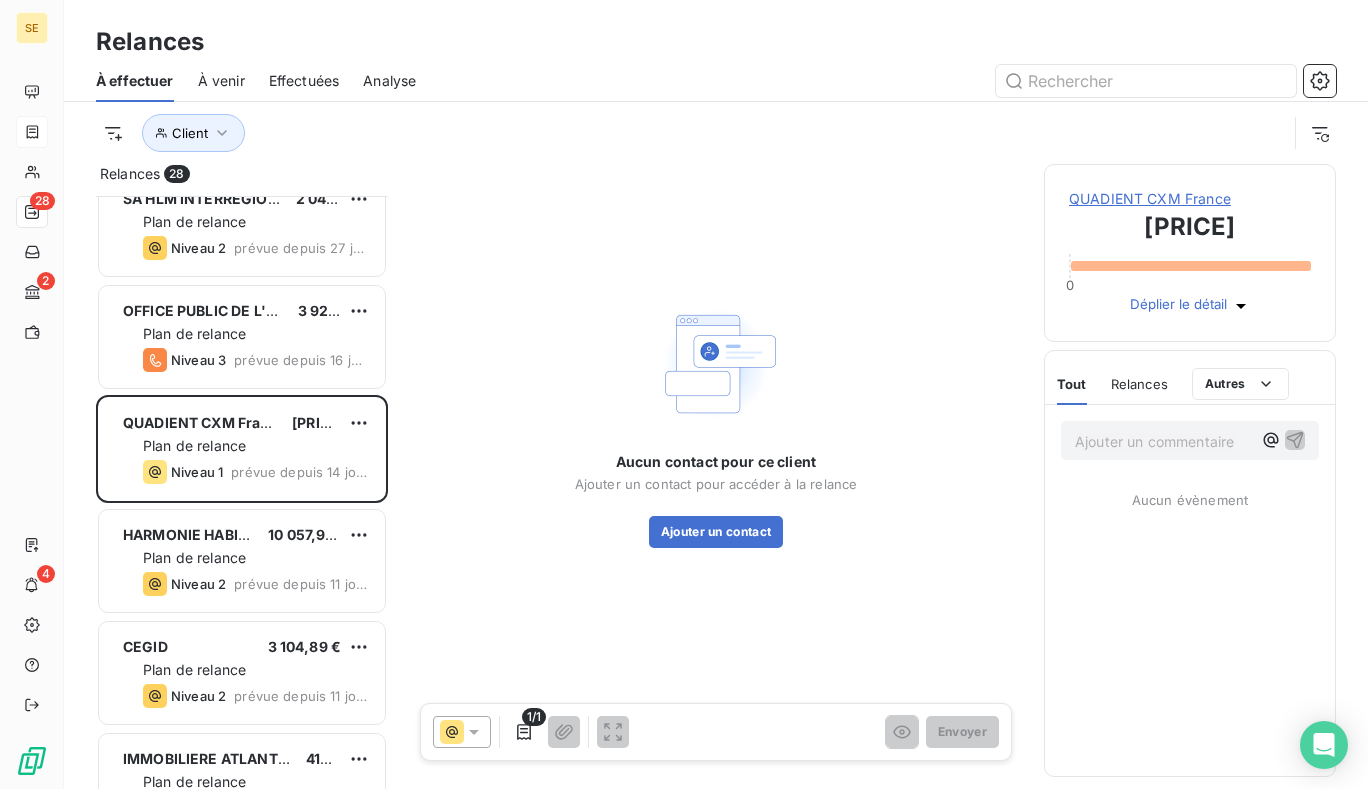 scroll, scrollTop: 2043, scrollLeft: 0, axis: vertical 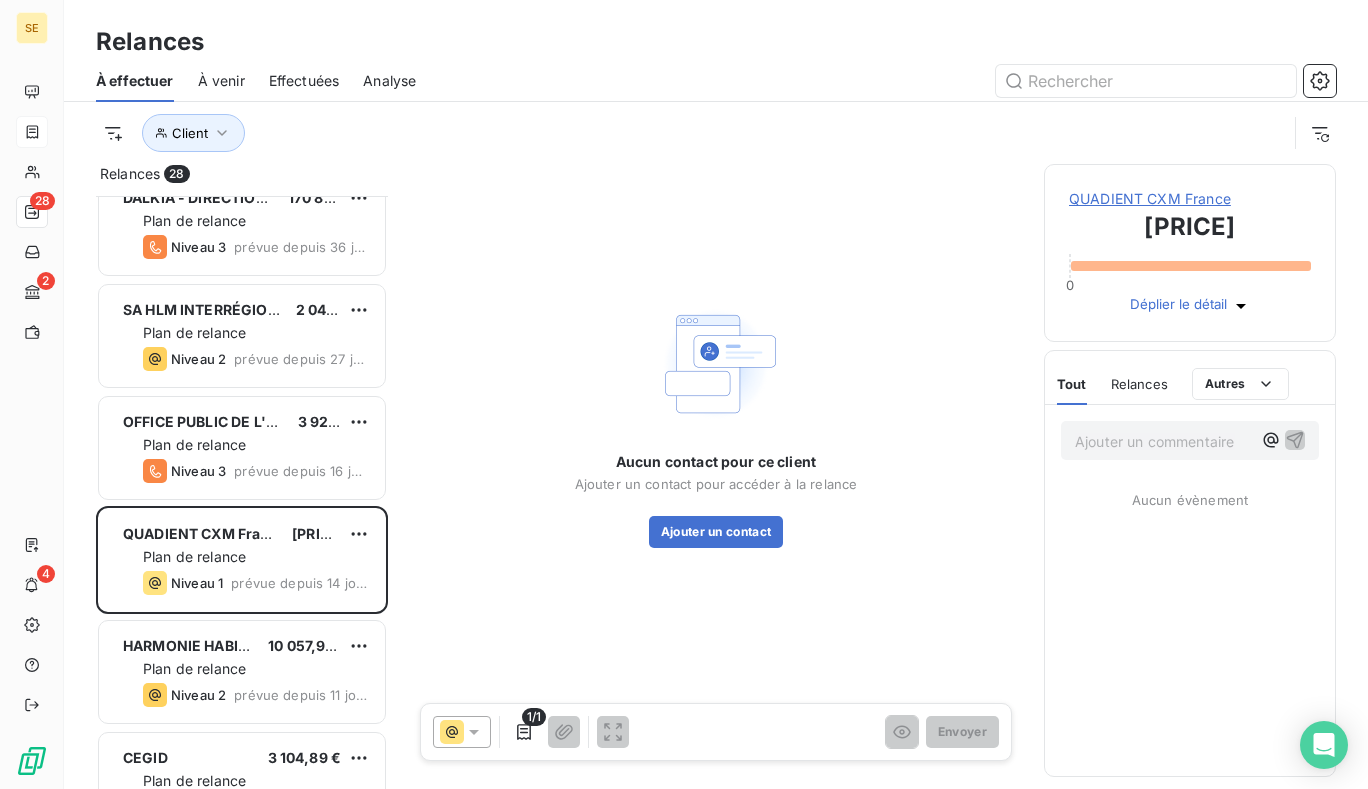 click on "Déplier le détail" at bounding box center (1178, 306) 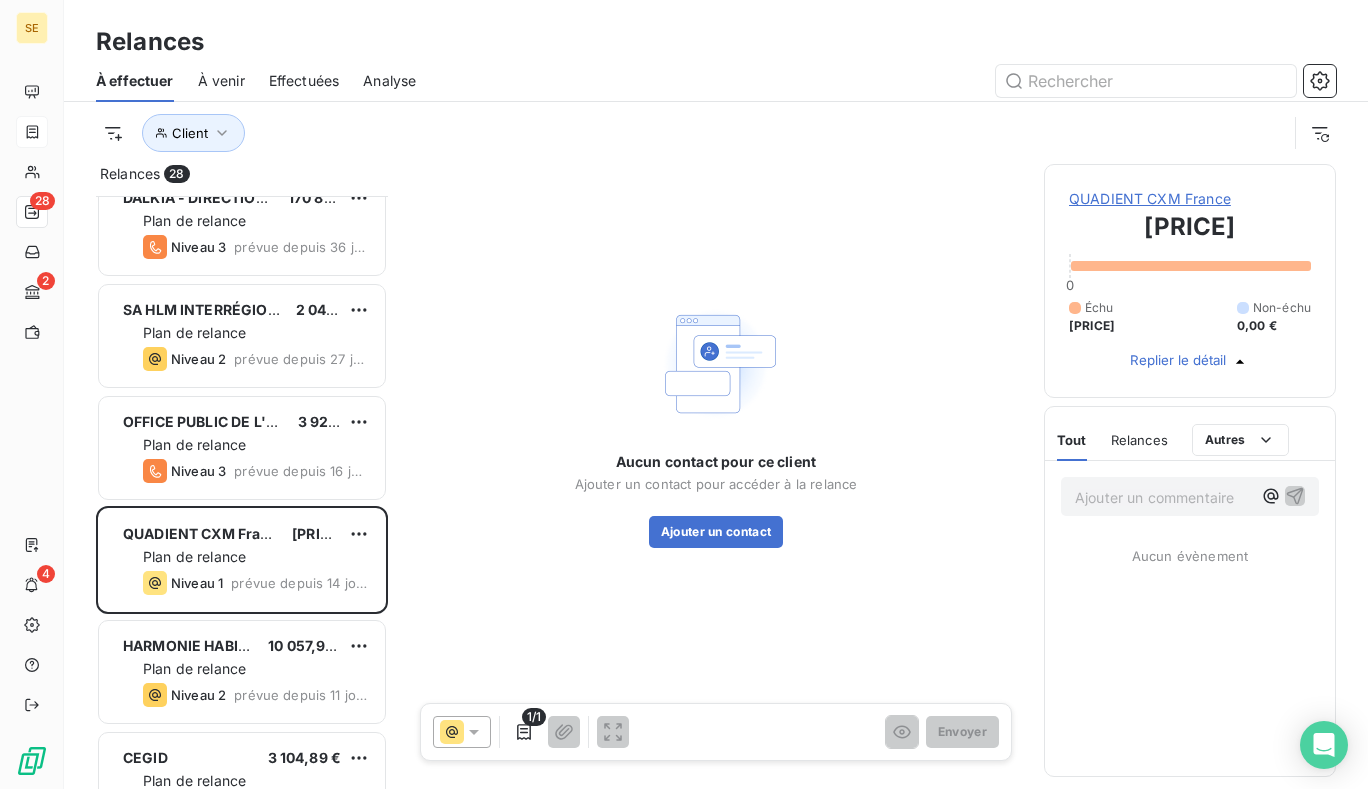 click on "QUADIENT CXM France" at bounding box center (1190, 199) 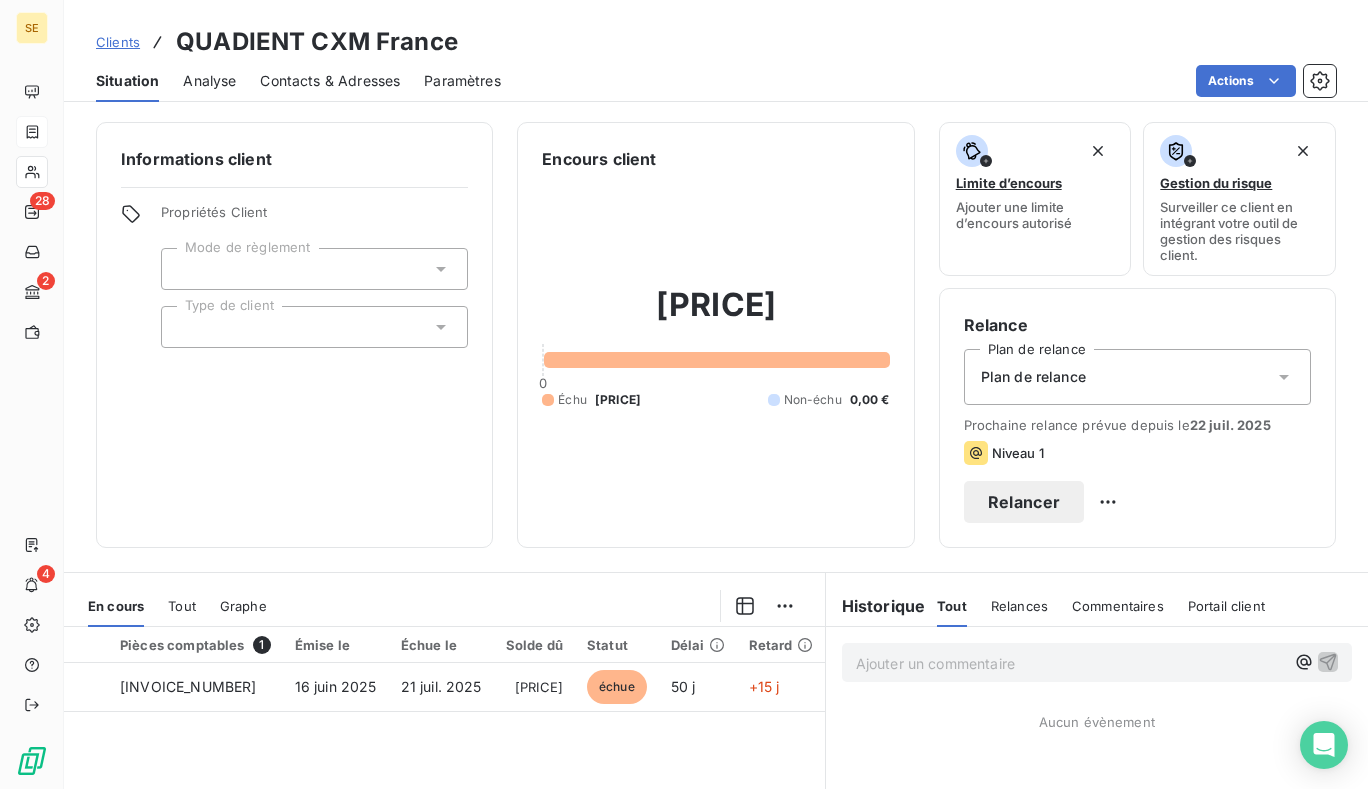 click on "Informations client Propriétés Client Mode de règlement Type de client" at bounding box center (294, 335) 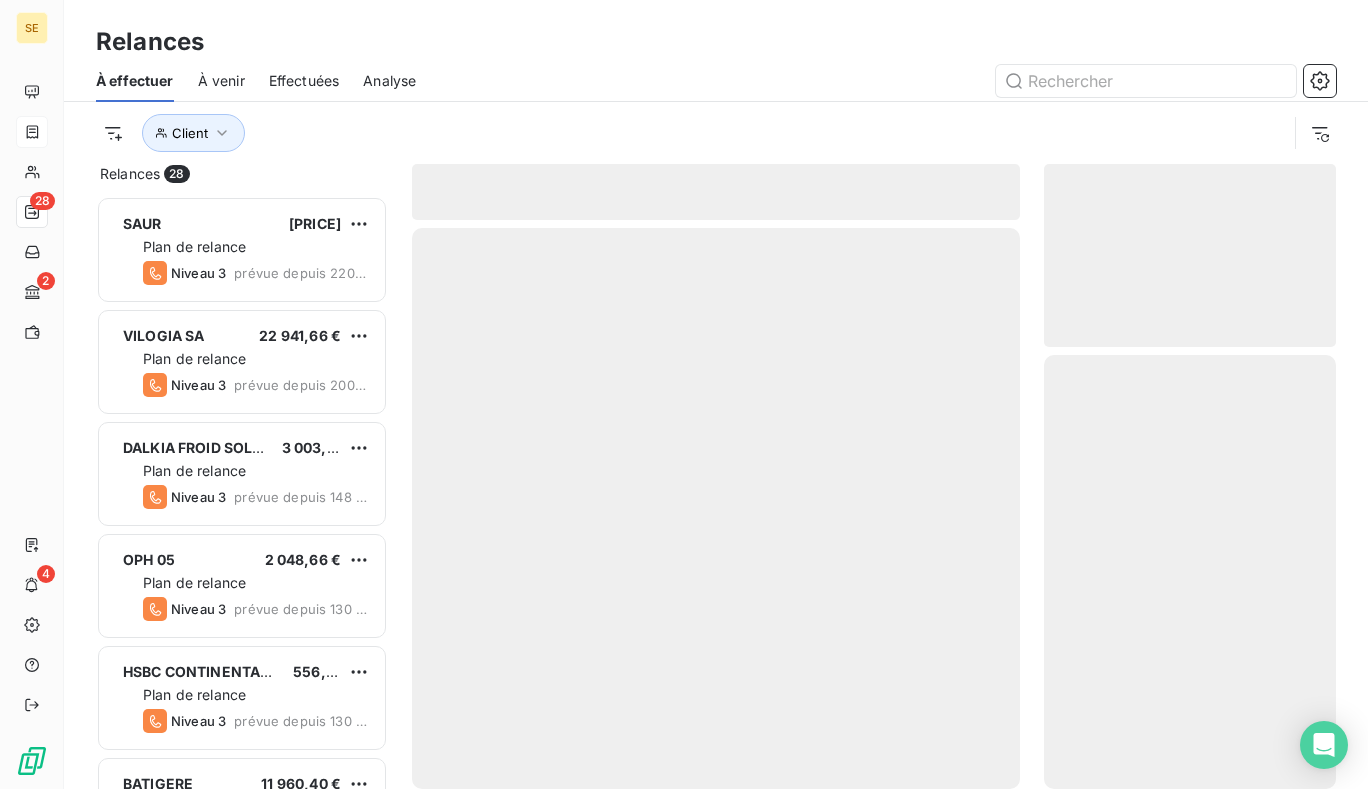 scroll, scrollTop: 16, scrollLeft: 16, axis: both 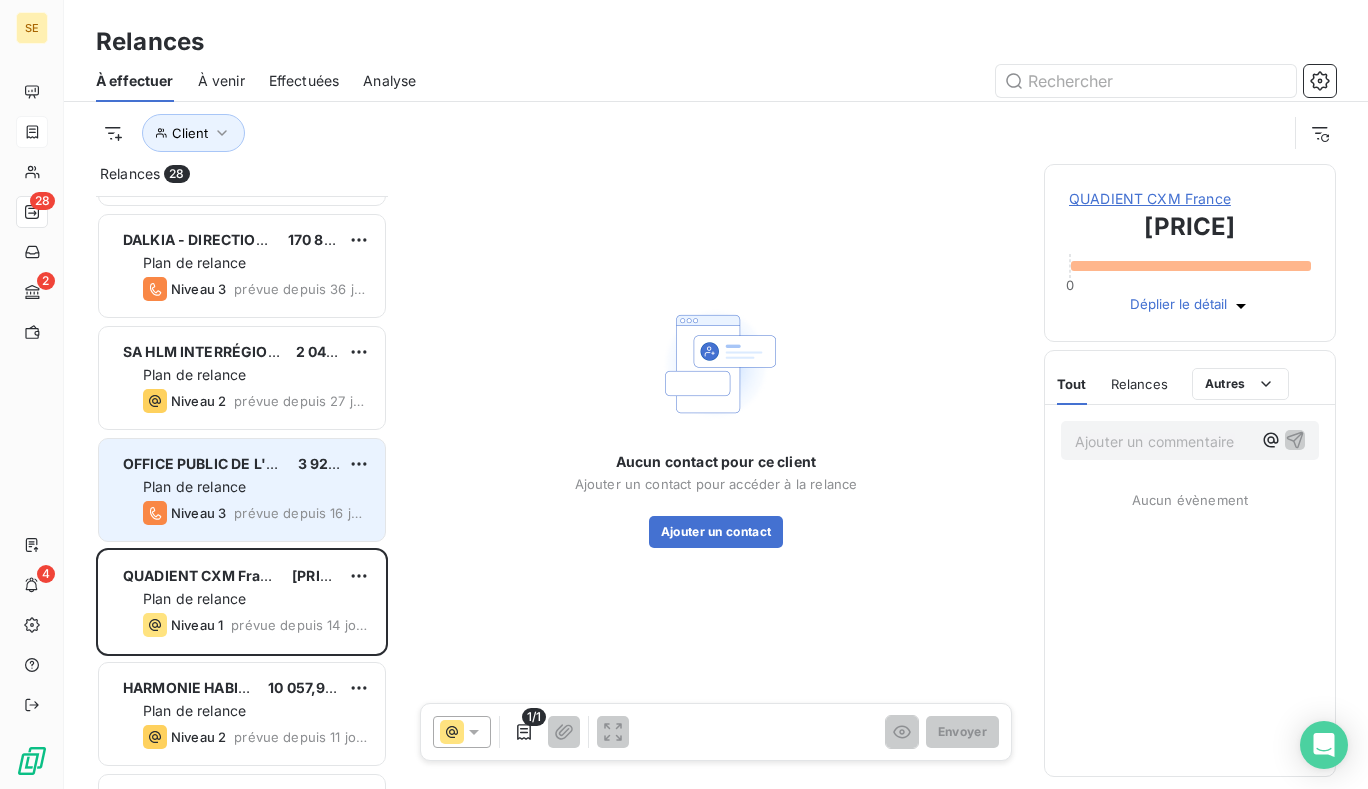 click on "OFFICE PUBLIC DE L'HABITAT DE L'ORNE" at bounding box center (263, 463) 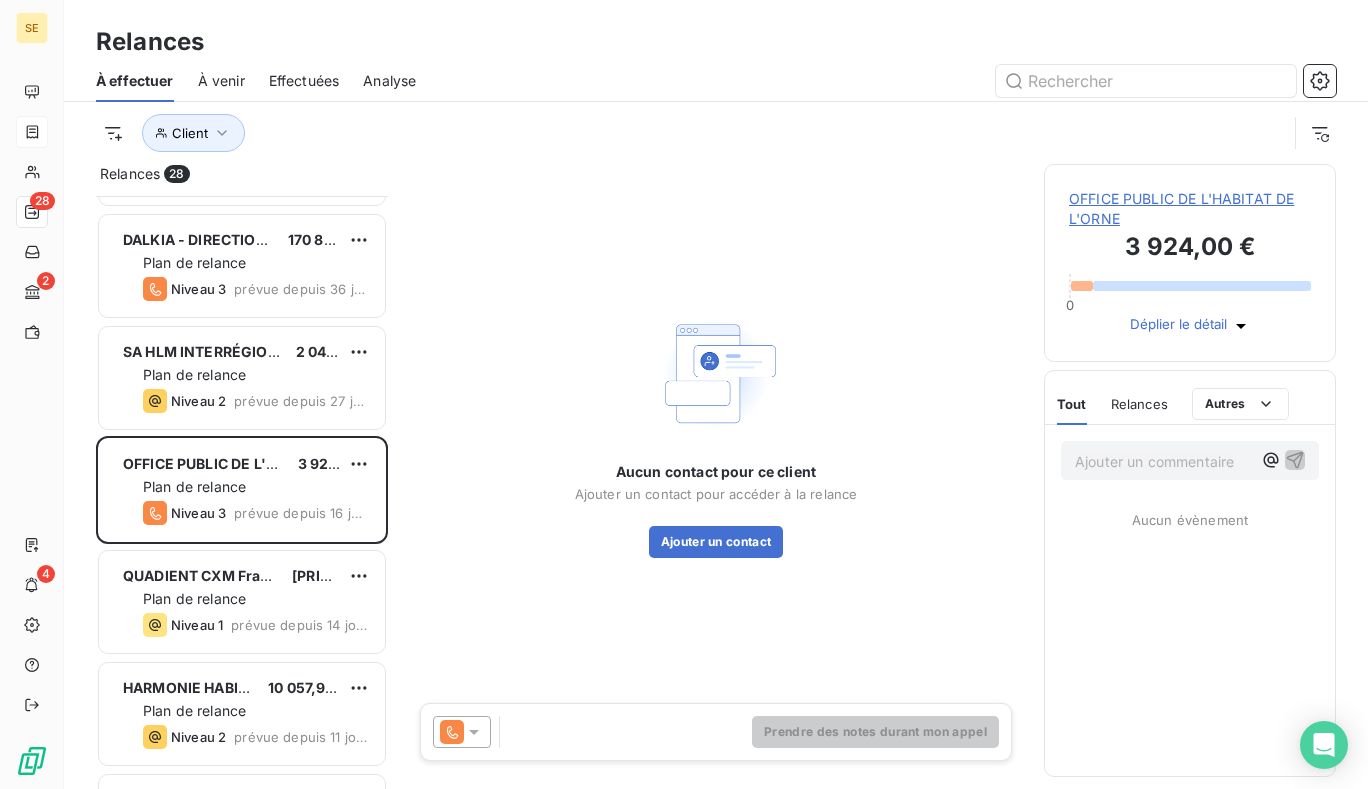 click 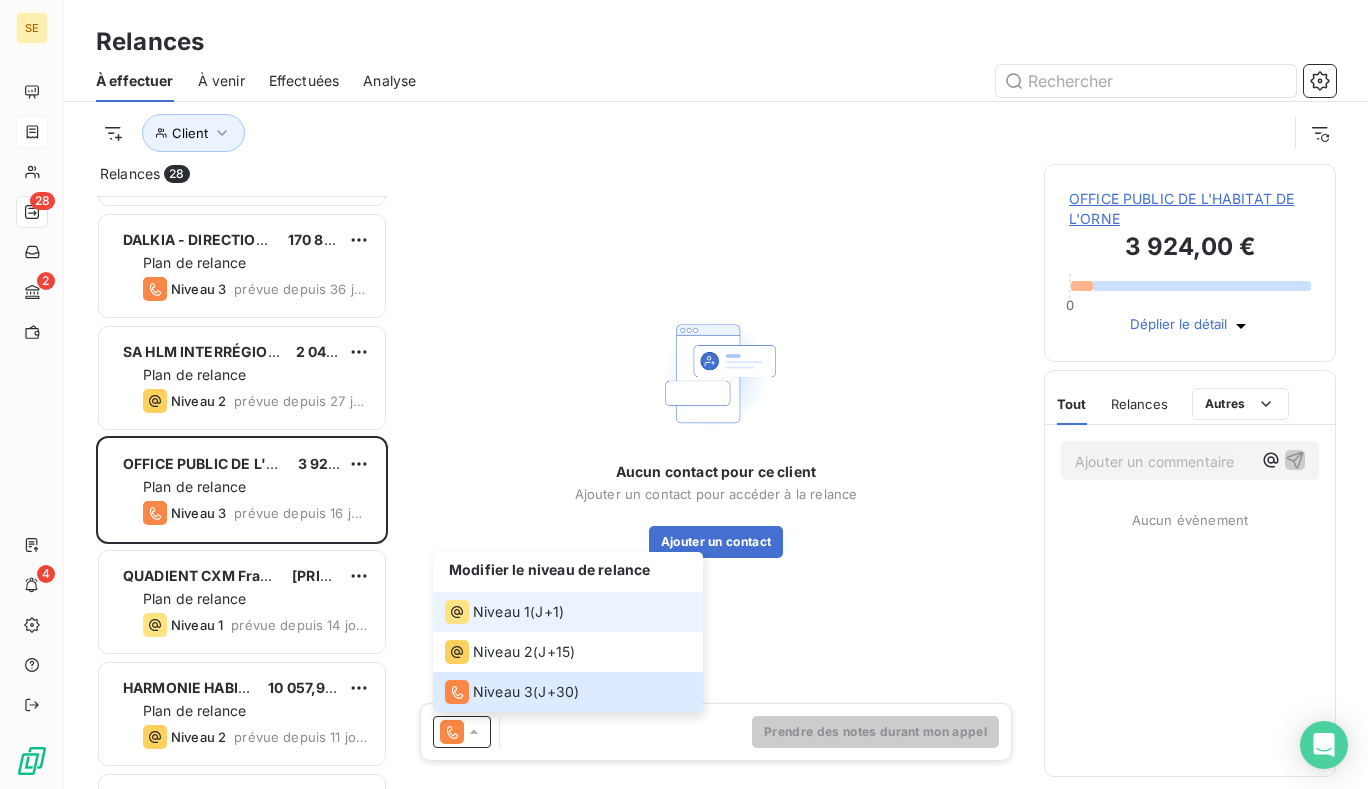 click on "Niveau 1" at bounding box center [501, 612] 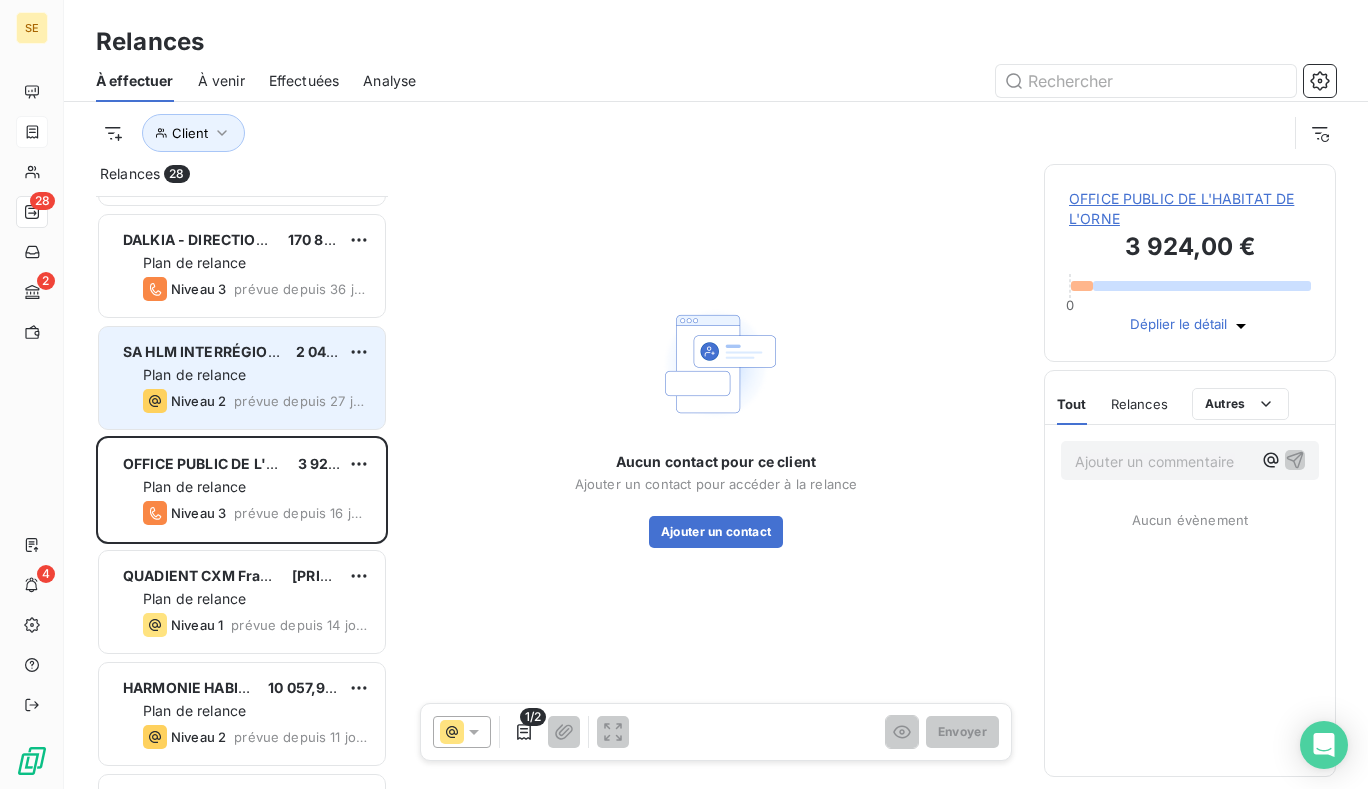 click on "Niveau 2" at bounding box center (184, 401) 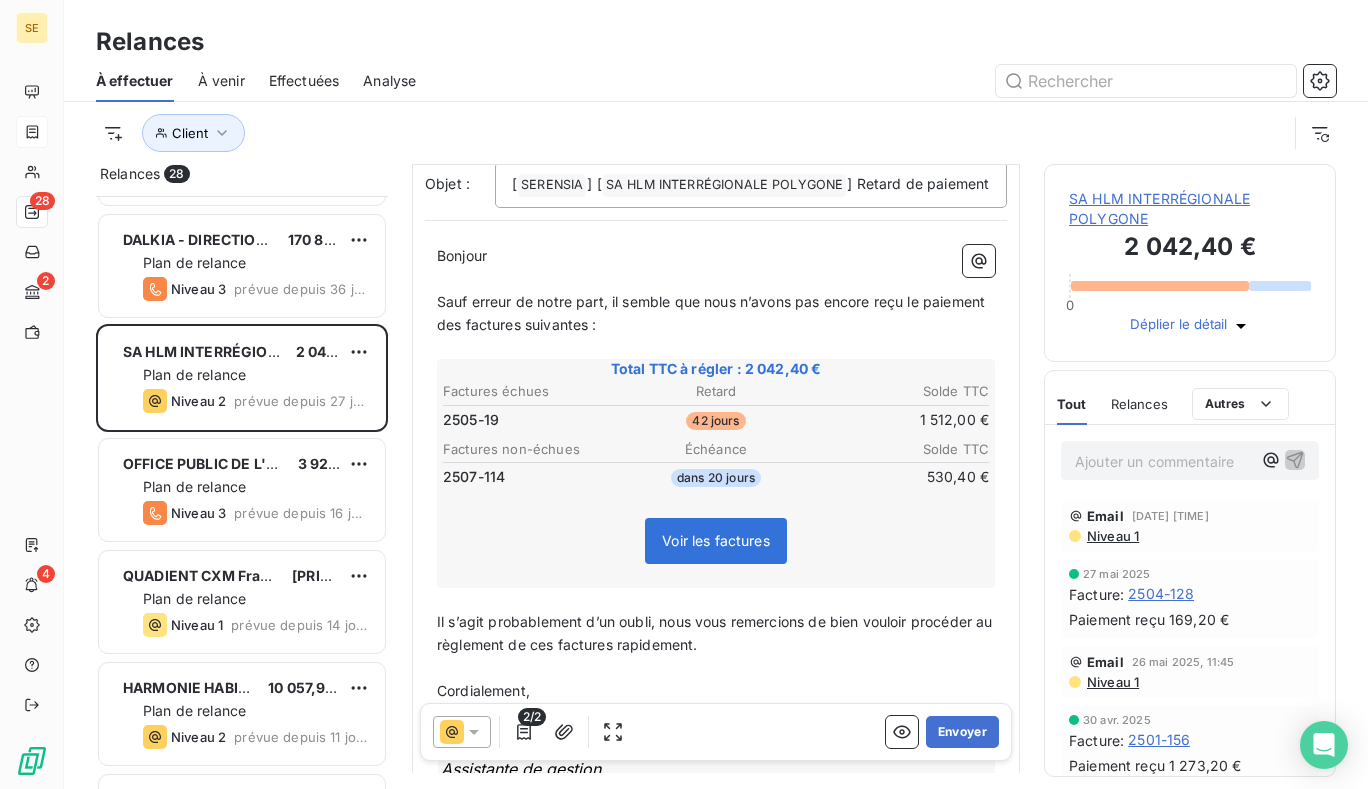 scroll, scrollTop: 201, scrollLeft: 0, axis: vertical 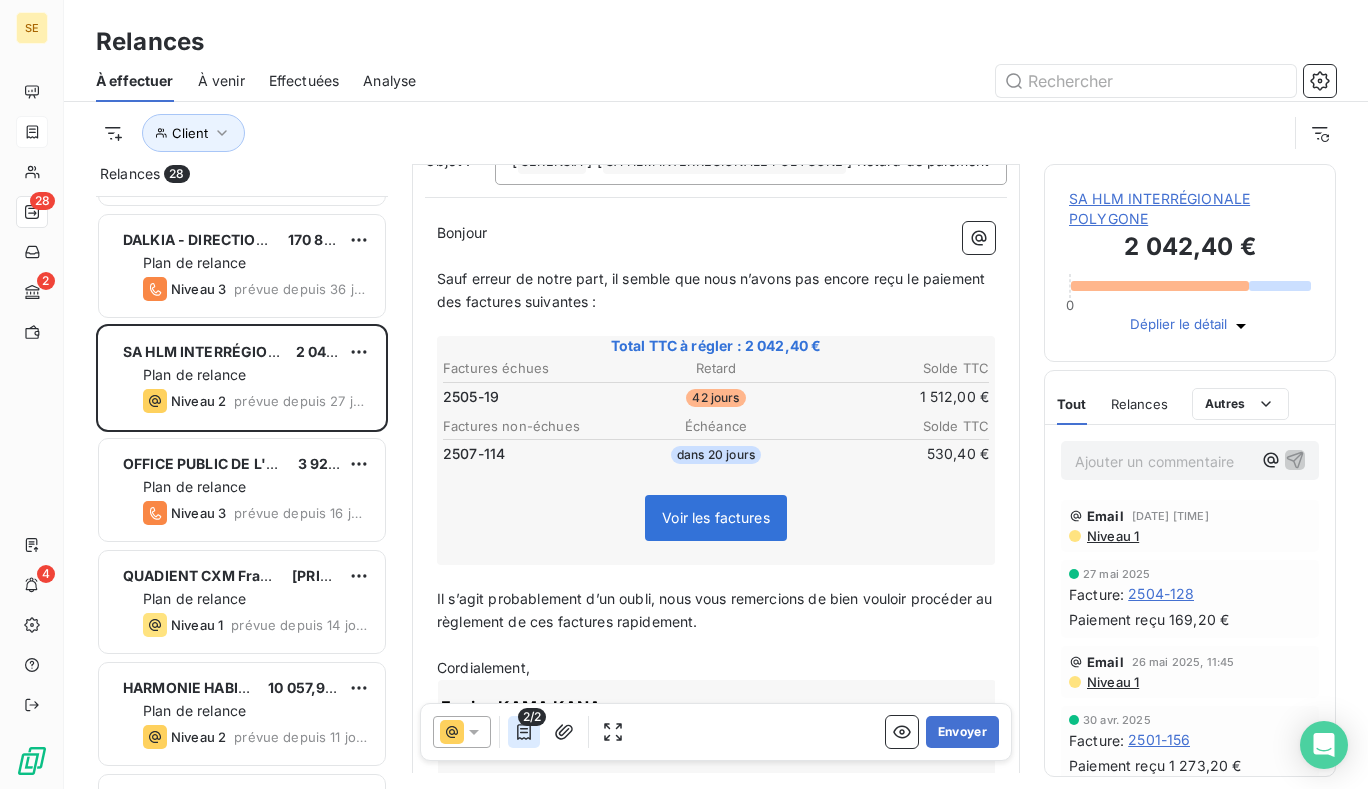 click at bounding box center [524, 732] 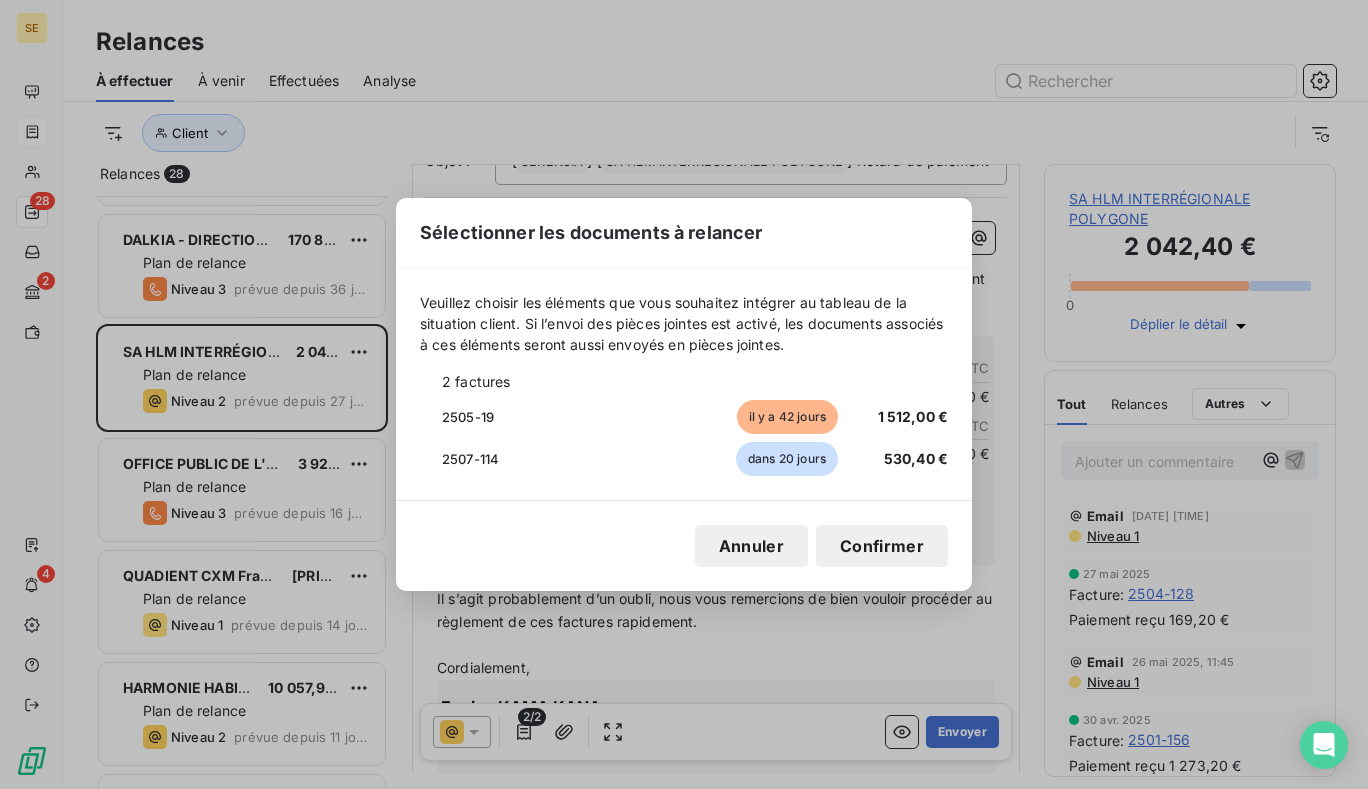 click 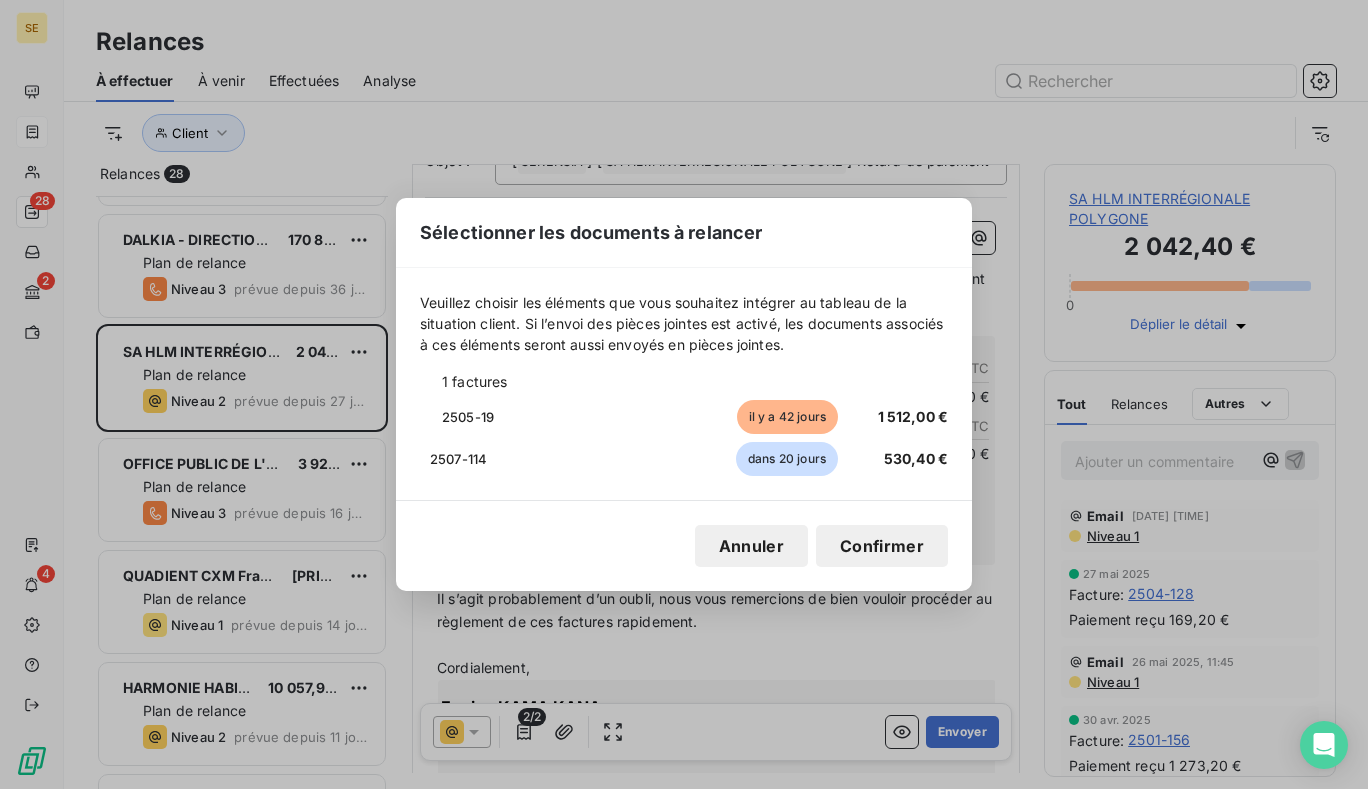 click on "Confirmer" at bounding box center (882, 546) 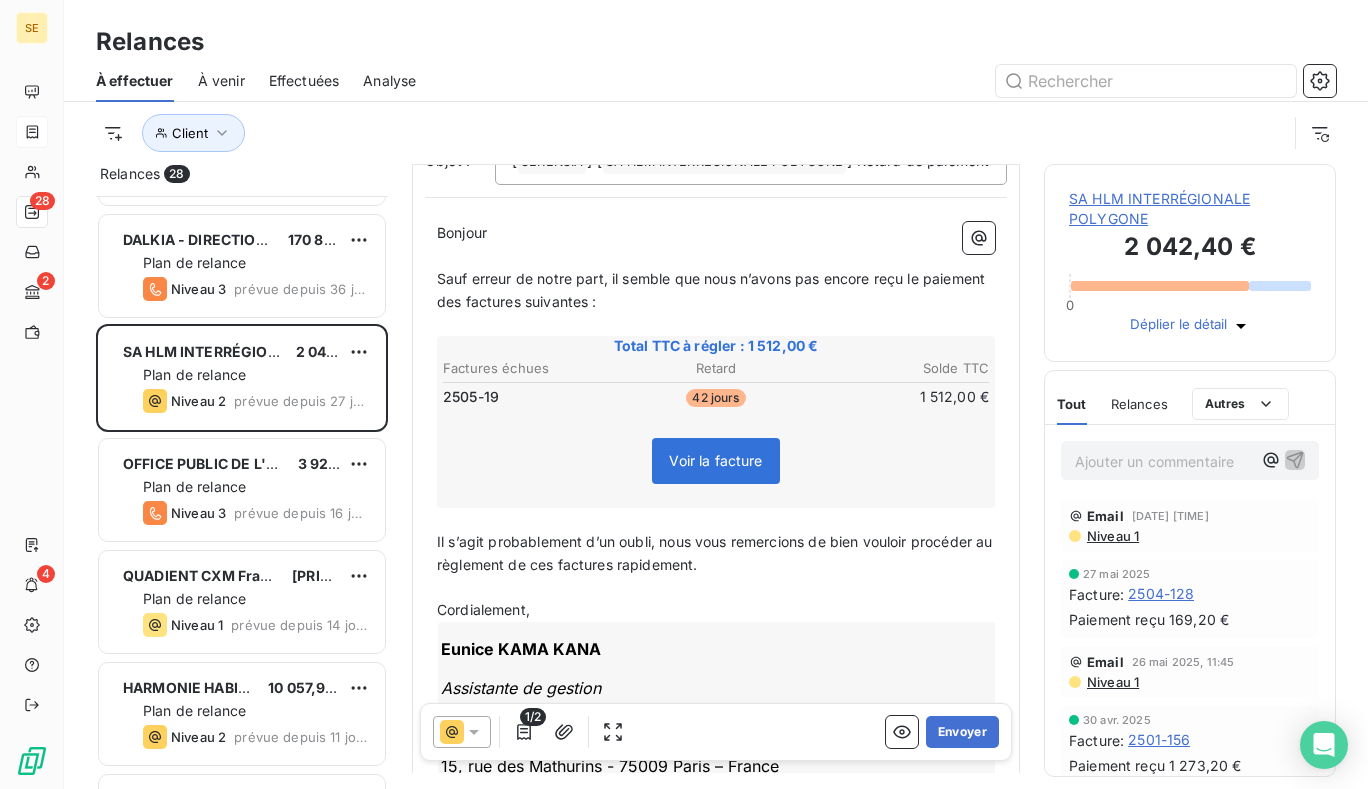 click 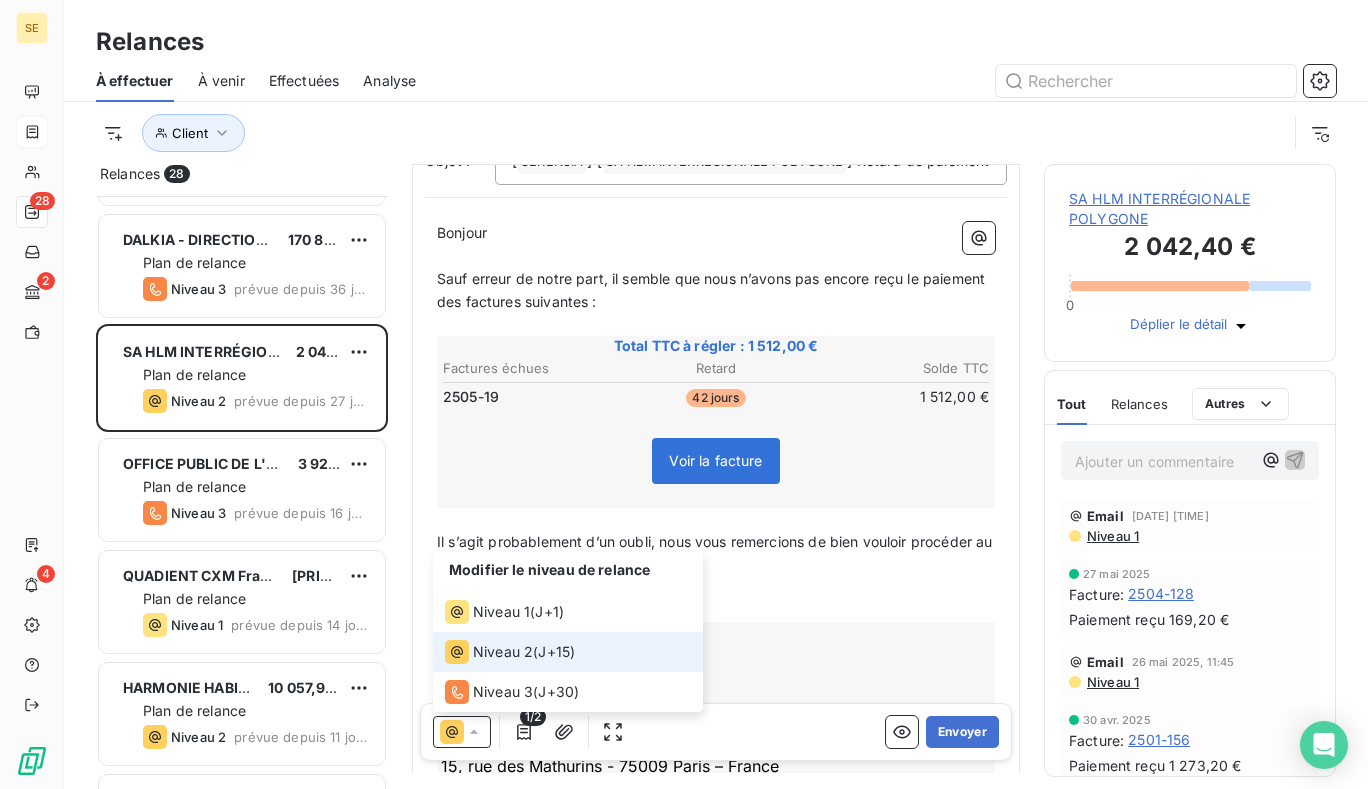 click on "Niveau 2  ( J+15 )" at bounding box center [510, 652] 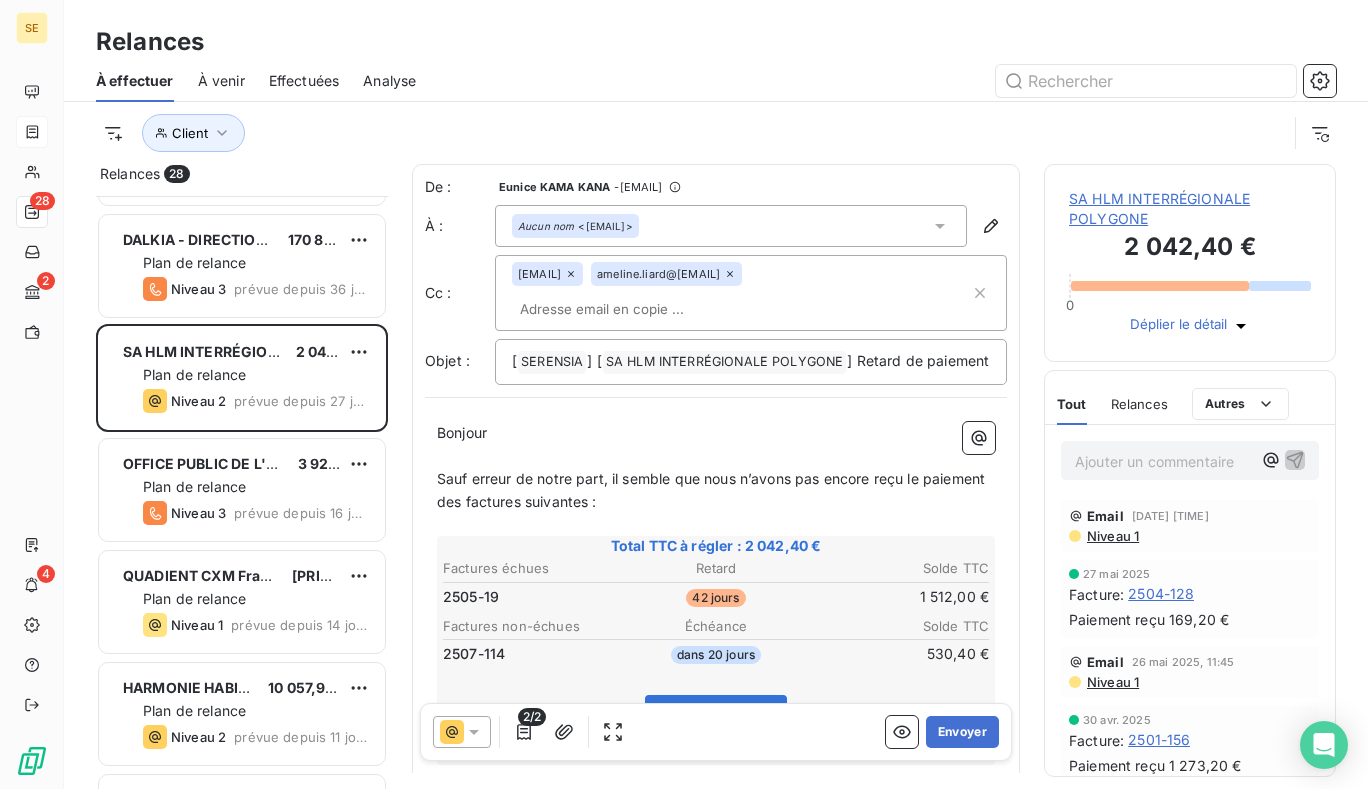 scroll, scrollTop: 3, scrollLeft: 0, axis: vertical 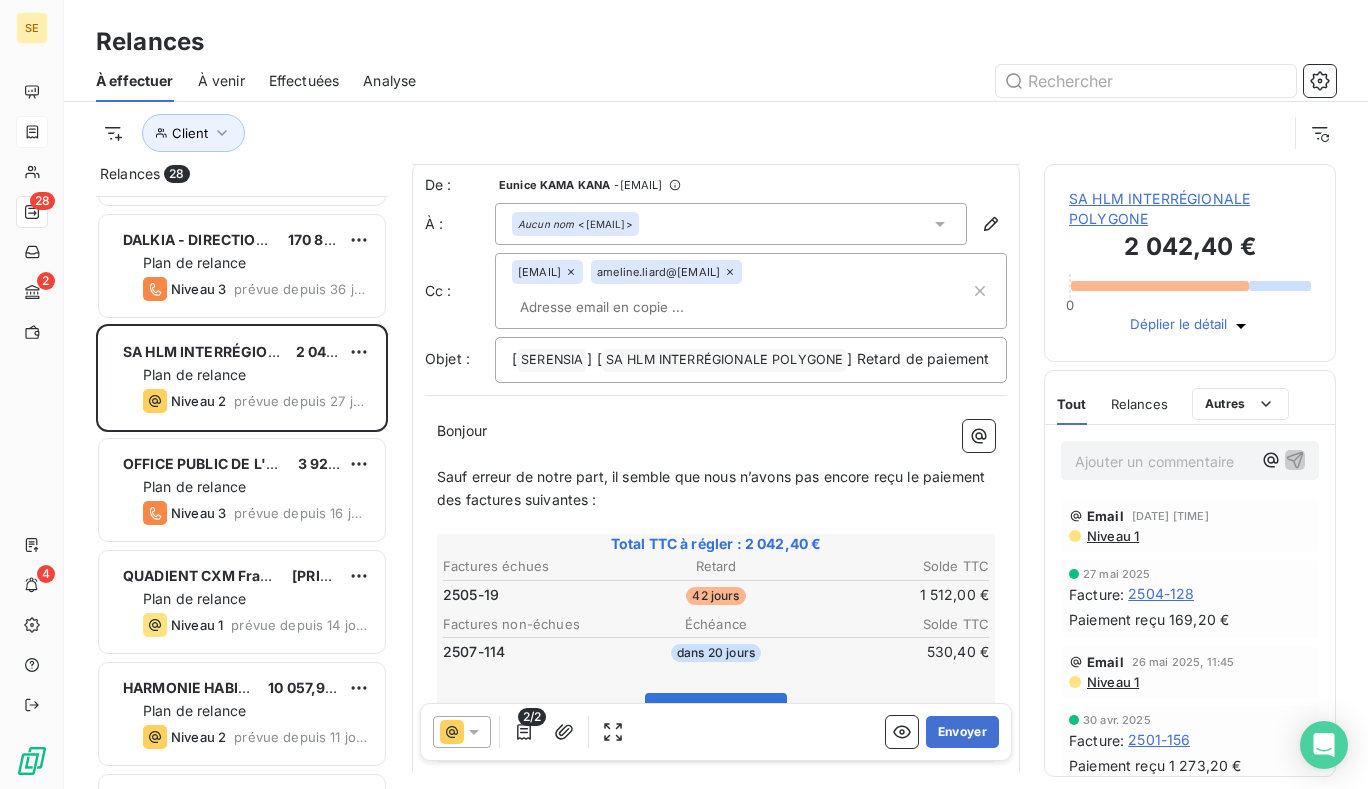 click on "2/2" at bounding box center [532, 717] 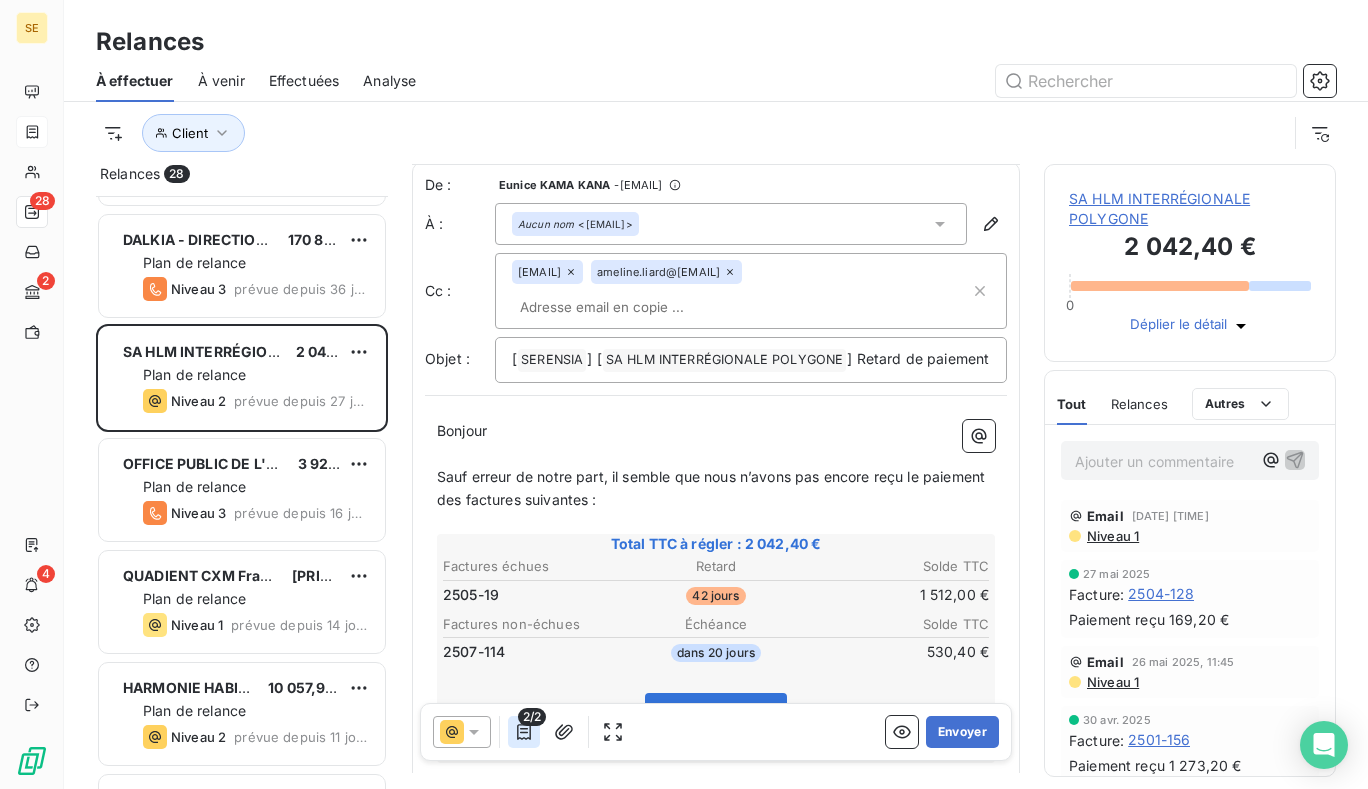 click 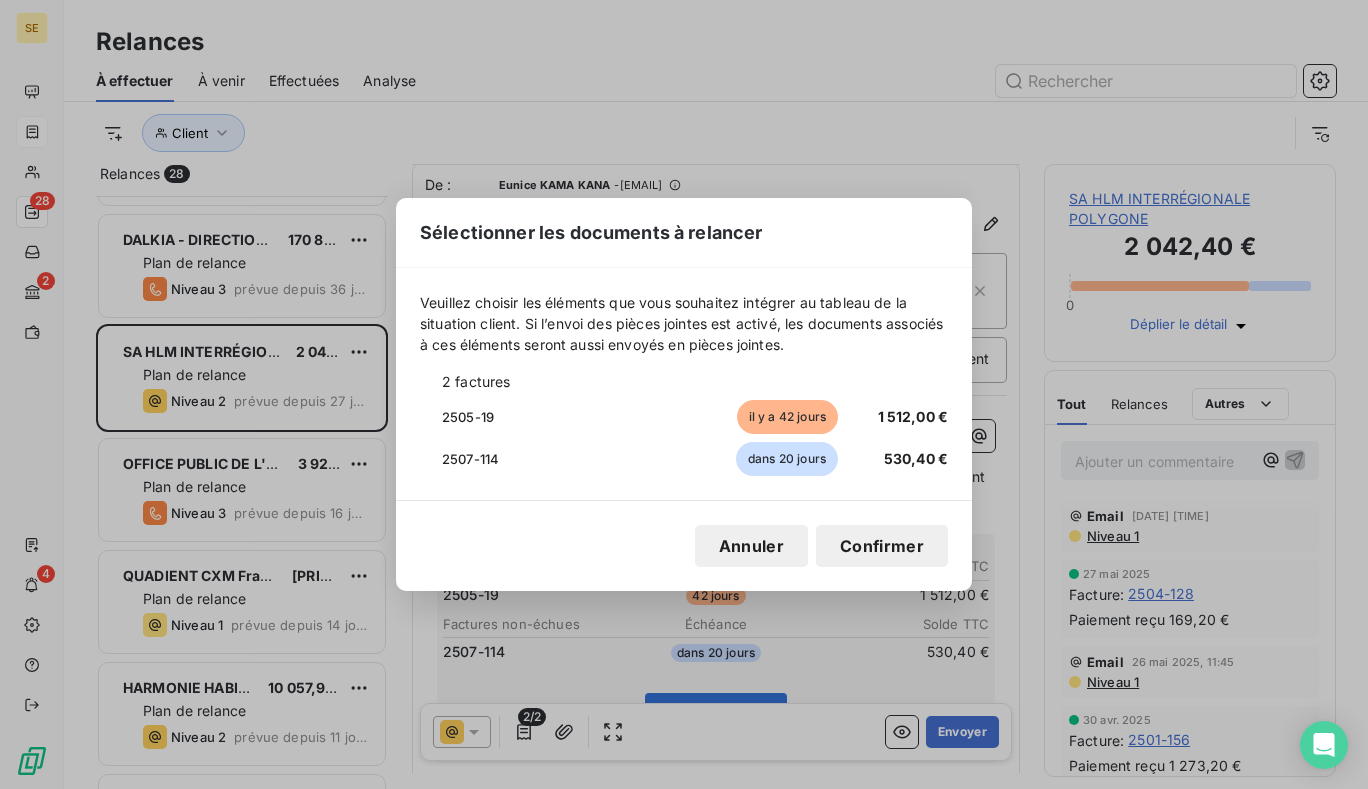 click 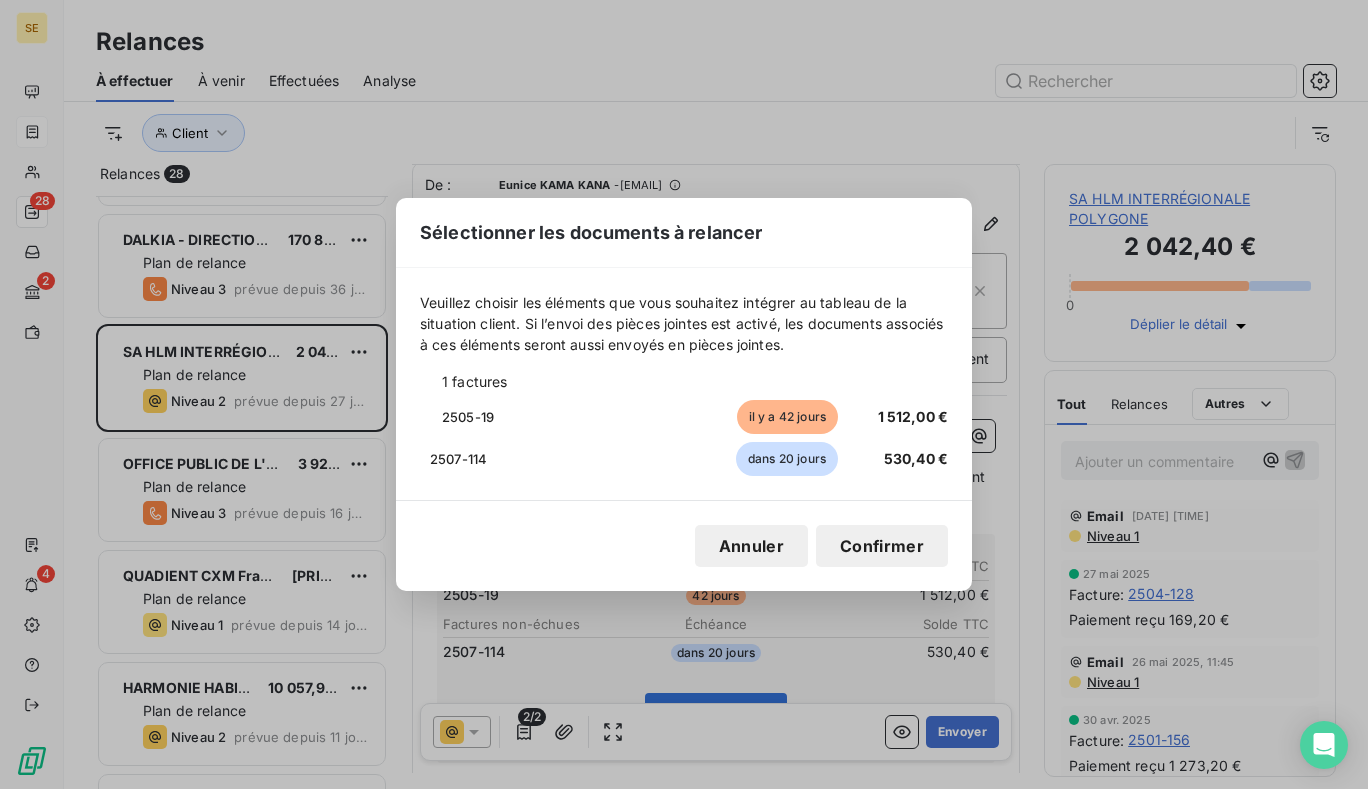 click on "Confirmer" at bounding box center (882, 546) 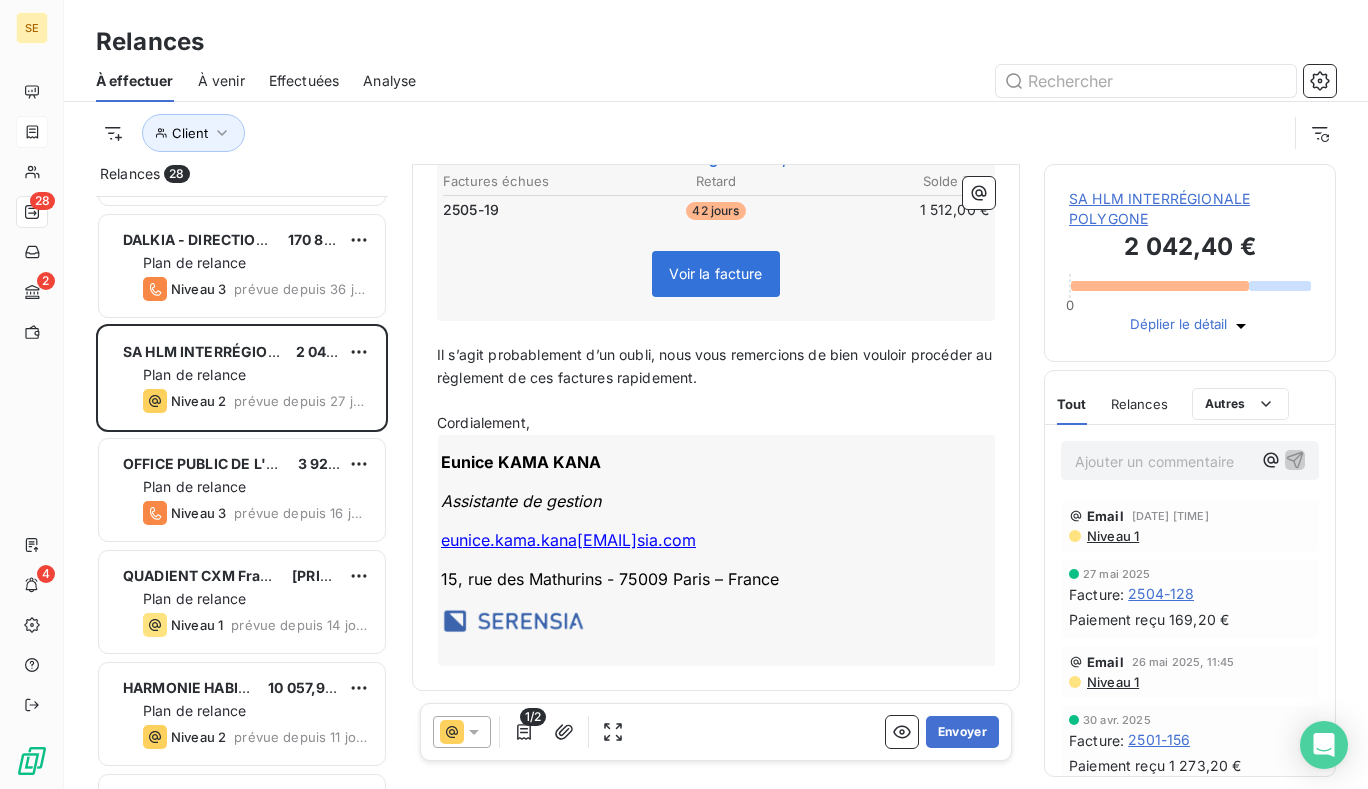 scroll, scrollTop: 411, scrollLeft: 0, axis: vertical 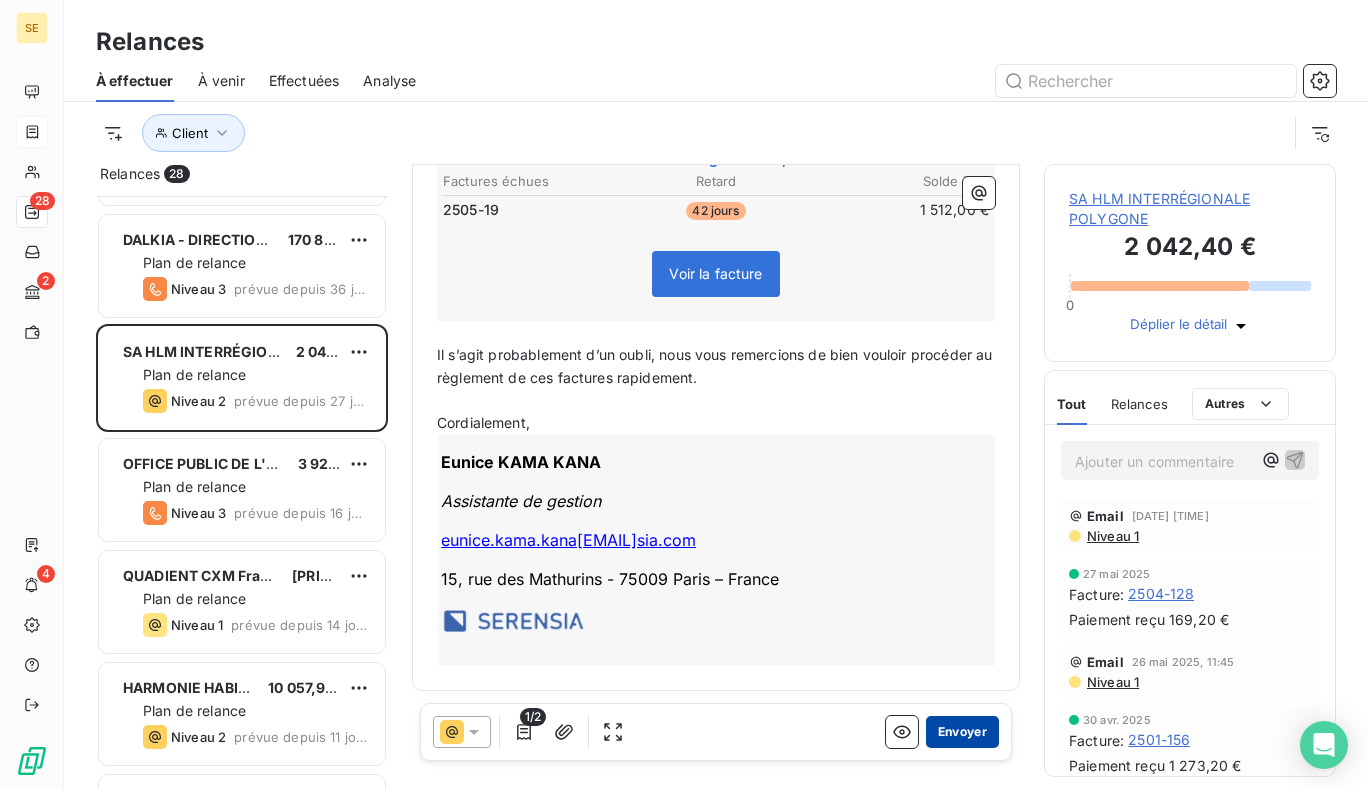 click on "Envoyer" at bounding box center (962, 732) 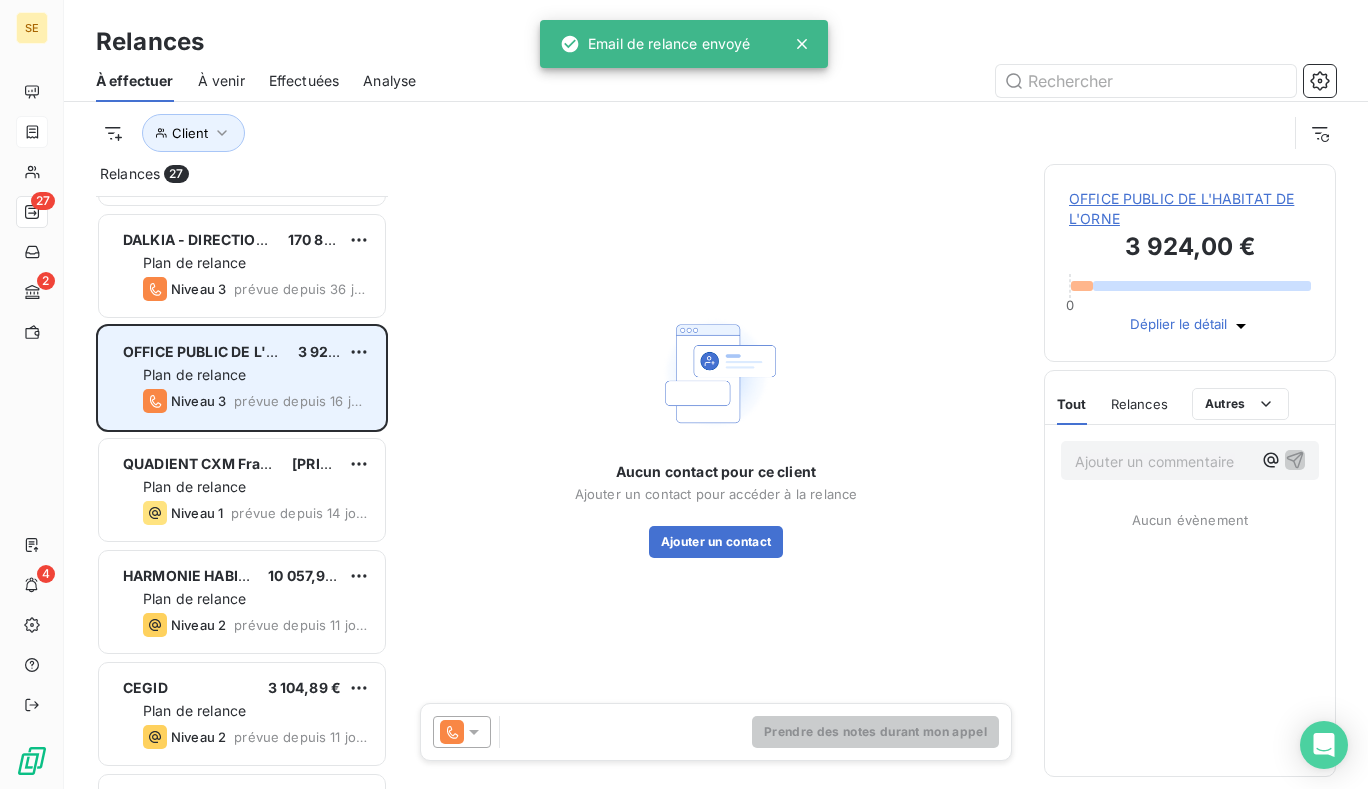 click on "Plan de relance" at bounding box center [194, 374] 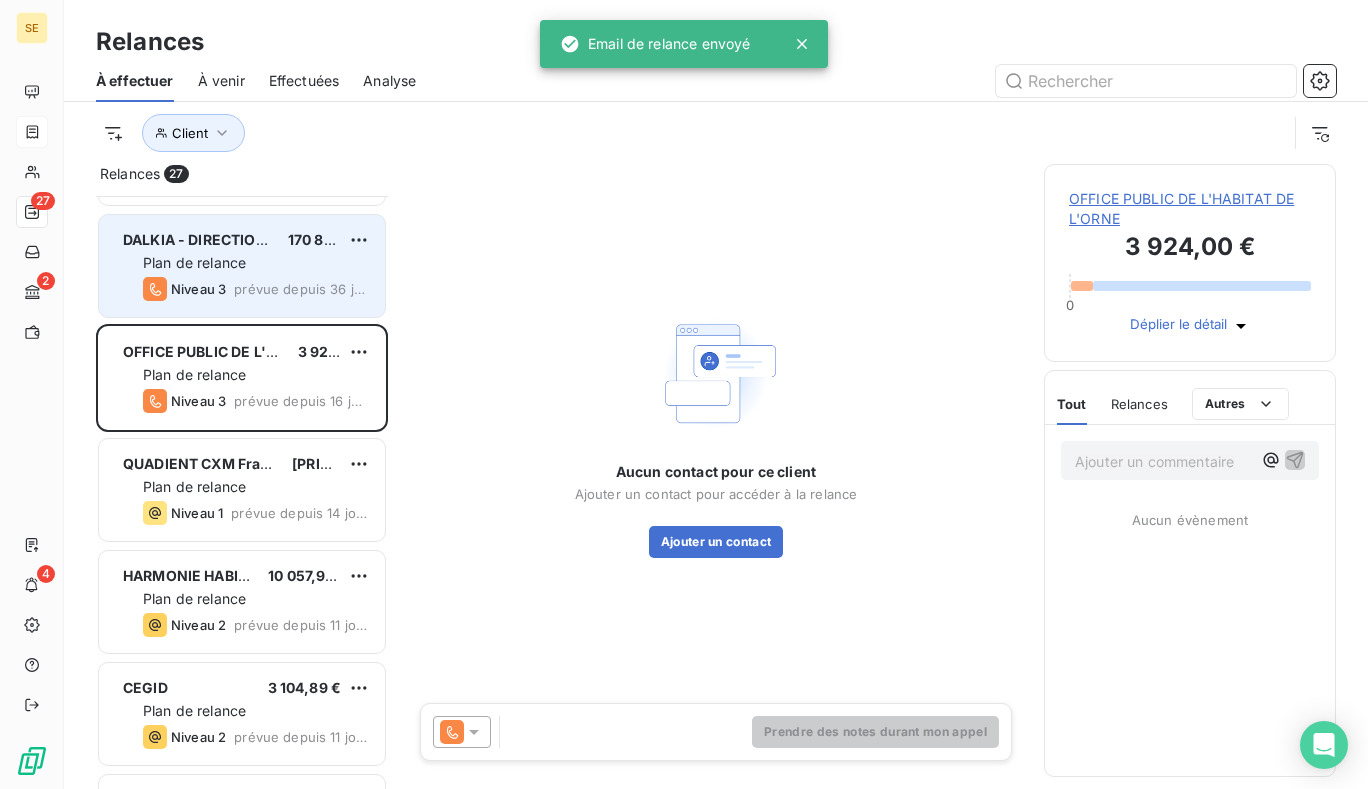 click on "Niveau 3" at bounding box center (198, 289) 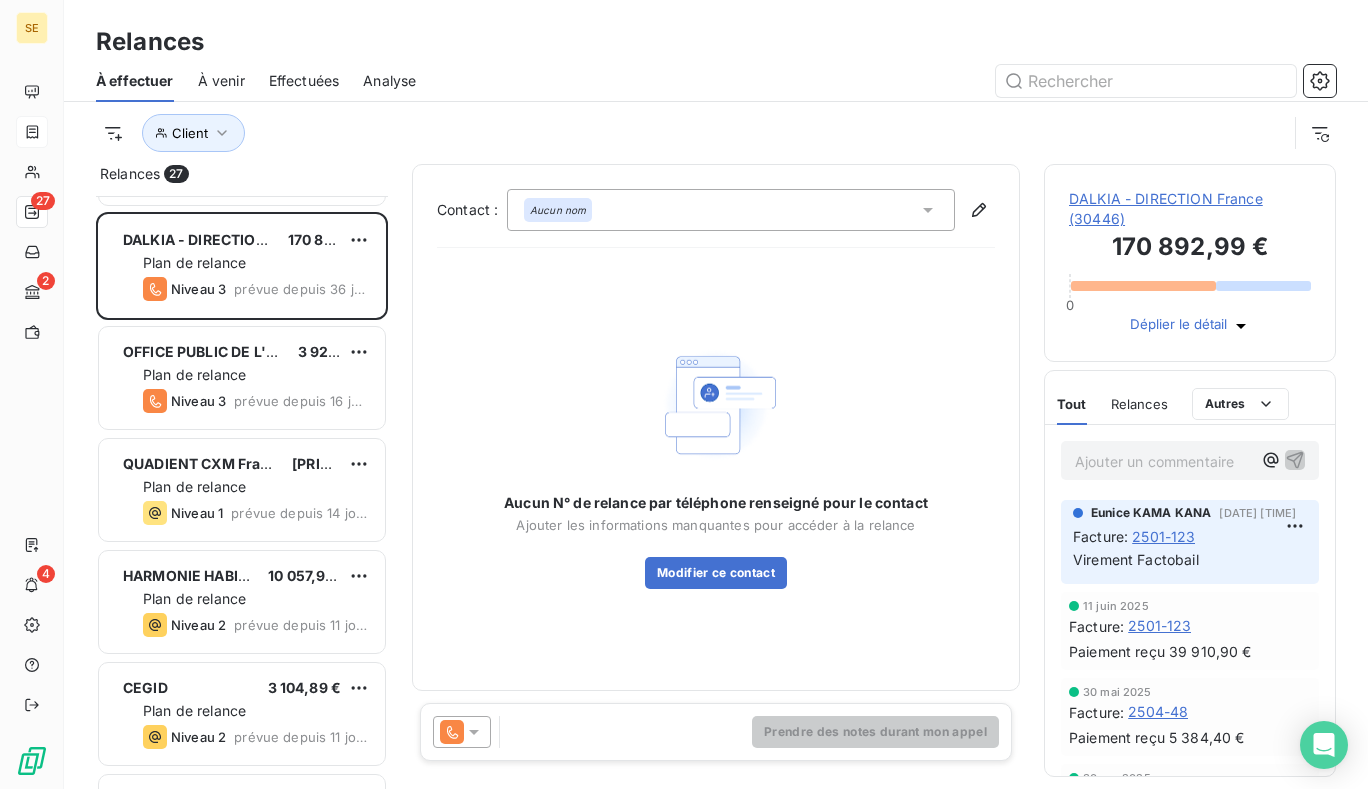 click 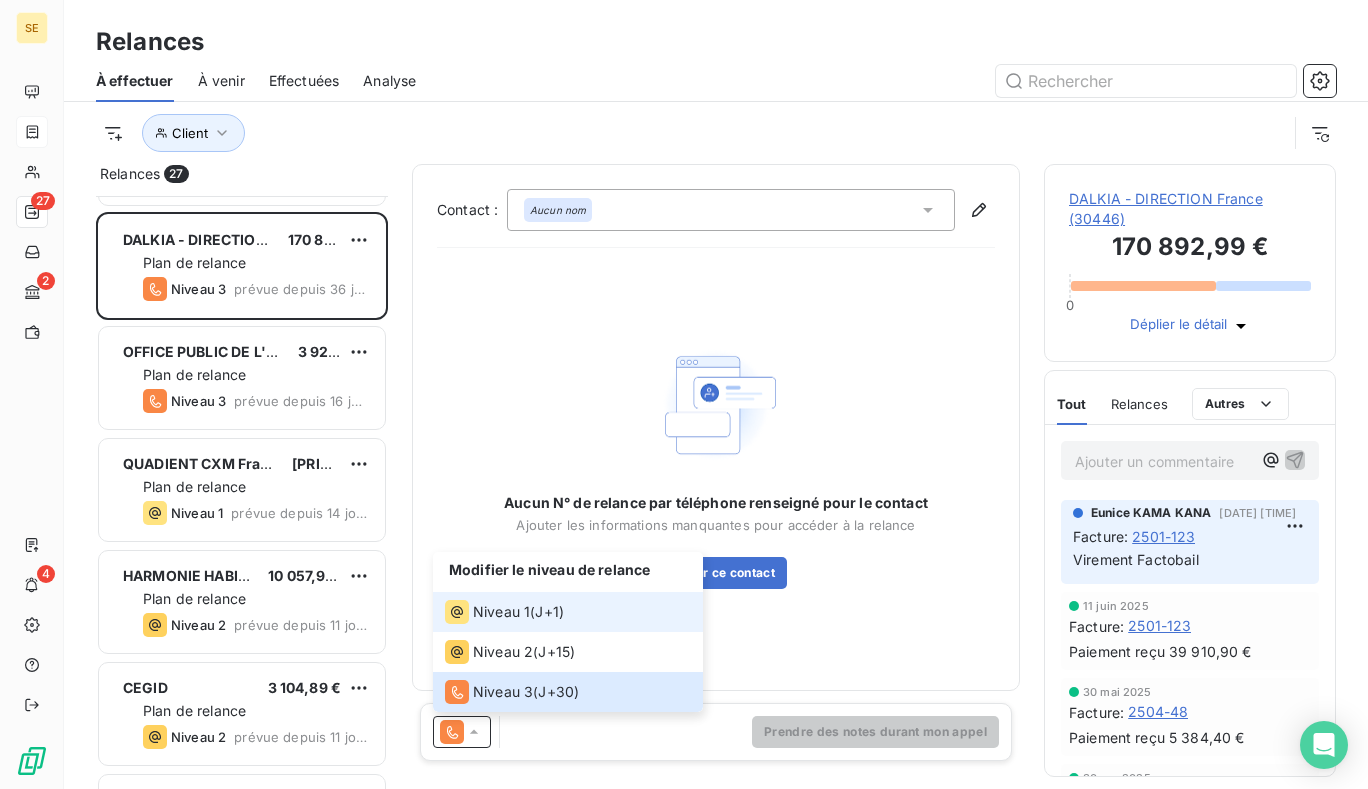 click on "Niveau 1" at bounding box center (501, 612) 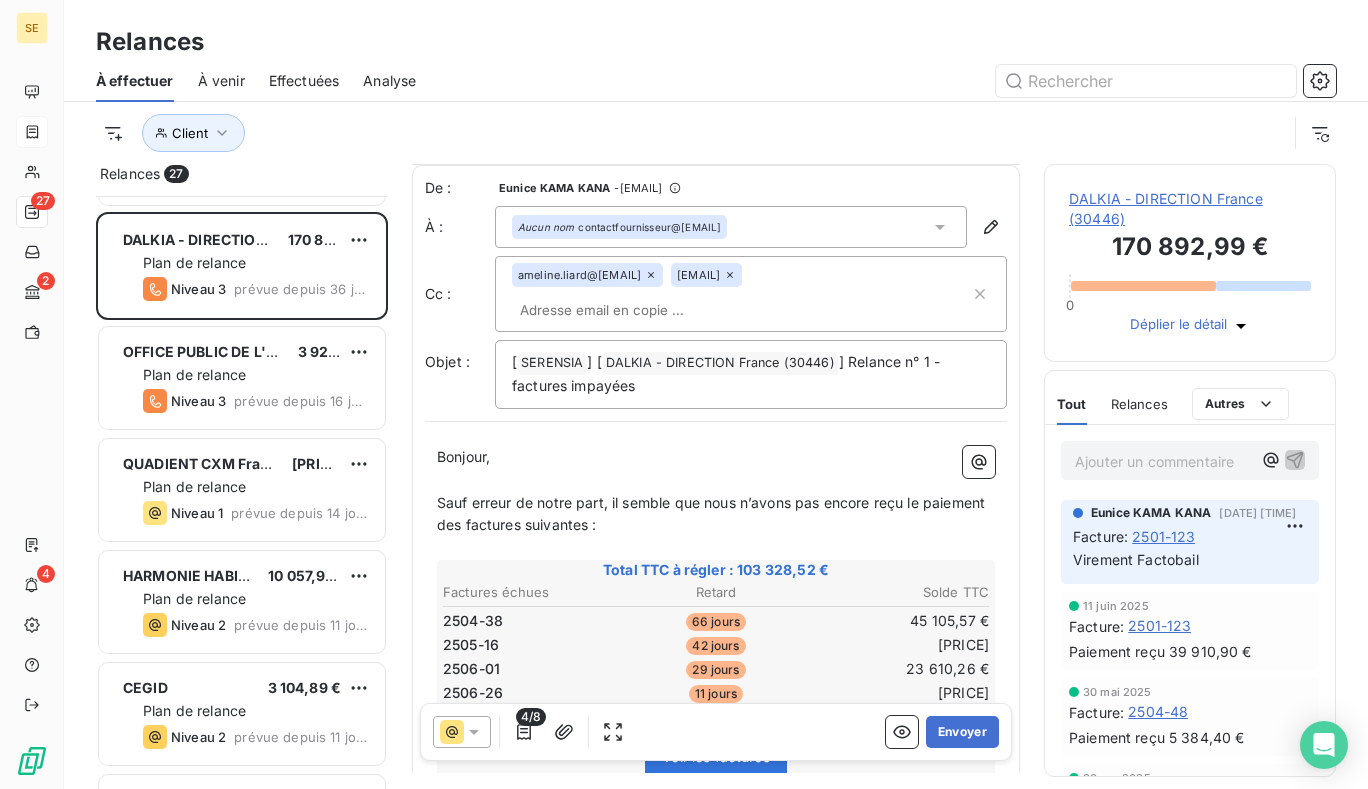 scroll, scrollTop: 101, scrollLeft: 0, axis: vertical 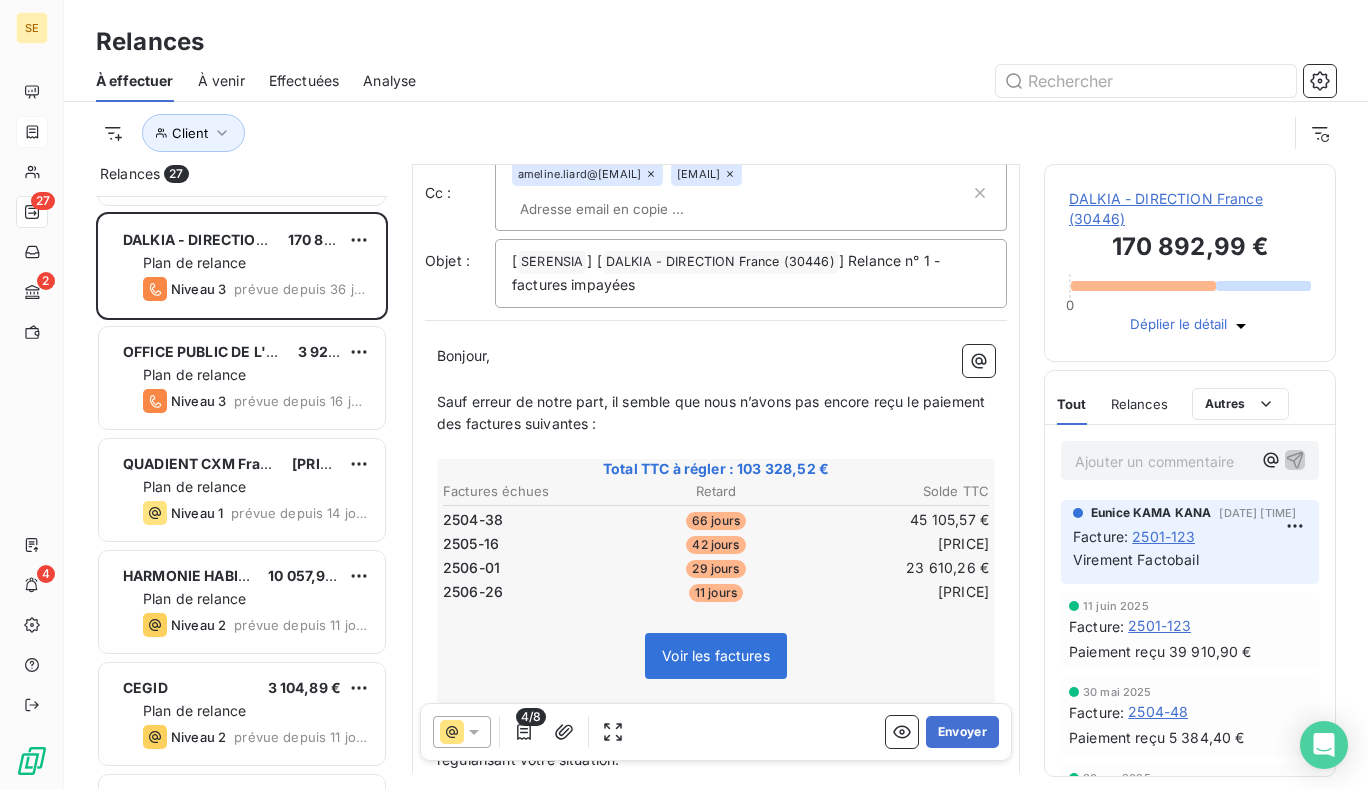 click on "Voir   les factures" at bounding box center [716, 656] 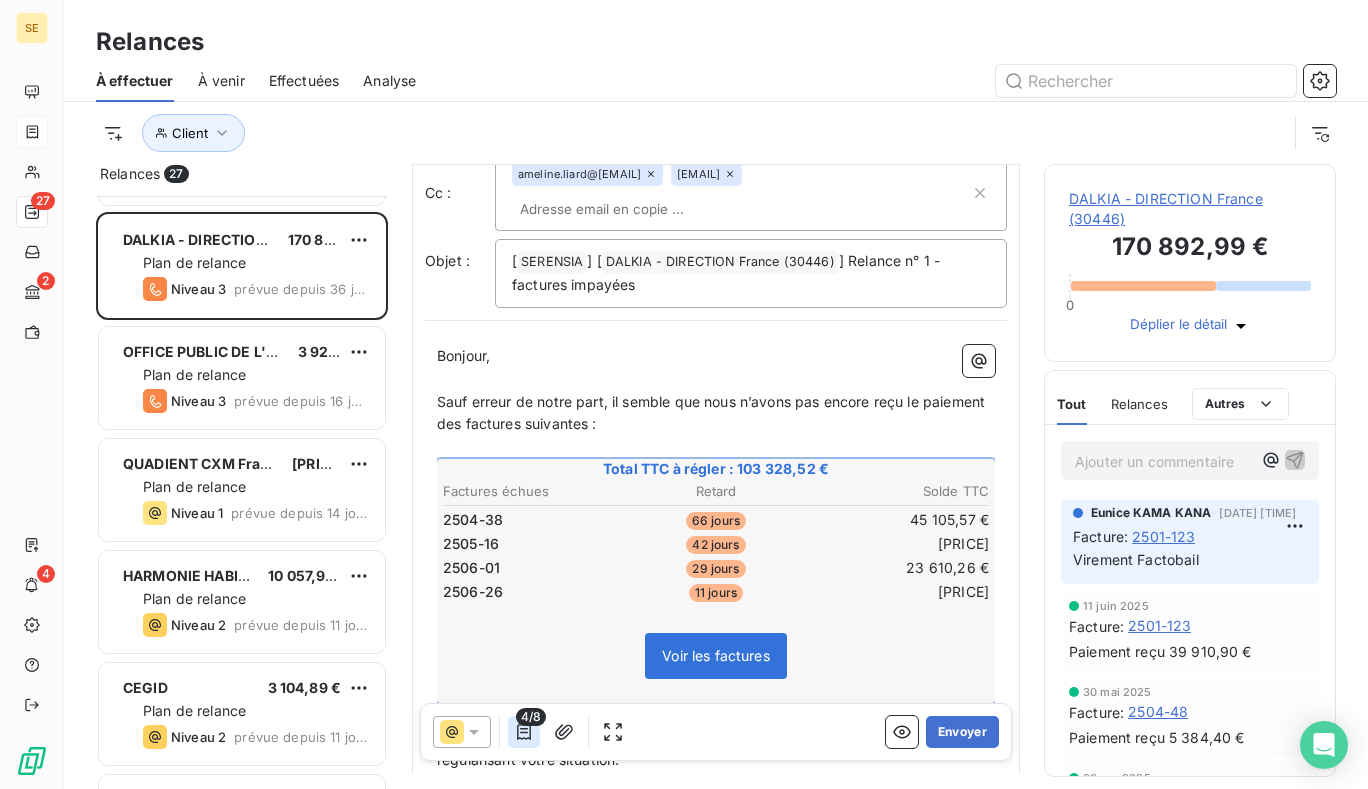 click 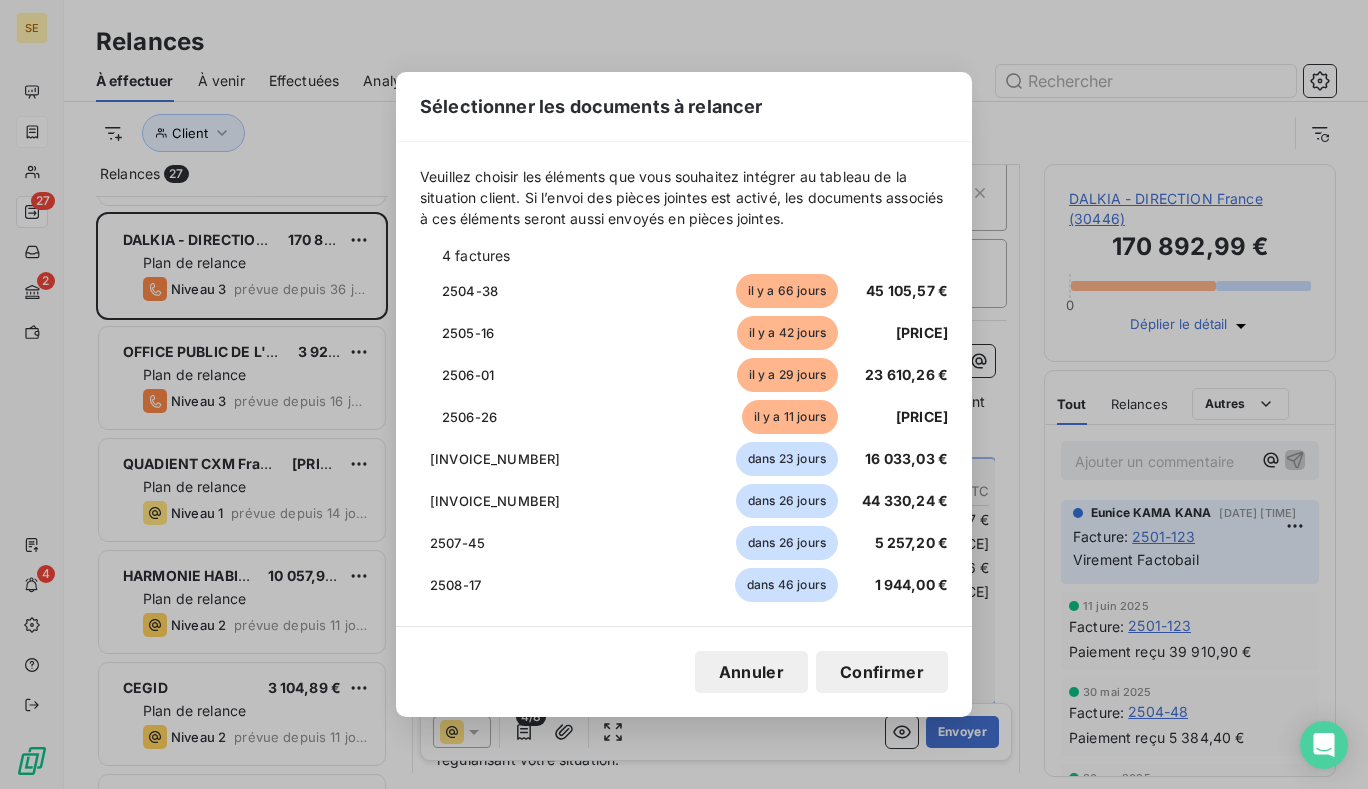 click on "Confirmer" at bounding box center [882, 672] 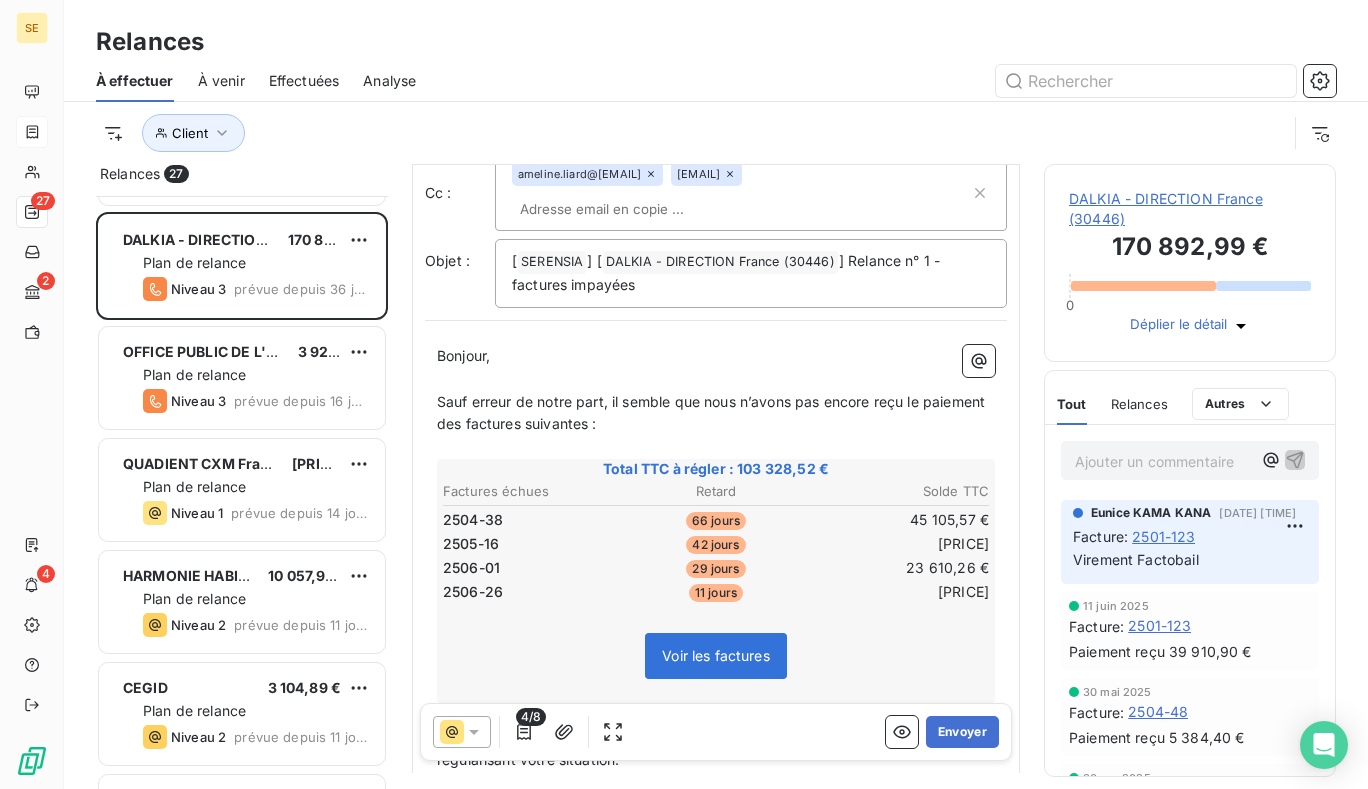 scroll, scrollTop: 0, scrollLeft: 0, axis: both 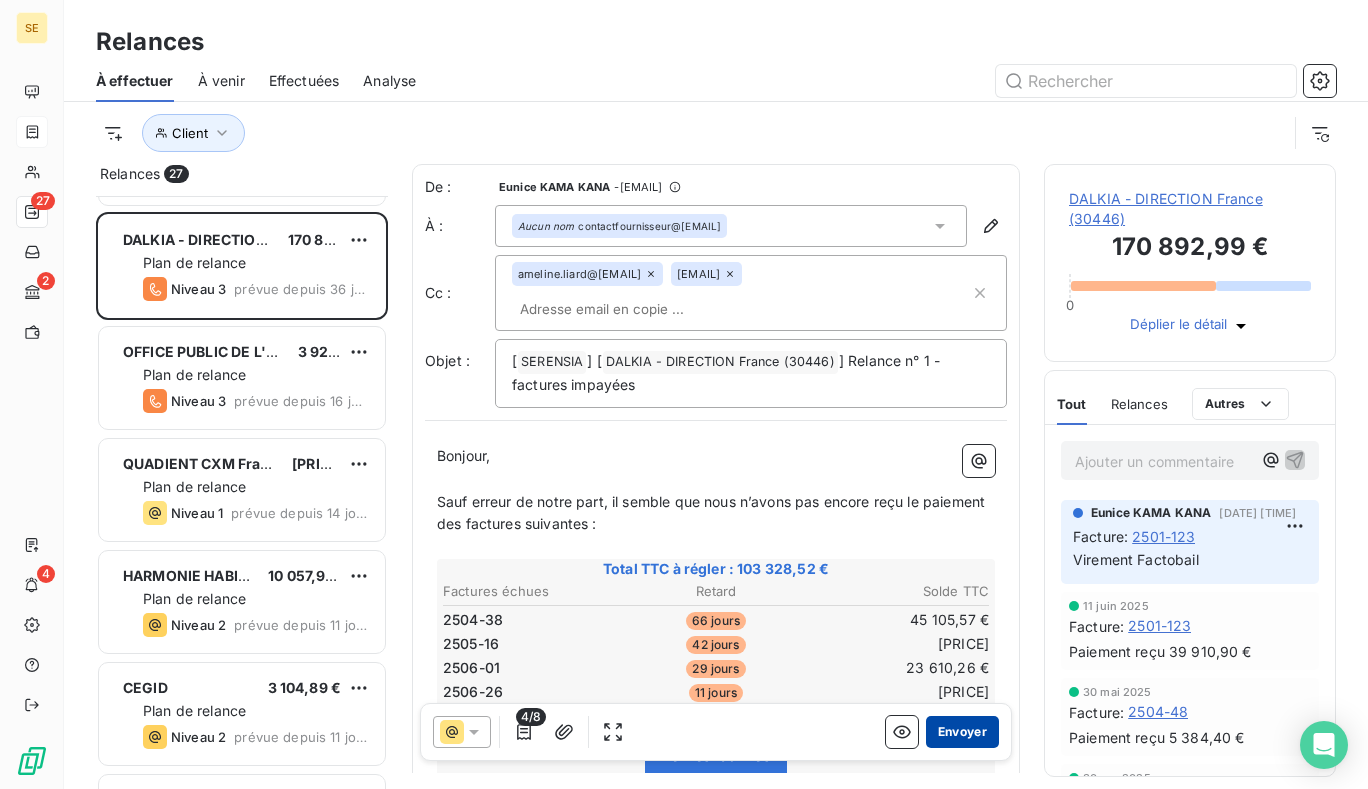 click on "Envoyer" at bounding box center (962, 732) 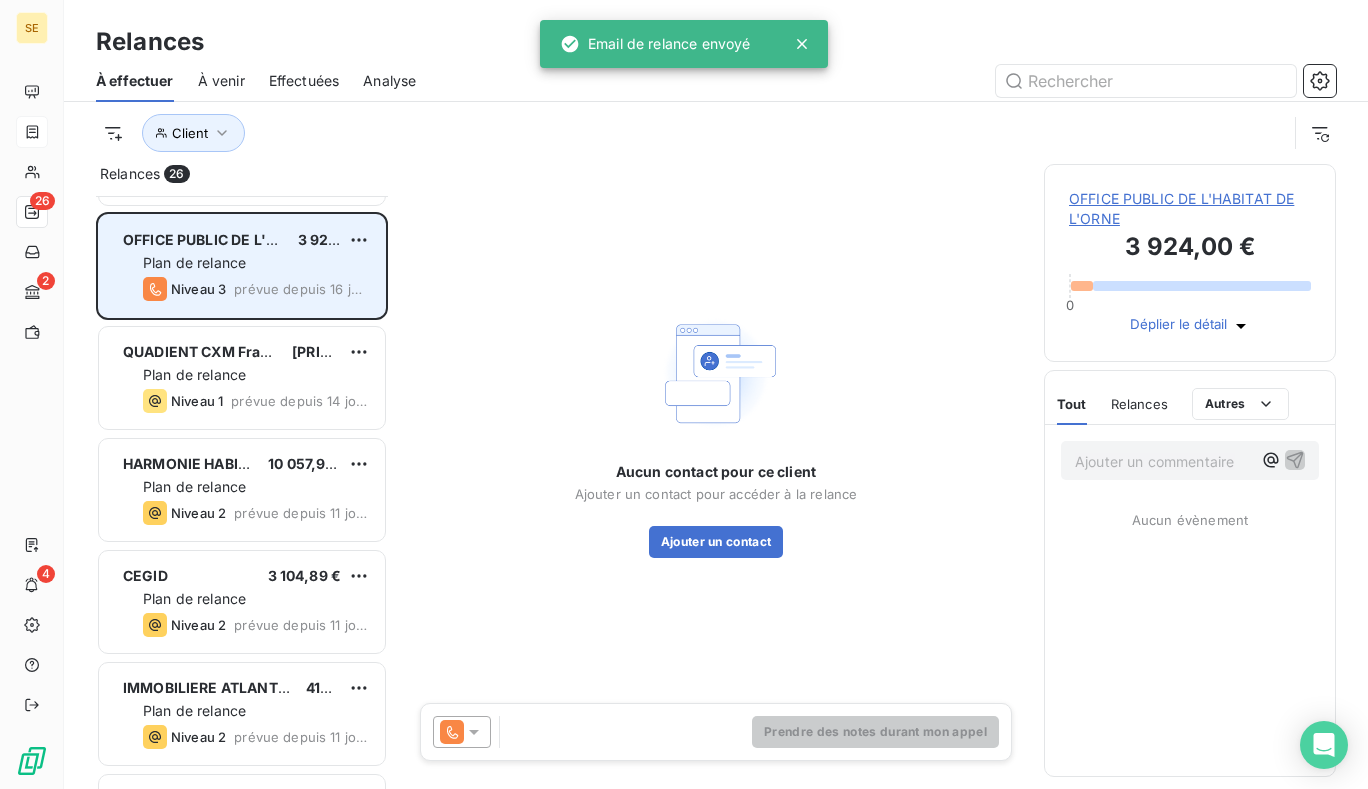 click on "OFFICE PUBLIC DE L'HABITAT DE L'ORNE 3 924,00 € Plan de relance Niveau 3 prévue depuis 16 jours" at bounding box center (242, 266) 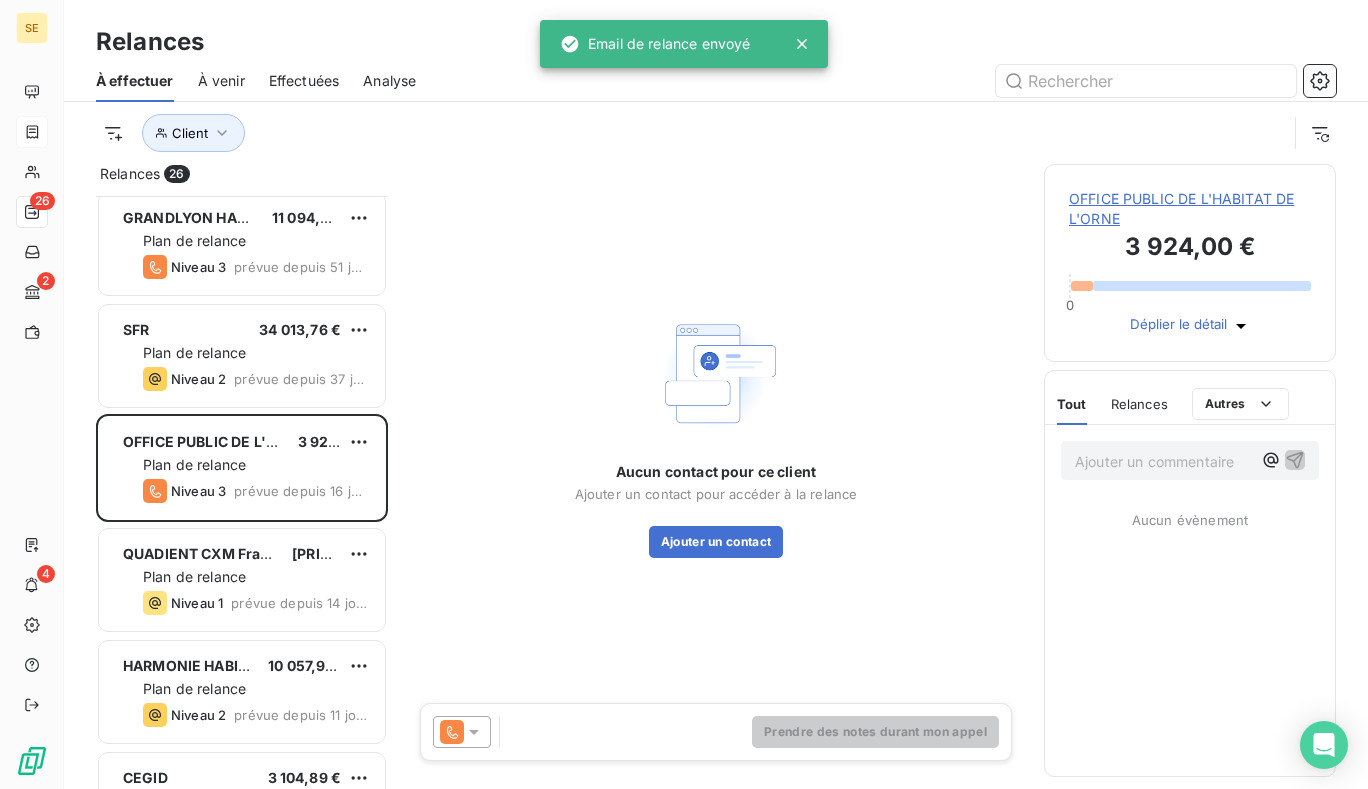 scroll, scrollTop: 1701, scrollLeft: 0, axis: vertical 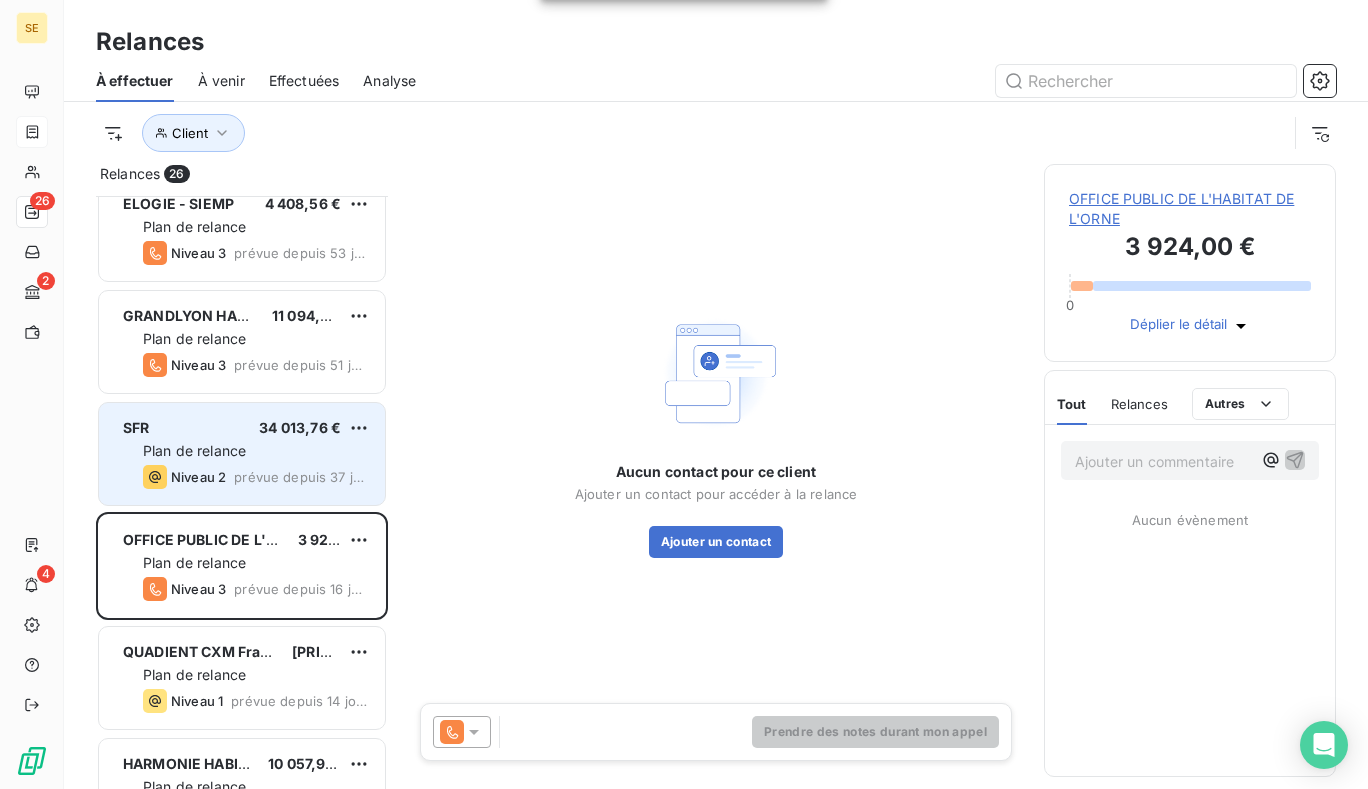 click on "Plan de relance" at bounding box center (194, 450) 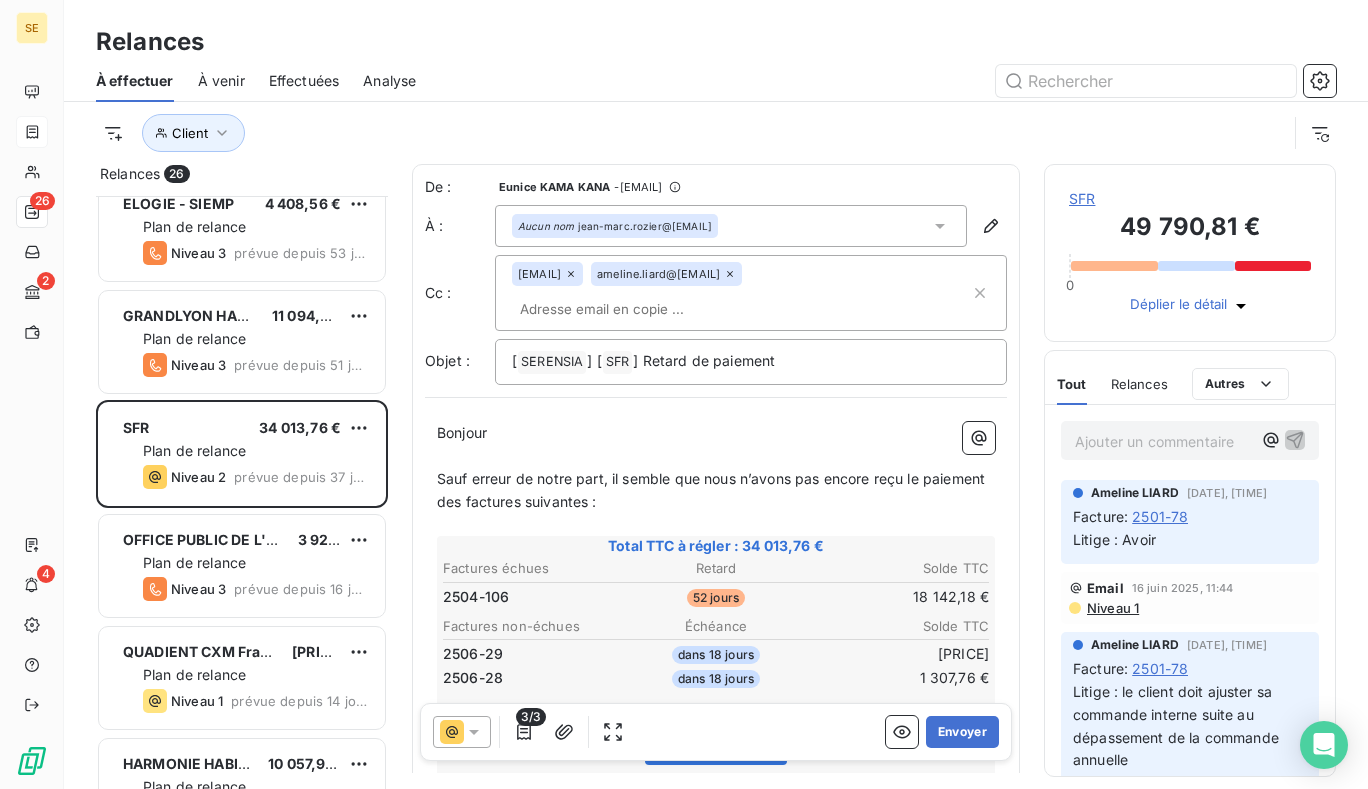 scroll, scrollTop: 3, scrollLeft: 0, axis: vertical 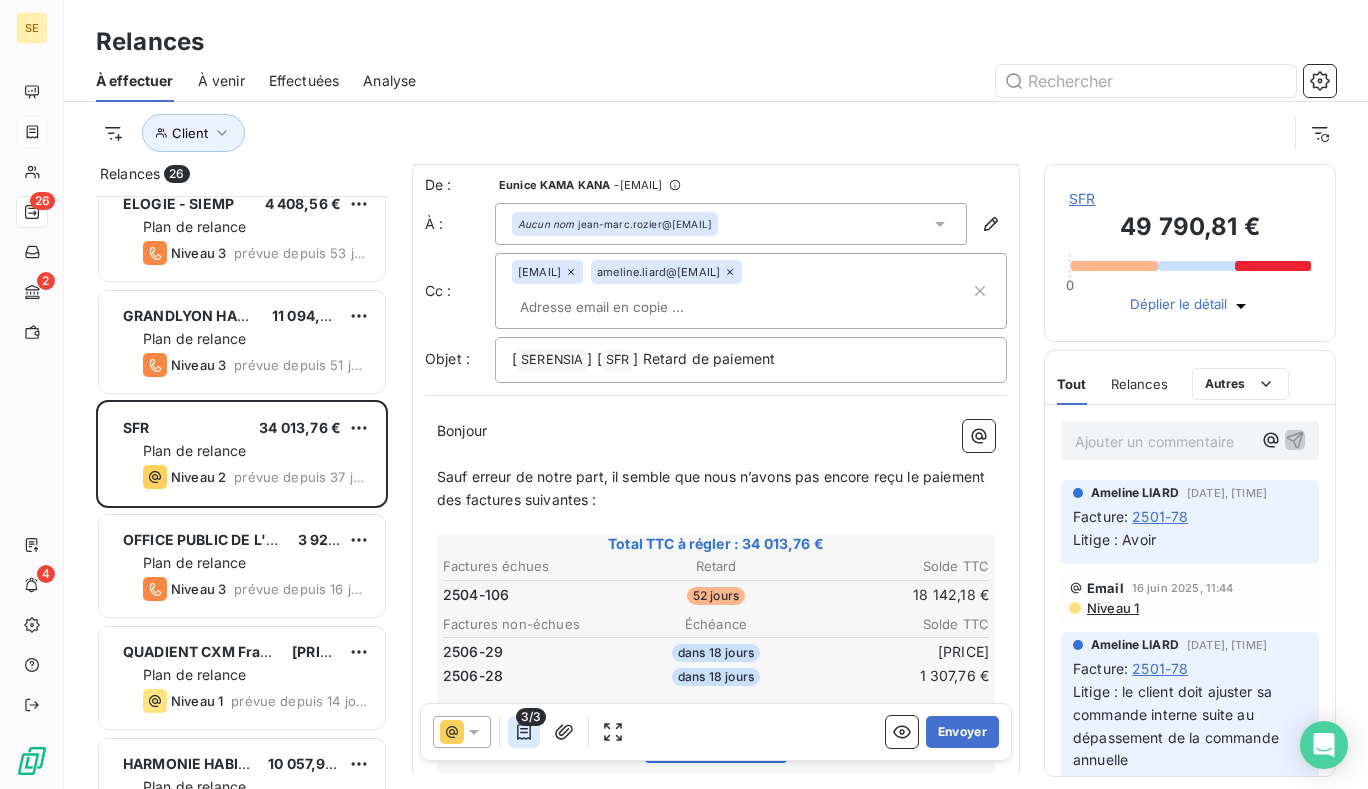 click 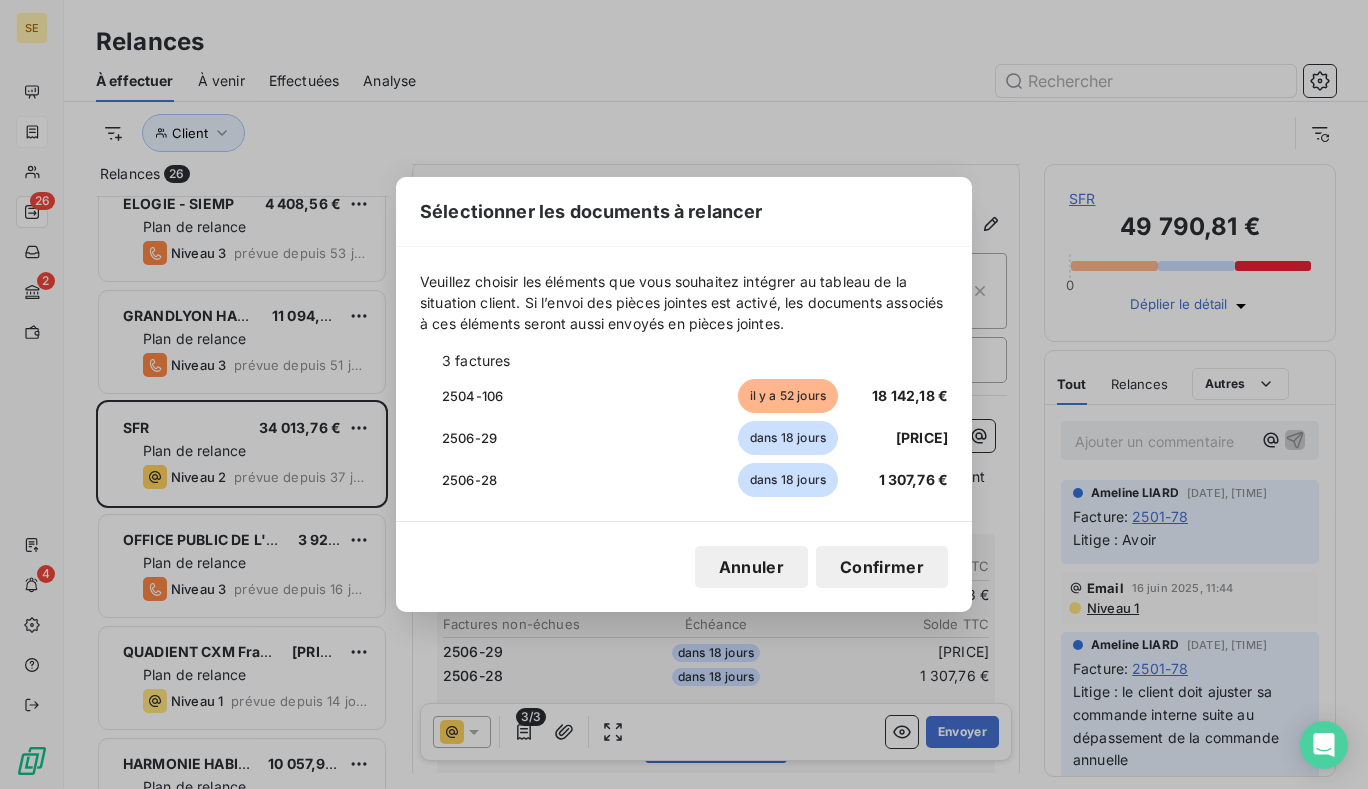 click on "[DATE] dans [DAYS]   [PRICE]" at bounding box center (684, 480) 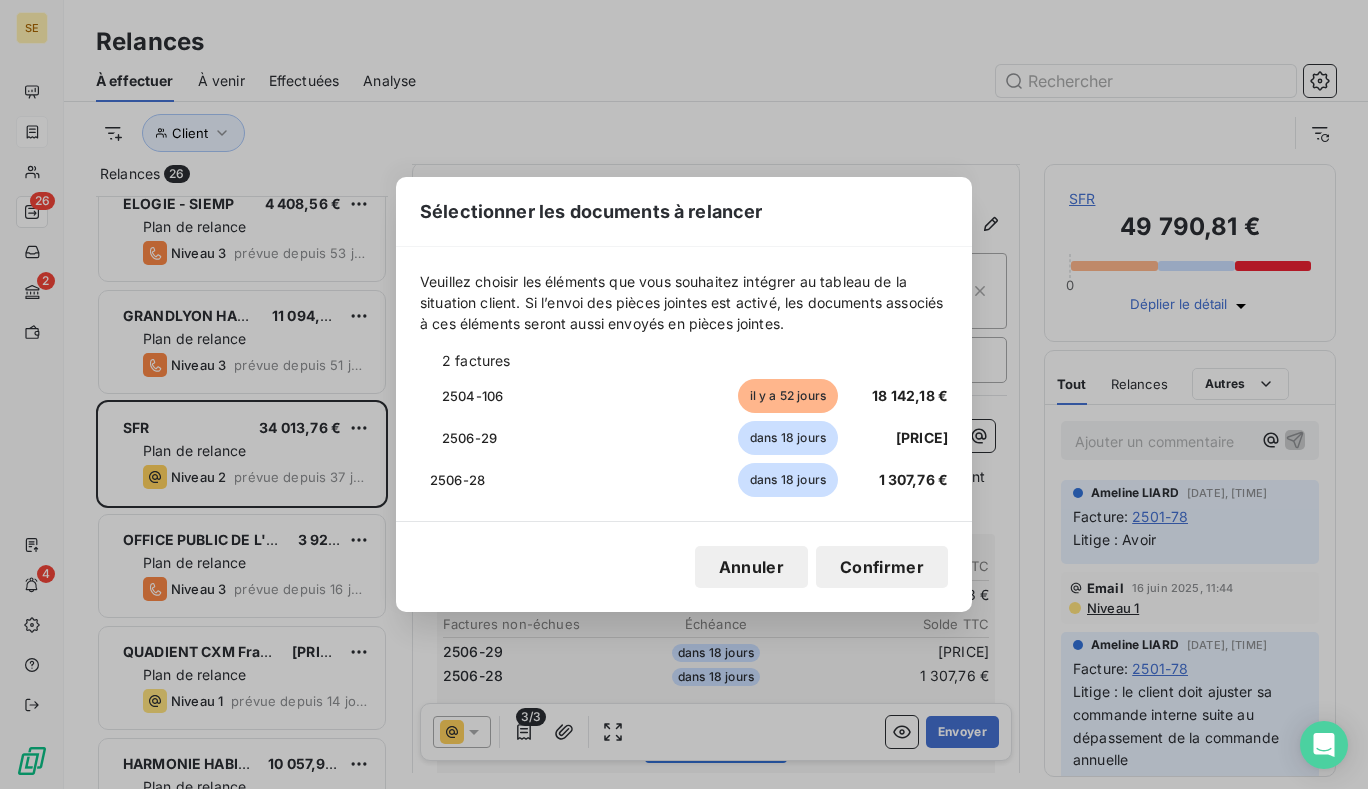 click at bounding box center [426, 438] 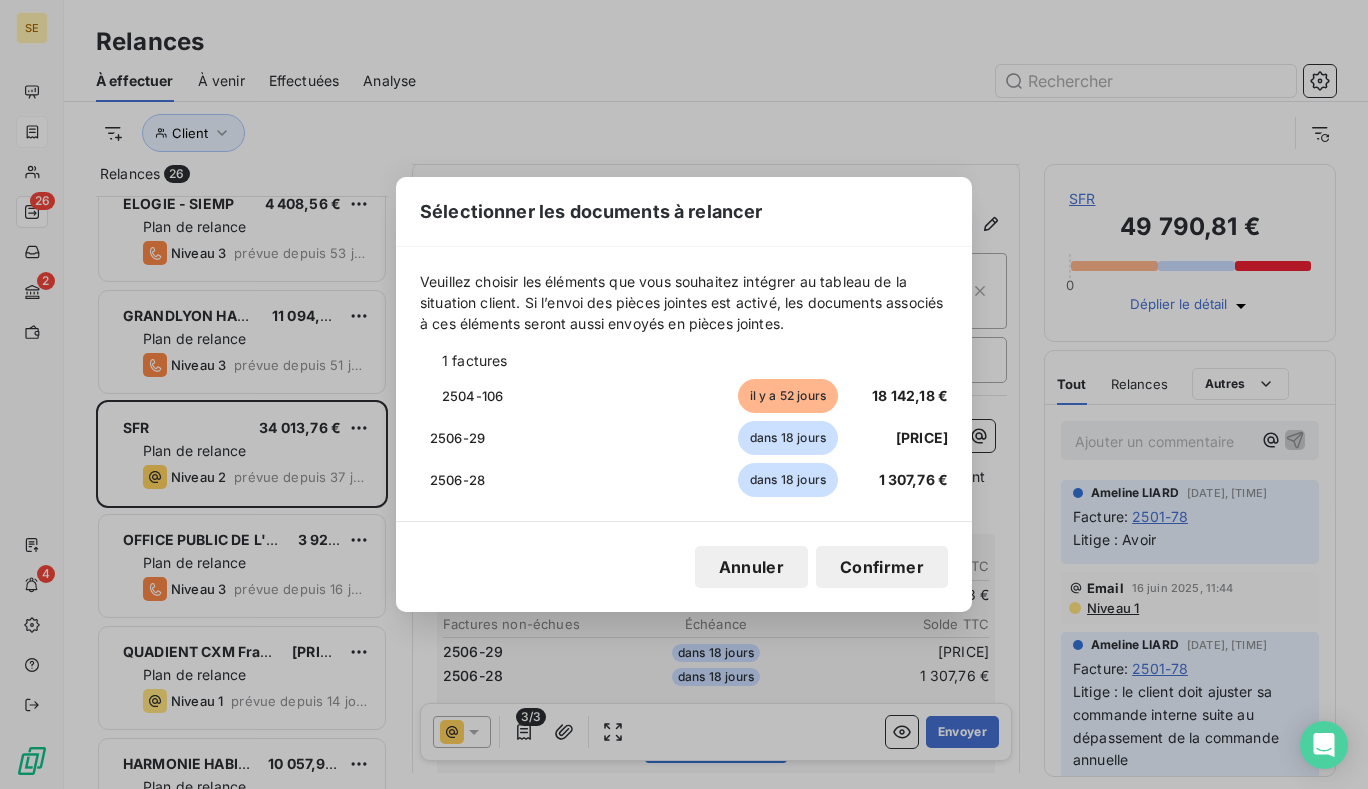click on "Confirmer" at bounding box center (882, 567) 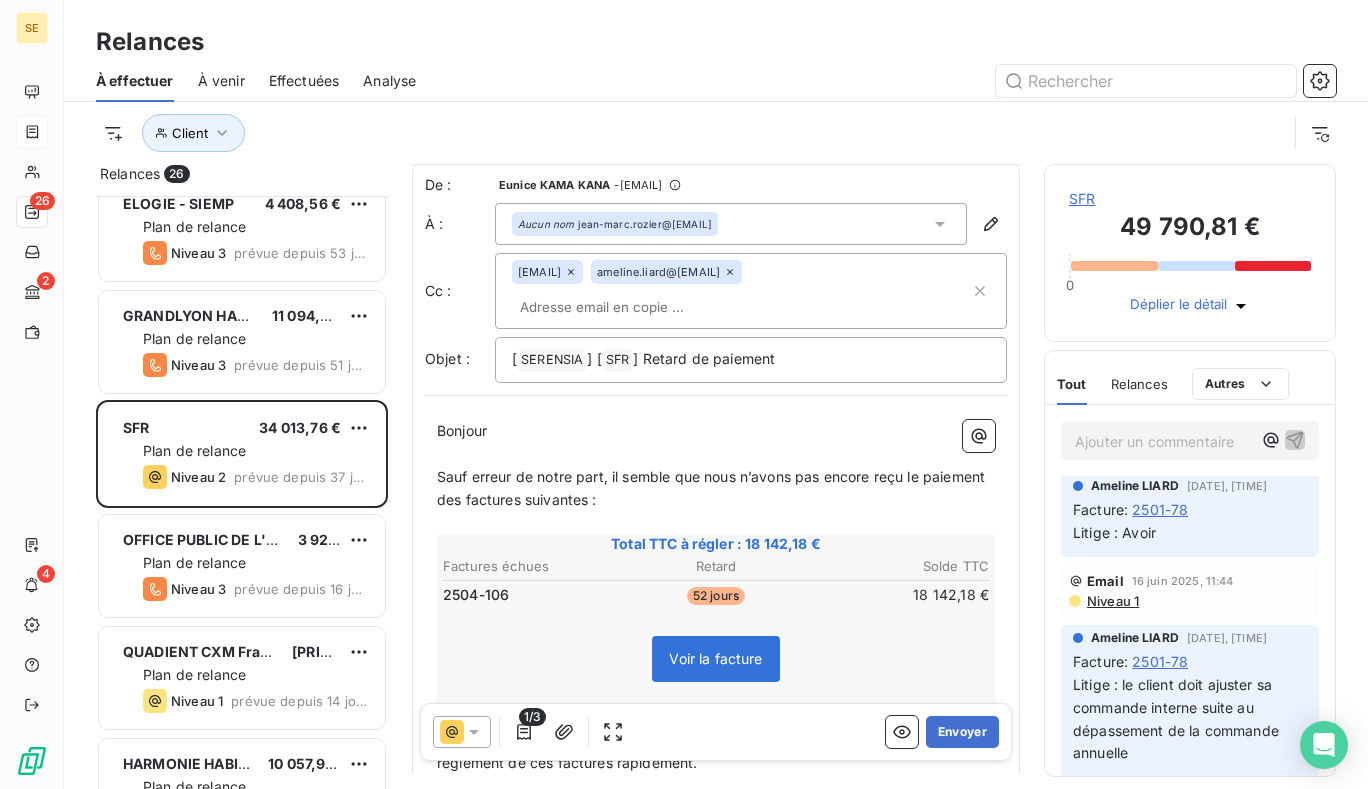 scroll, scrollTop: 0, scrollLeft: 0, axis: both 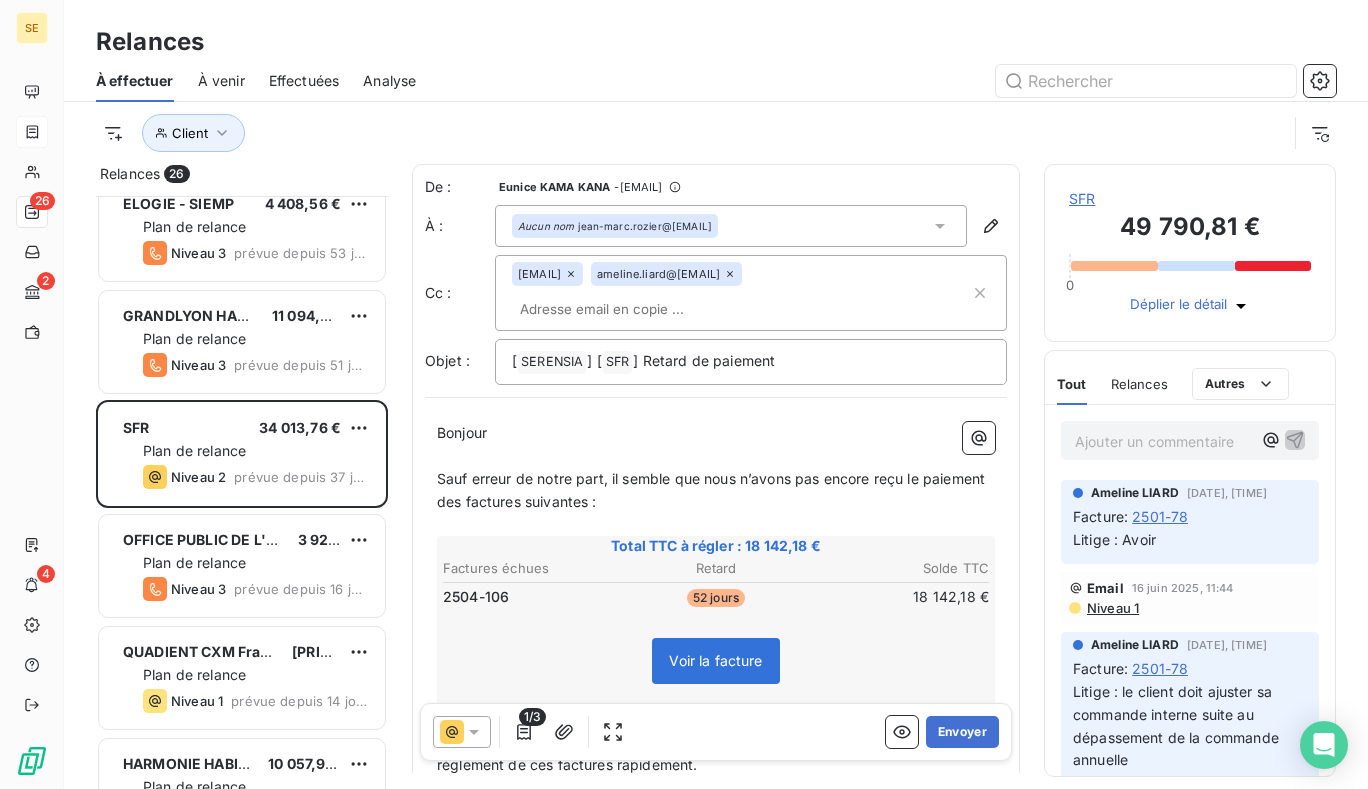 click at bounding box center (462, 732) 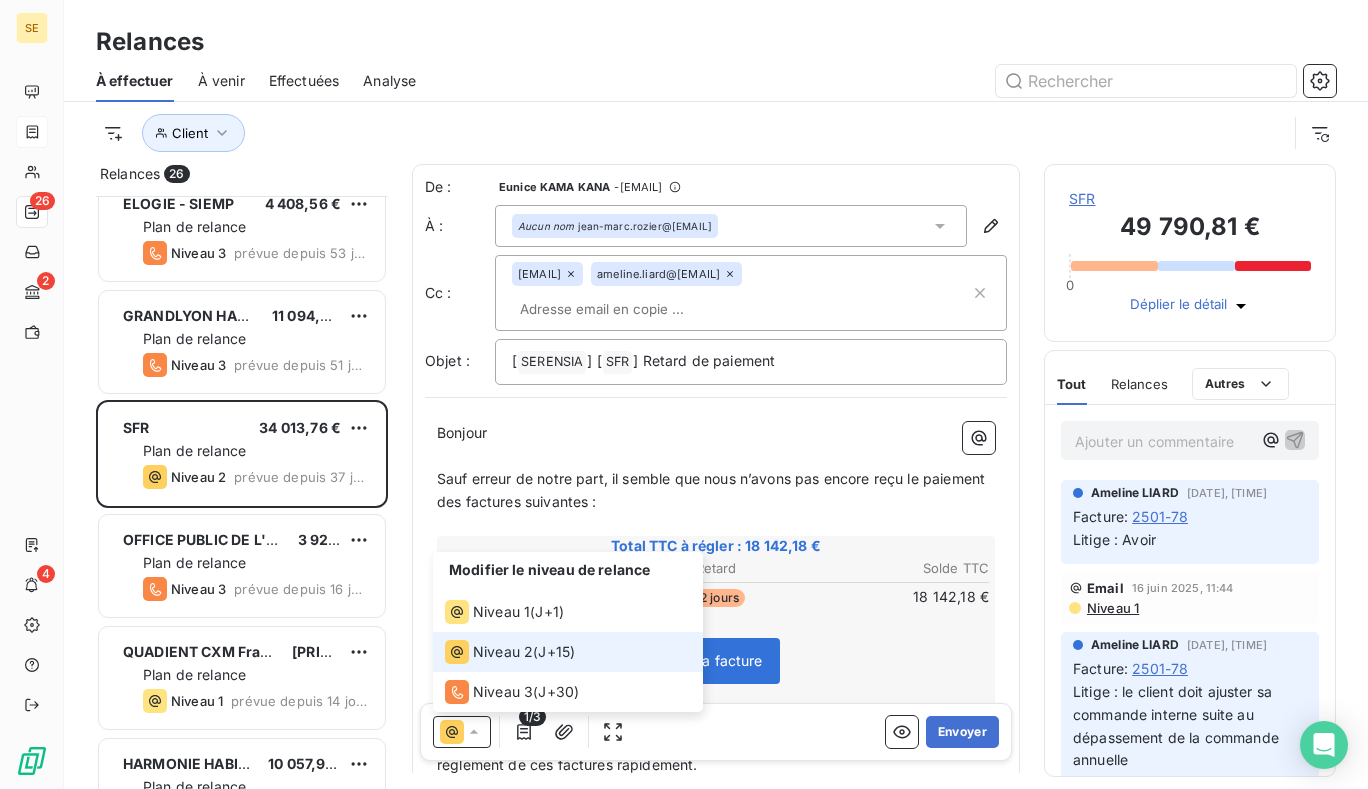 click on "Niveau 2" at bounding box center [503, 652] 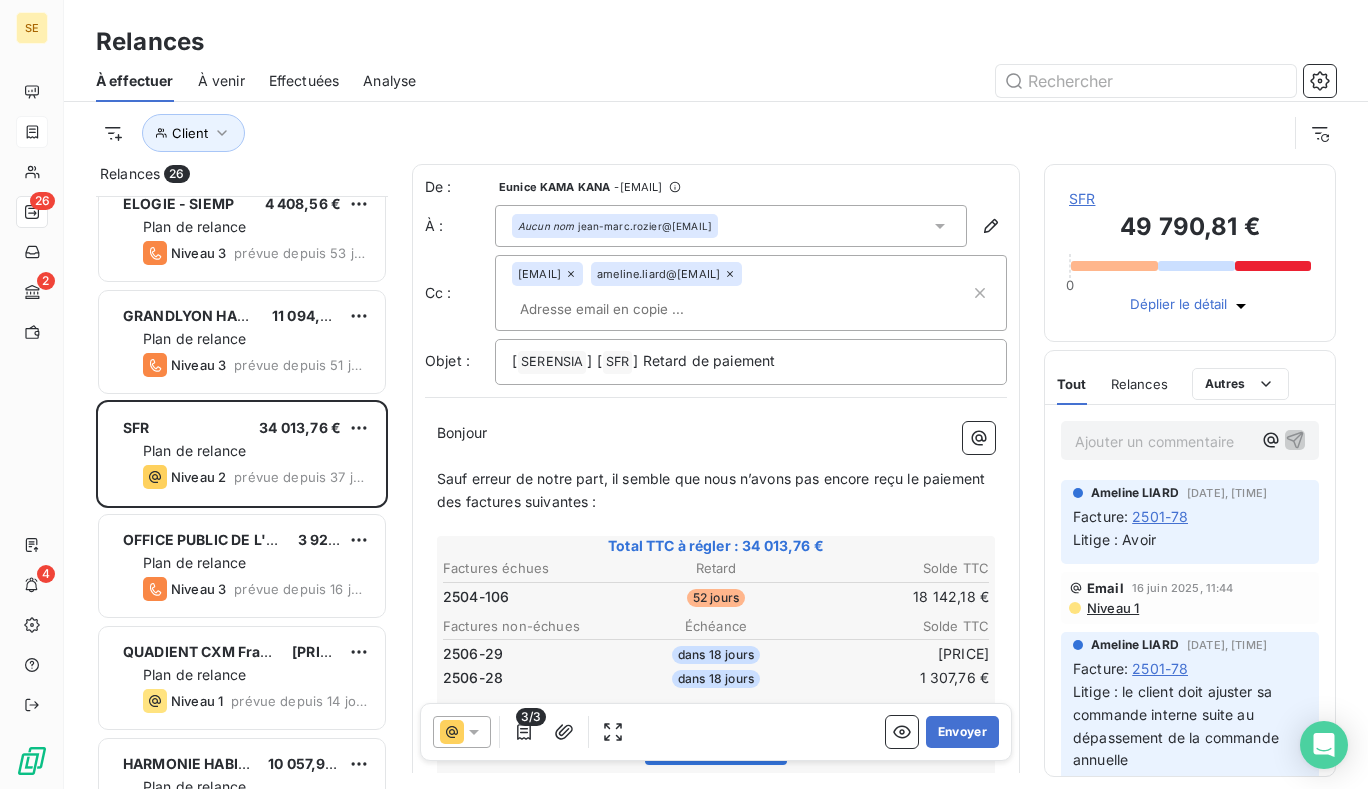 click on "3/3" at bounding box center [531, 717] 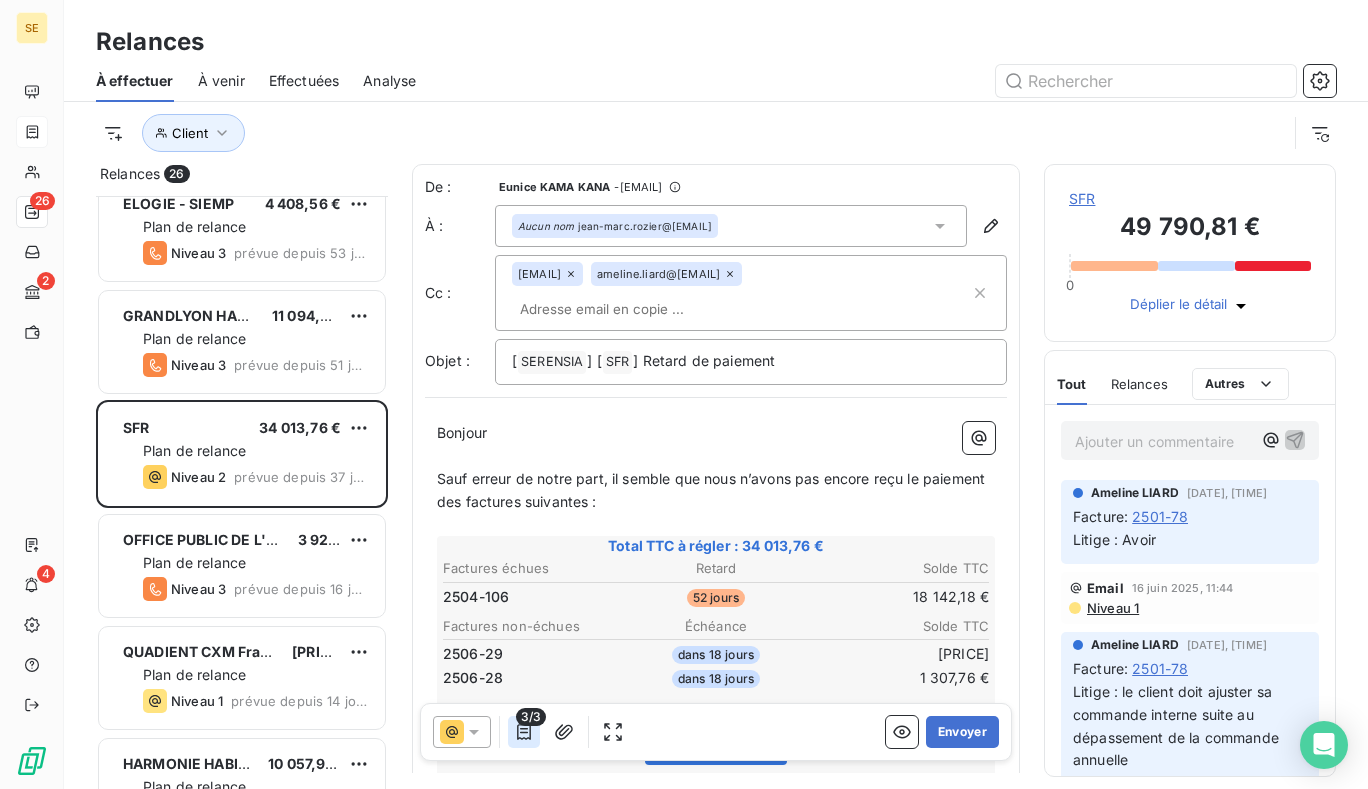 click 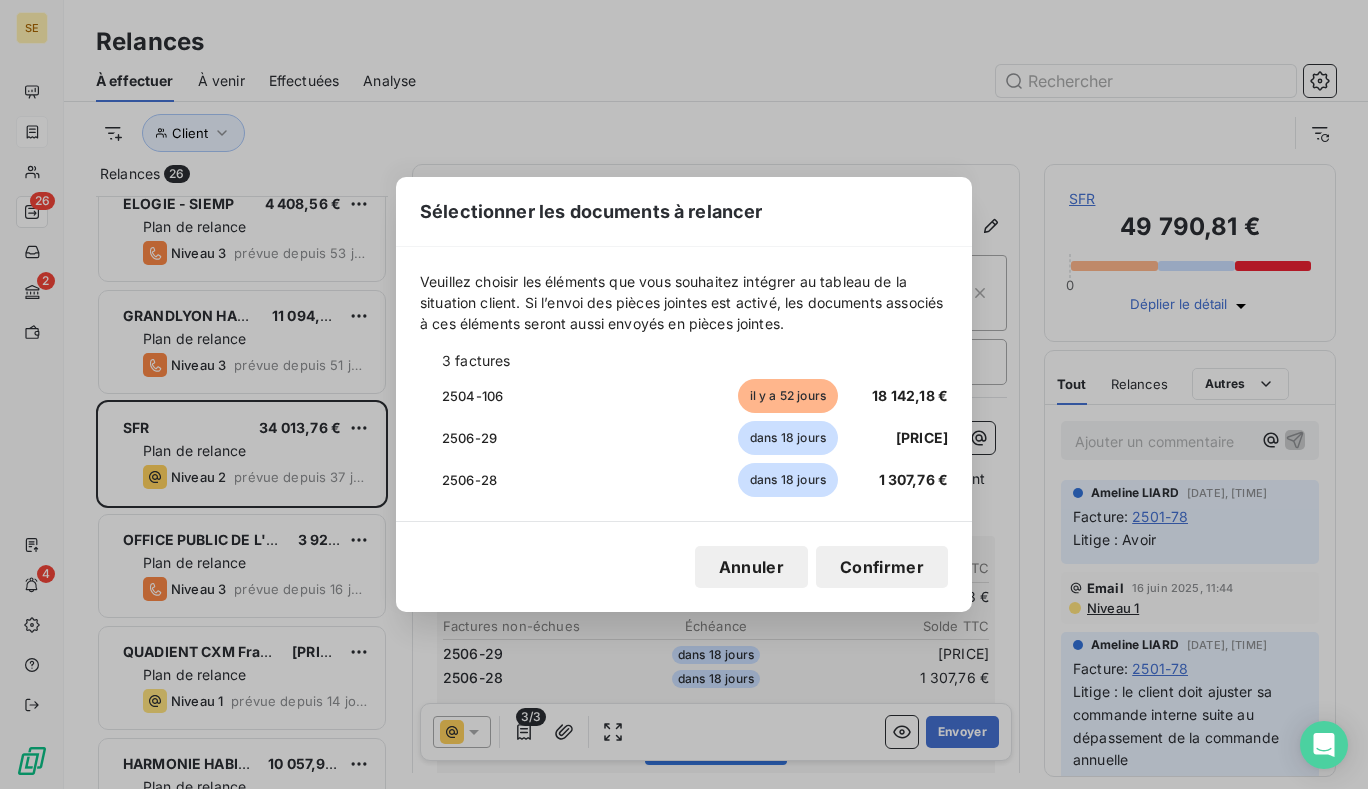 click at bounding box center [426, 480] 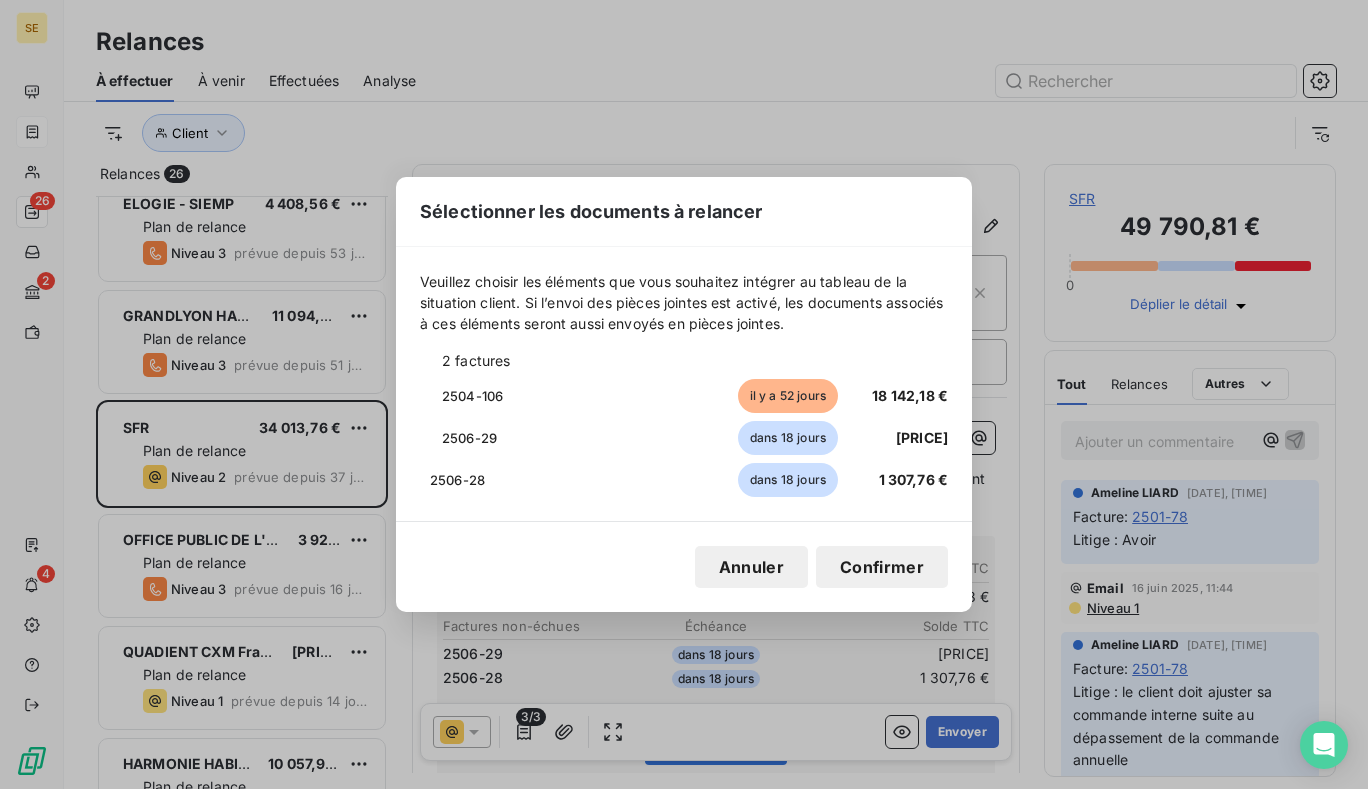 click on "2506-29 dans 18 jours   14 563,82 €" at bounding box center (684, 438) 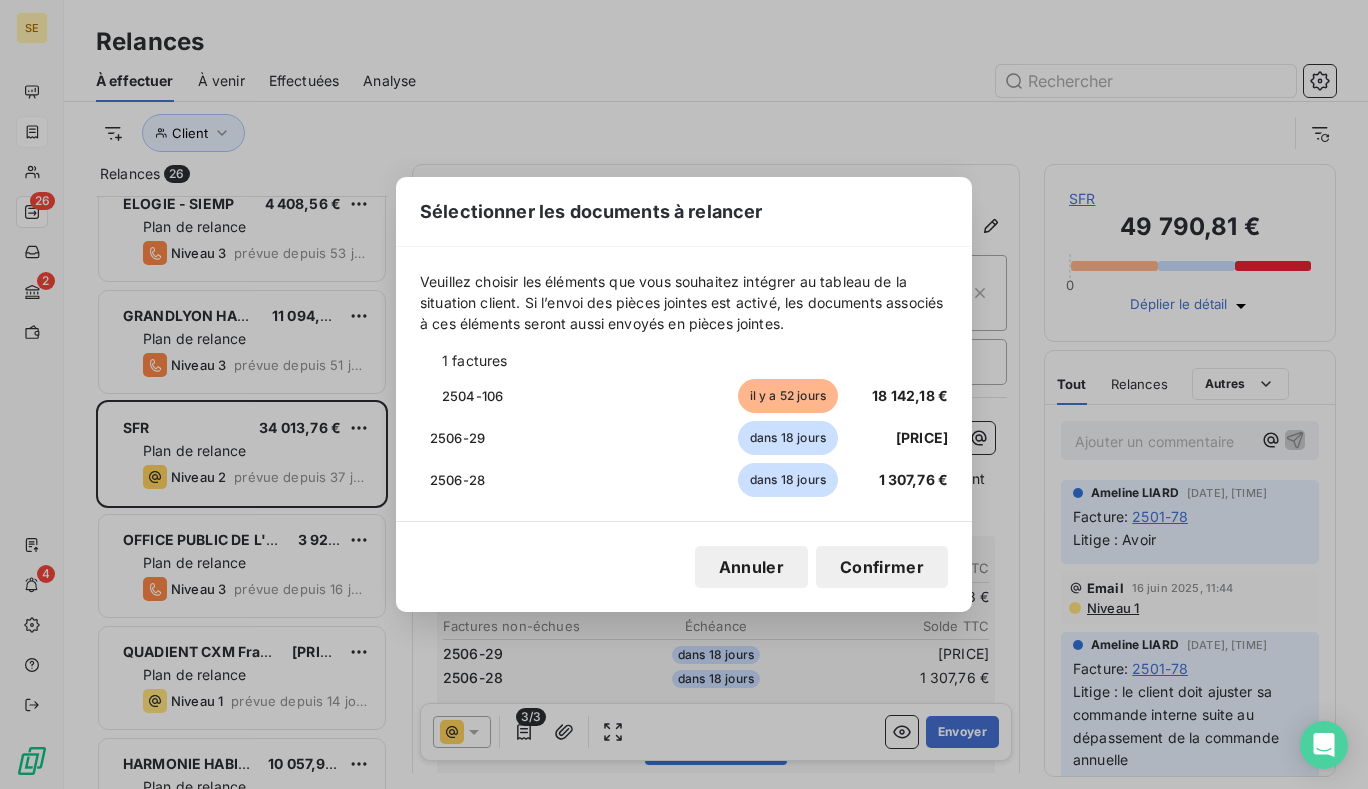 click on "Confirmer" at bounding box center [882, 567] 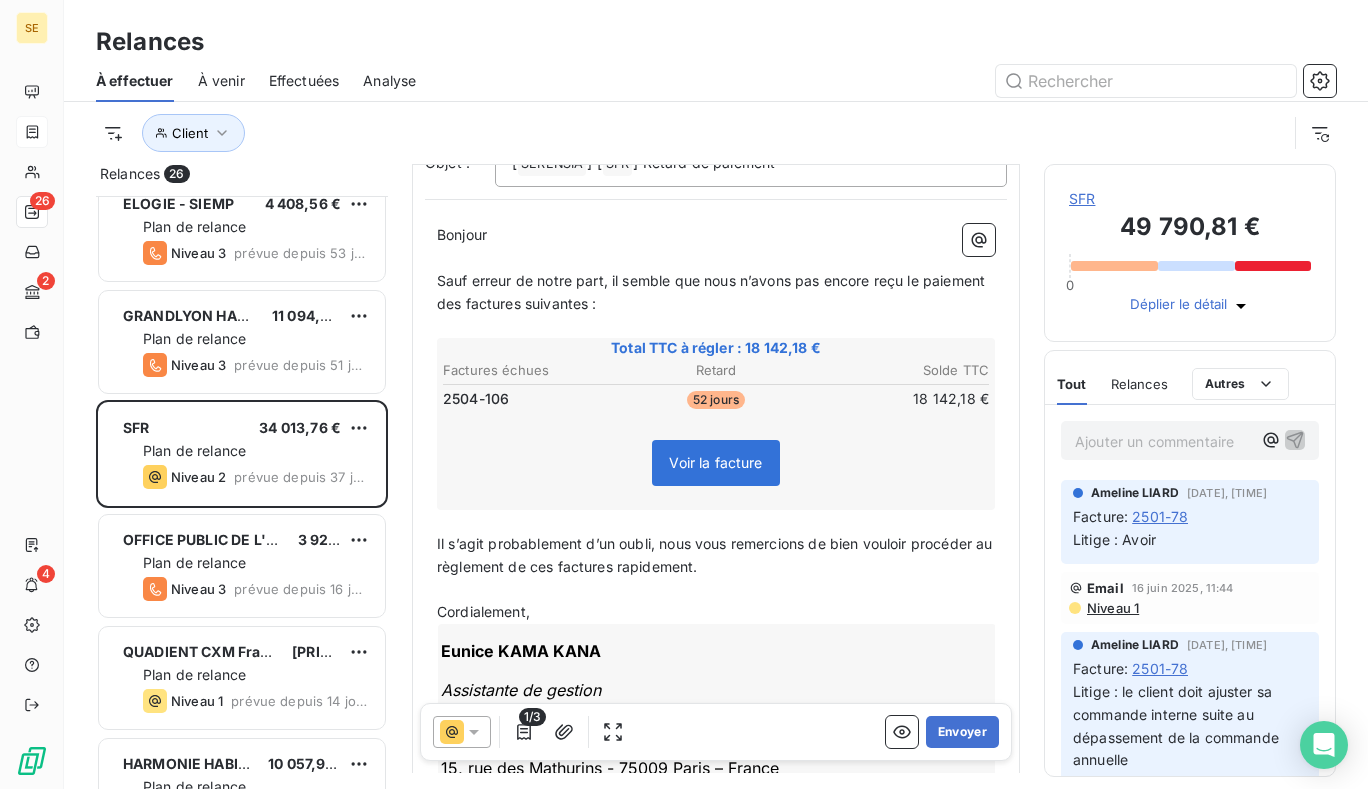 scroll, scrollTop: 201, scrollLeft: 0, axis: vertical 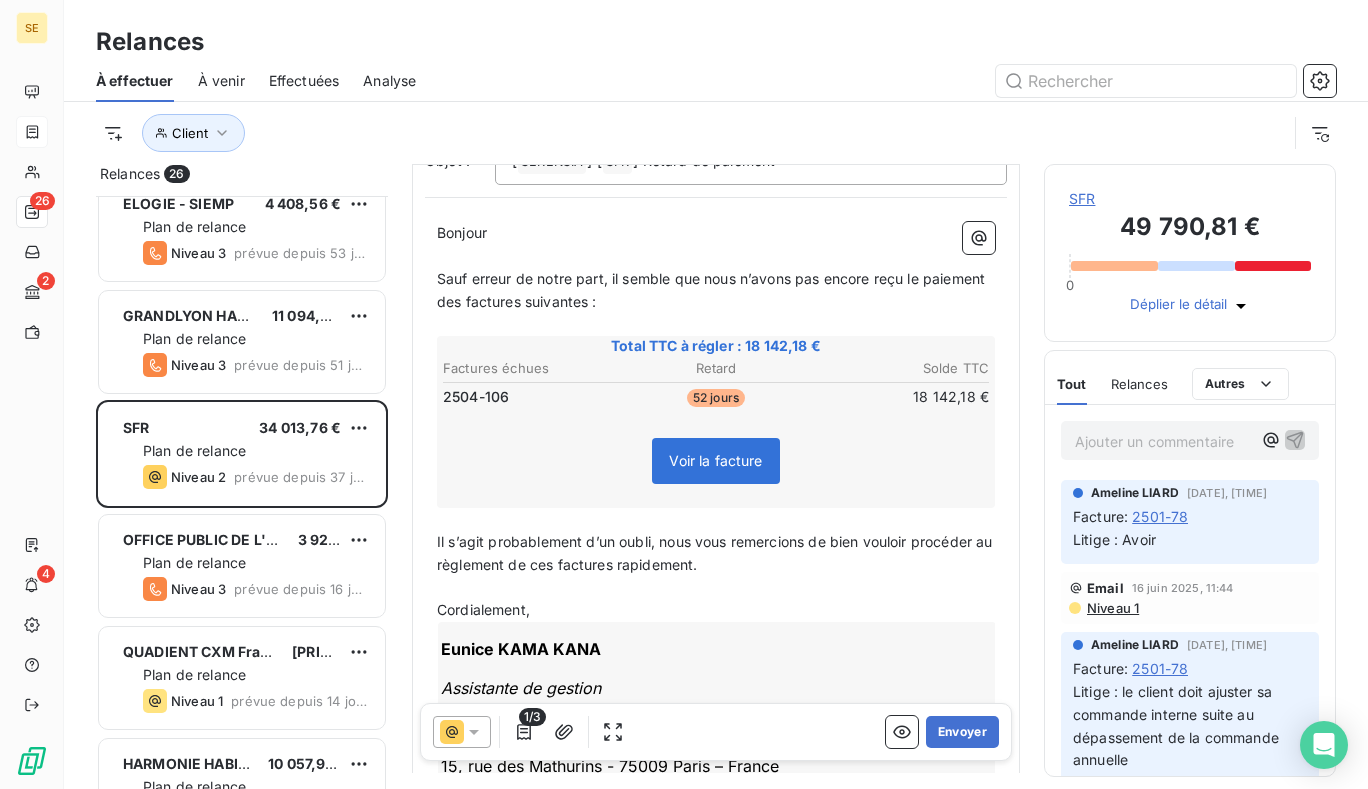click 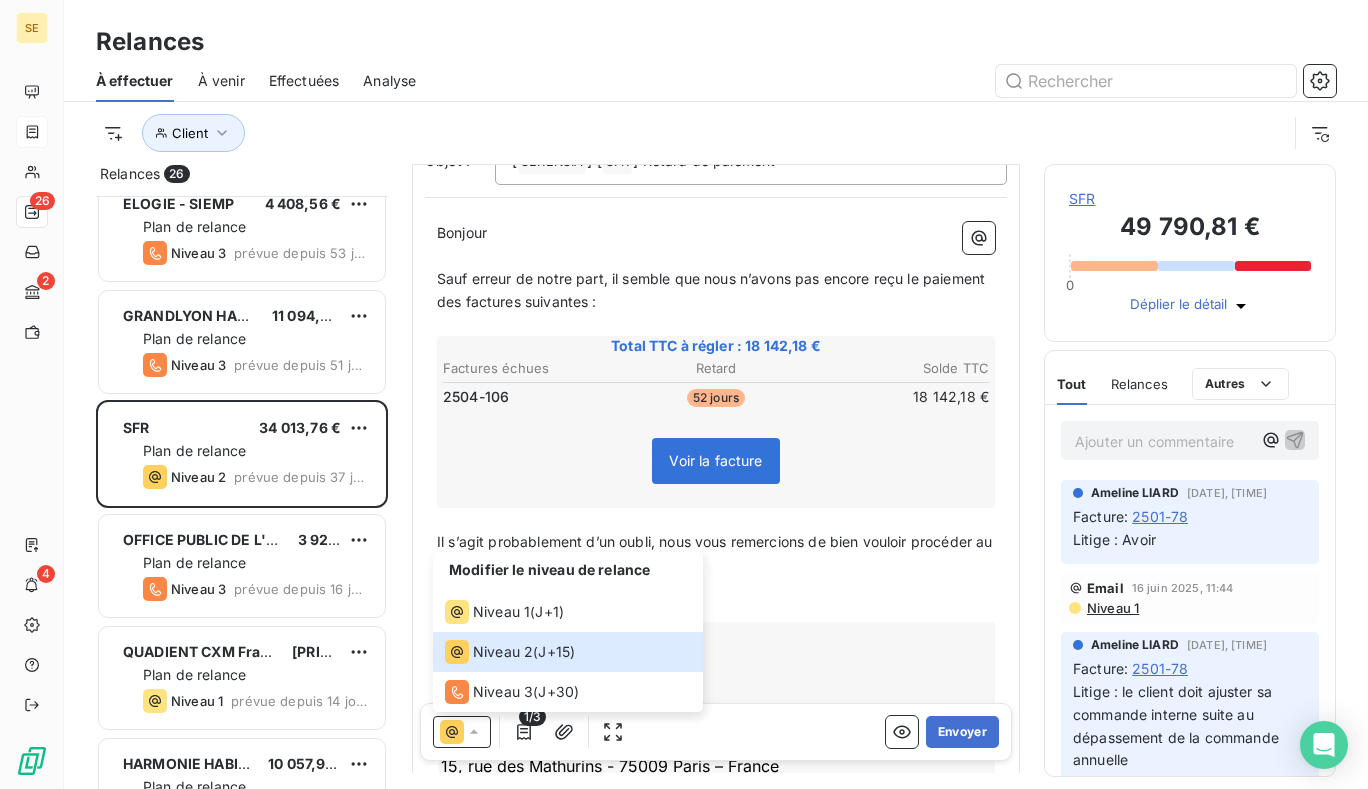click on "Eunice KAMA KANA  Assistante de gestion  eunice.kama.kana @seren sia.com 15, rue des Mathurins - 75009 Paris – France" at bounding box center [717, 737] 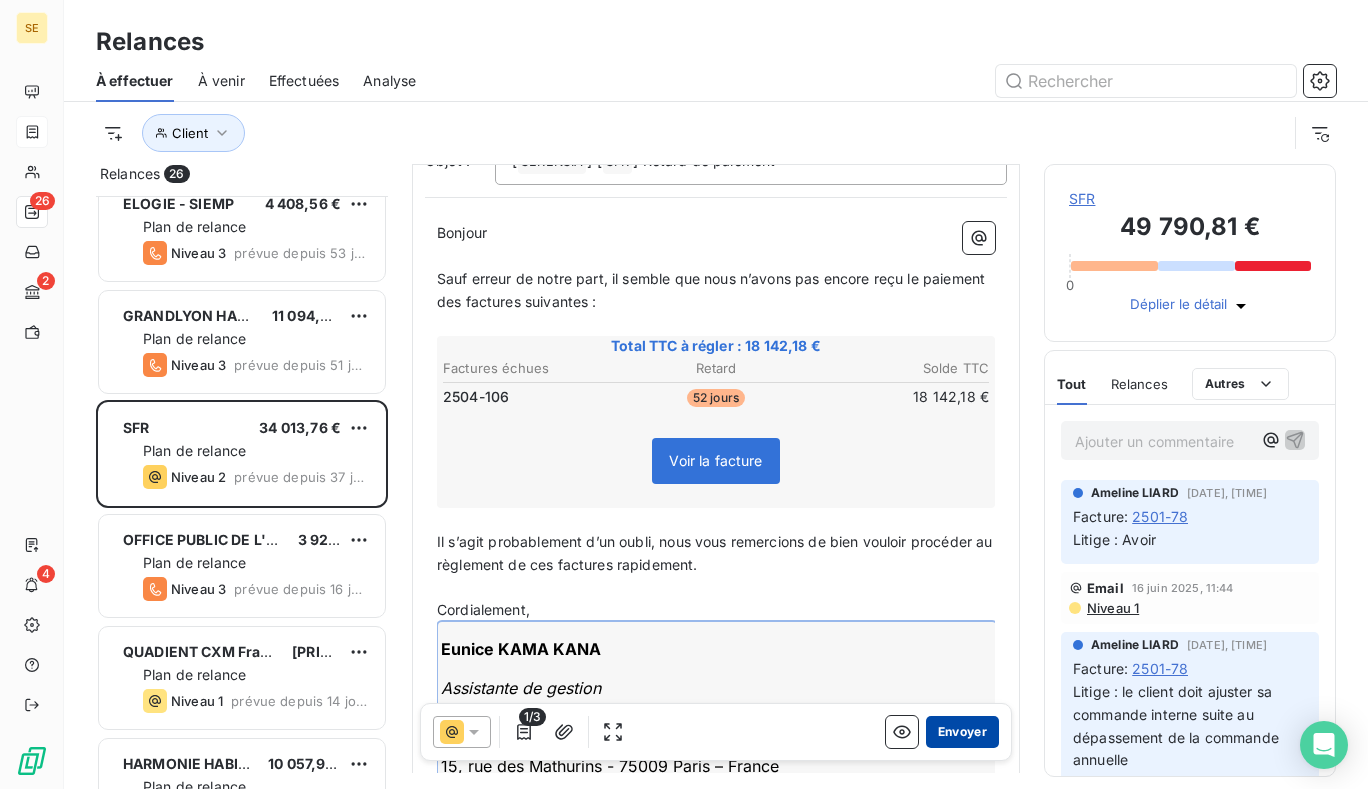click on "Envoyer" at bounding box center (962, 732) 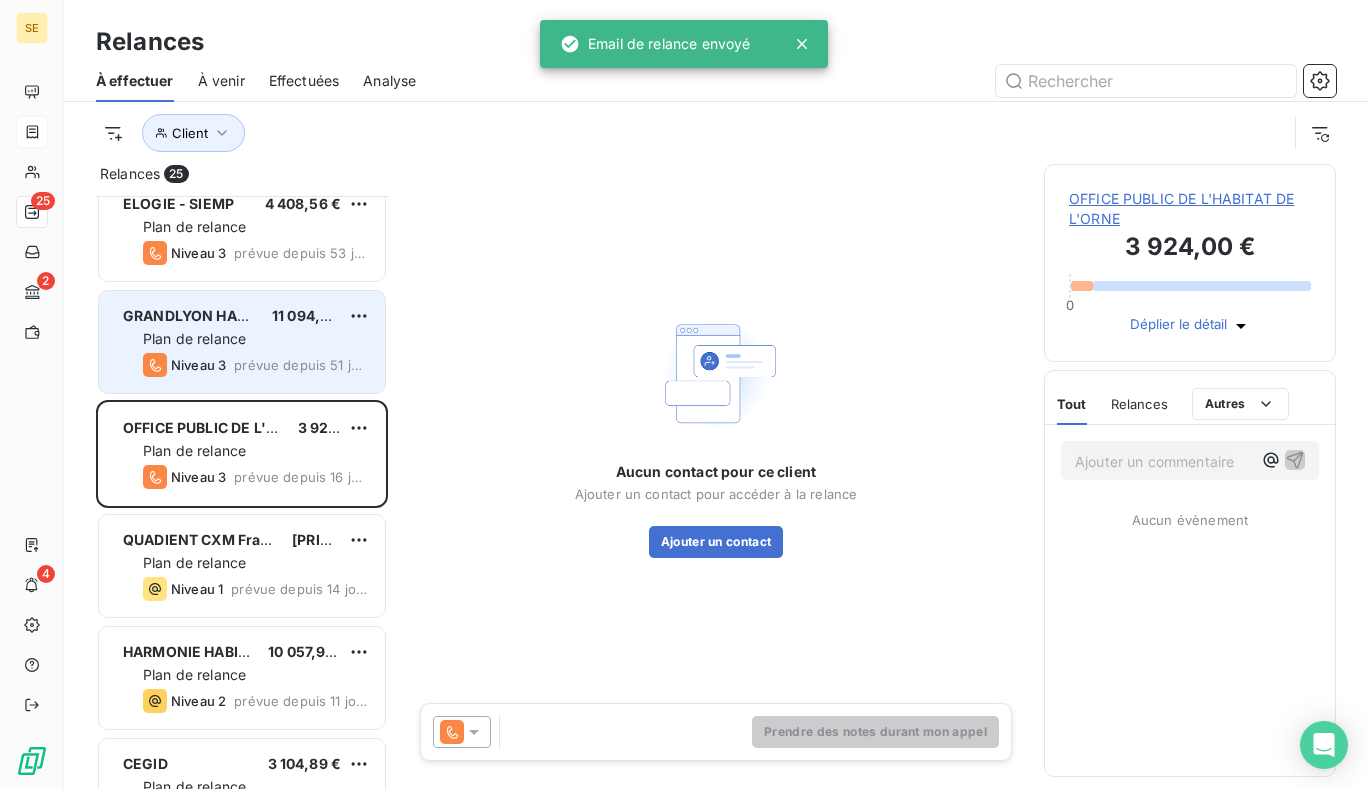 click on "Plan de relance" at bounding box center [194, 338] 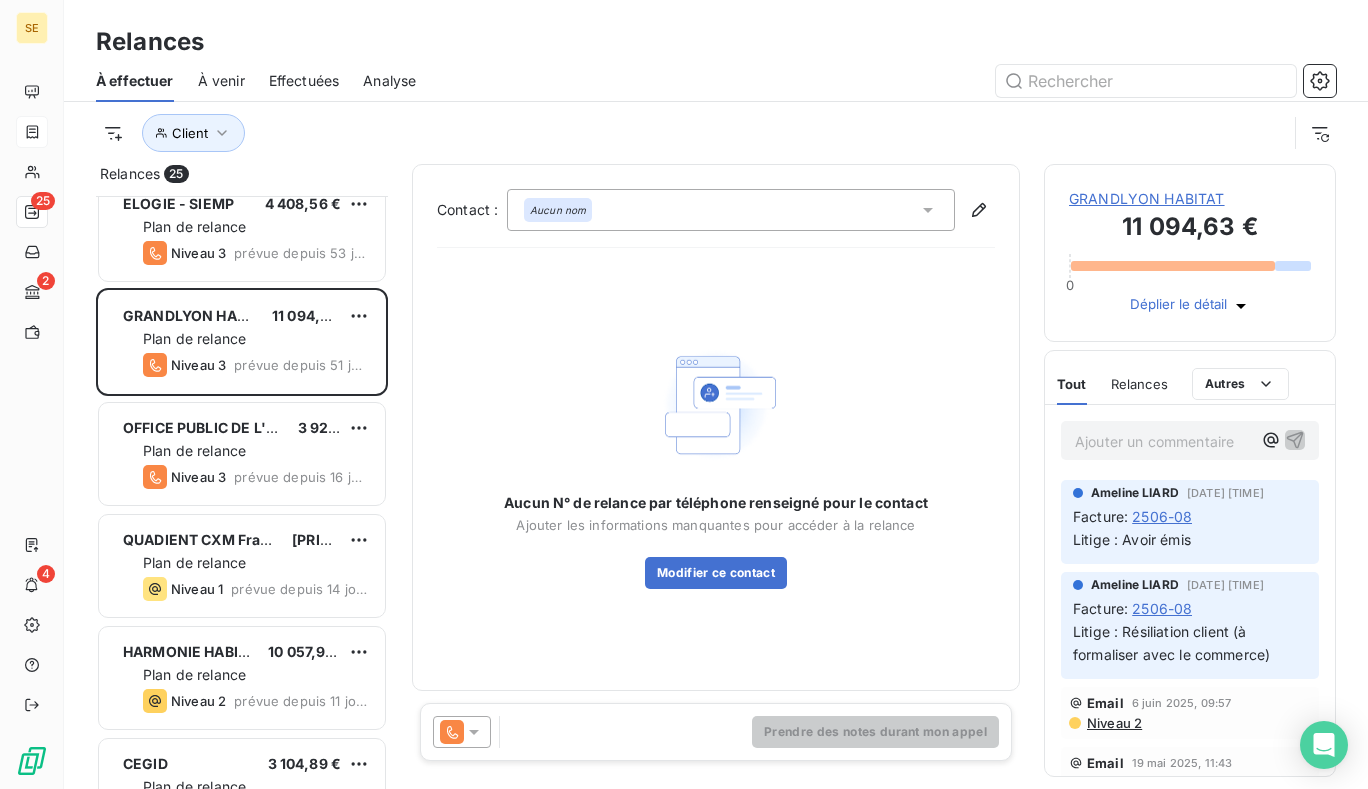 click 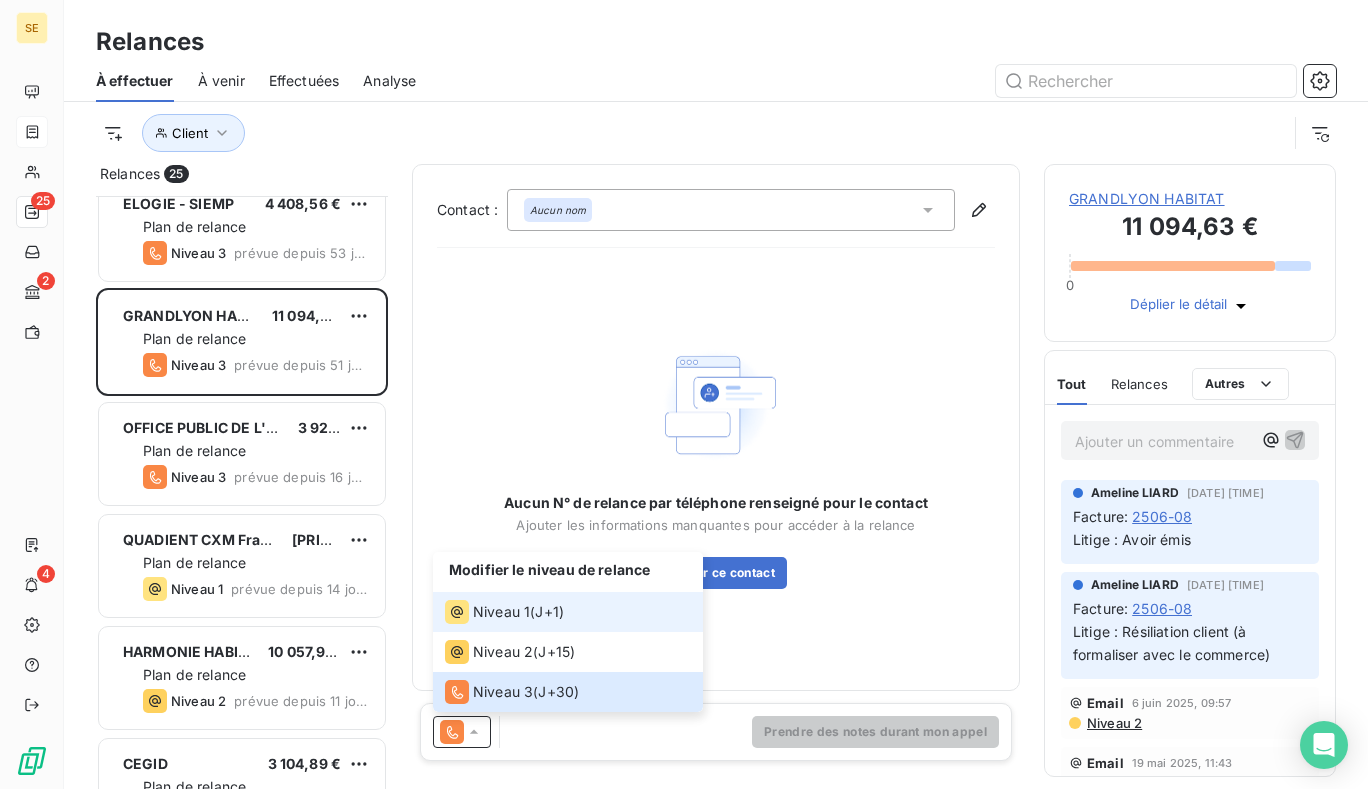 click on "Niveau 1" at bounding box center (501, 612) 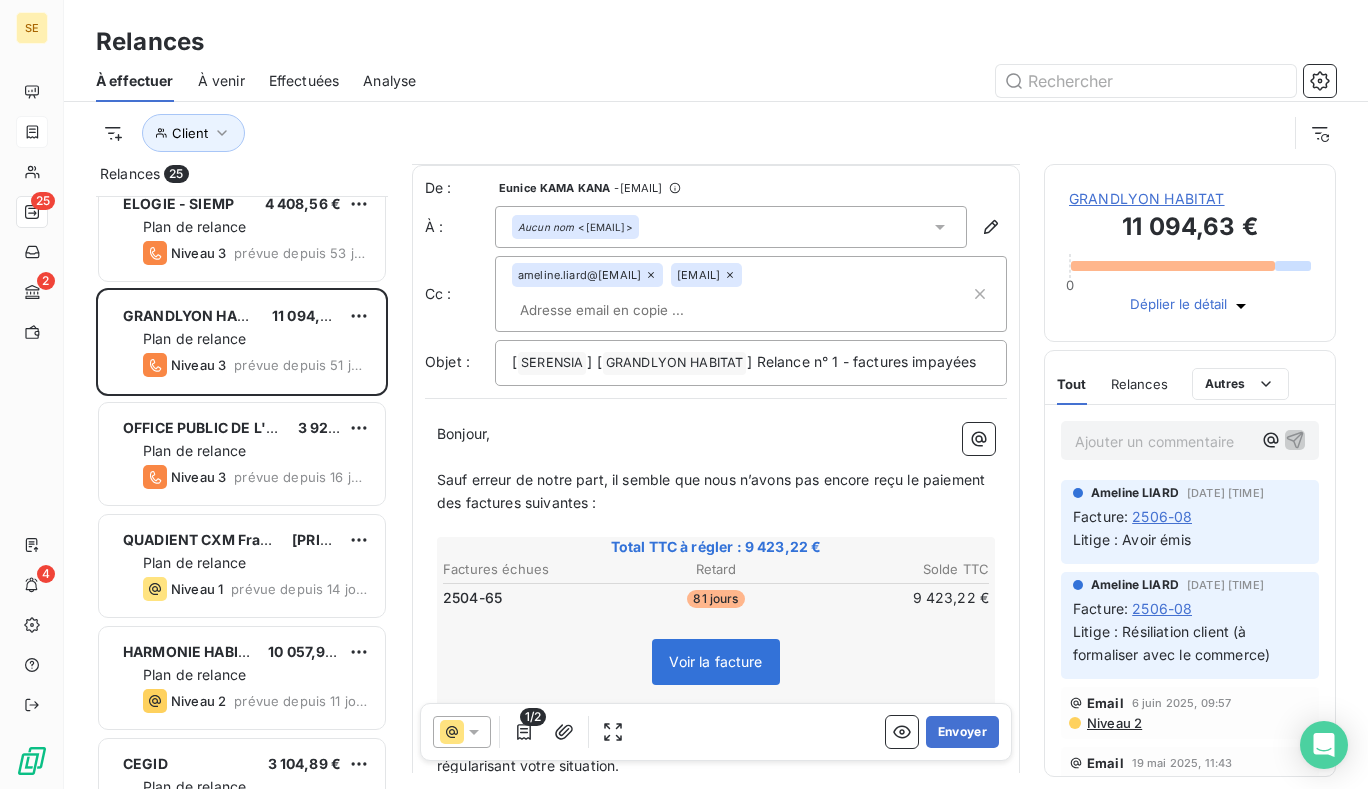 scroll, scrollTop: 3, scrollLeft: 0, axis: vertical 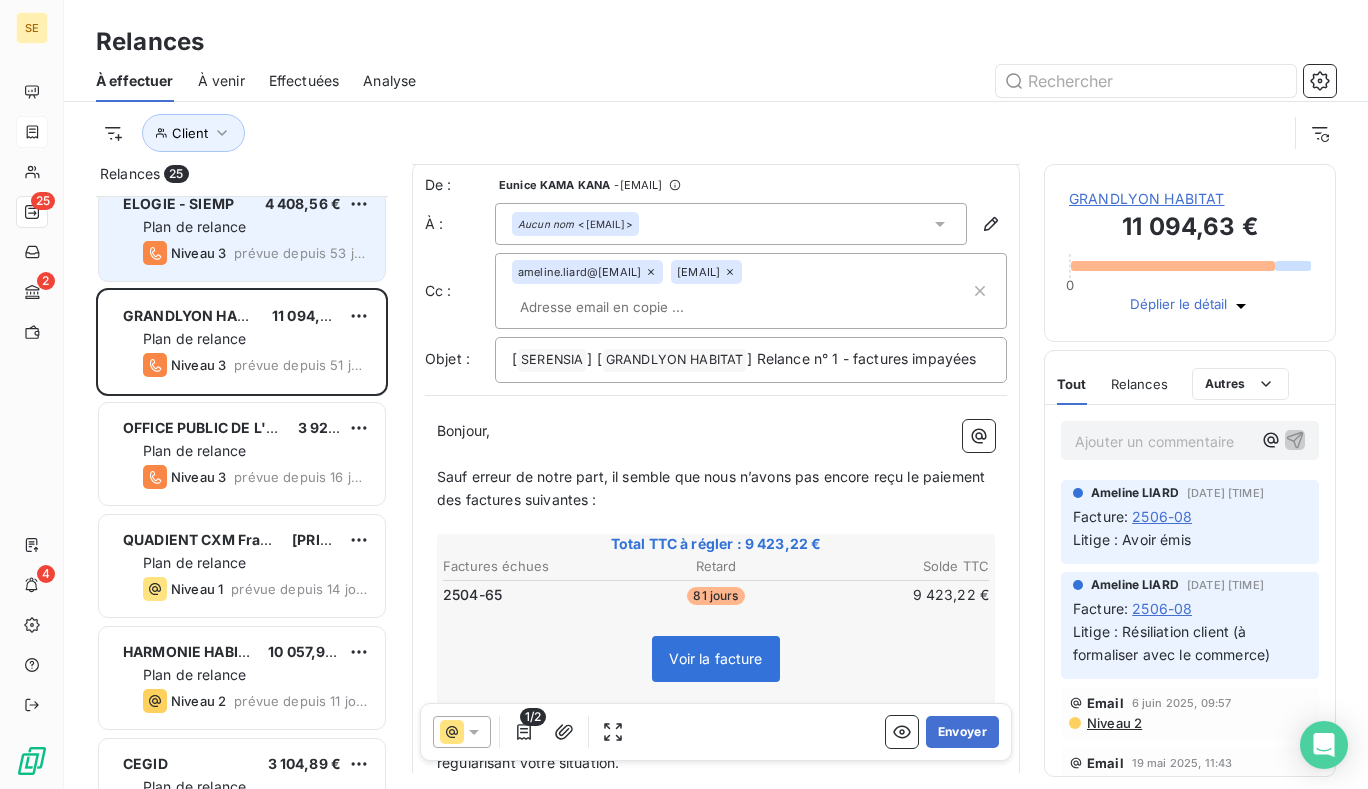 click on "Niveau 3" at bounding box center (184, 253) 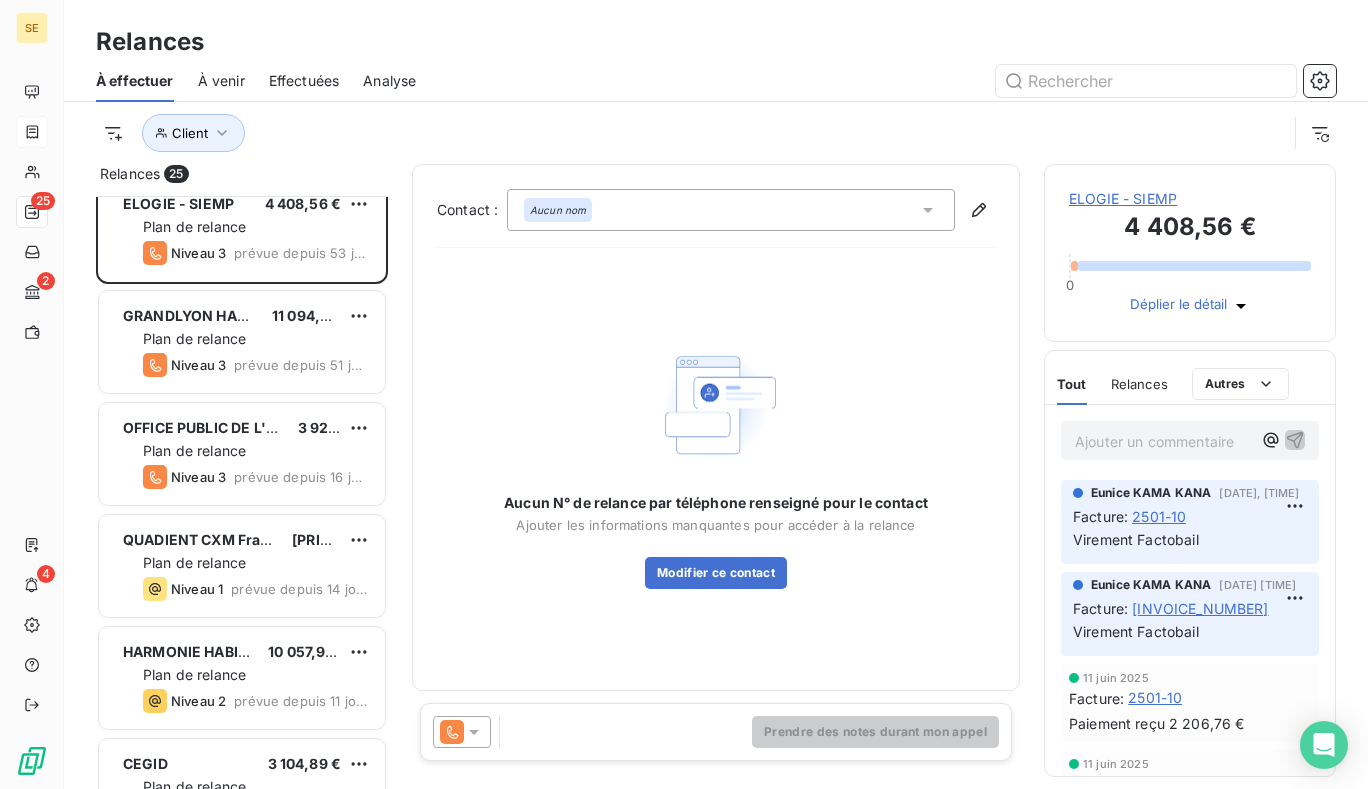 click 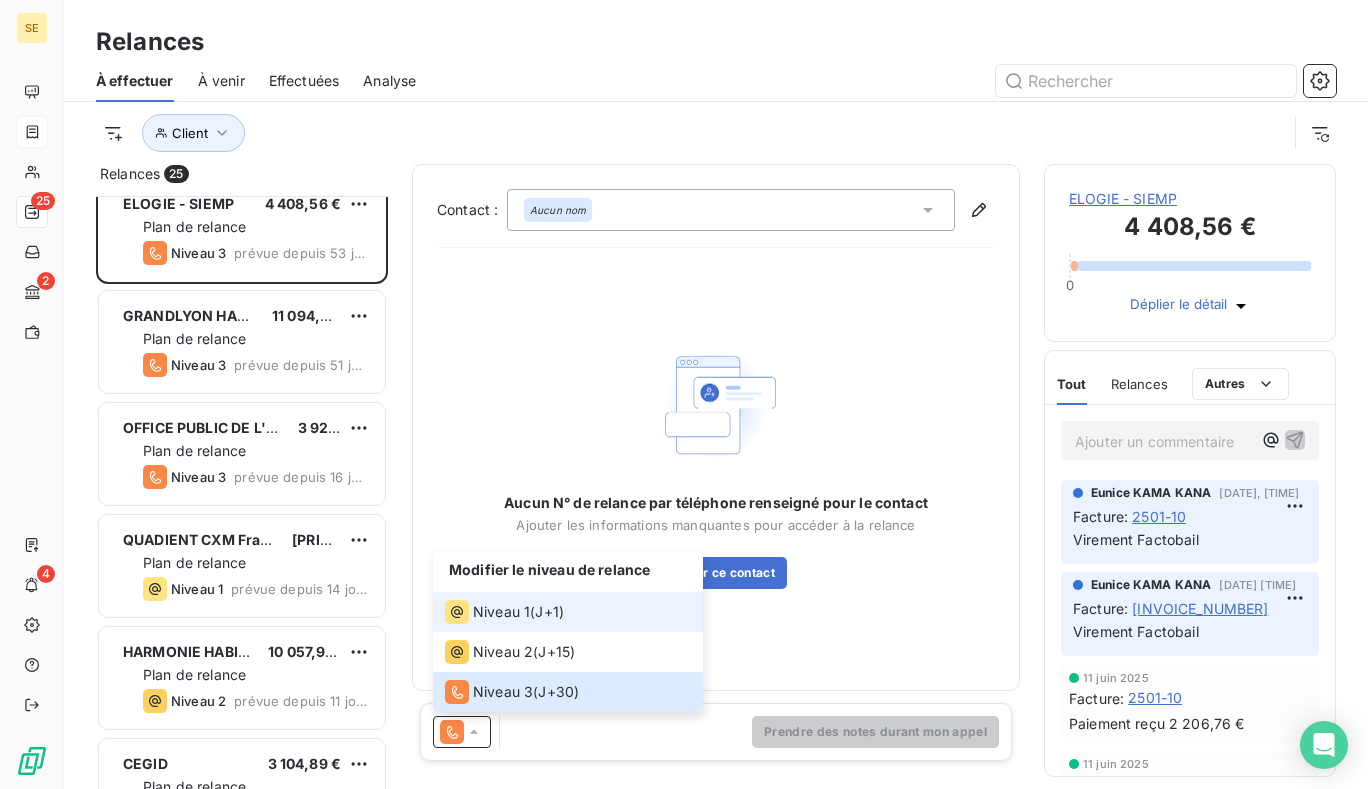 click on "J+1 )" at bounding box center (549, 612) 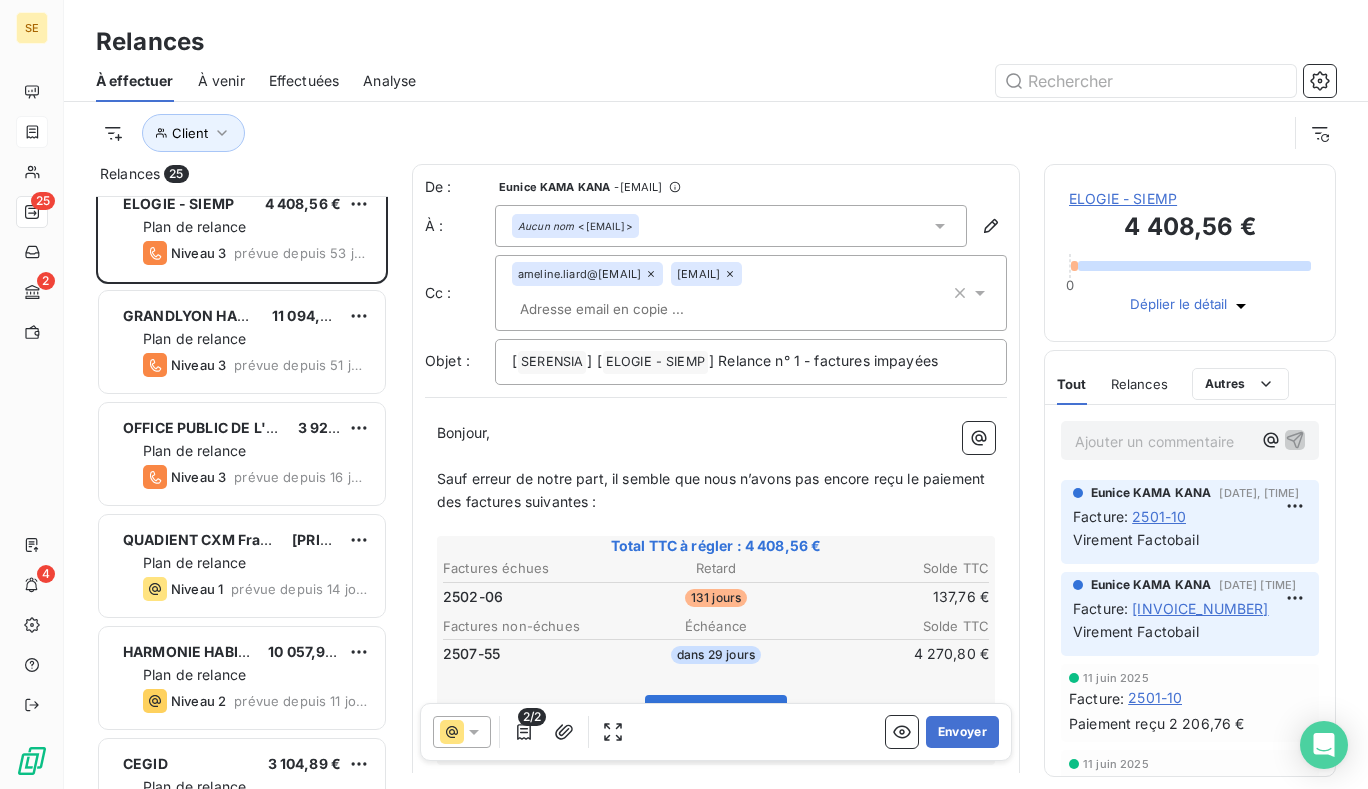 scroll, scrollTop: 101, scrollLeft: 0, axis: vertical 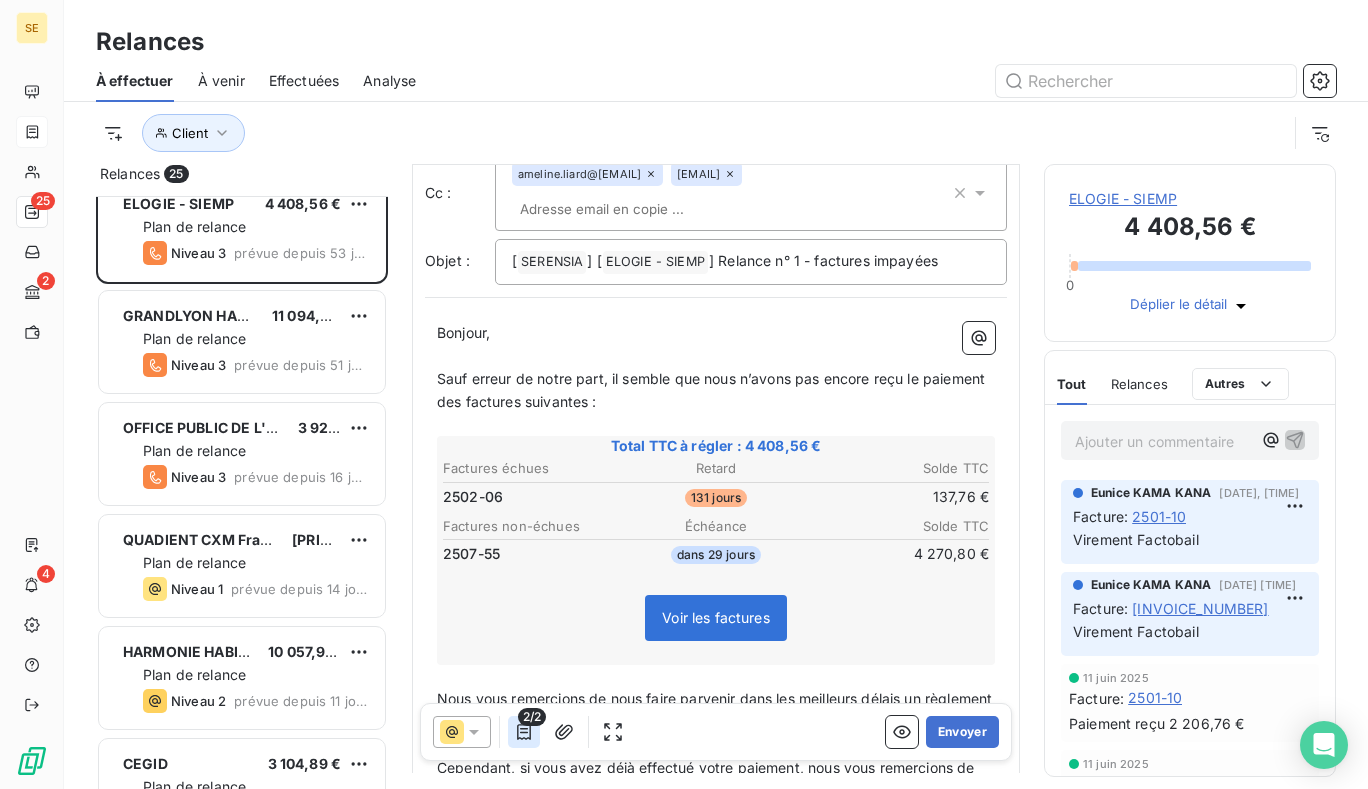 click 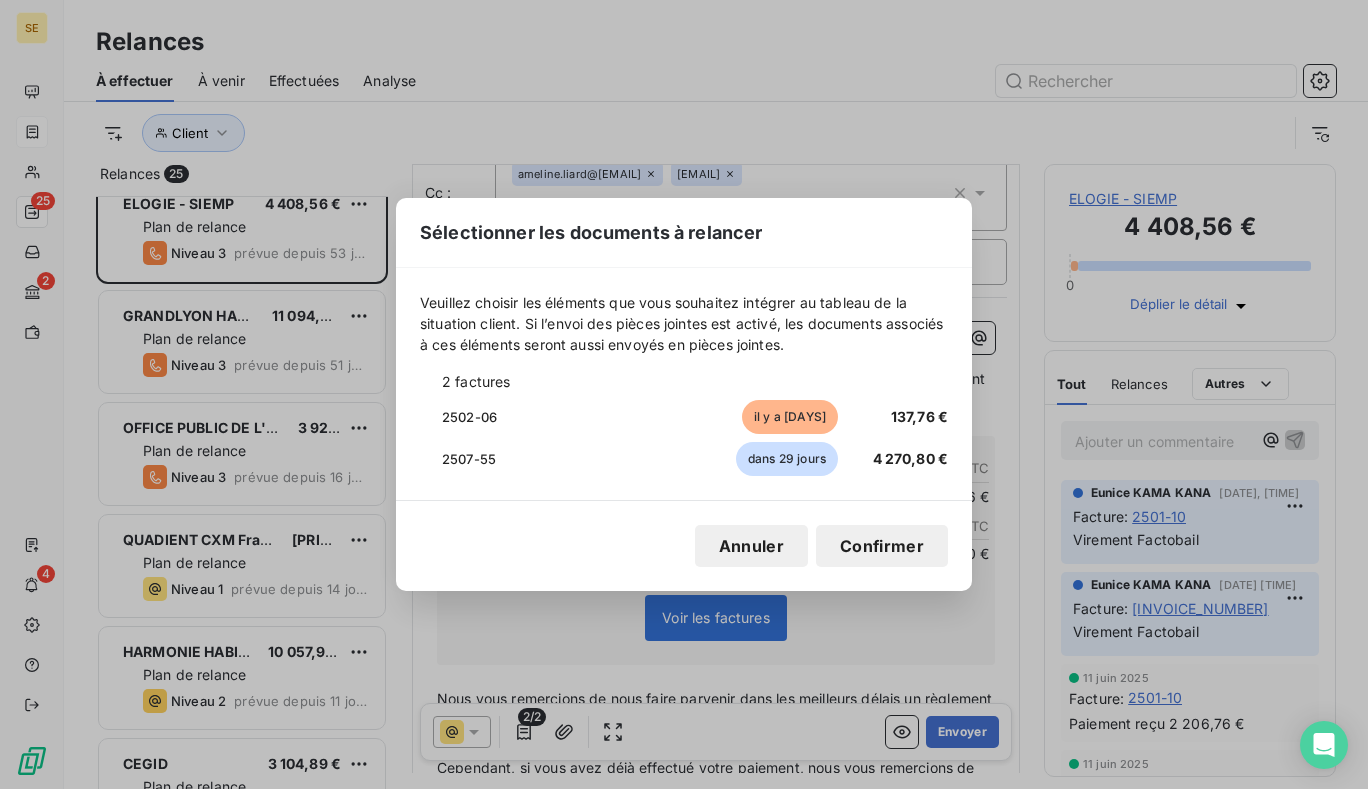 click on "[INVOICE_NUMBER] dans [DAYS] [PRICE]" at bounding box center (684, 459) 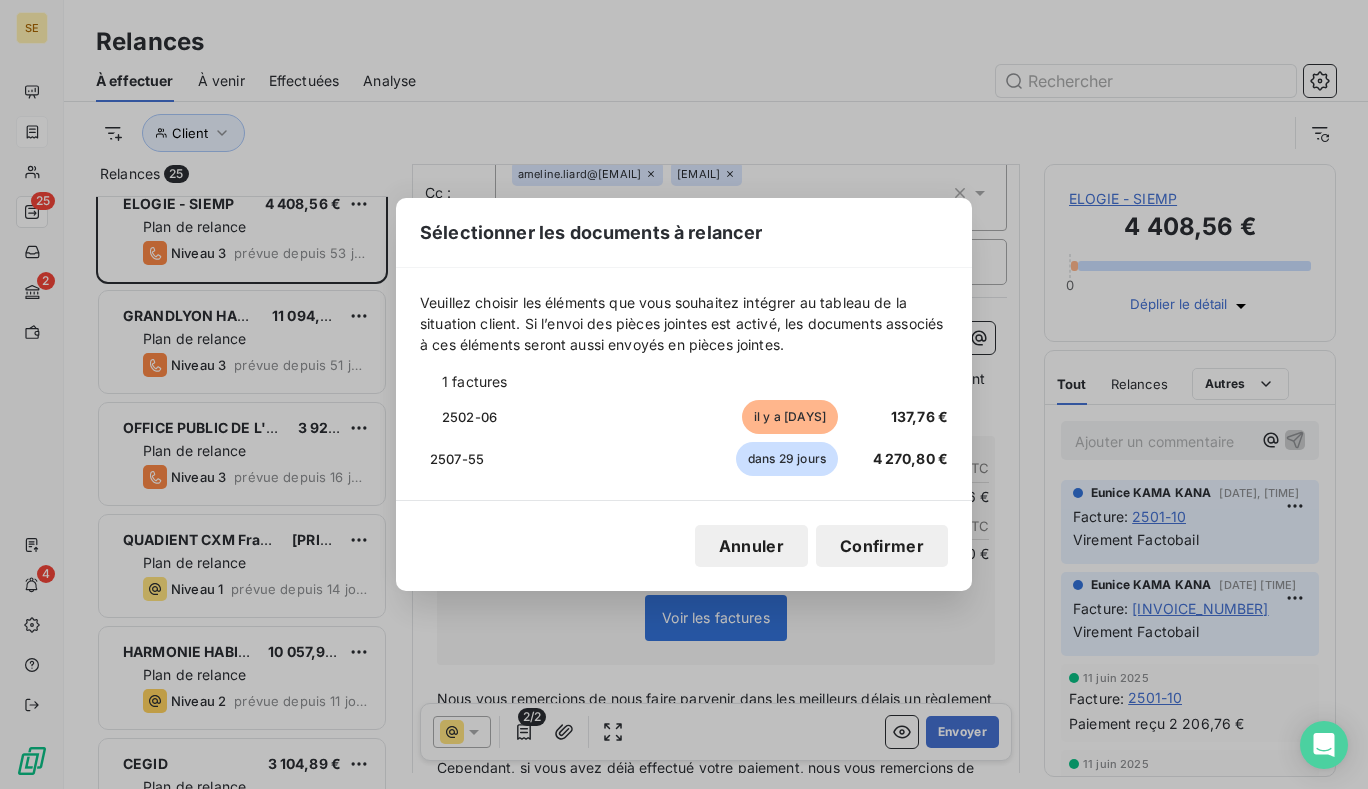 click on "Confirmer" at bounding box center [882, 546] 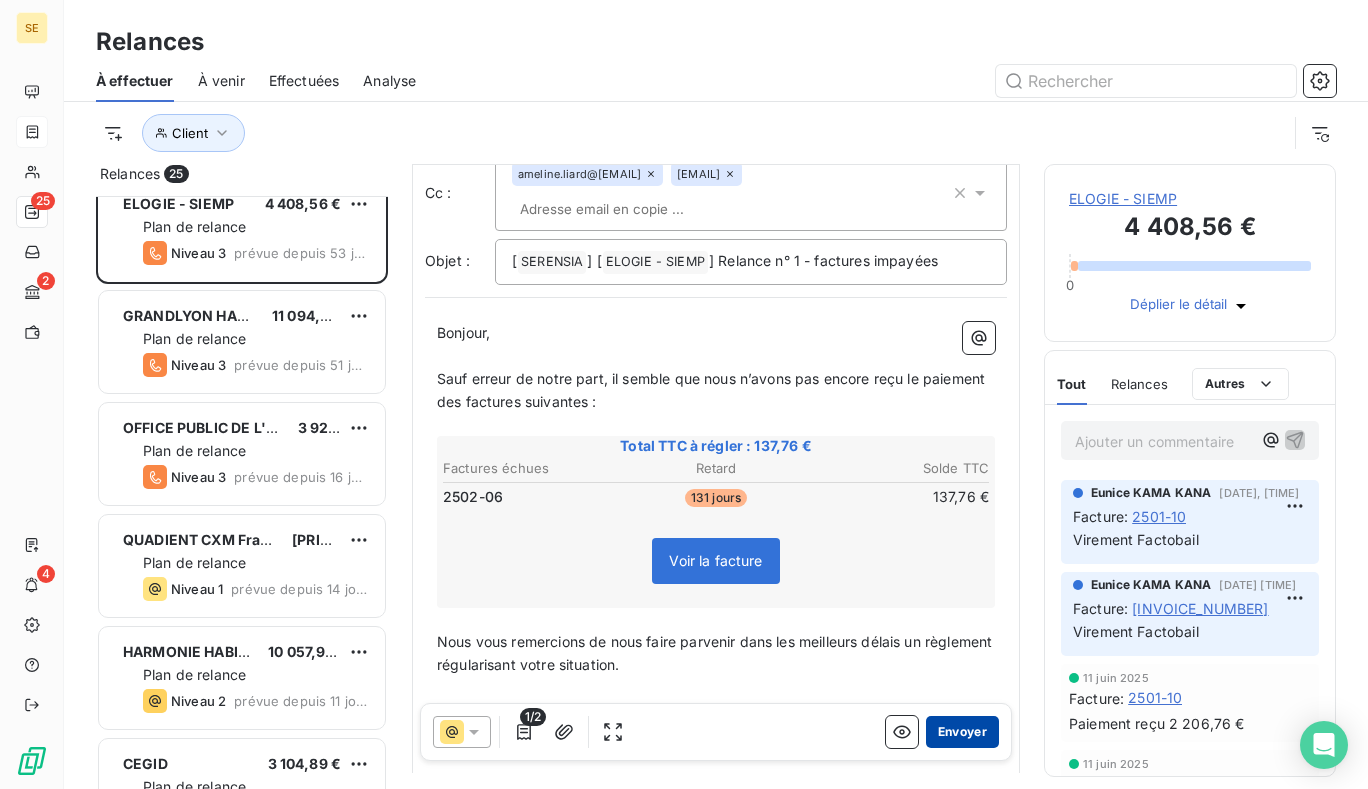 click on "Envoyer" at bounding box center [962, 732] 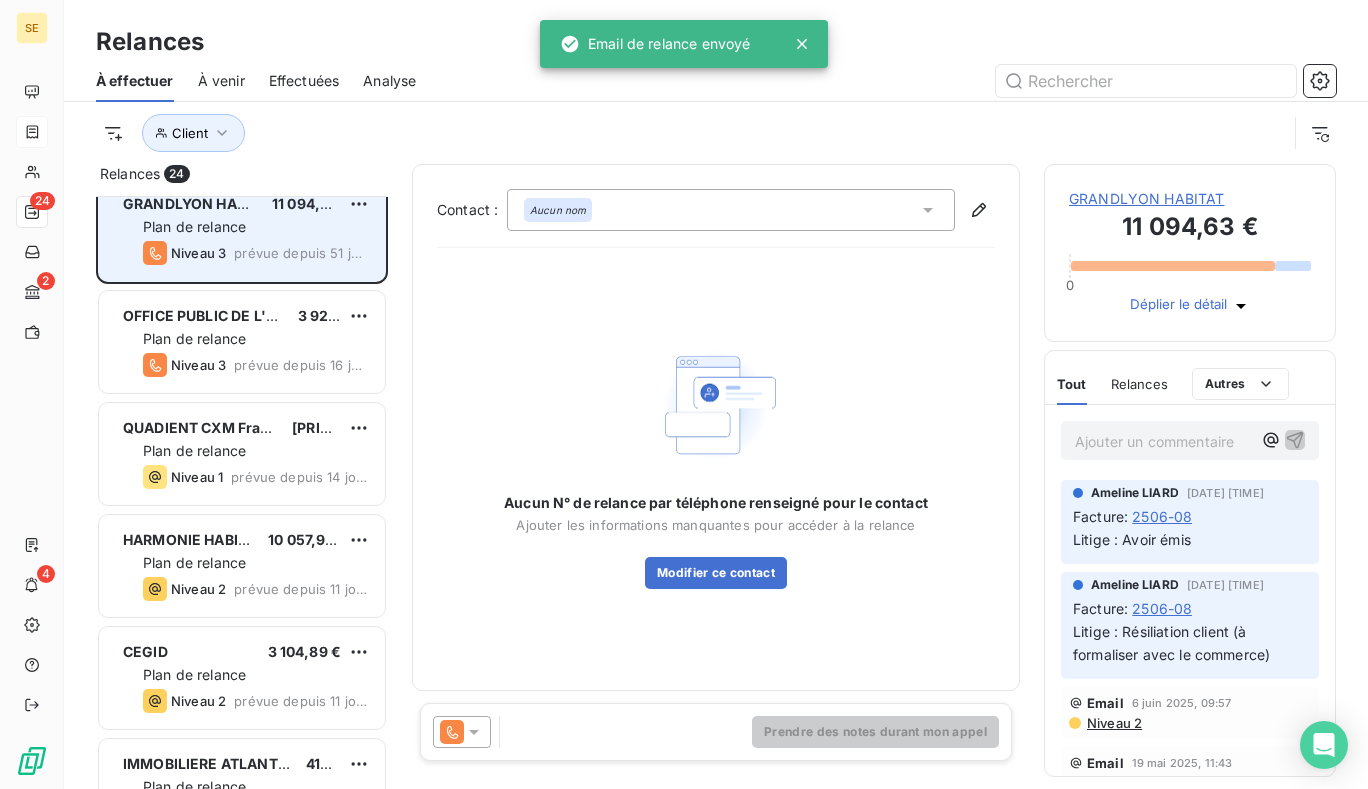 click on "prévue depuis 51 jours" at bounding box center (301, 253) 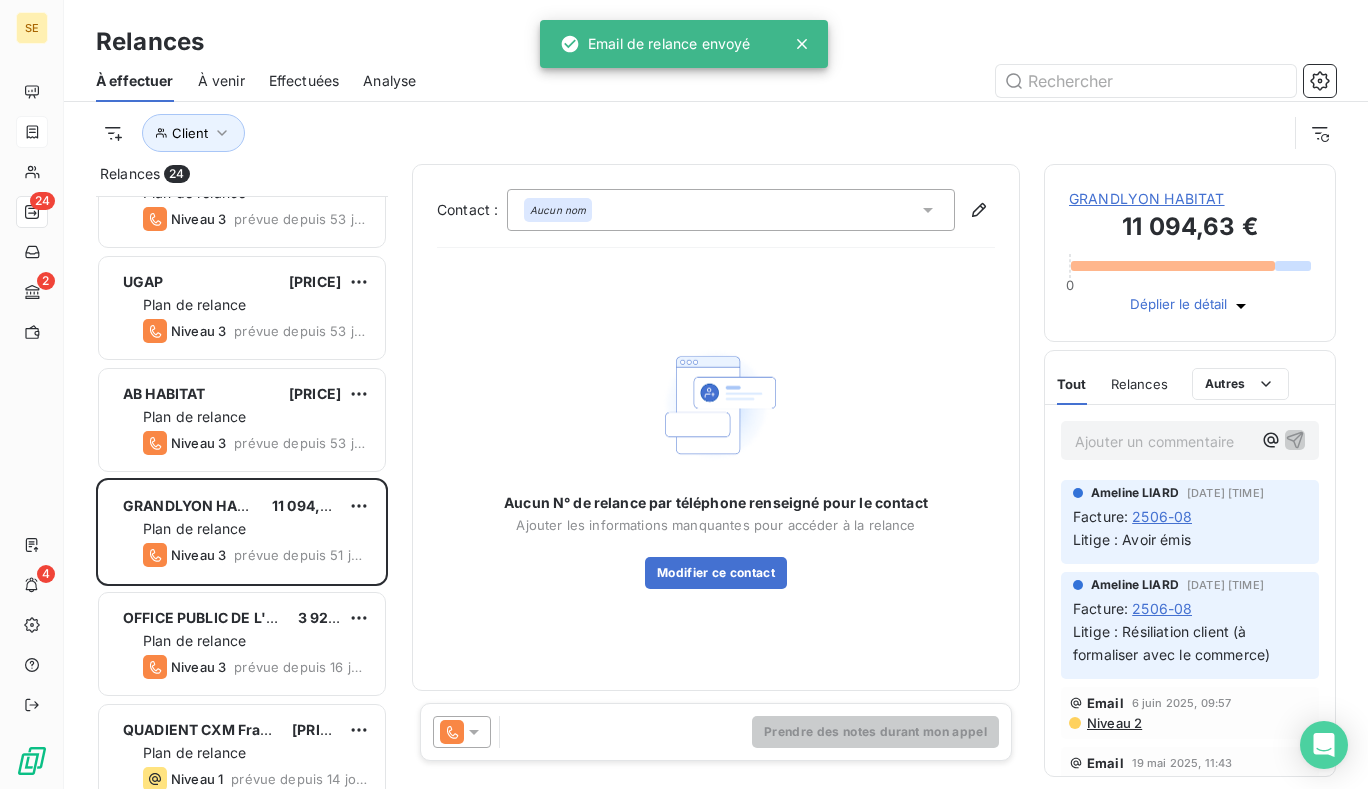 scroll, scrollTop: 1301, scrollLeft: 0, axis: vertical 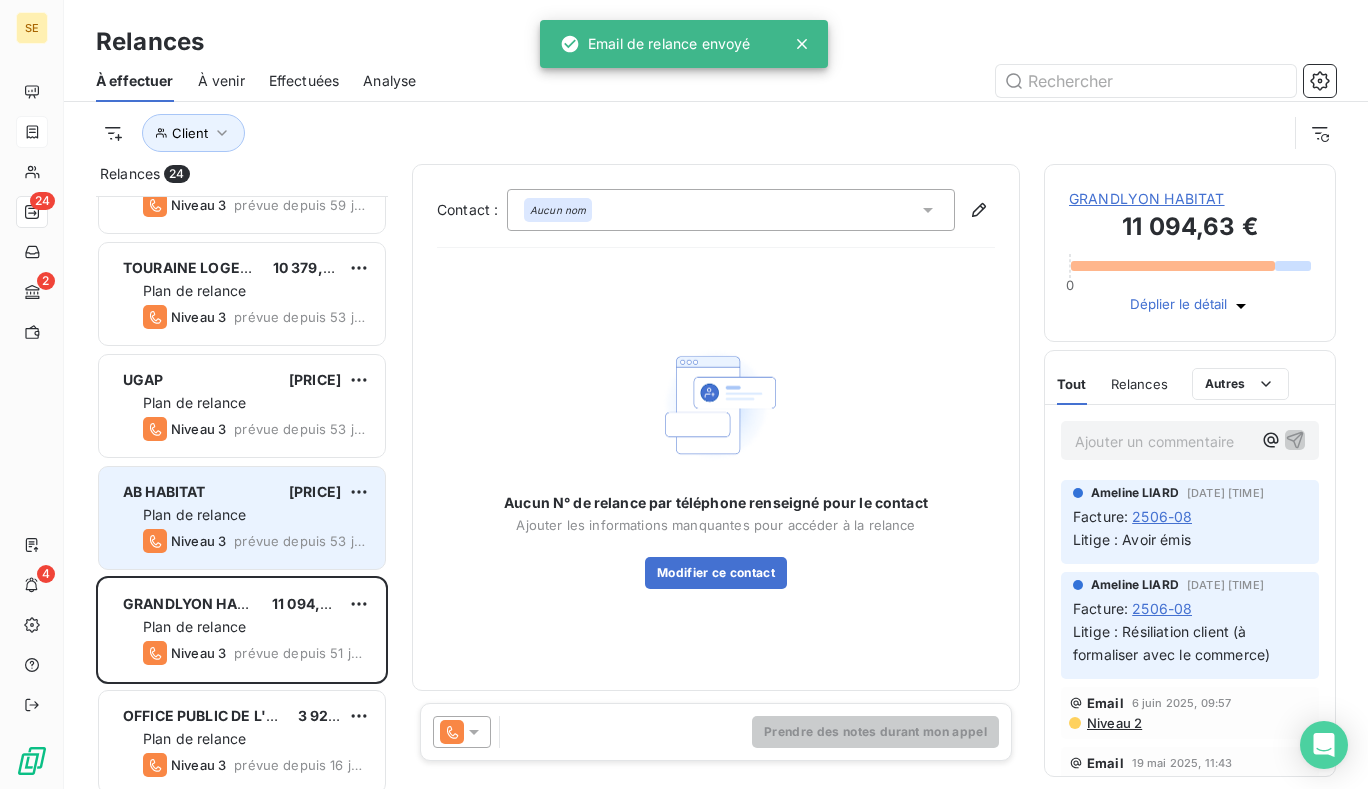 click on "Niveau 3 prévue depuis [DAYS]" at bounding box center (256, 541) 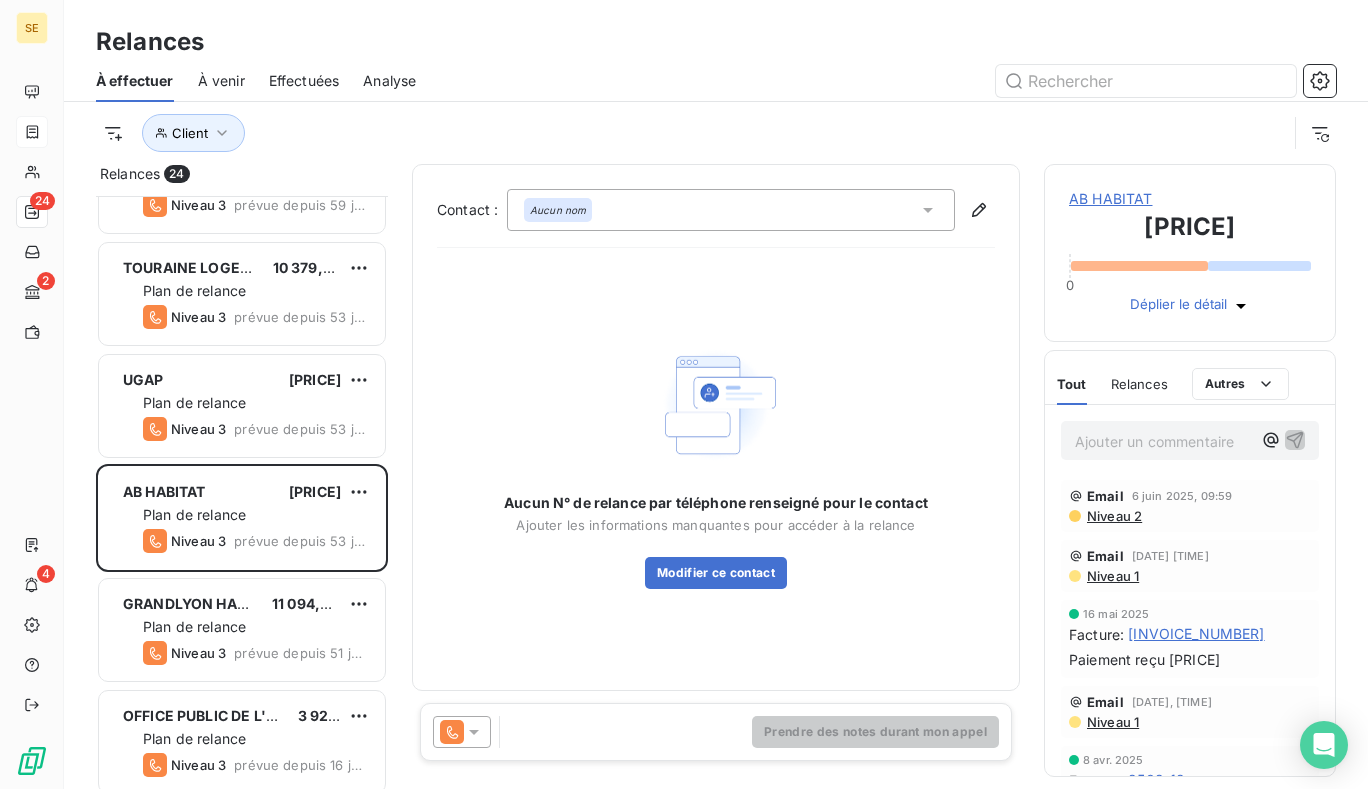 click 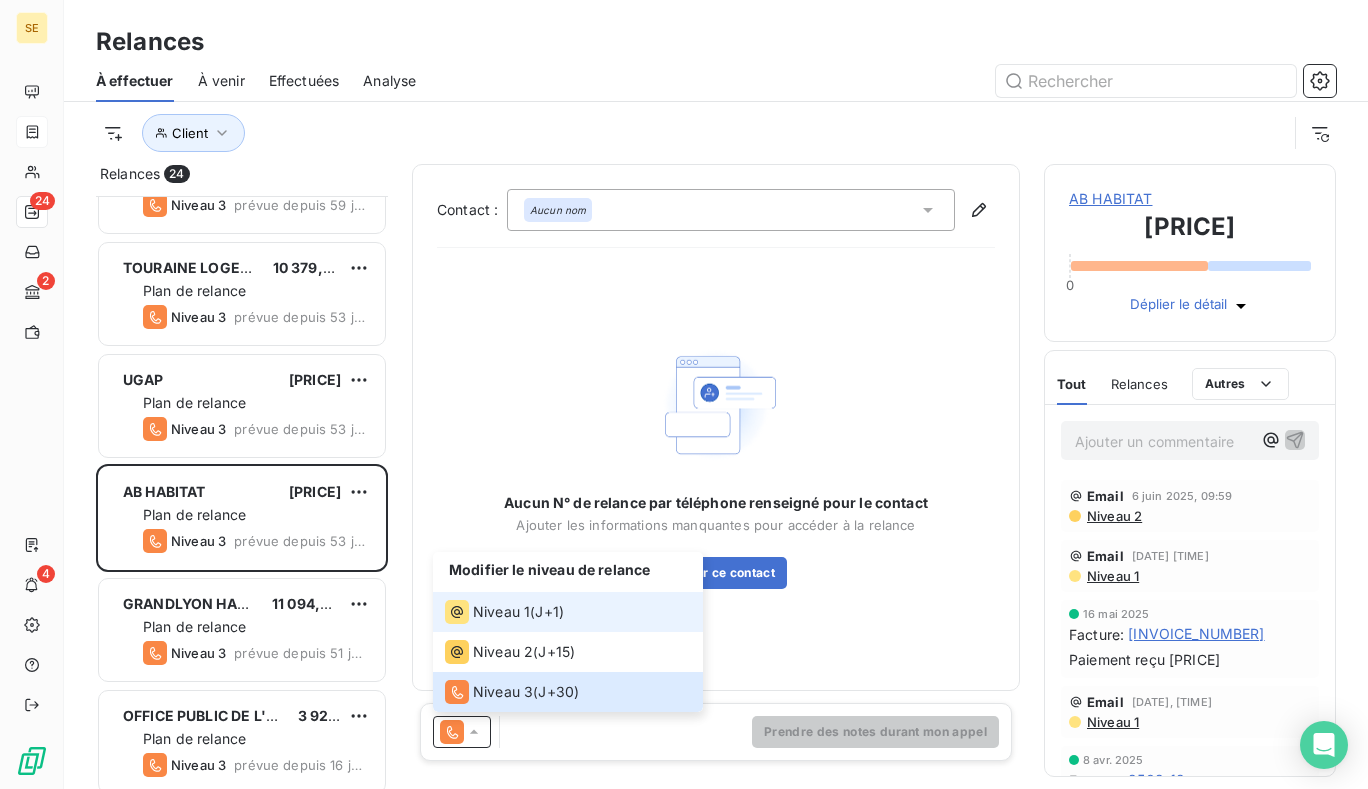 click on "Niveau 1" at bounding box center (501, 612) 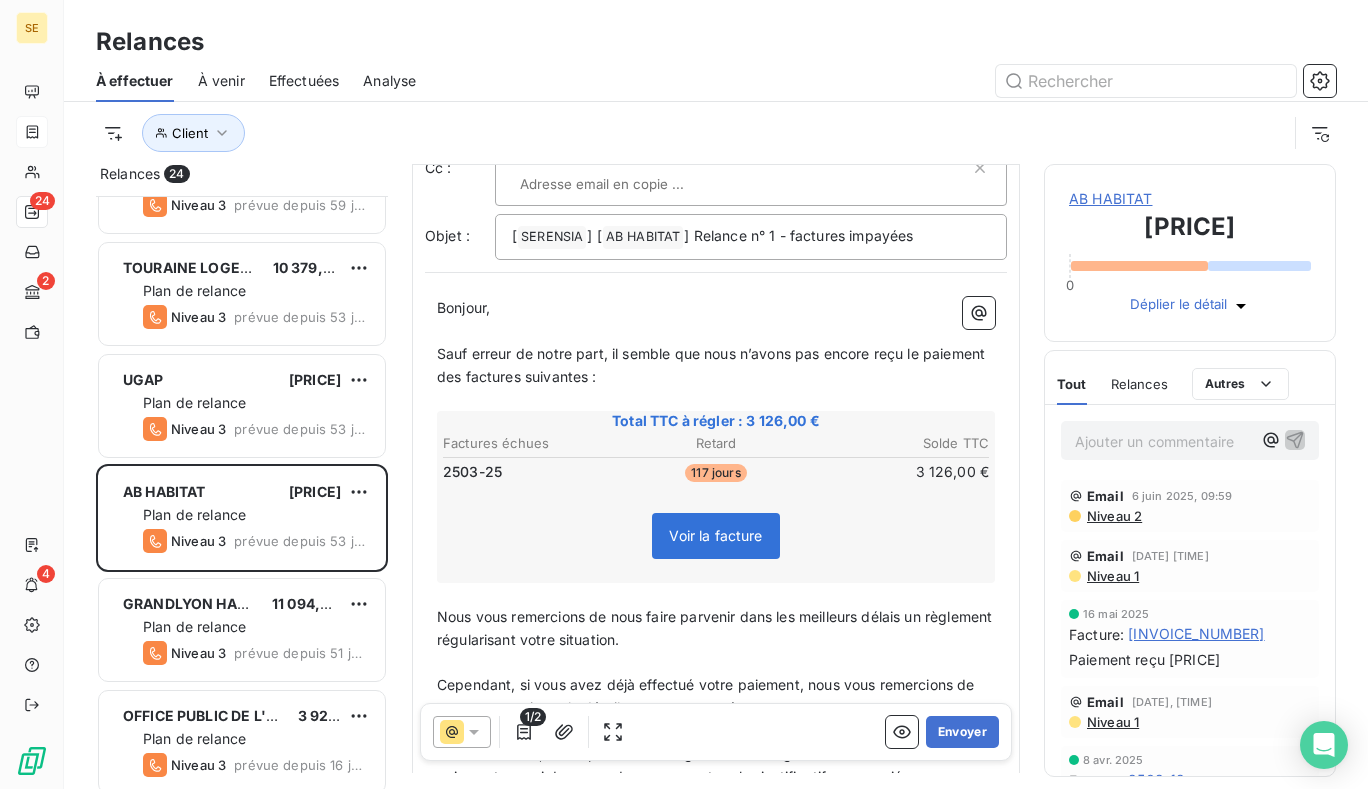 scroll, scrollTop: 103, scrollLeft: 0, axis: vertical 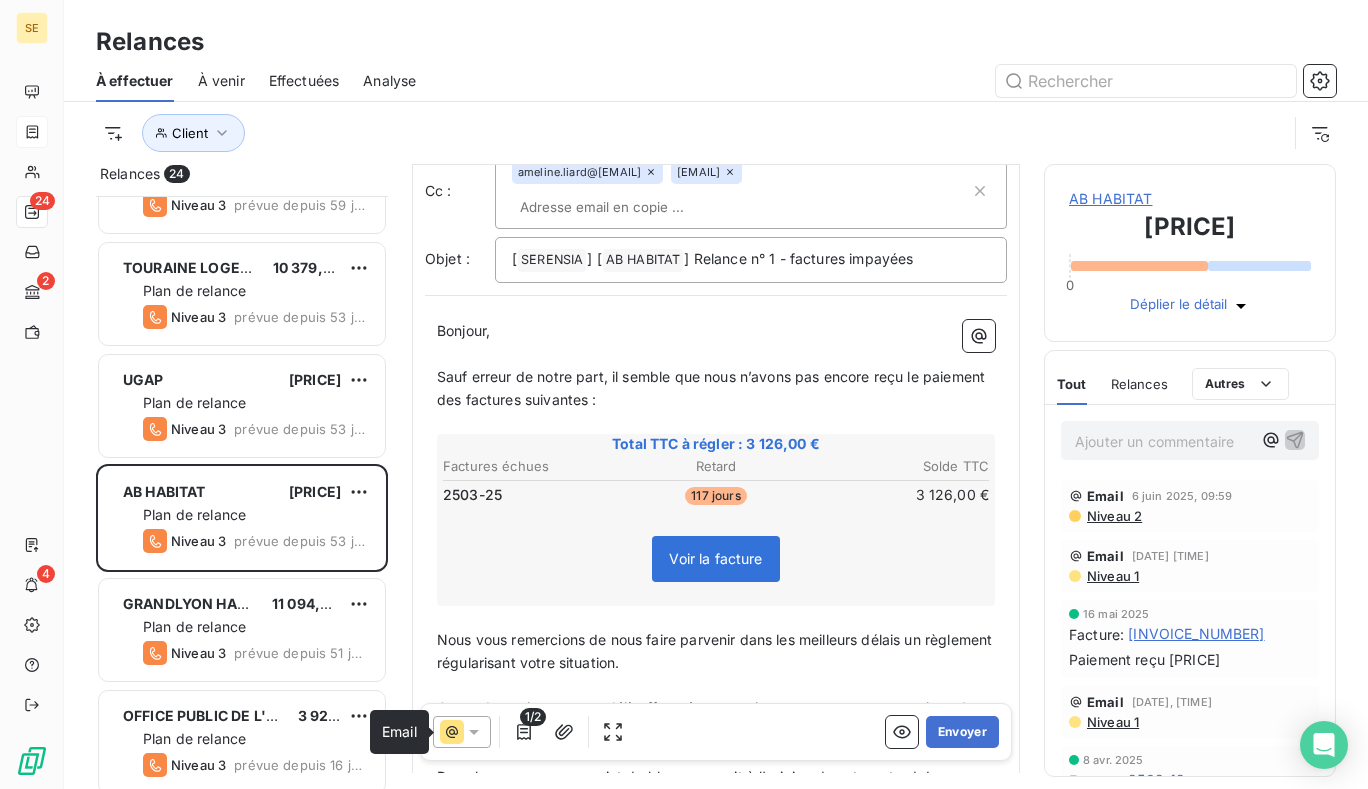 click 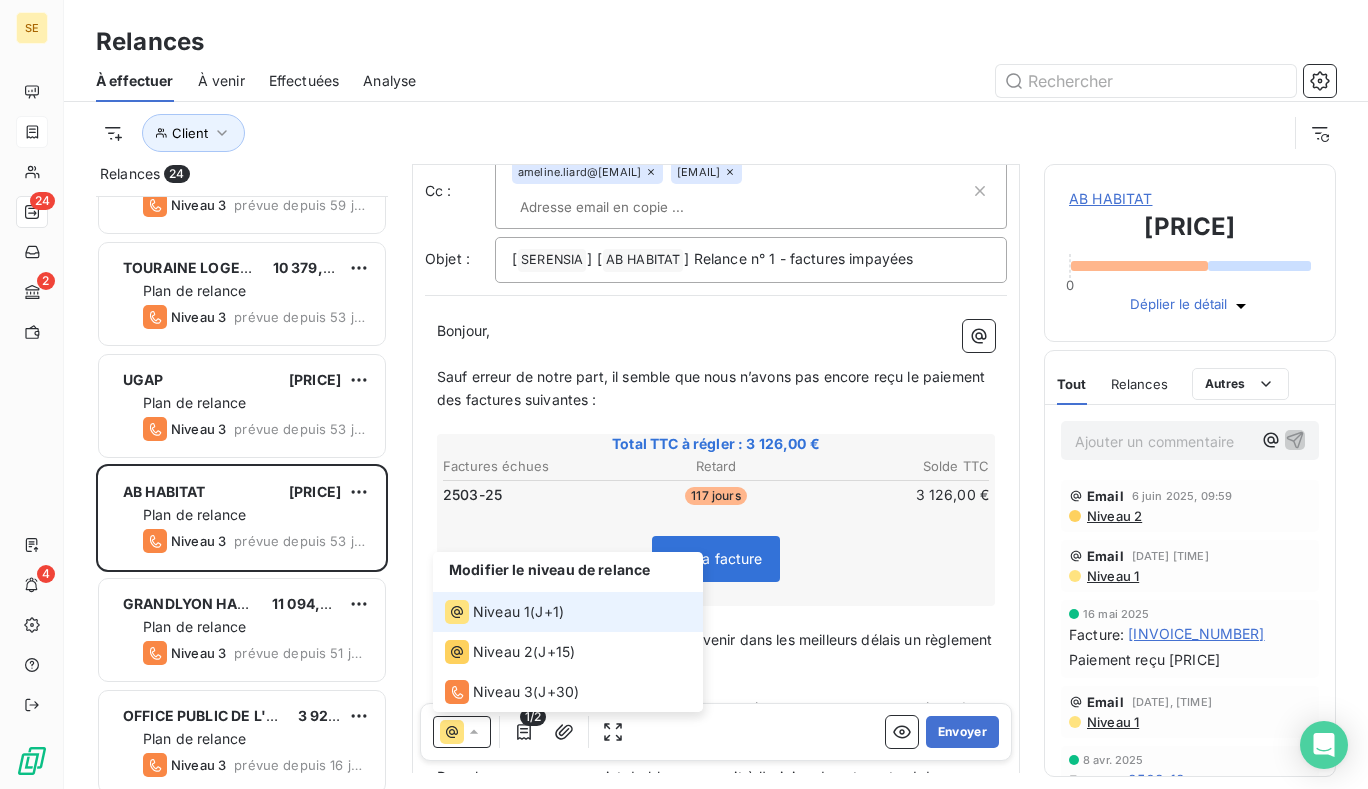 click on "Niveau 1  ( J+1 )" at bounding box center (504, 612) 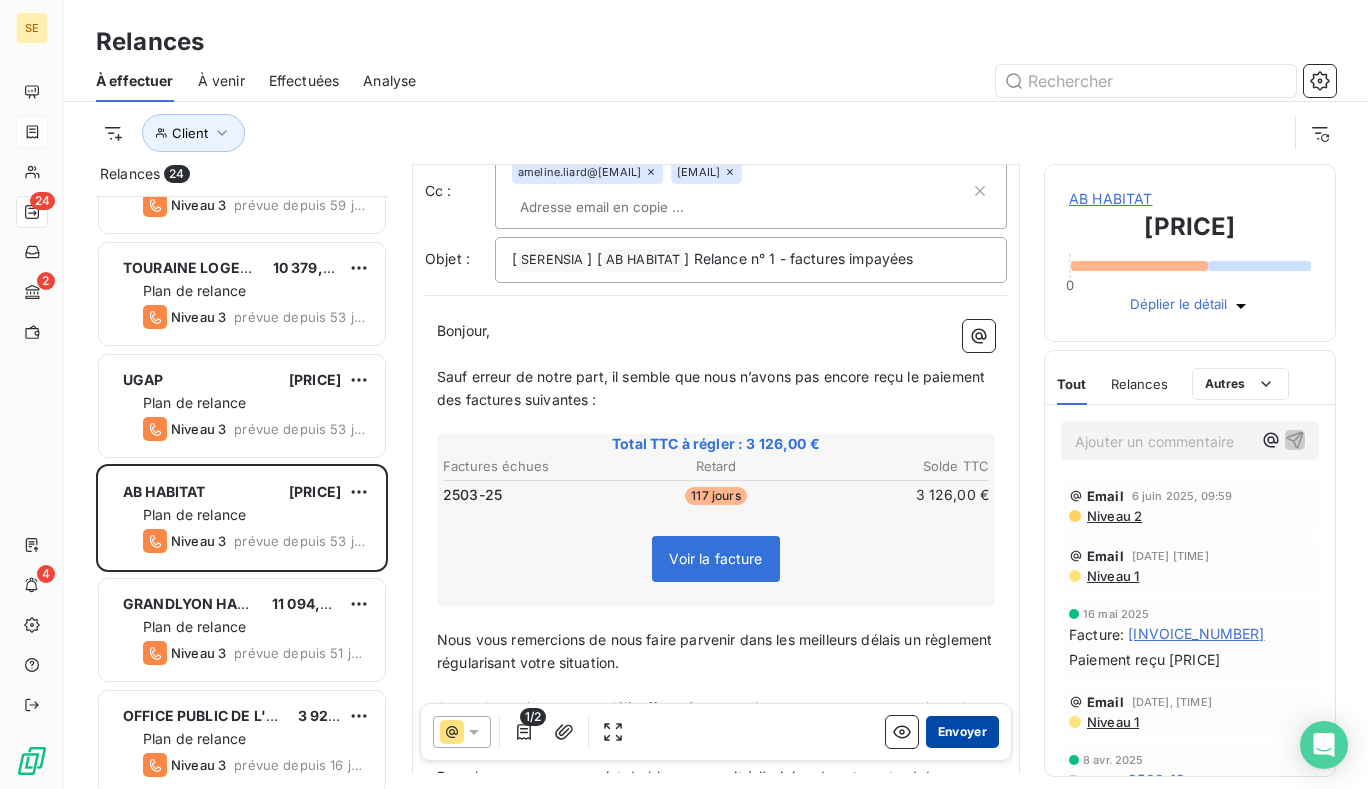click on "Envoyer" at bounding box center (962, 732) 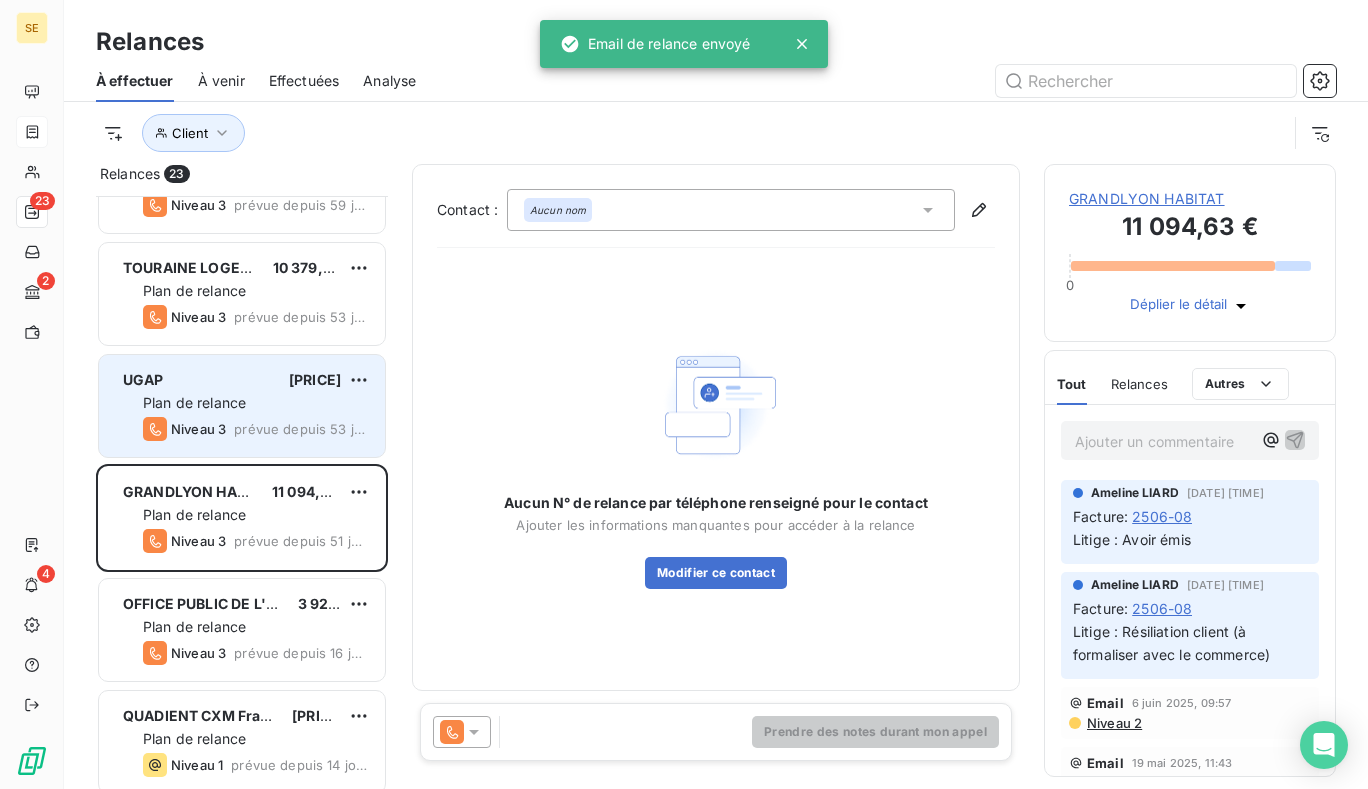 click on "UGAP [PRICE] Plan de relance Niveau 3 prévue depuis [DAYS]" at bounding box center [242, 406] 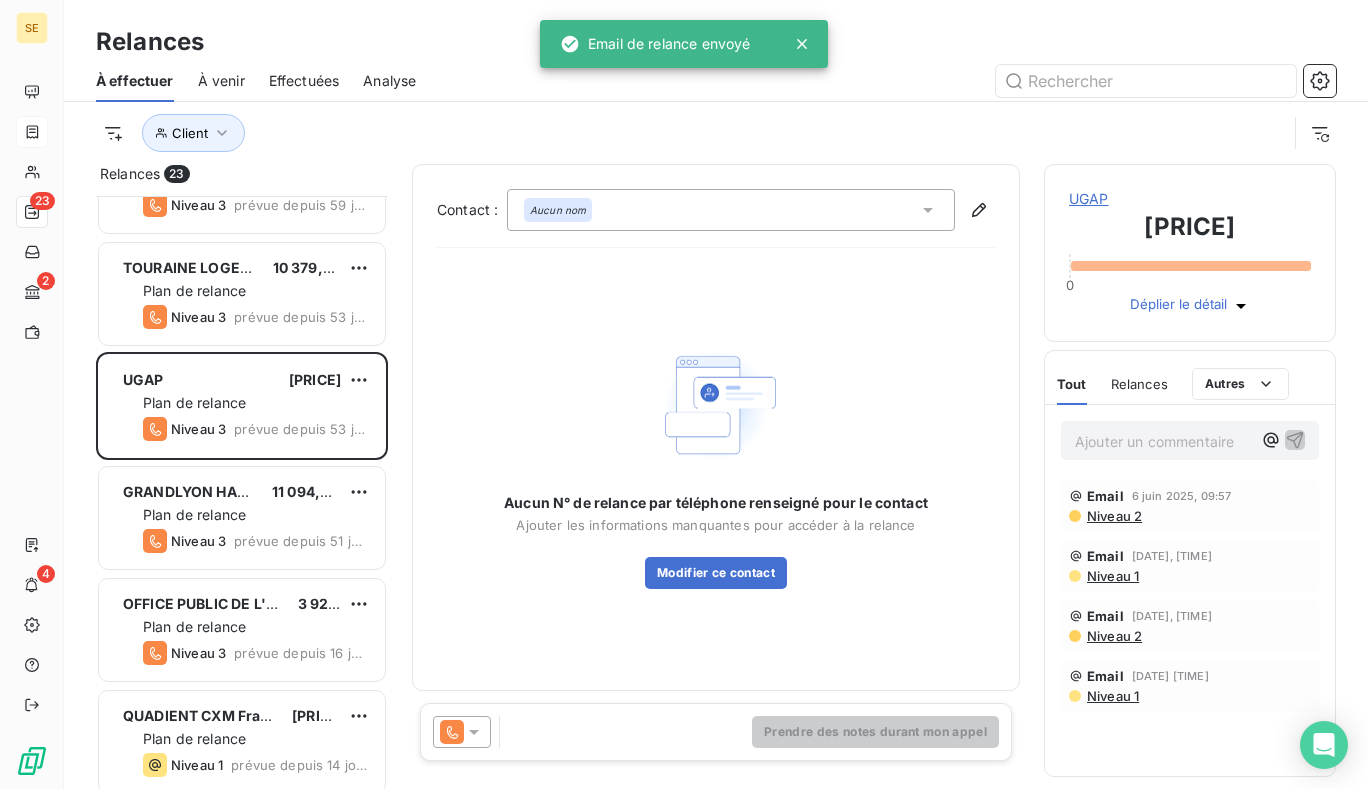 click 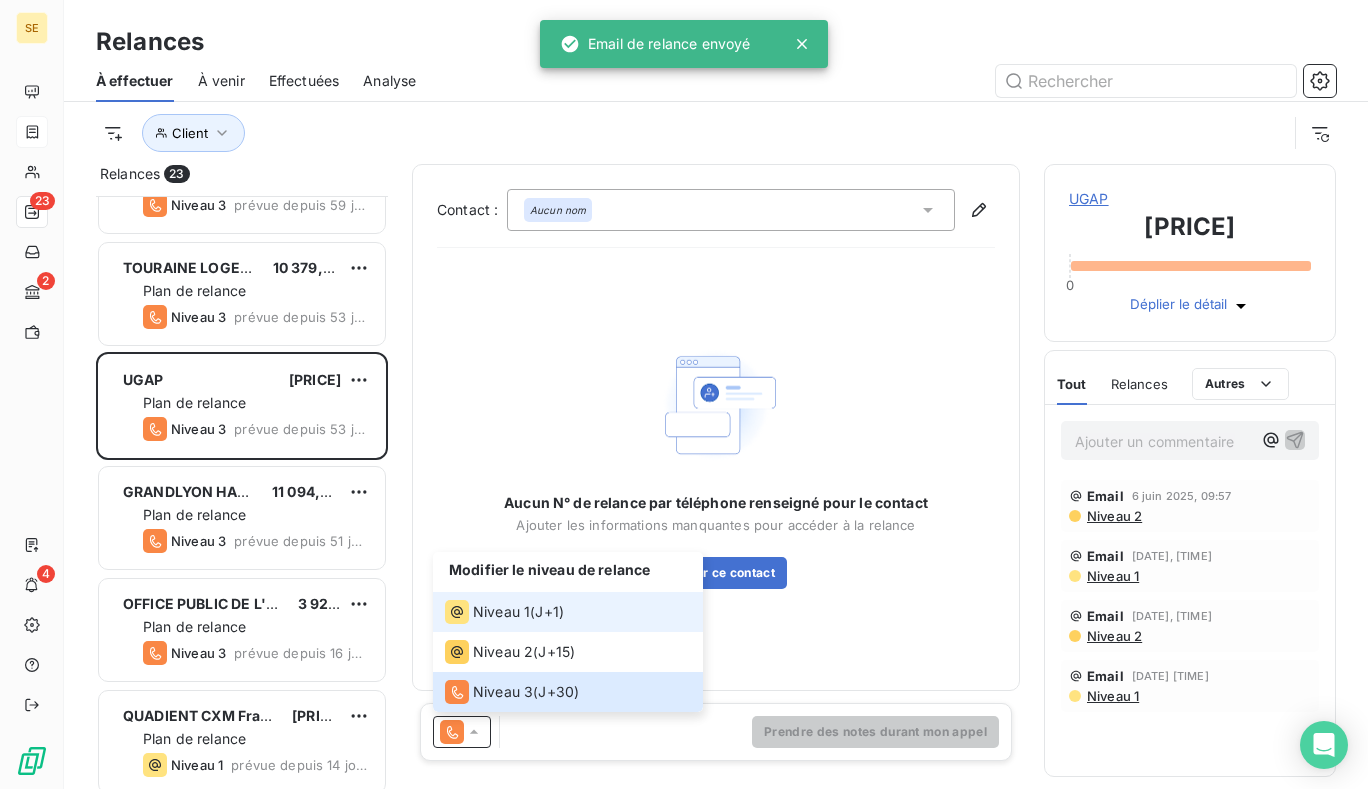 click on "Niveau 1" at bounding box center [501, 612] 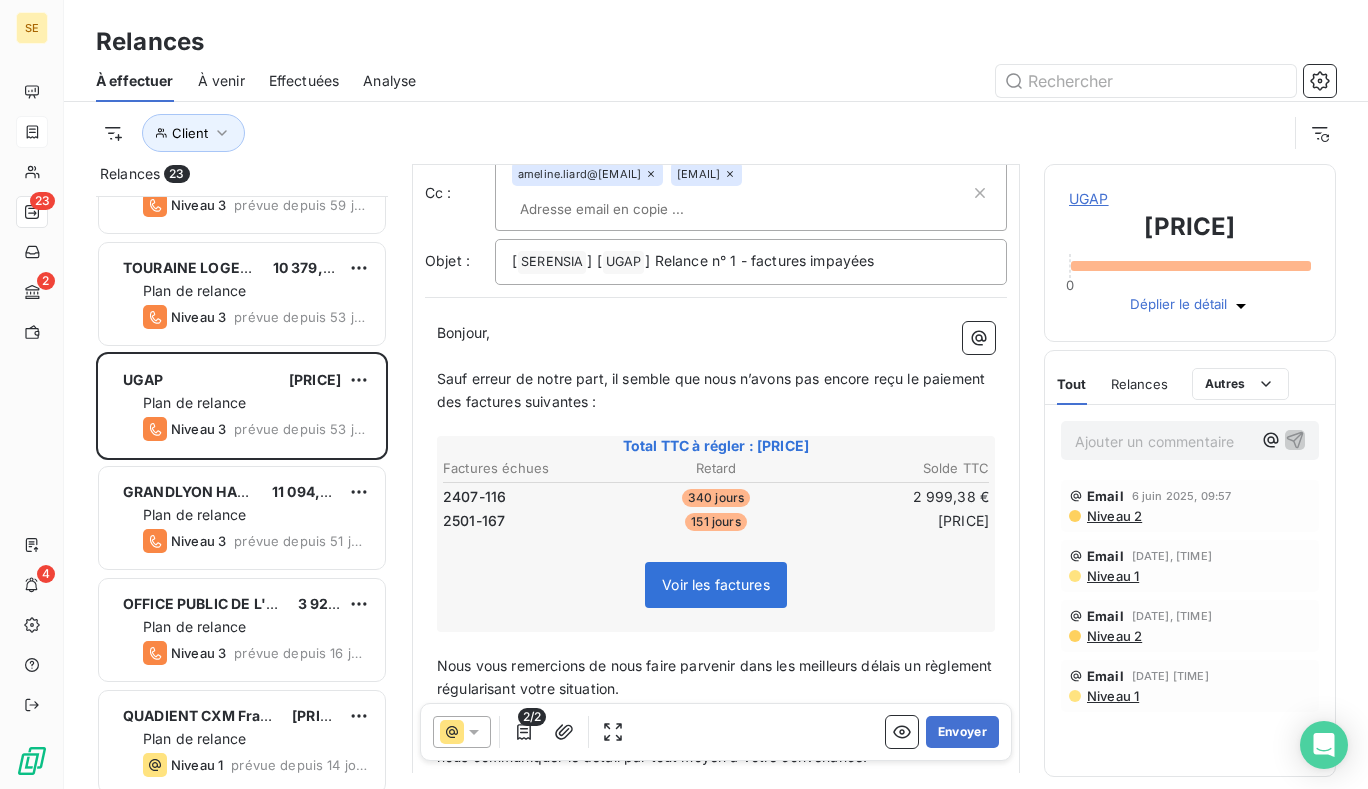 scroll, scrollTop: 201, scrollLeft: 0, axis: vertical 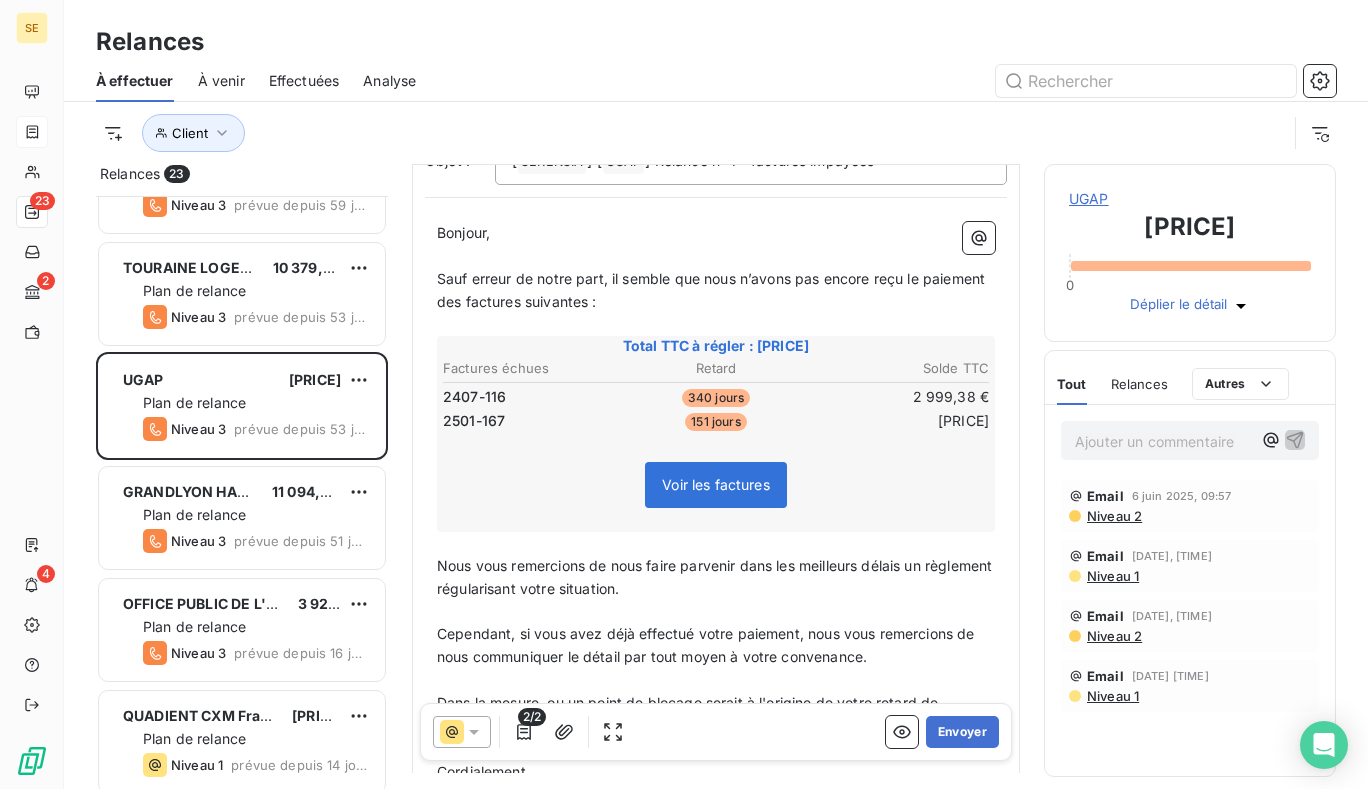 click 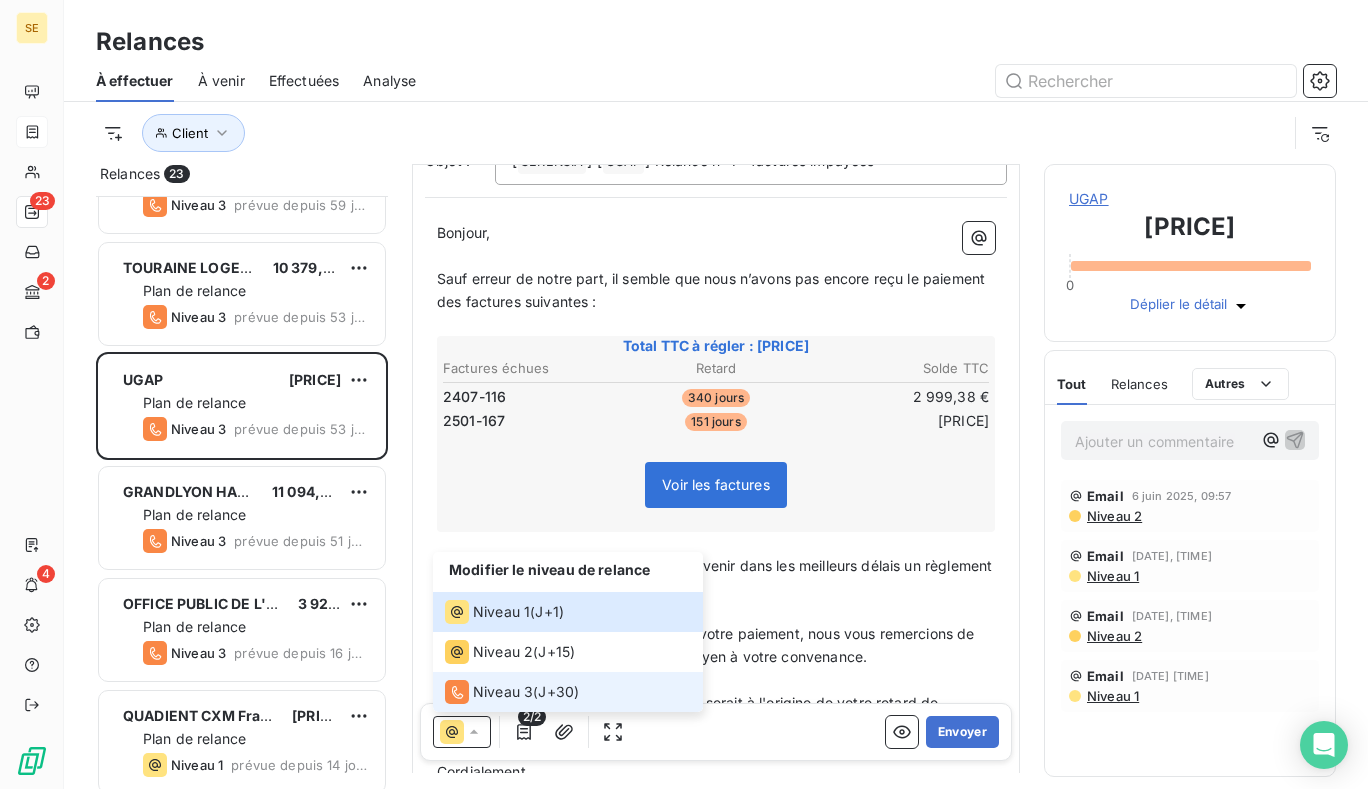 click on "Niveau 3" at bounding box center [503, 692] 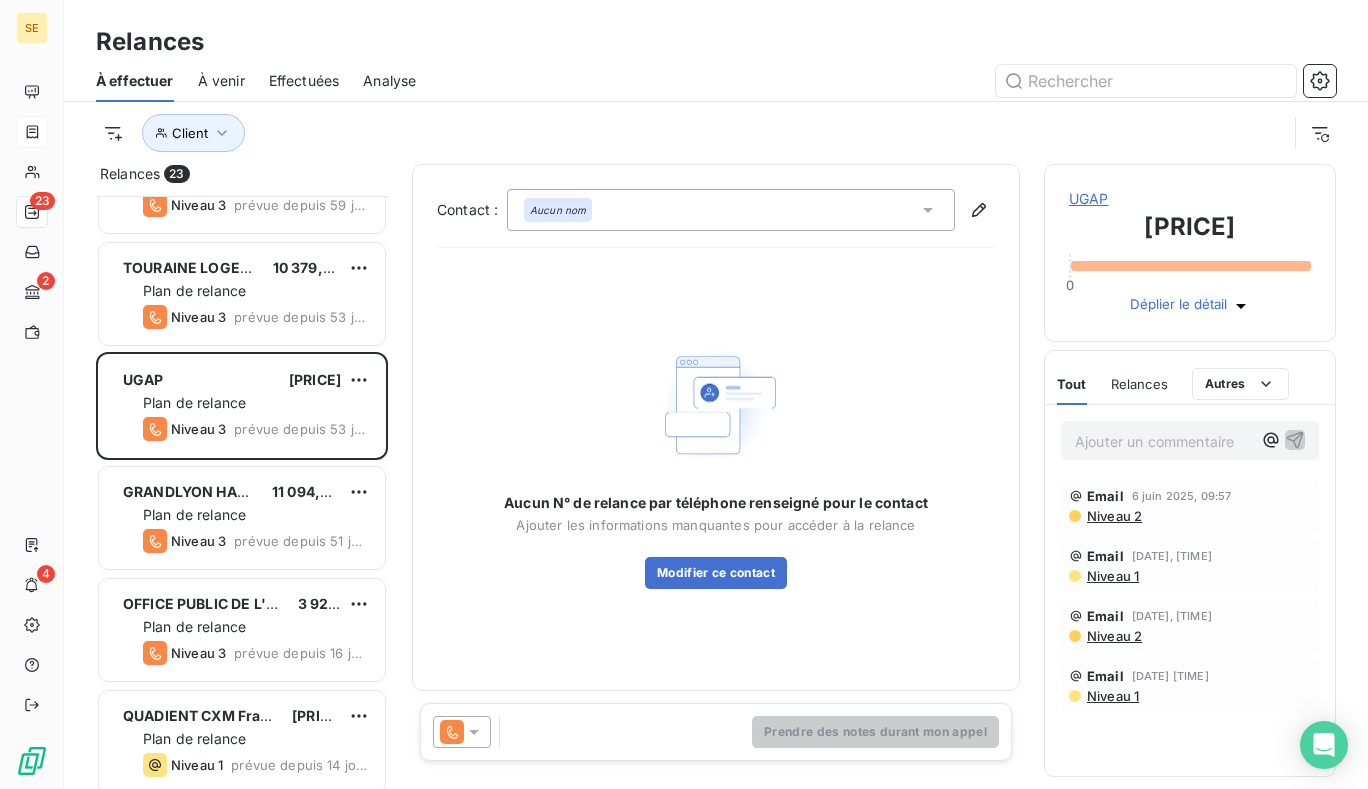 click 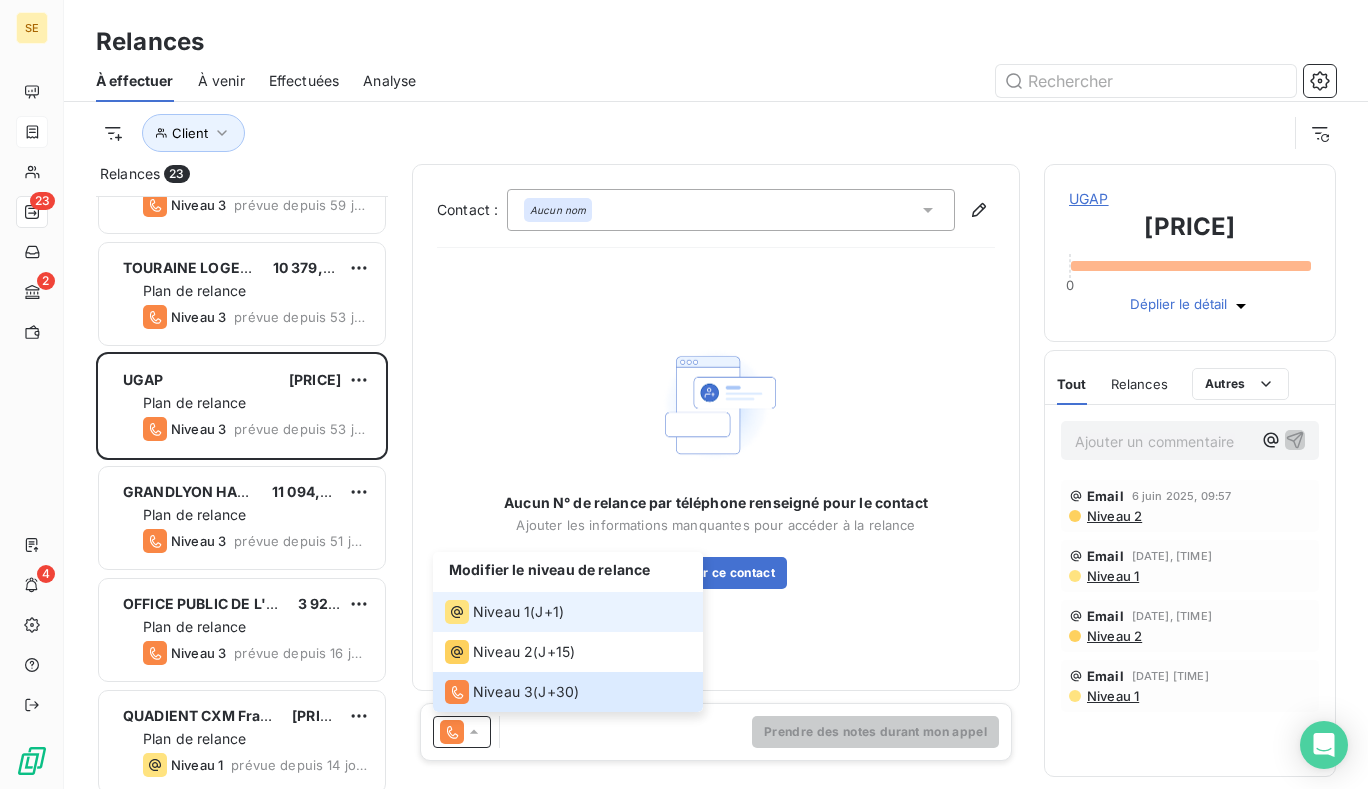 click on "Niveau 1  ( J+1 )" at bounding box center [568, 612] 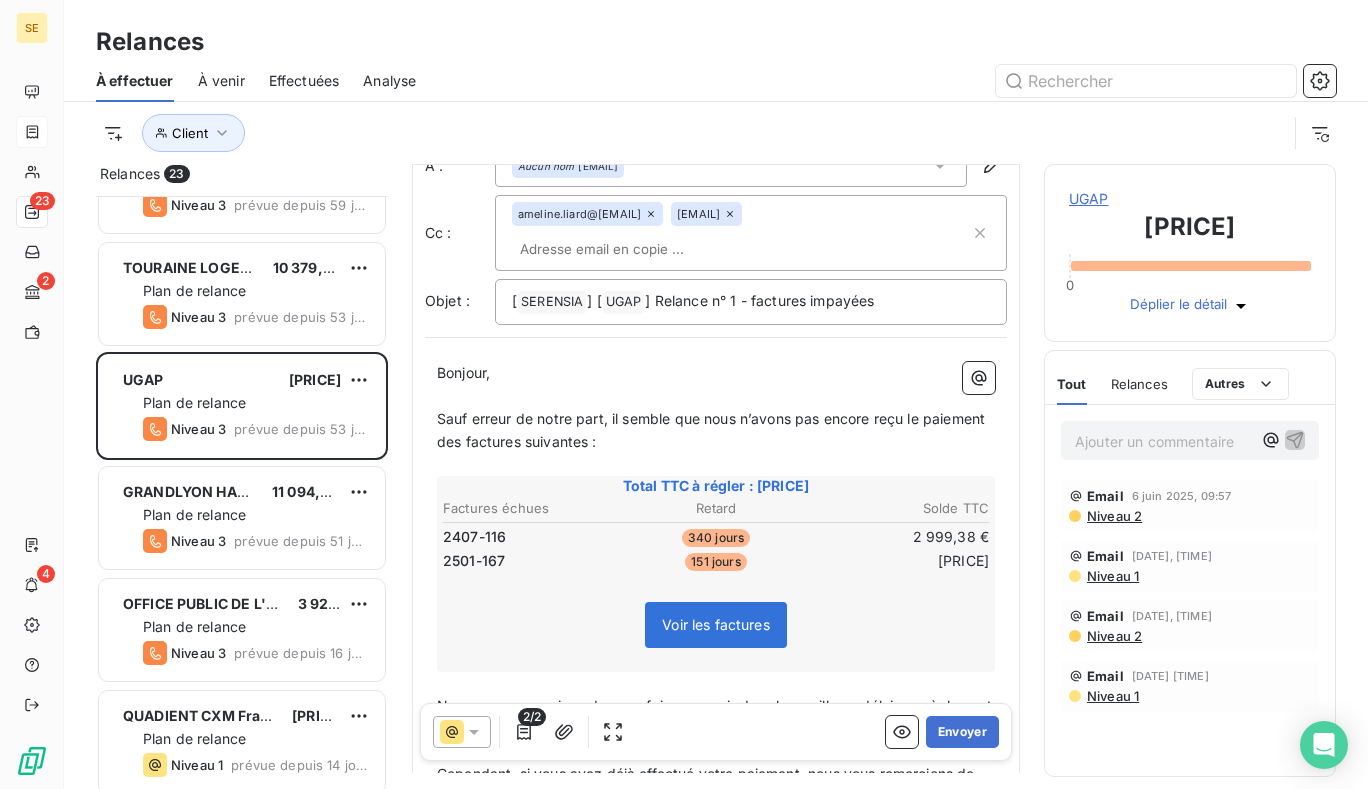 scroll, scrollTop: 101, scrollLeft: 0, axis: vertical 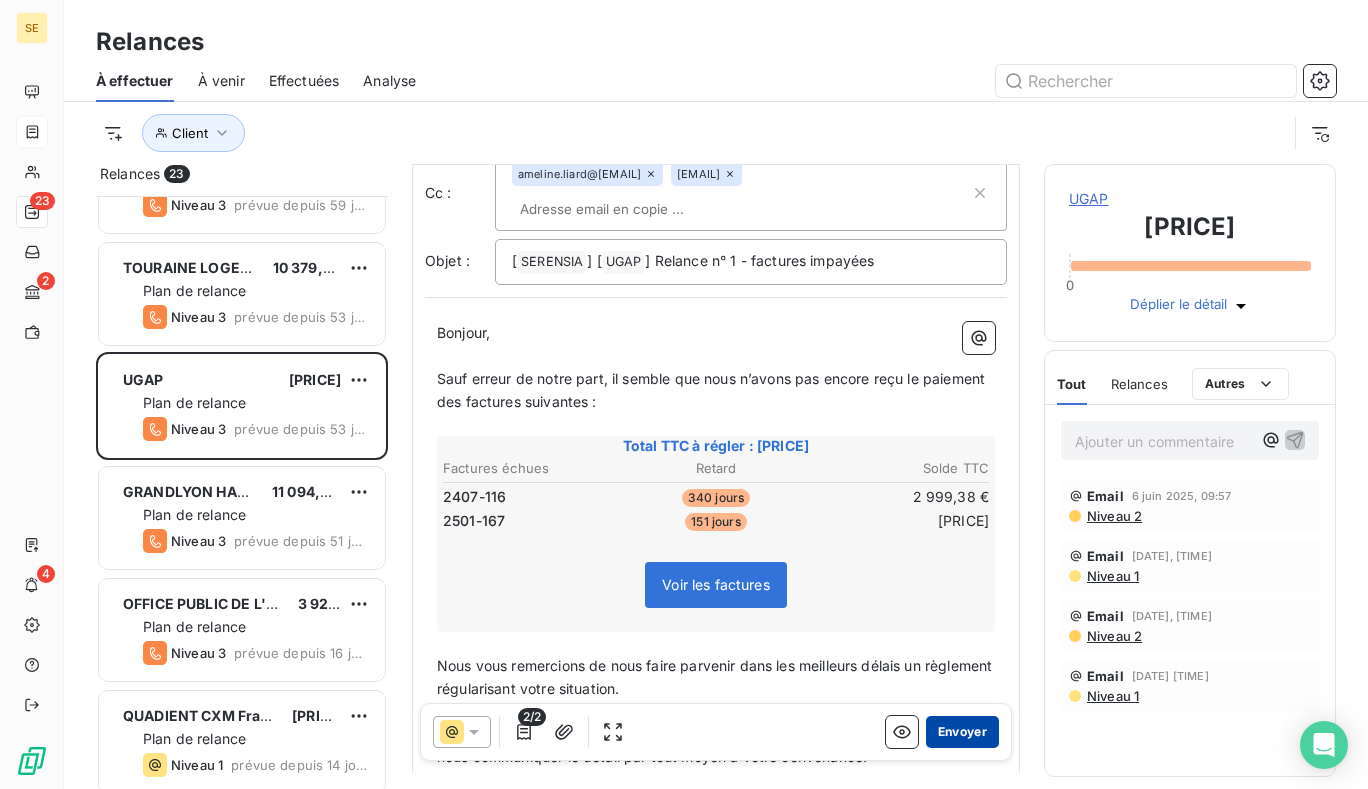 click on "Envoyer" at bounding box center [962, 732] 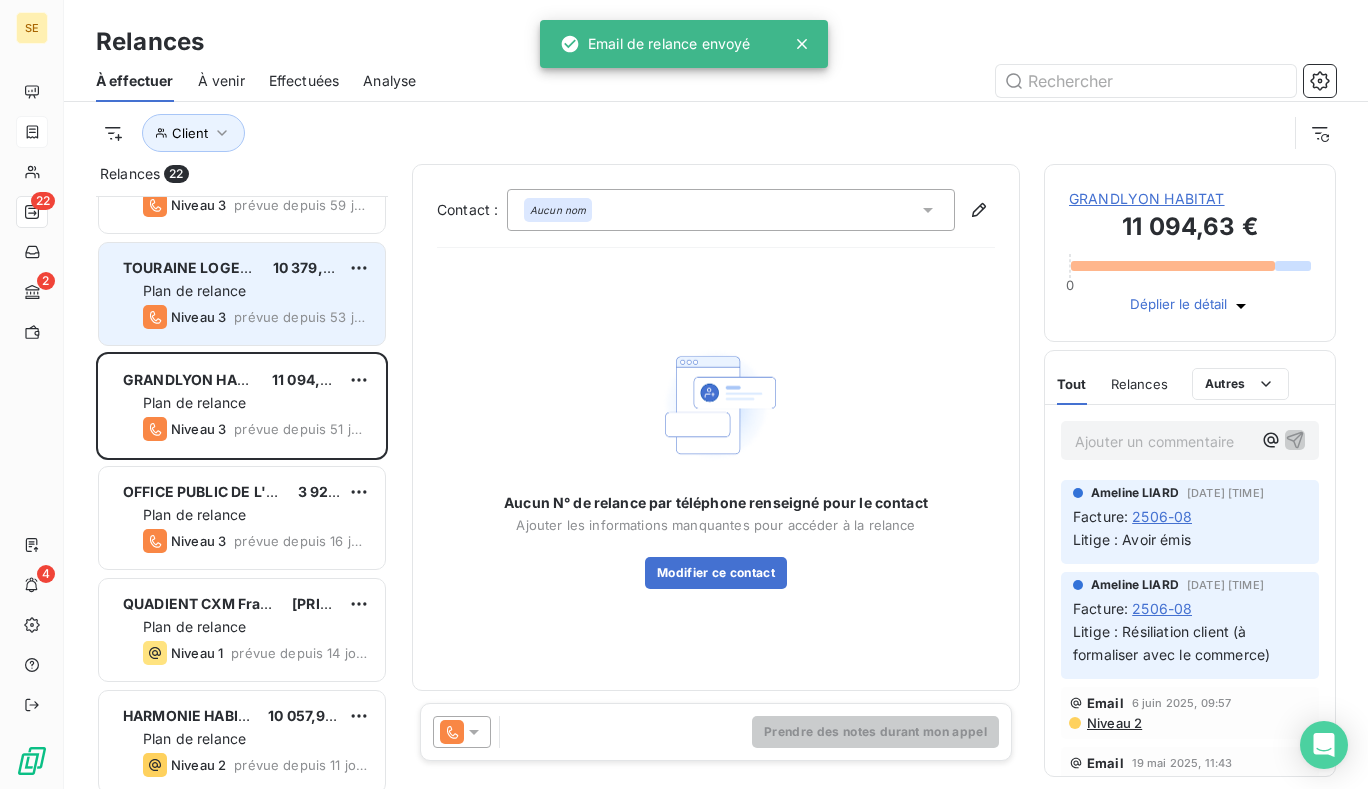 click on "Niveau 3" at bounding box center [198, 317] 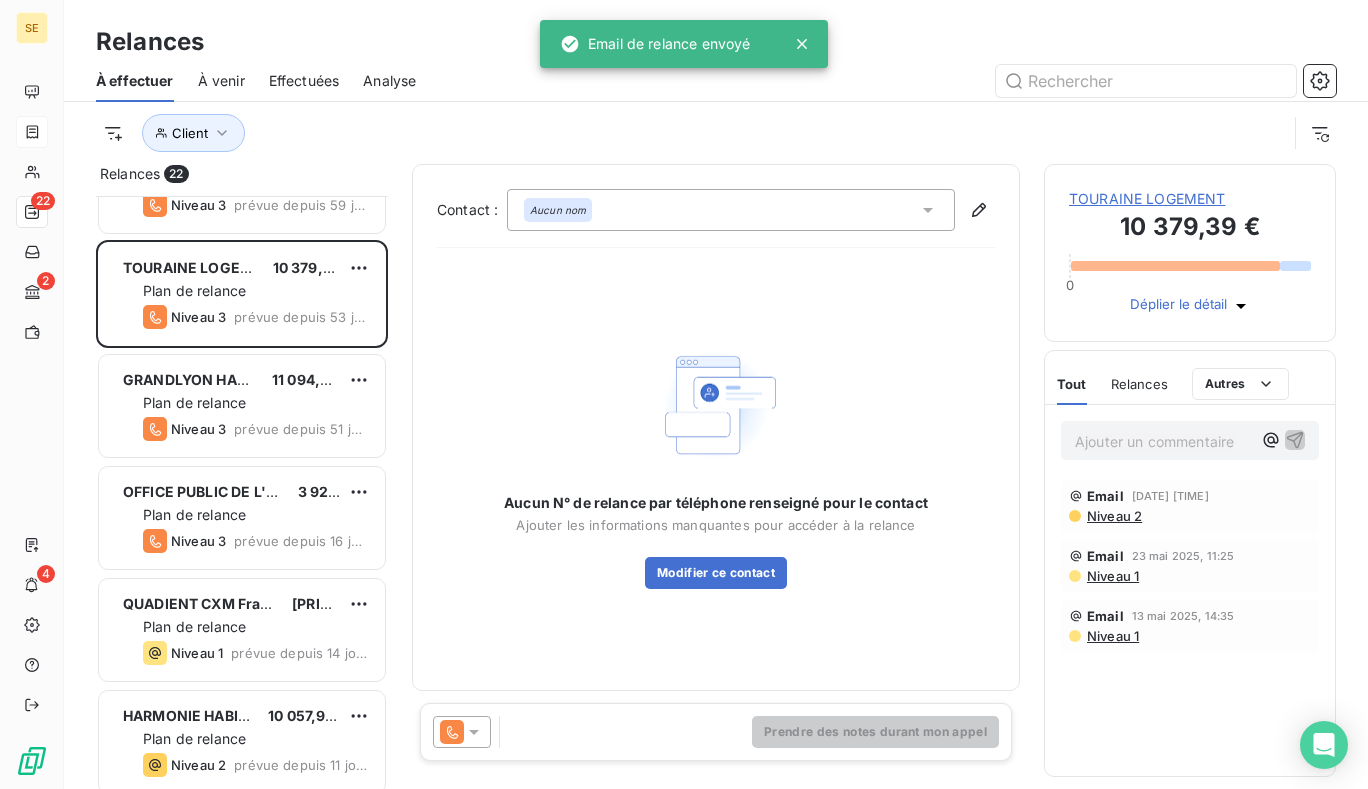 click 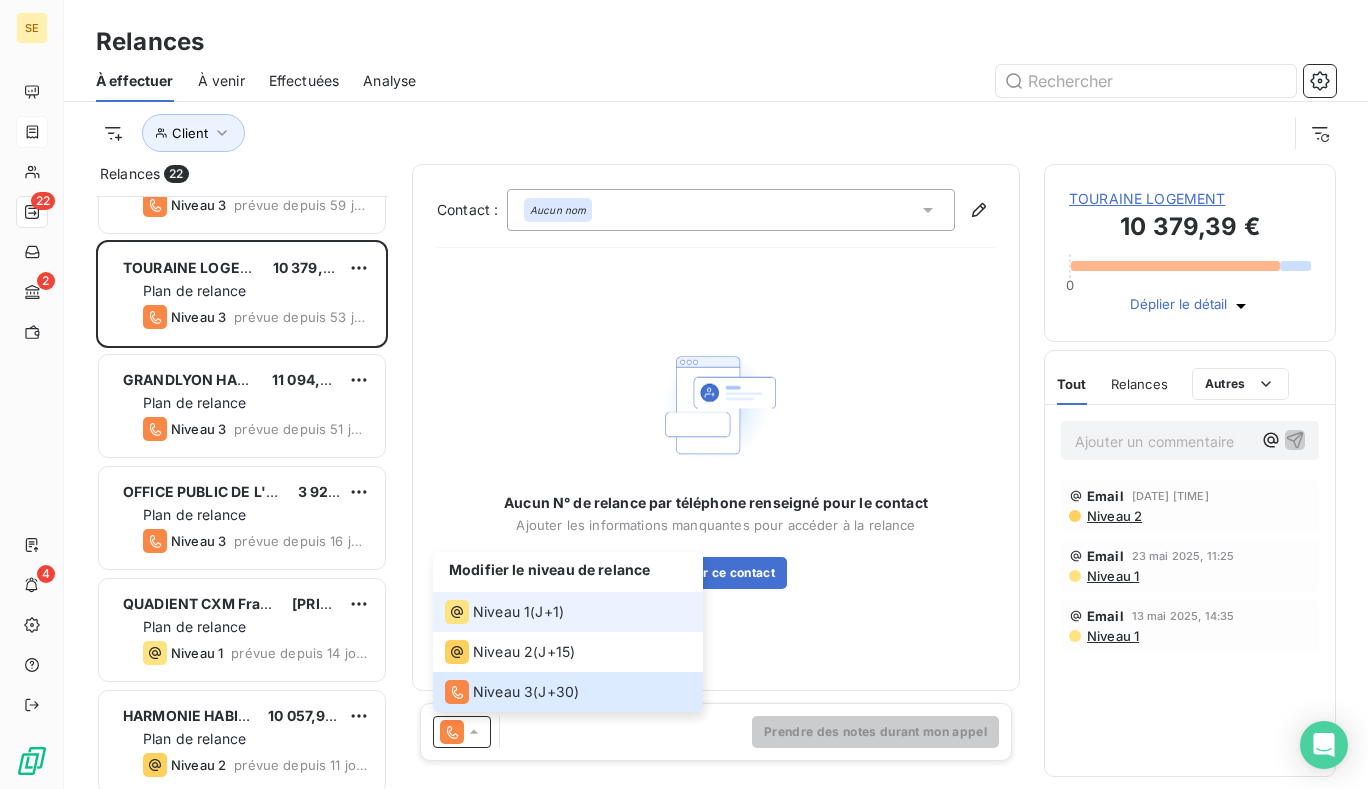 click on "Niveau 1" at bounding box center (501, 612) 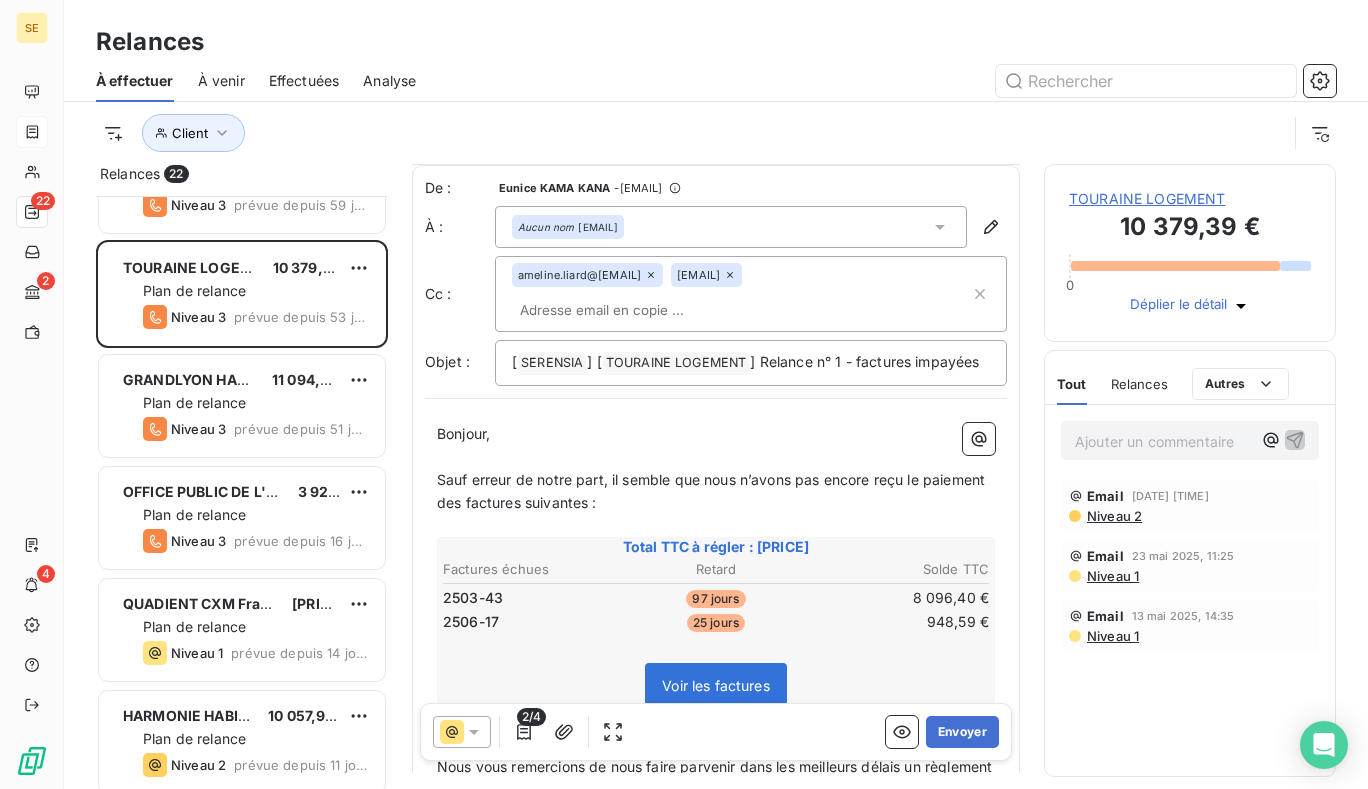 scroll, scrollTop: 101, scrollLeft: 0, axis: vertical 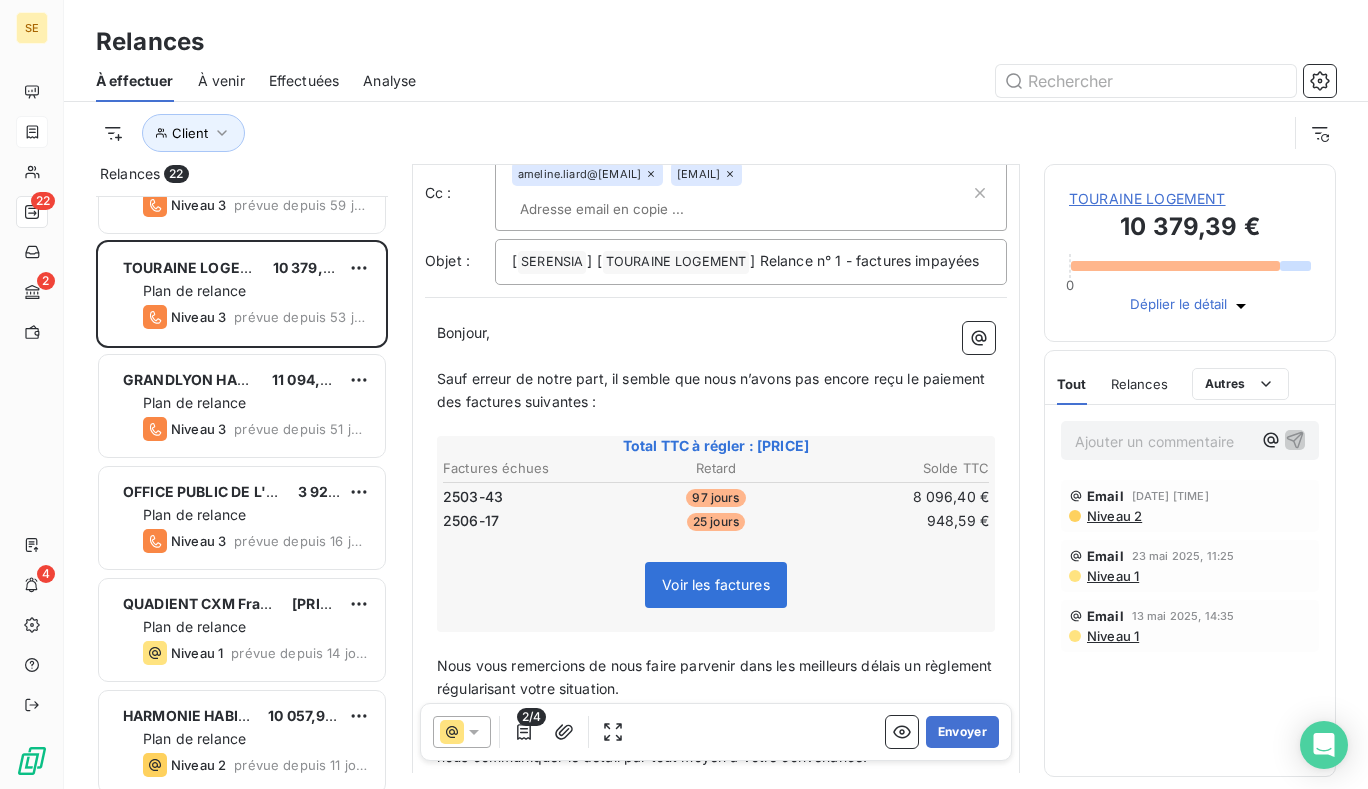 click 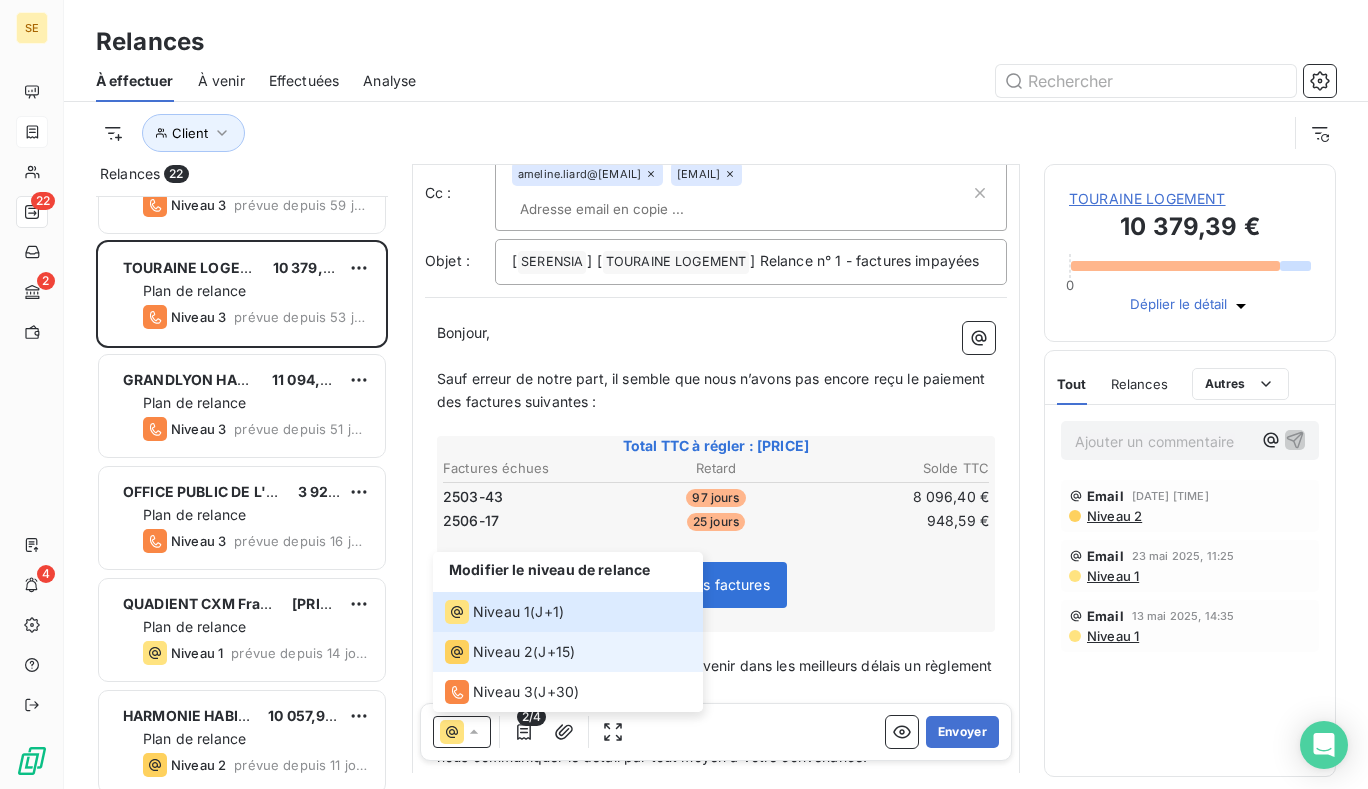 click on "Niveau 2  ( J+15 )" at bounding box center (510, 652) 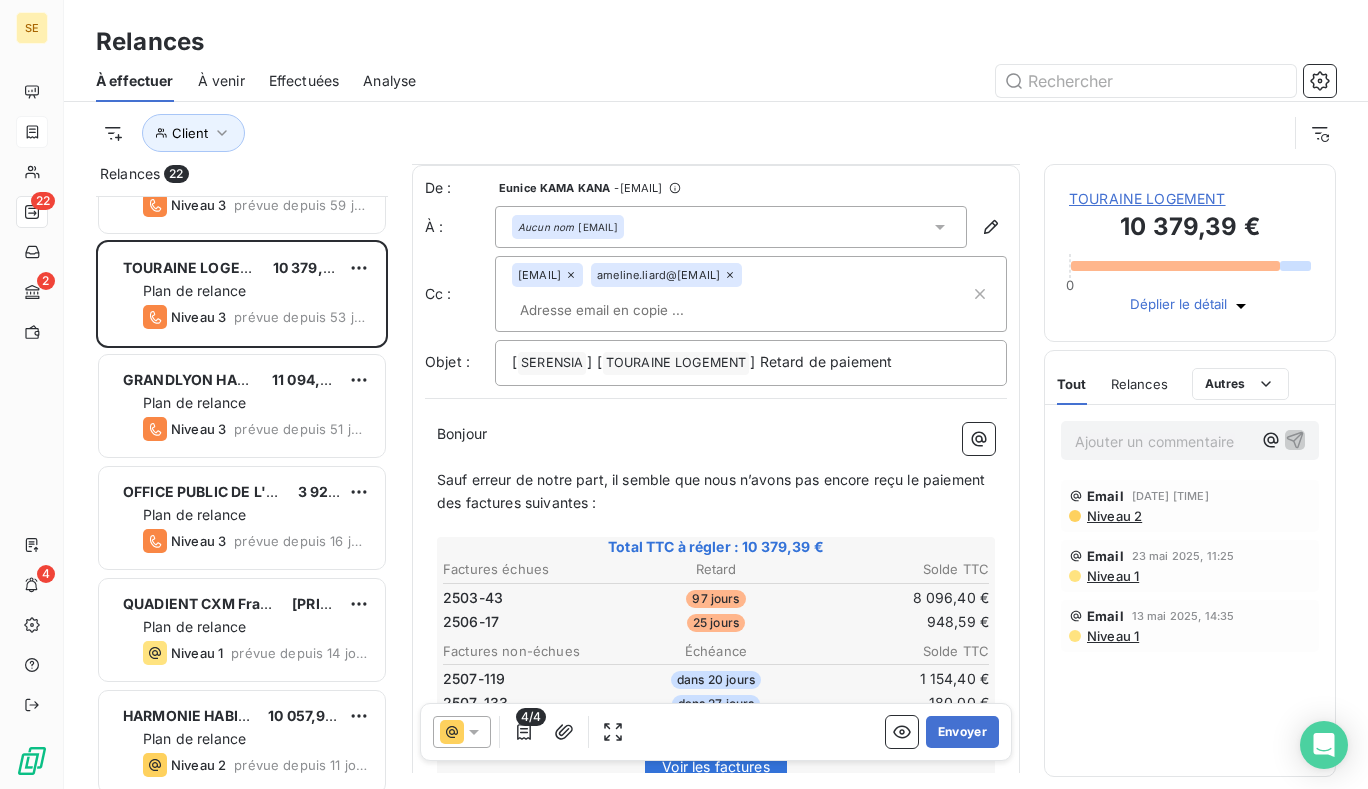 scroll, scrollTop: 3, scrollLeft: 0, axis: vertical 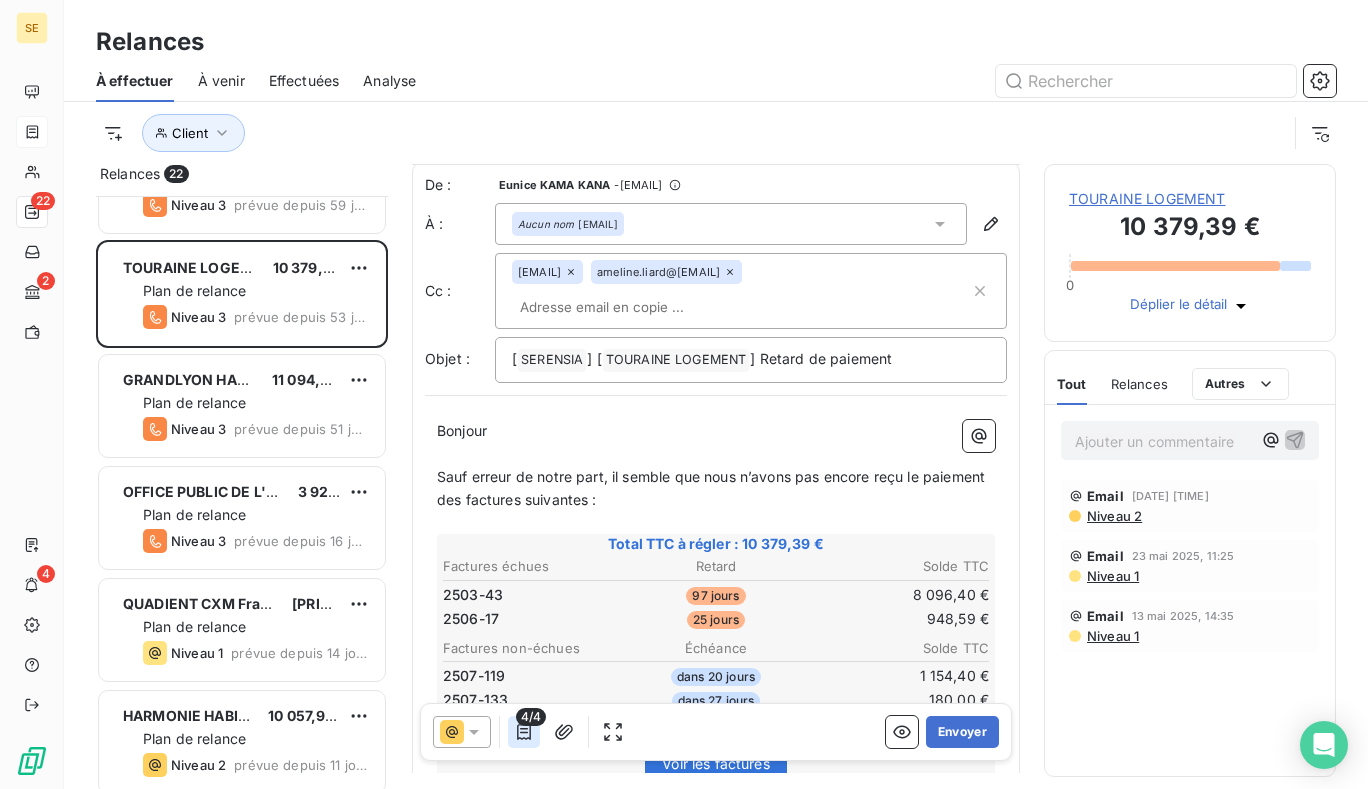 click 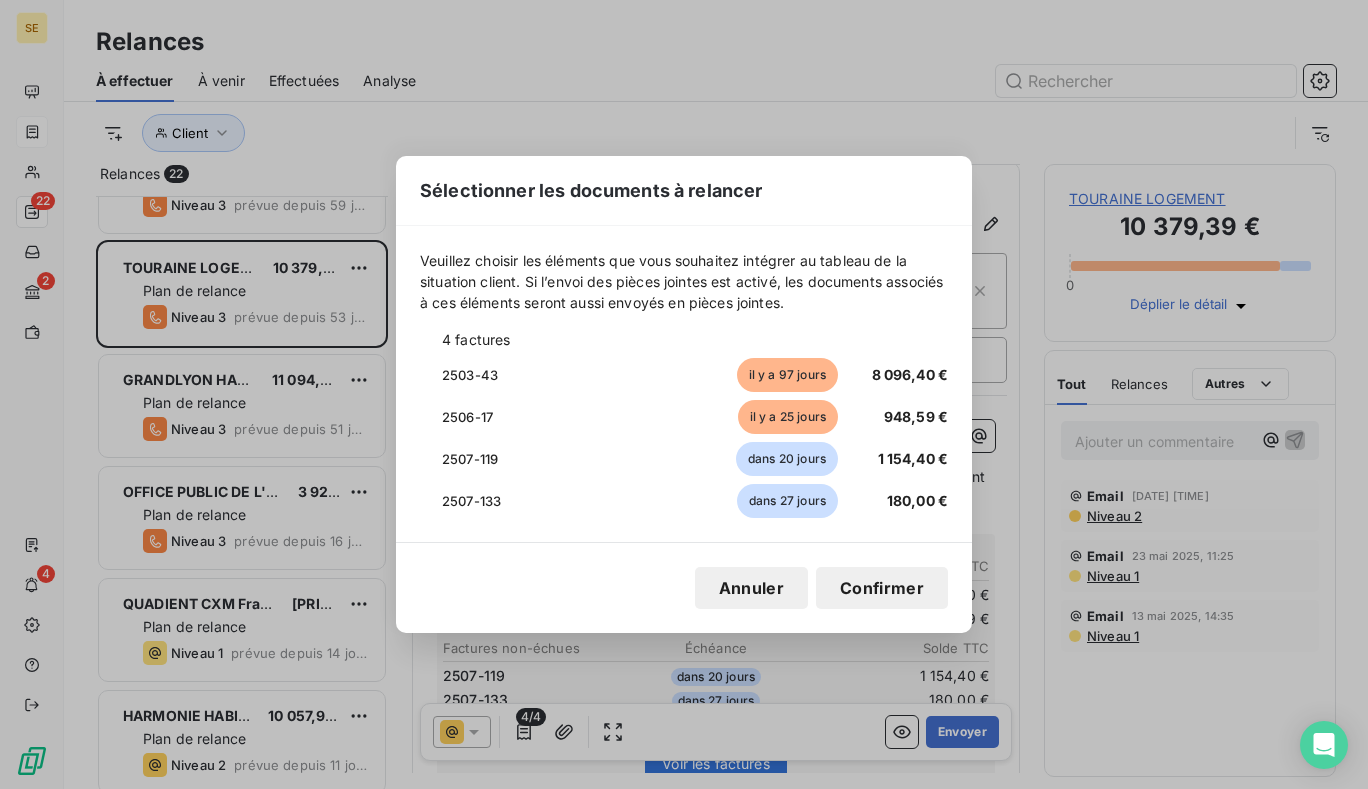click on "[INVOICE_NUMBER] dans [DAYS] [PRICE]" at bounding box center (684, 501) 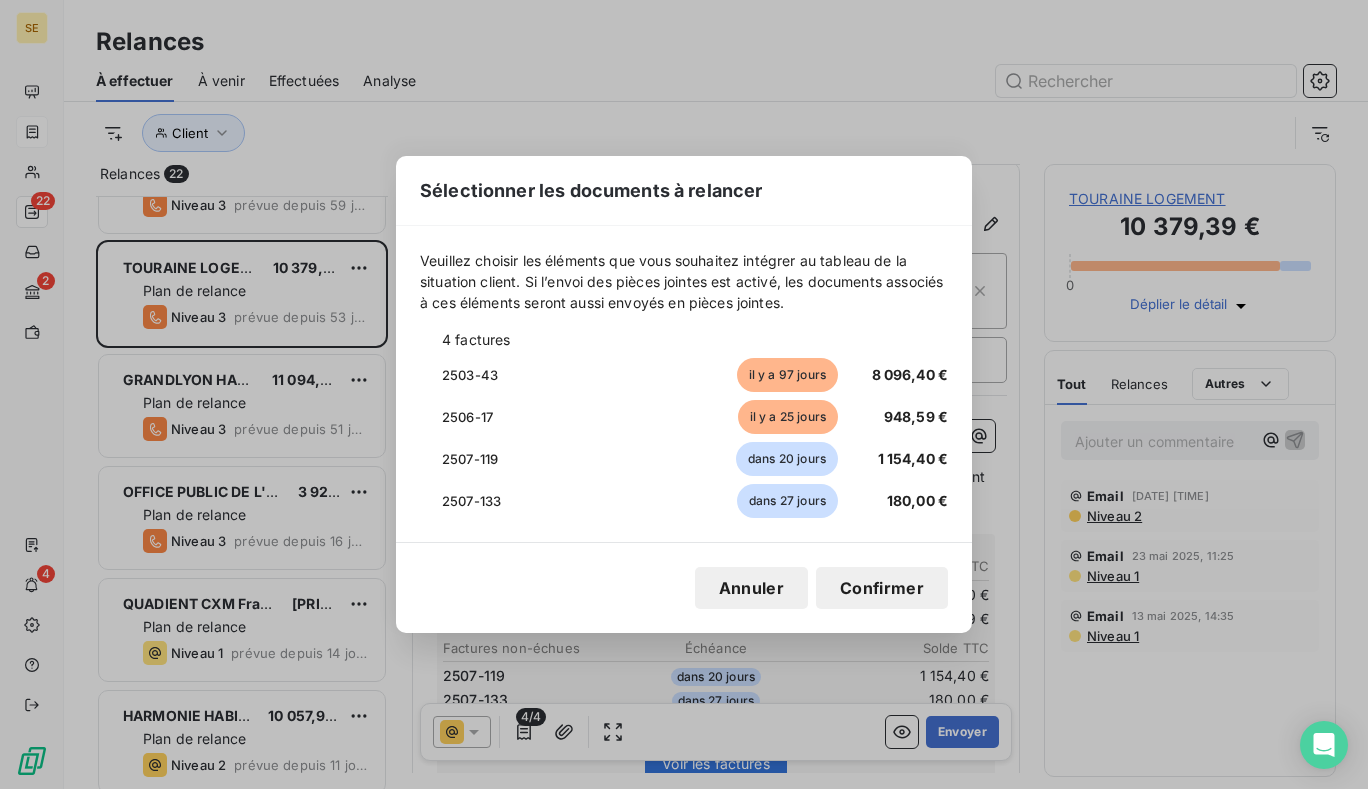 click 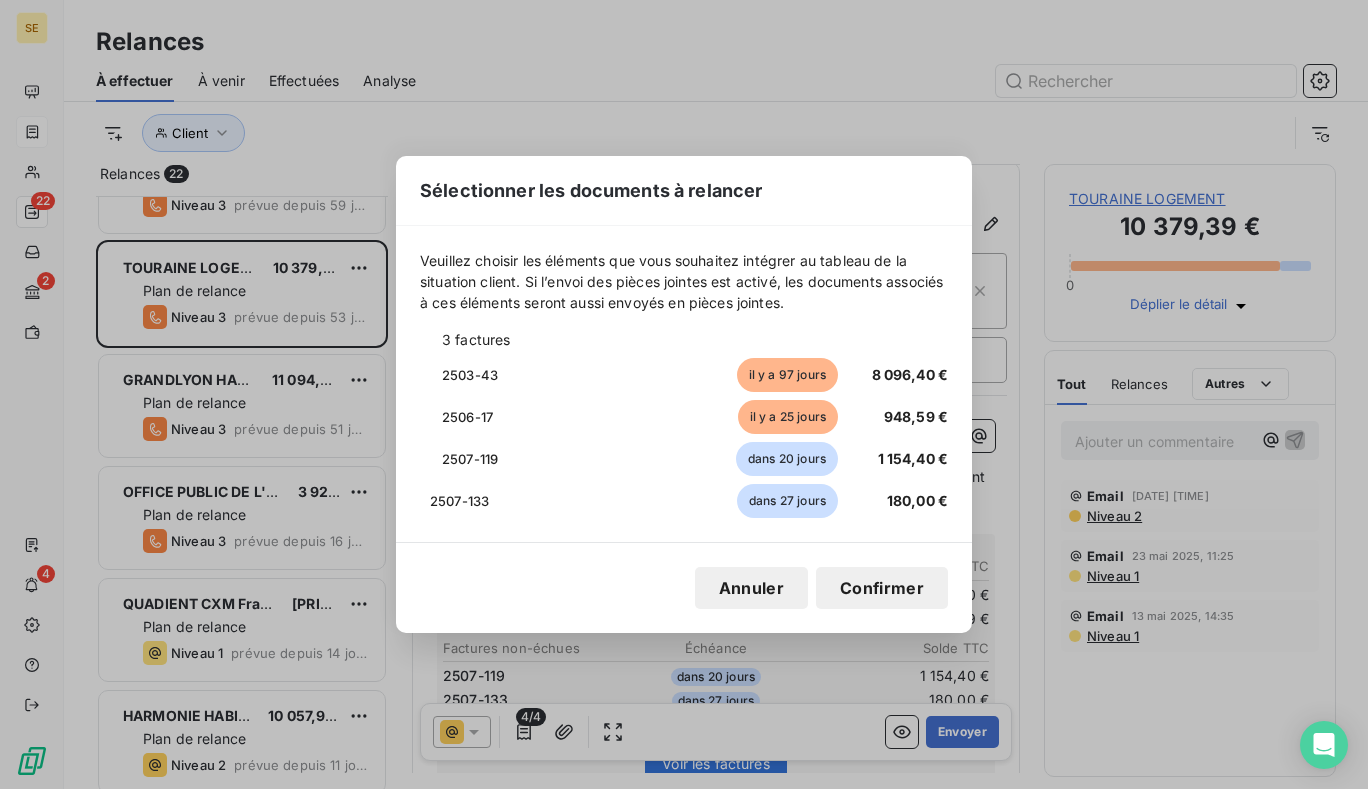click at bounding box center [426, 459] 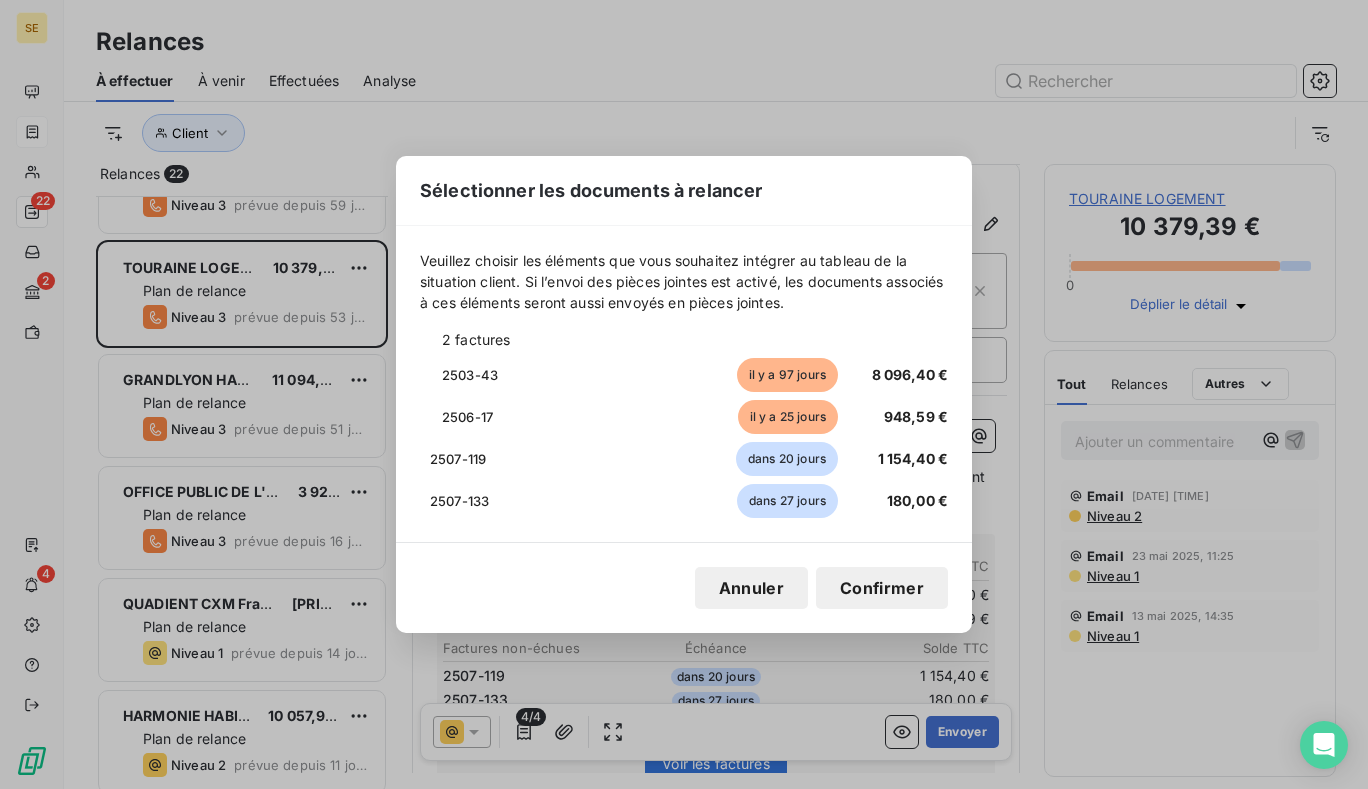 click on "Confirmer" at bounding box center [882, 588] 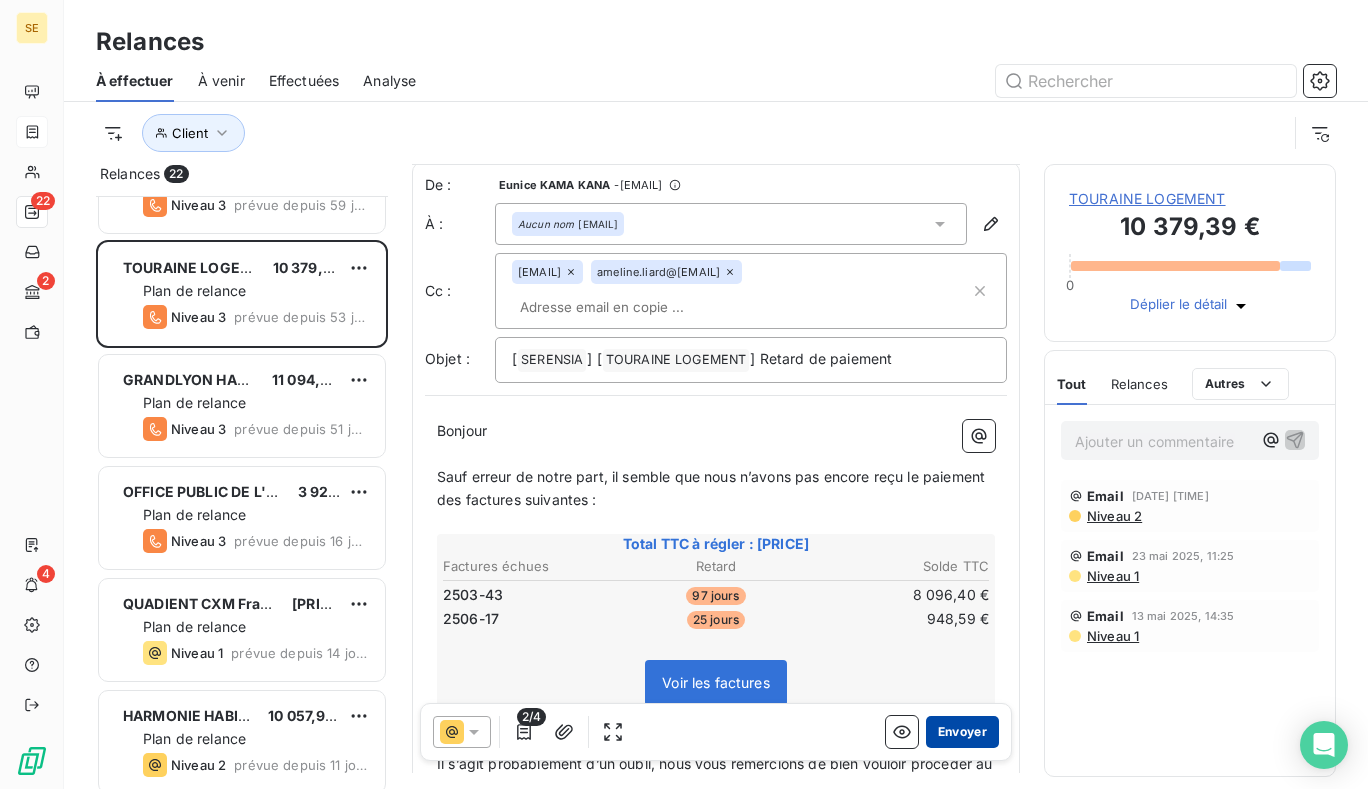 click on "Envoyer" at bounding box center [962, 732] 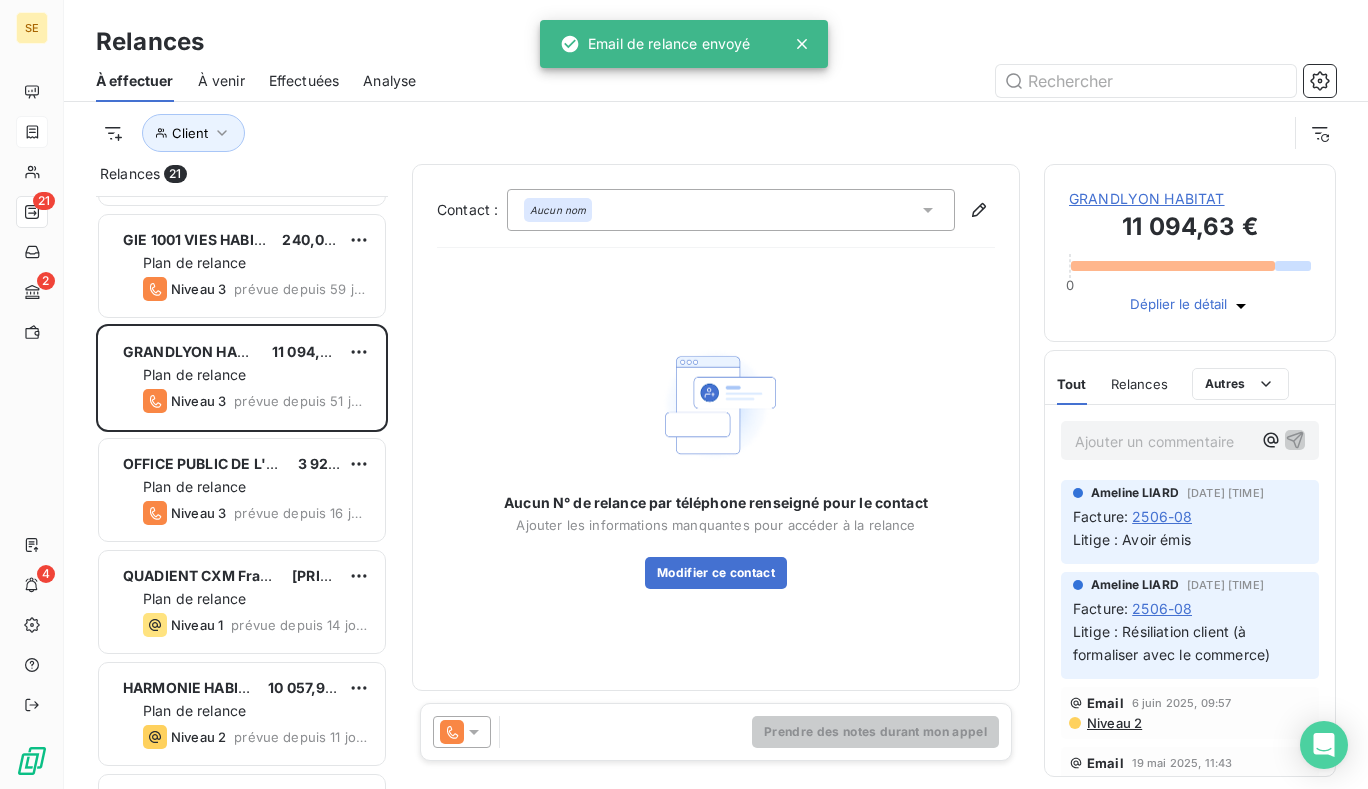 scroll, scrollTop: 1201, scrollLeft: 0, axis: vertical 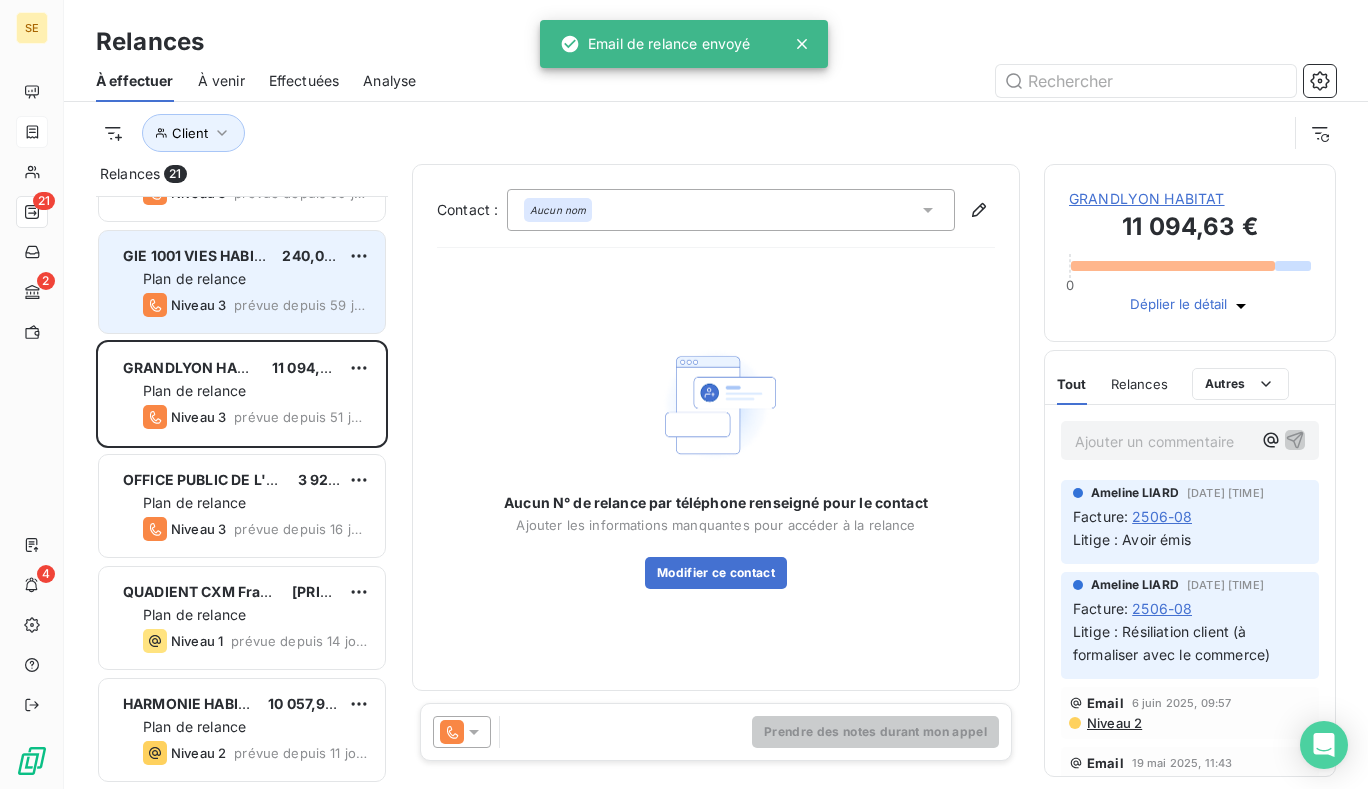 click on "Niveau 3 prévue depuis [DAYS]" at bounding box center (256, 305) 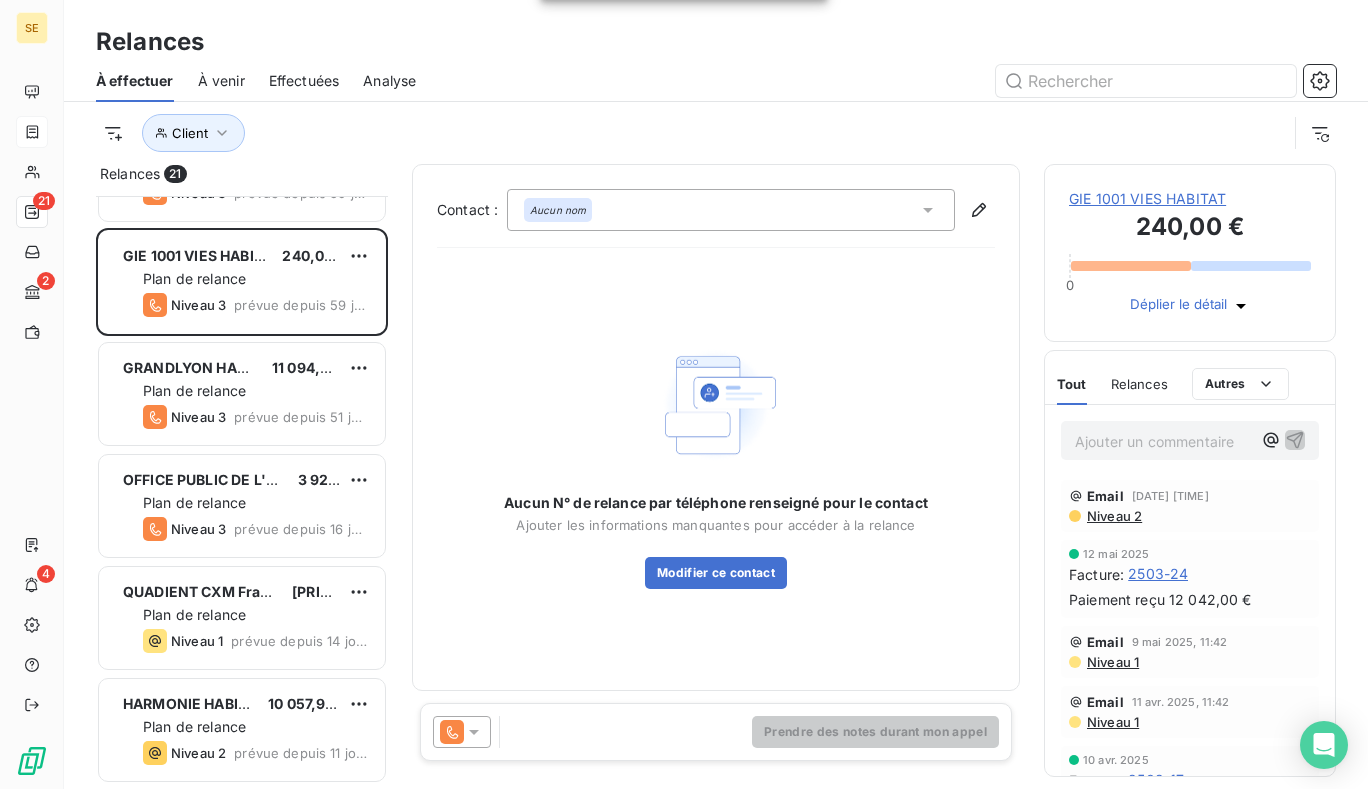 click 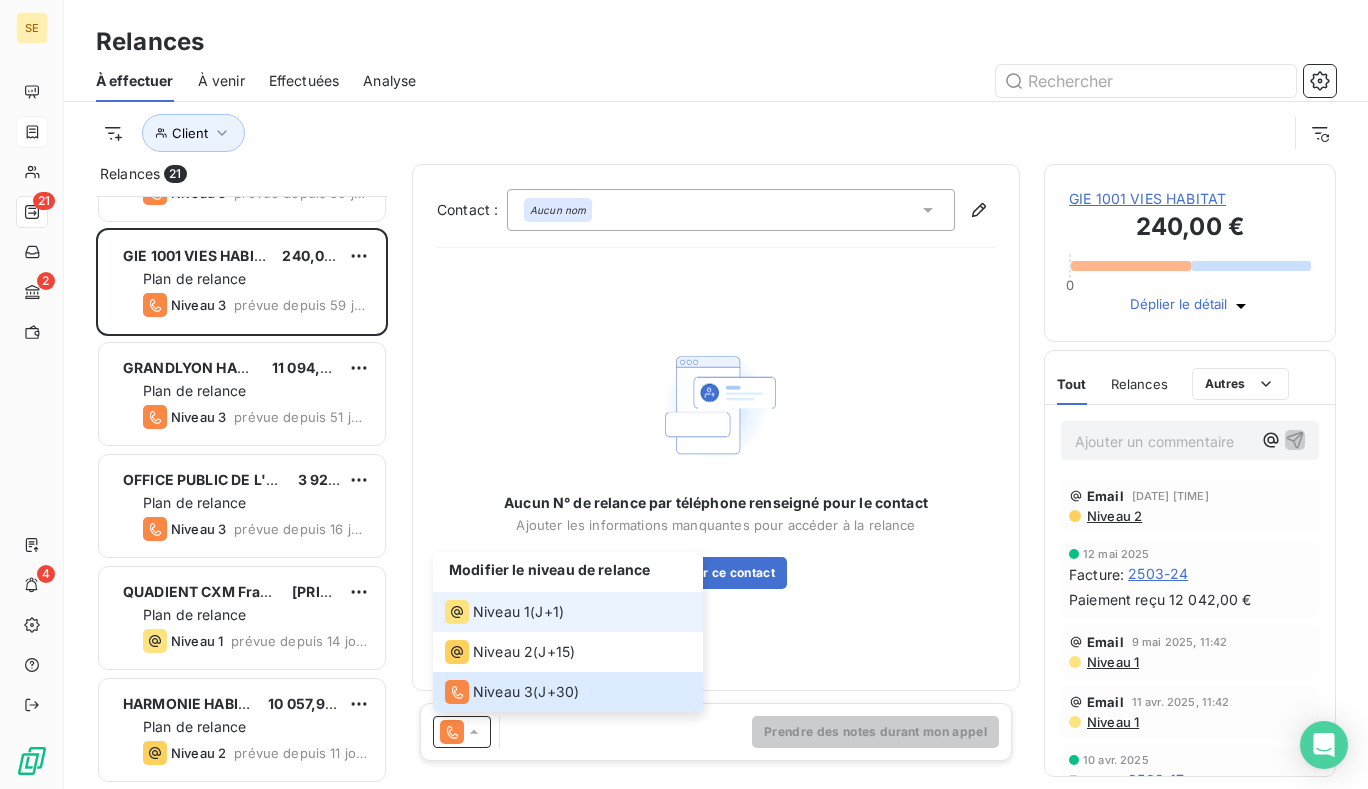 click on "J+1 )" at bounding box center (549, 612) 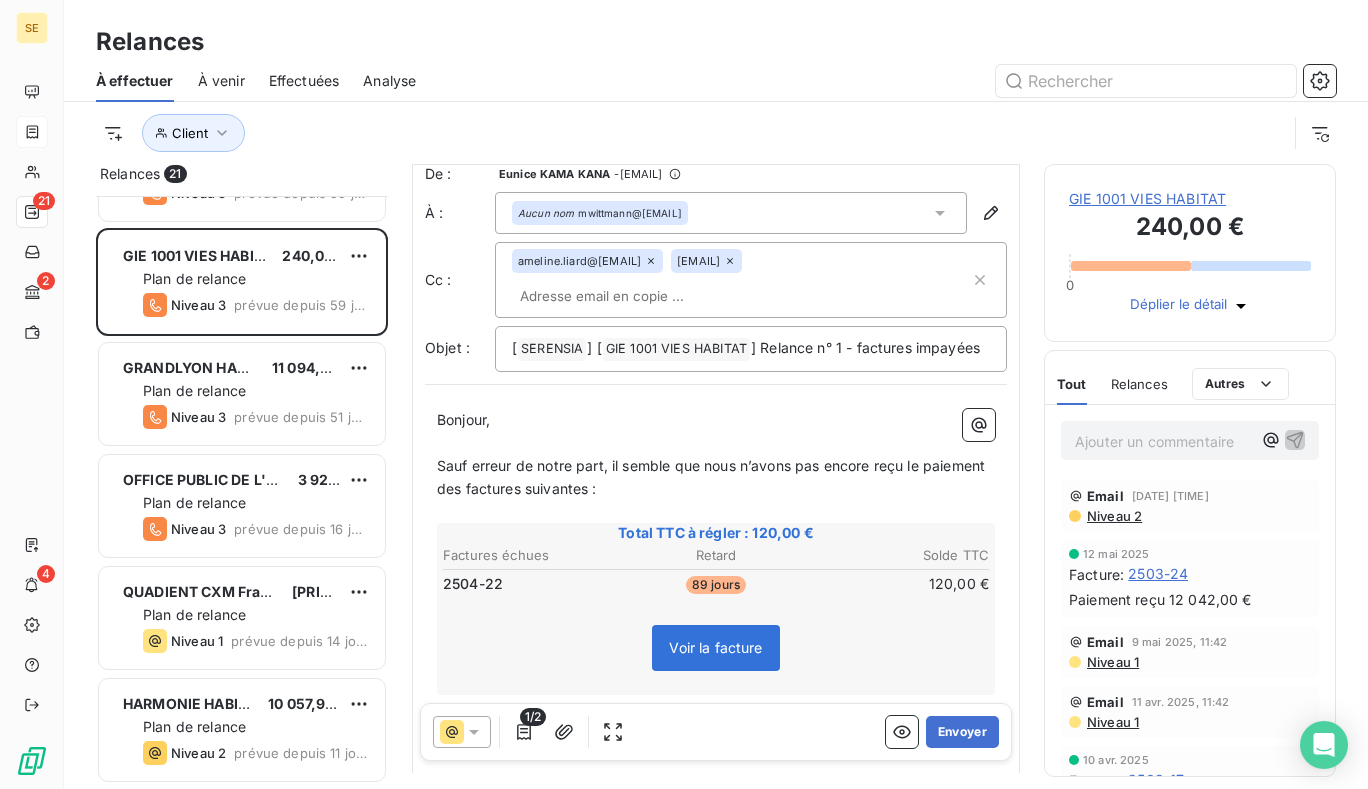 scroll, scrollTop: 0, scrollLeft: 0, axis: both 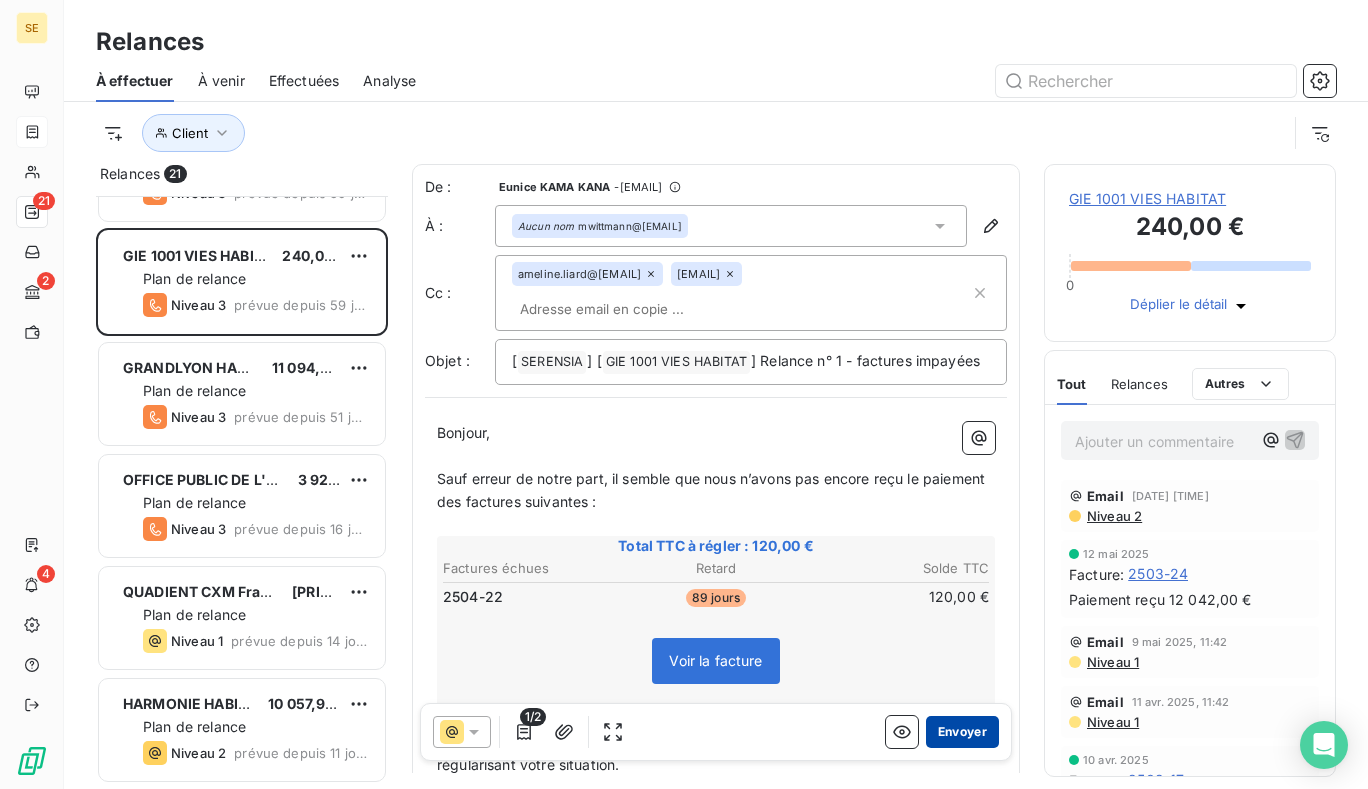 click on "Envoyer" at bounding box center [962, 732] 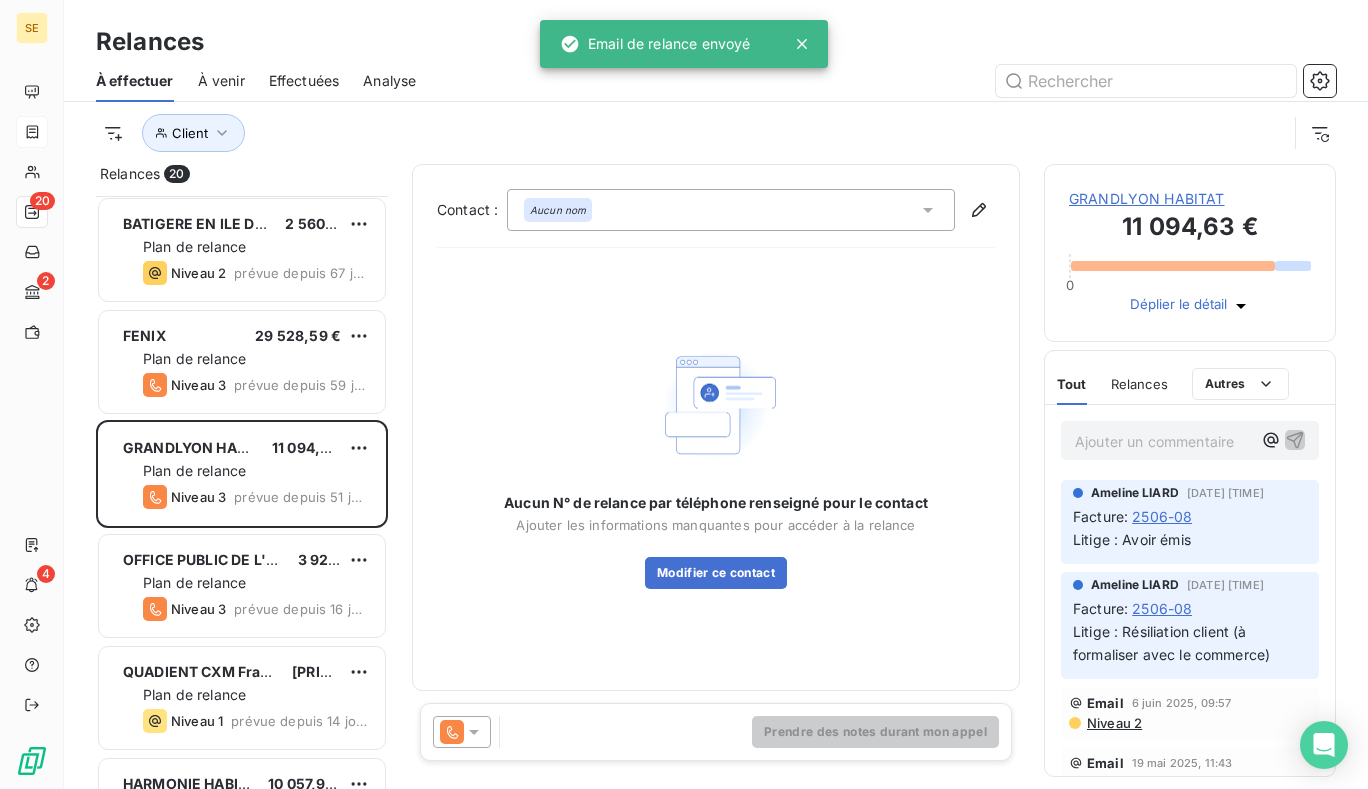 scroll, scrollTop: 1001, scrollLeft: 0, axis: vertical 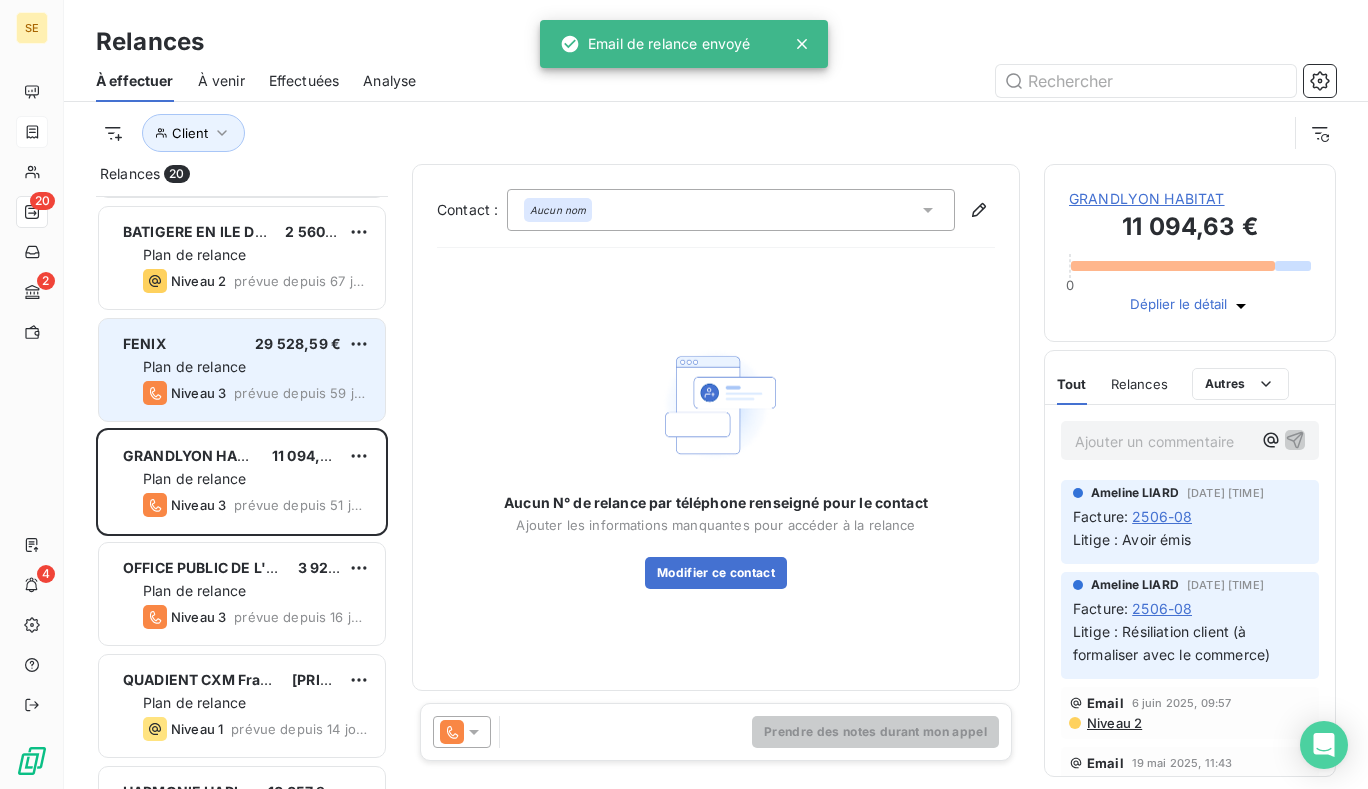 click on "Niveau 3 prévue depuis [DAYS]" at bounding box center [256, 393] 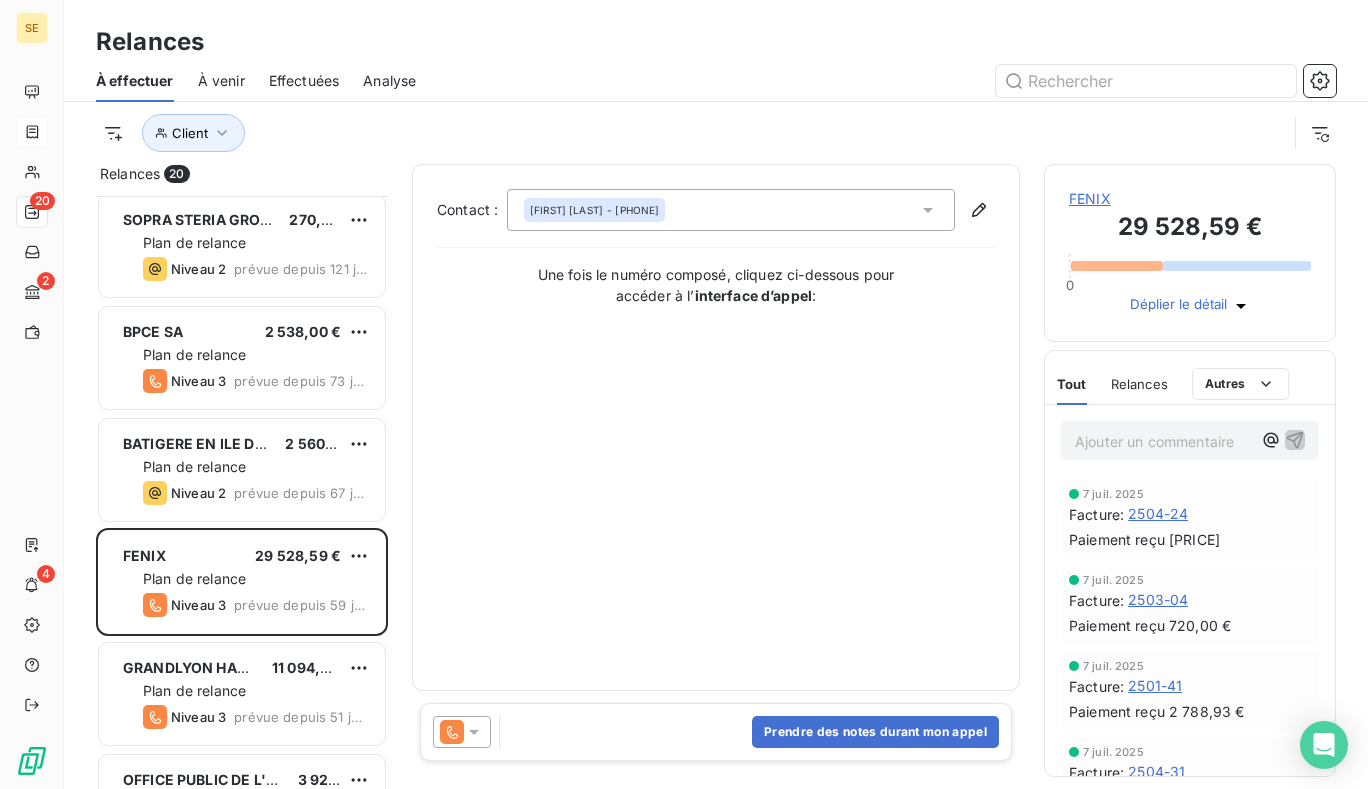 scroll, scrollTop: 801, scrollLeft: 0, axis: vertical 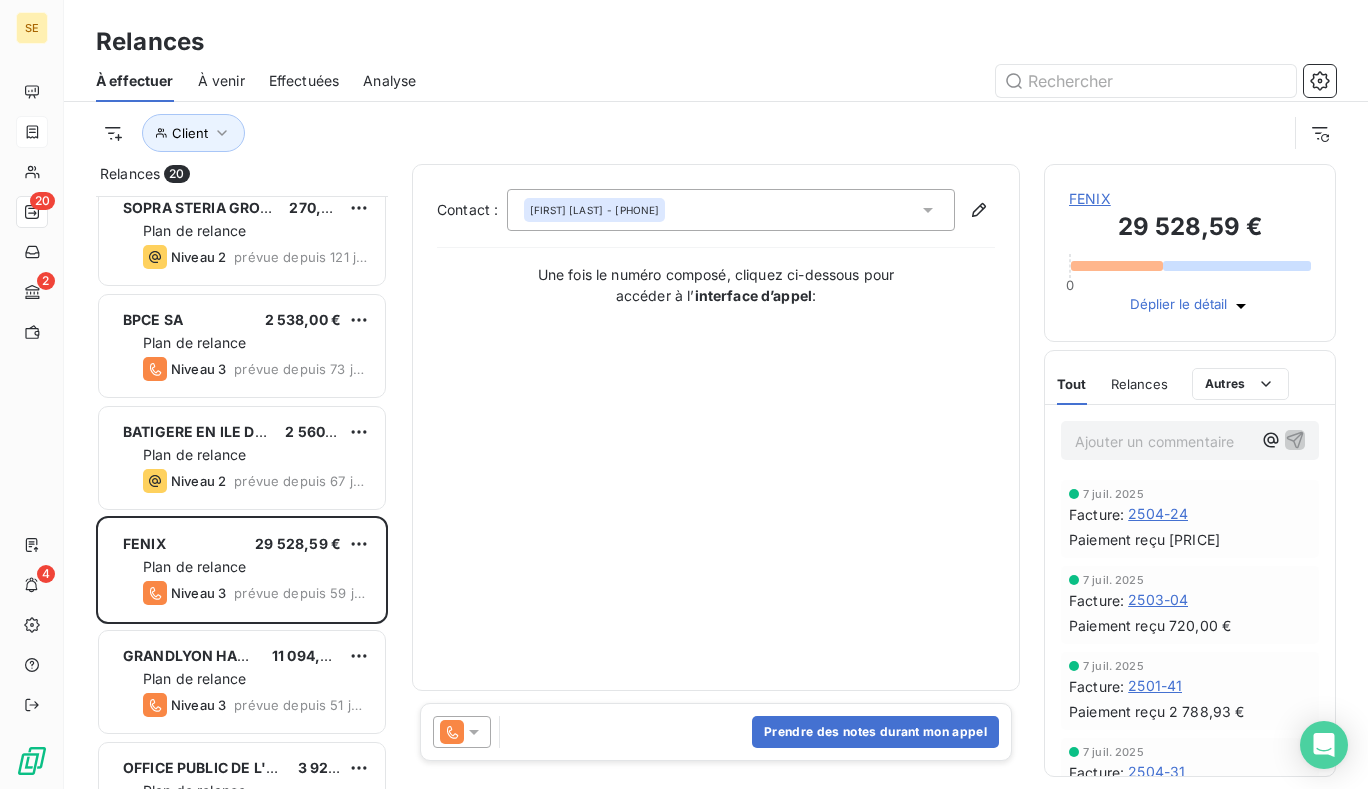 click 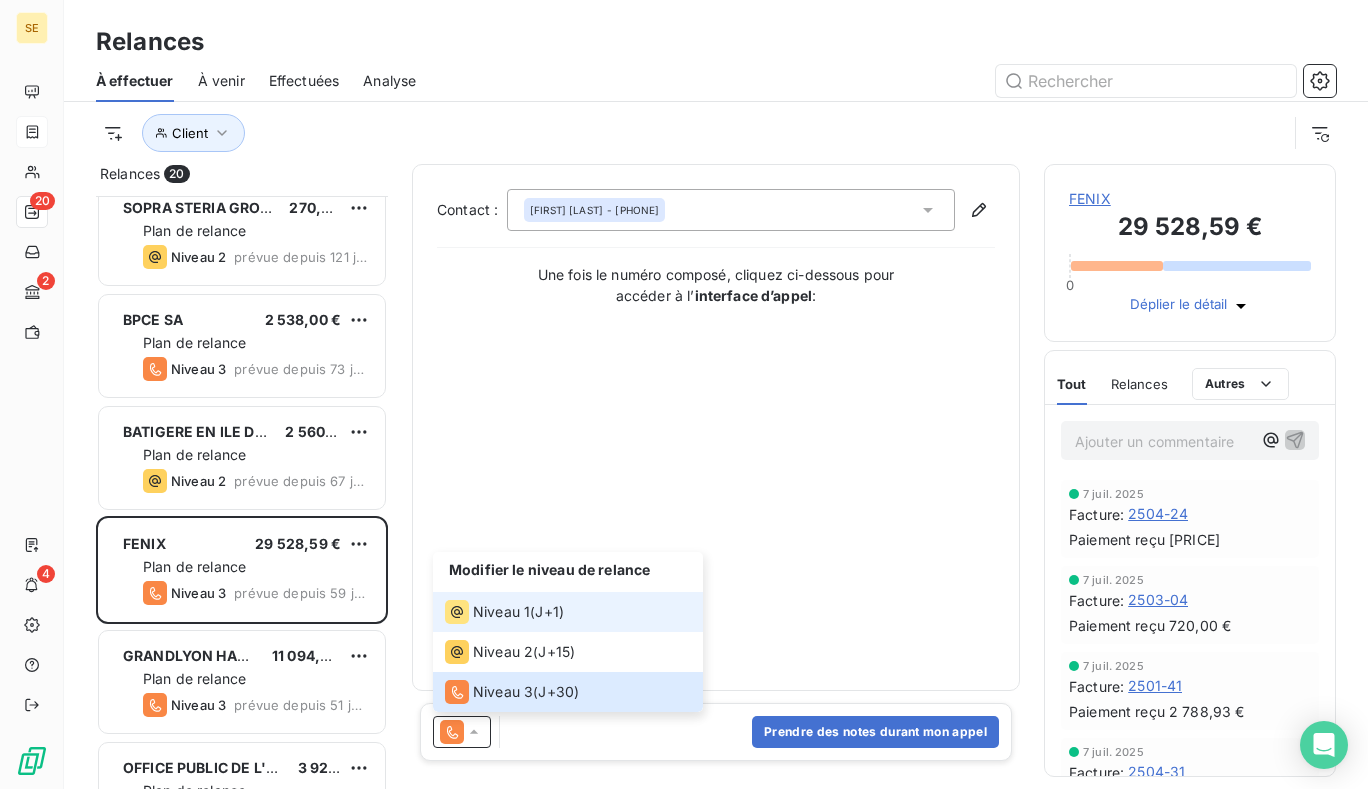 click on "Niveau 1" at bounding box center [501, 612] 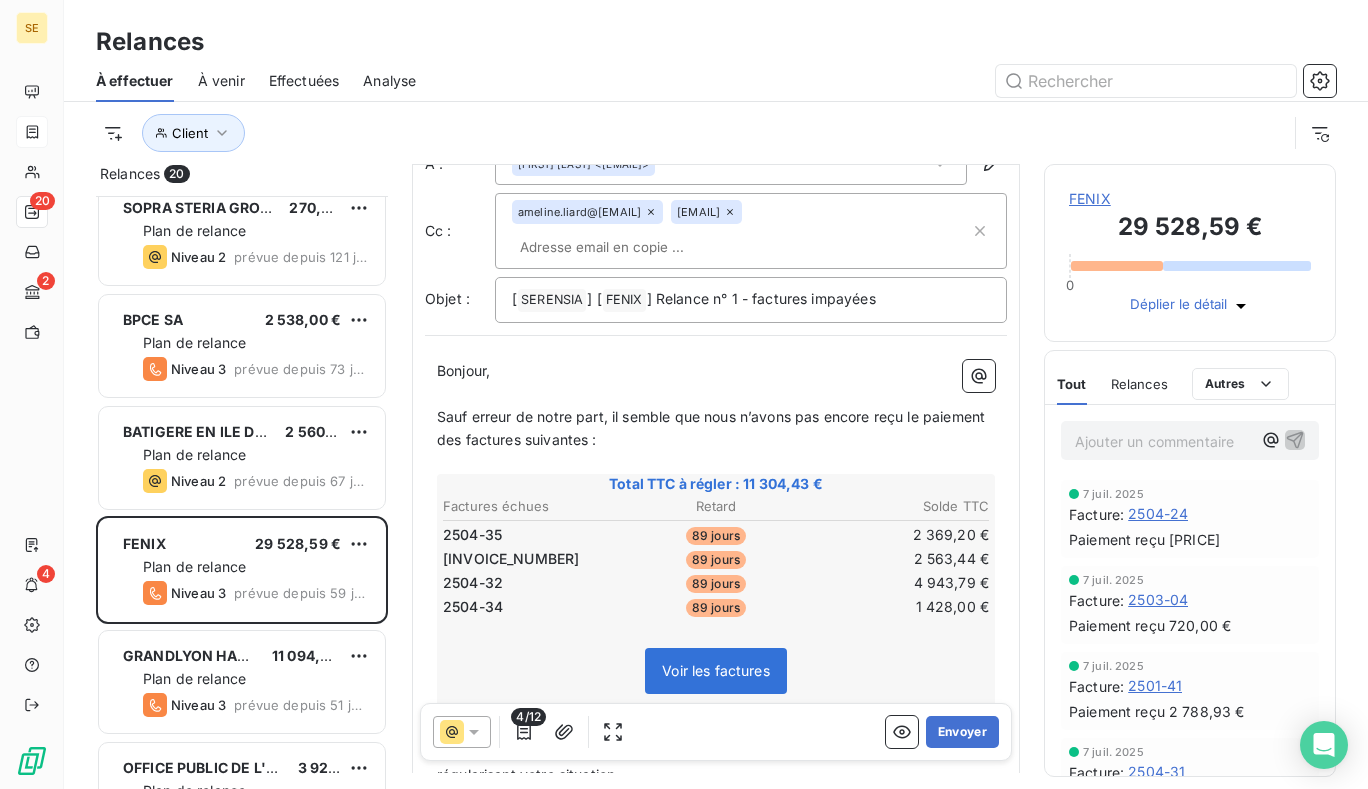 scroll, scrollTop: 101, scrollLeft: 0, axis: vertical 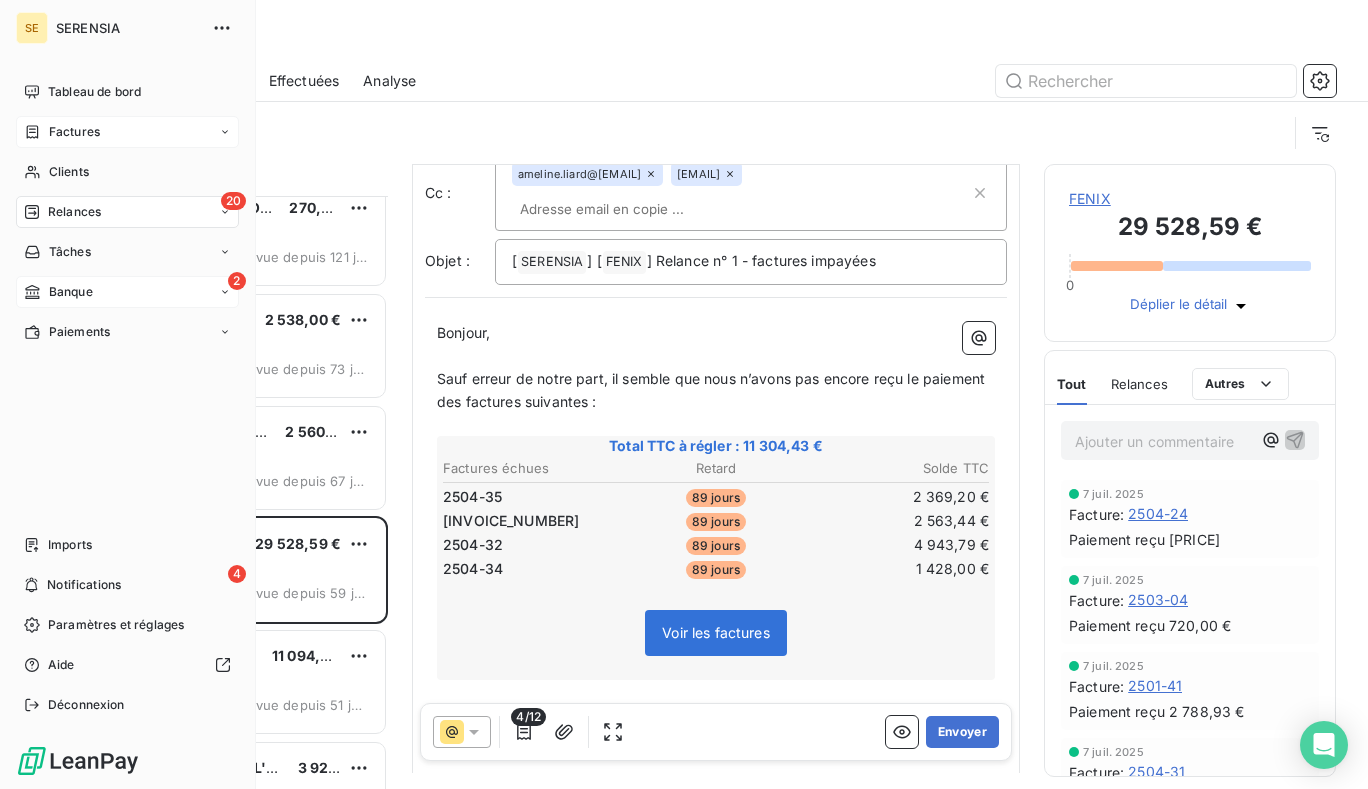 click on "Banque" at bounding box center [71, 292] 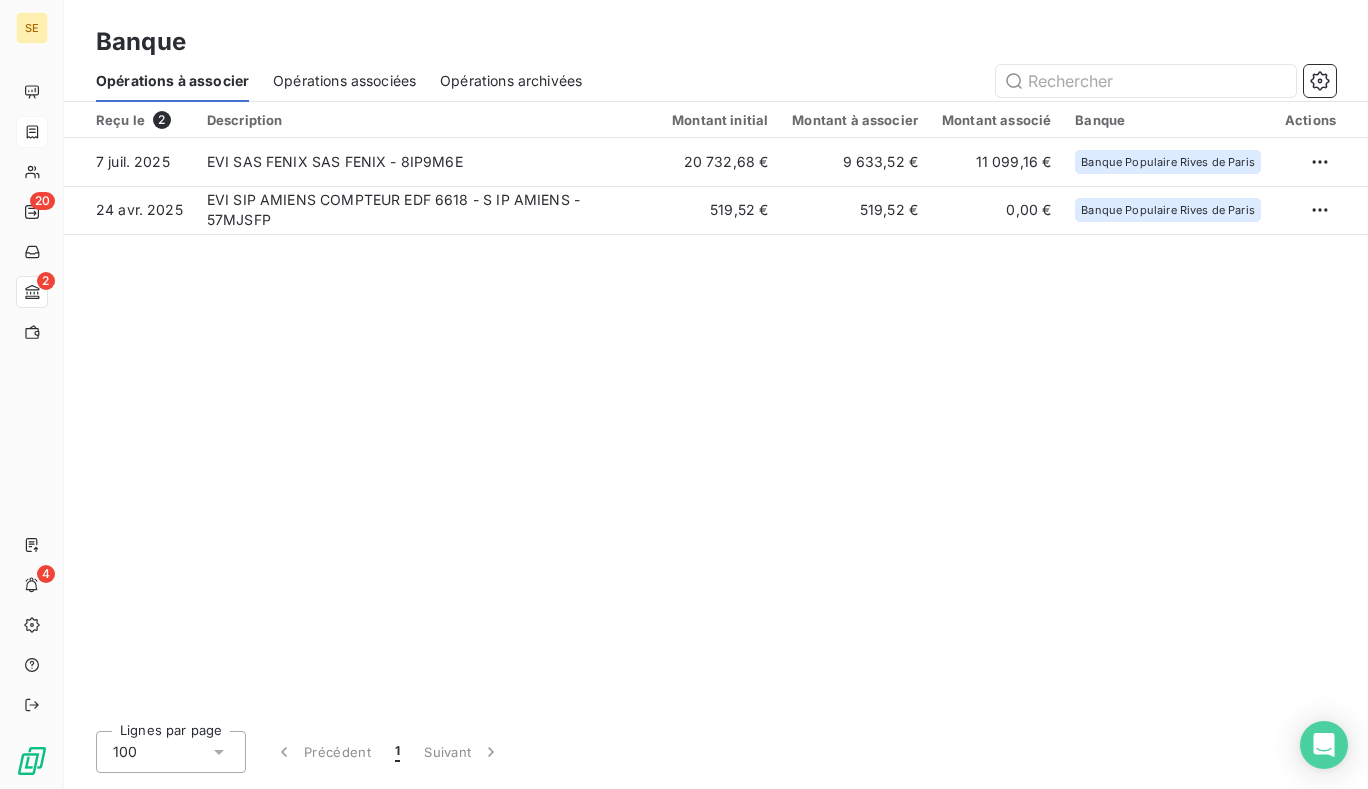 click on "Opérations associées" at bounding box center [344, 81] 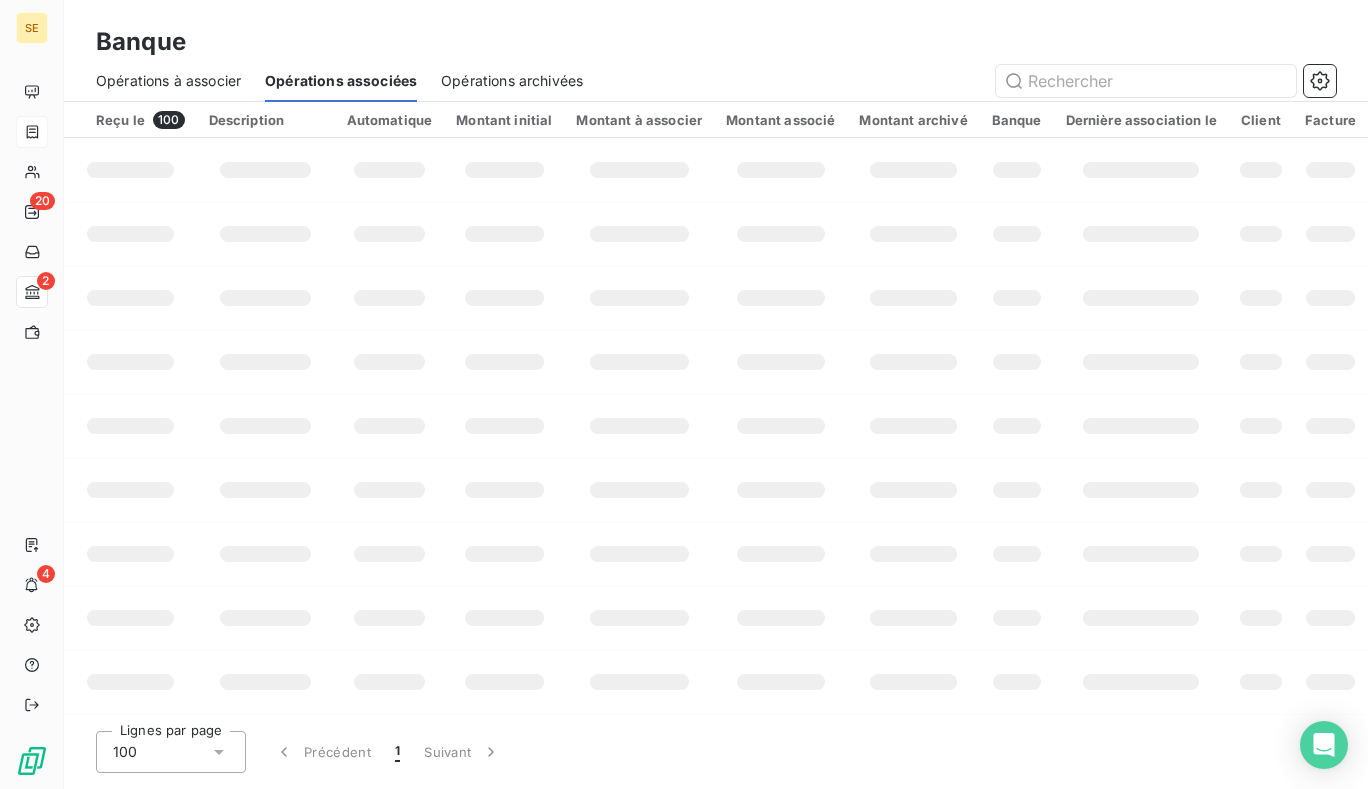 click on "Opérations archivées" at bounding box center (512, 81) 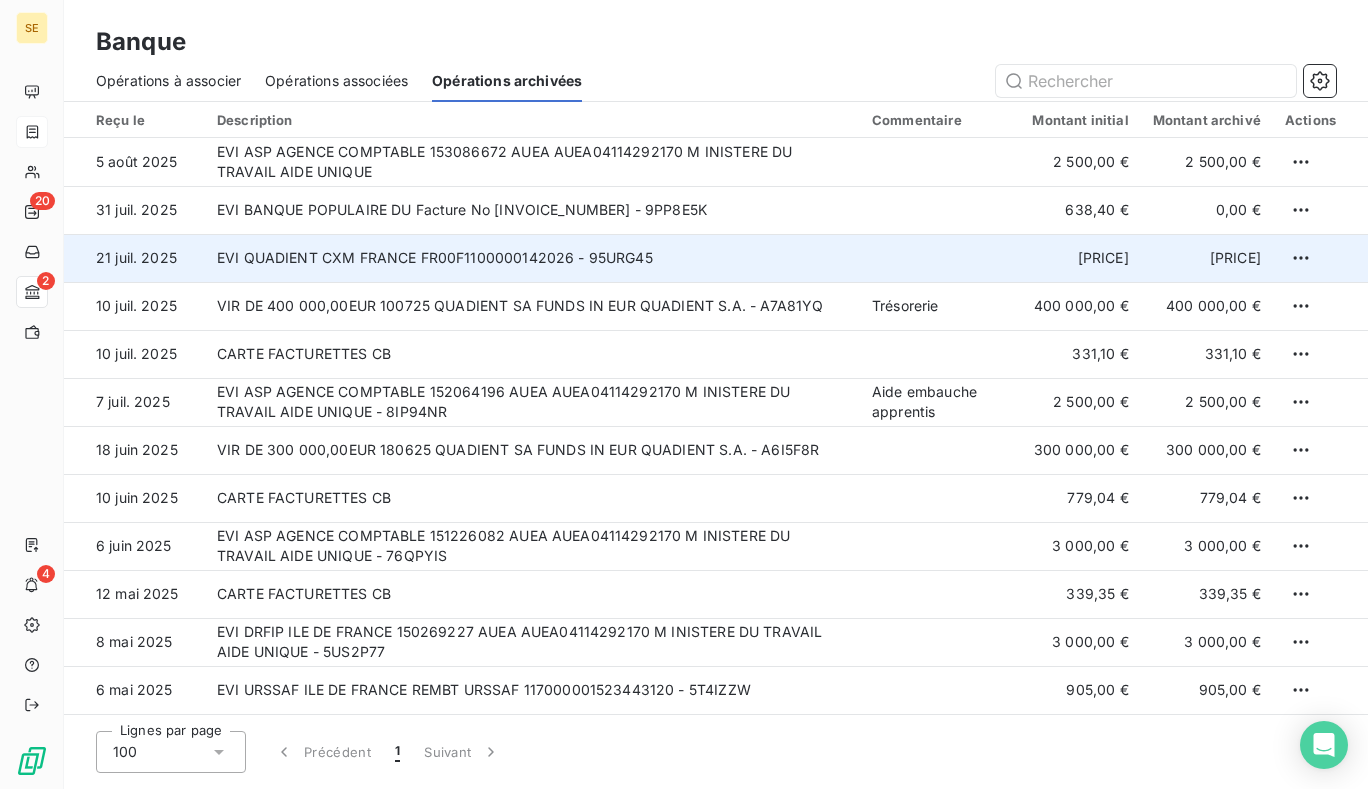 click on "EVI QUADIENT CXM FRANCE FR00F1100000142026 - 95URG45" at bounding box center [532, 258] 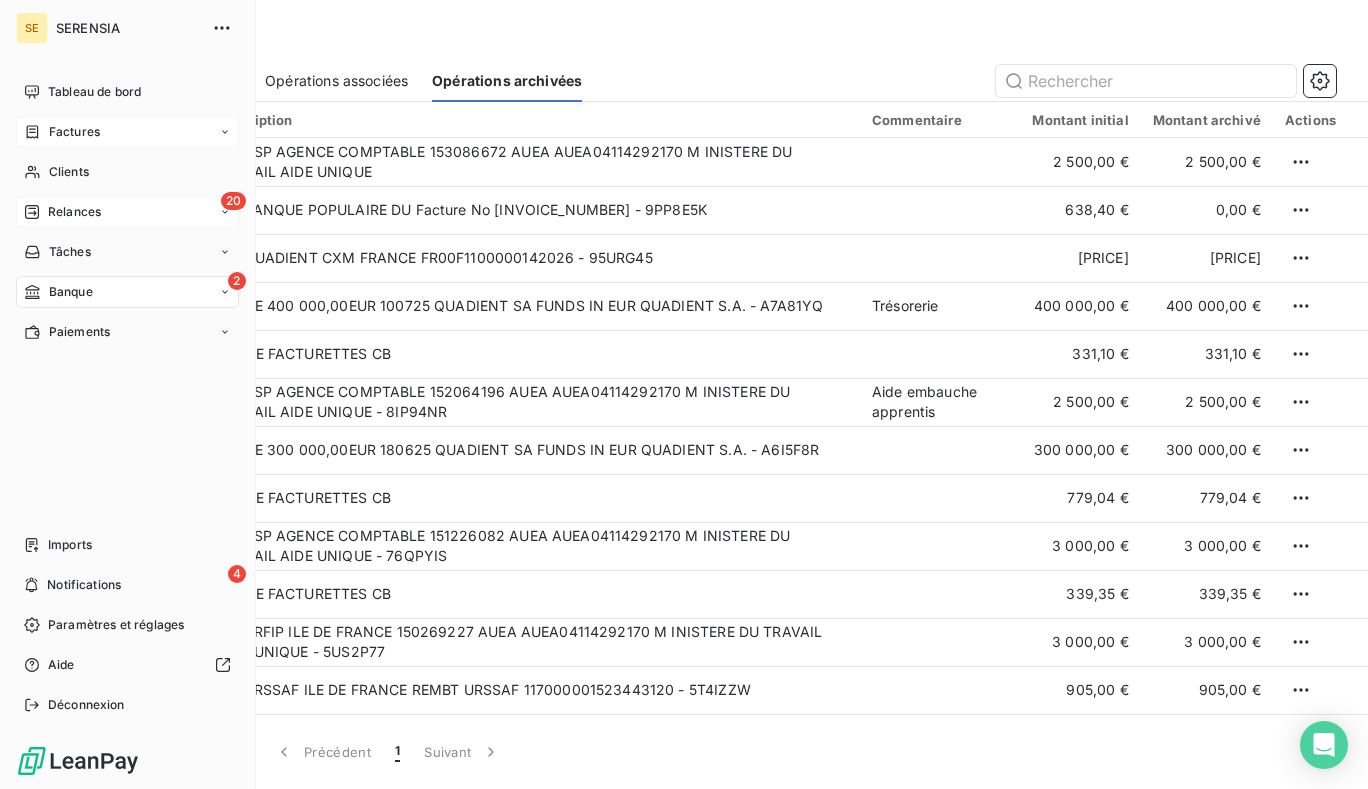 click on "Relances" at bounding box center (74, 212) 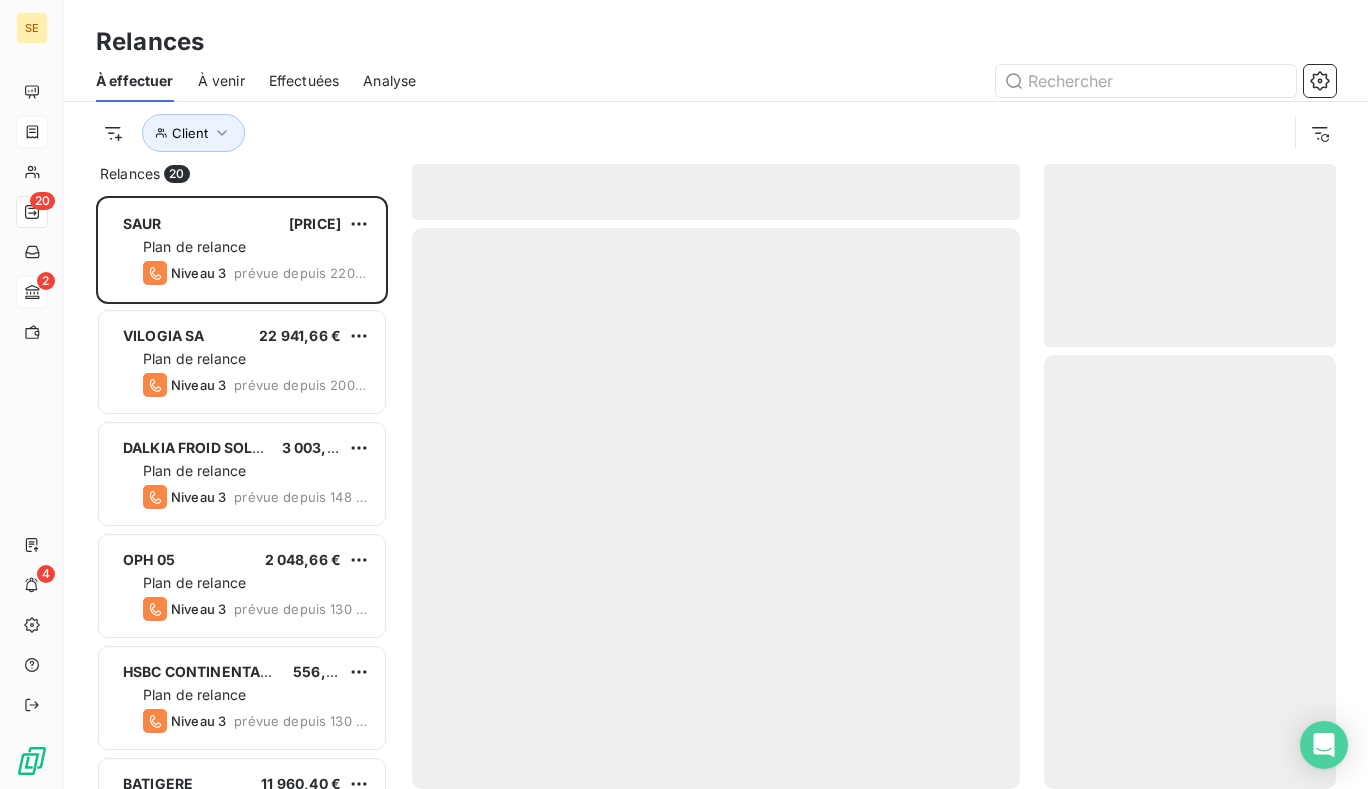 scroll, scrollTop: 16, scrollLeft: 16, axis: both 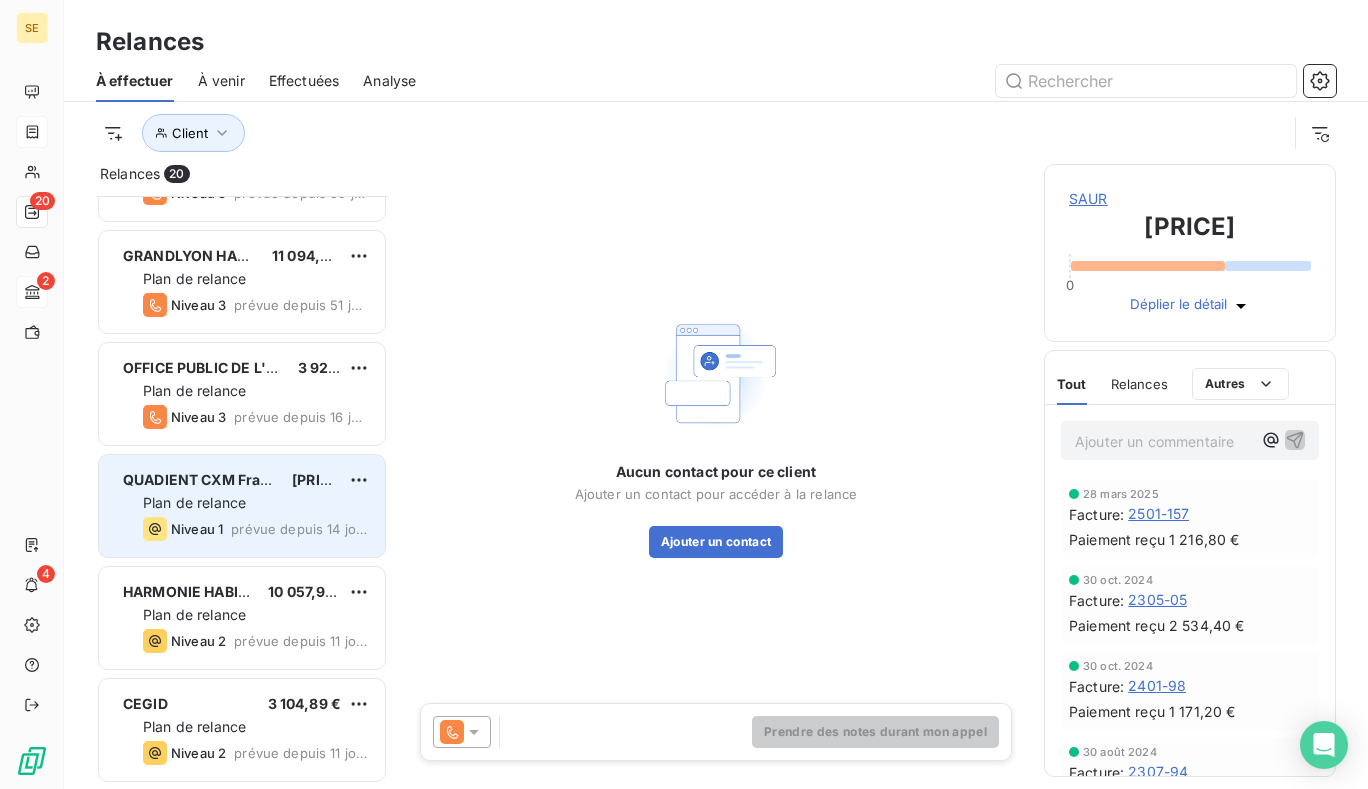 click on "QUADIENT CXM France [PRICE] Plan de relance Niveau 1 prévue depuis [DAYS]" at bounding box center (242, 506) 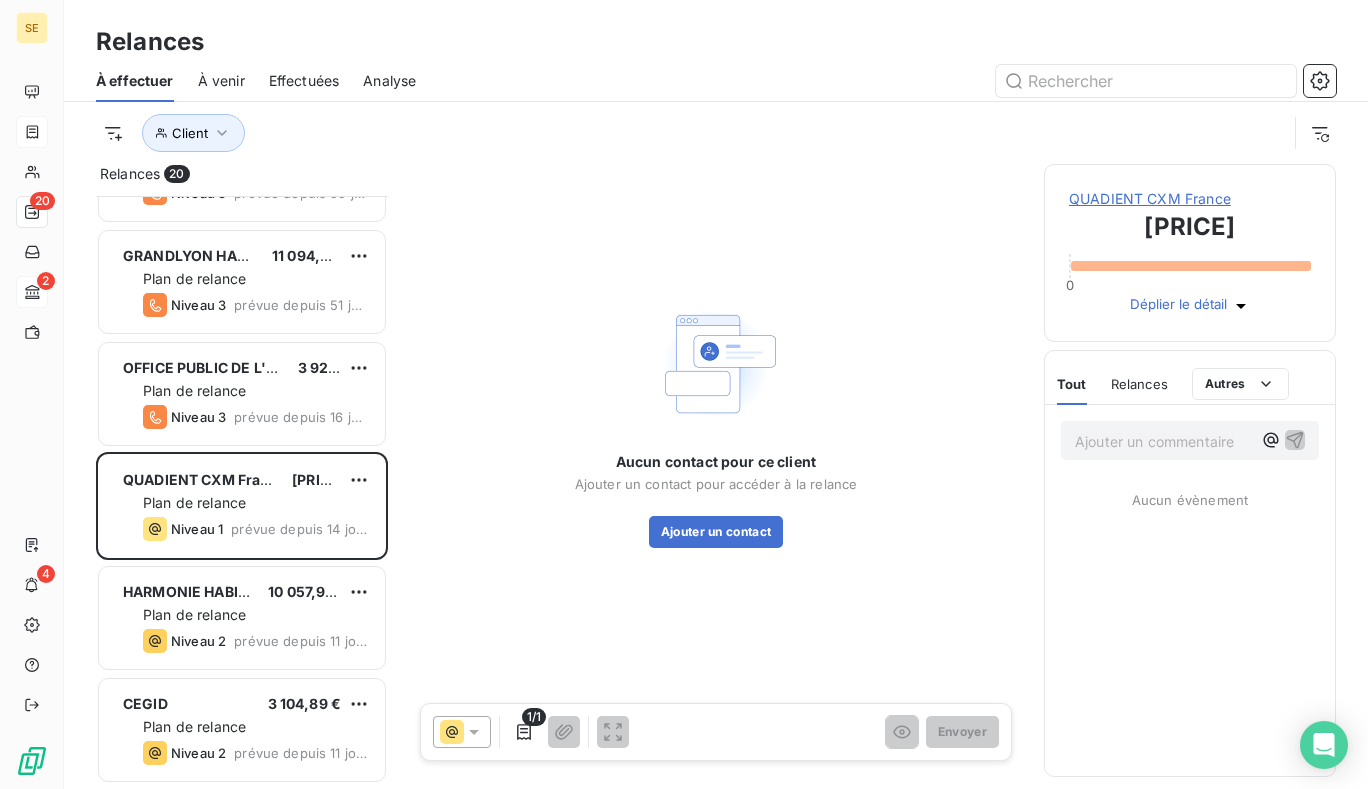 click on "QUADIENT CXM France" at bounding box center (1190, 199) 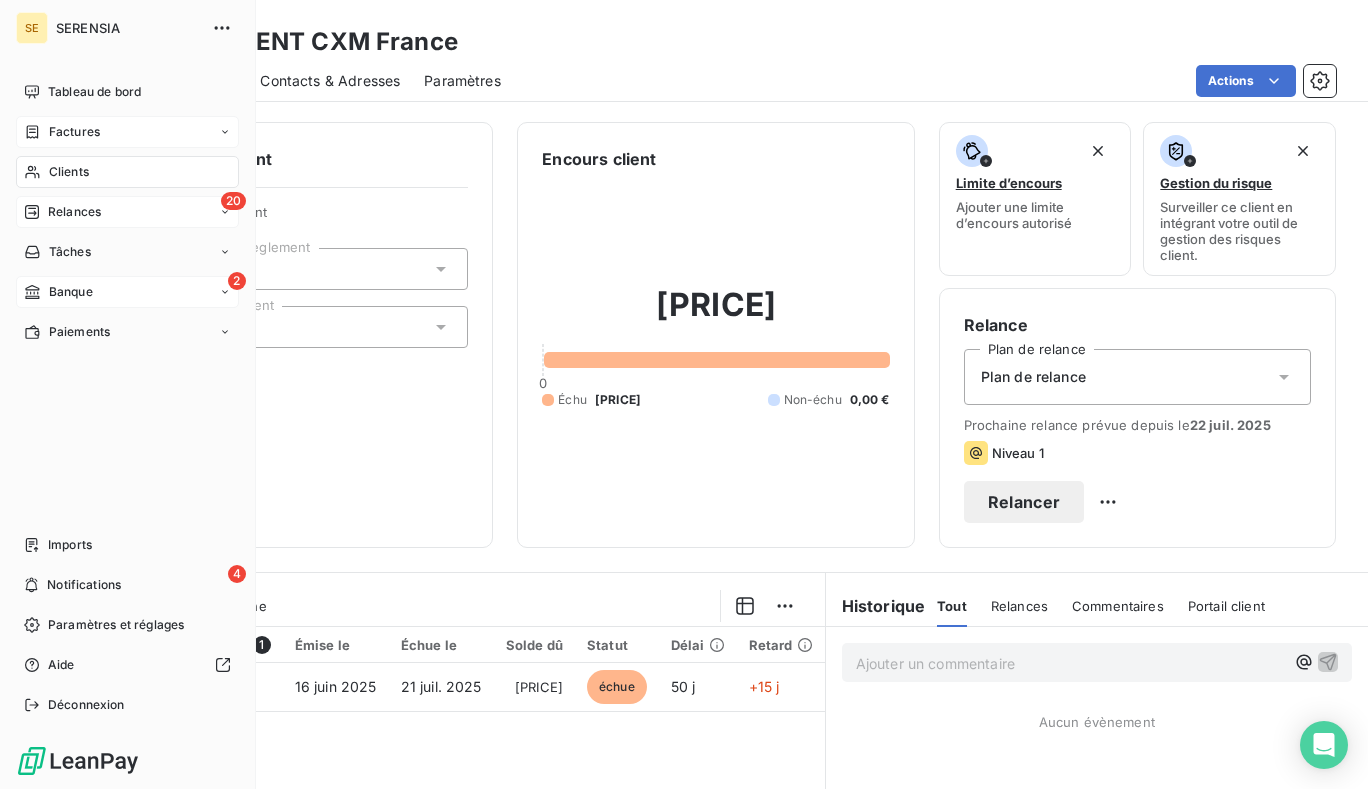 click on "Factures" at bounding box center [74, 132] 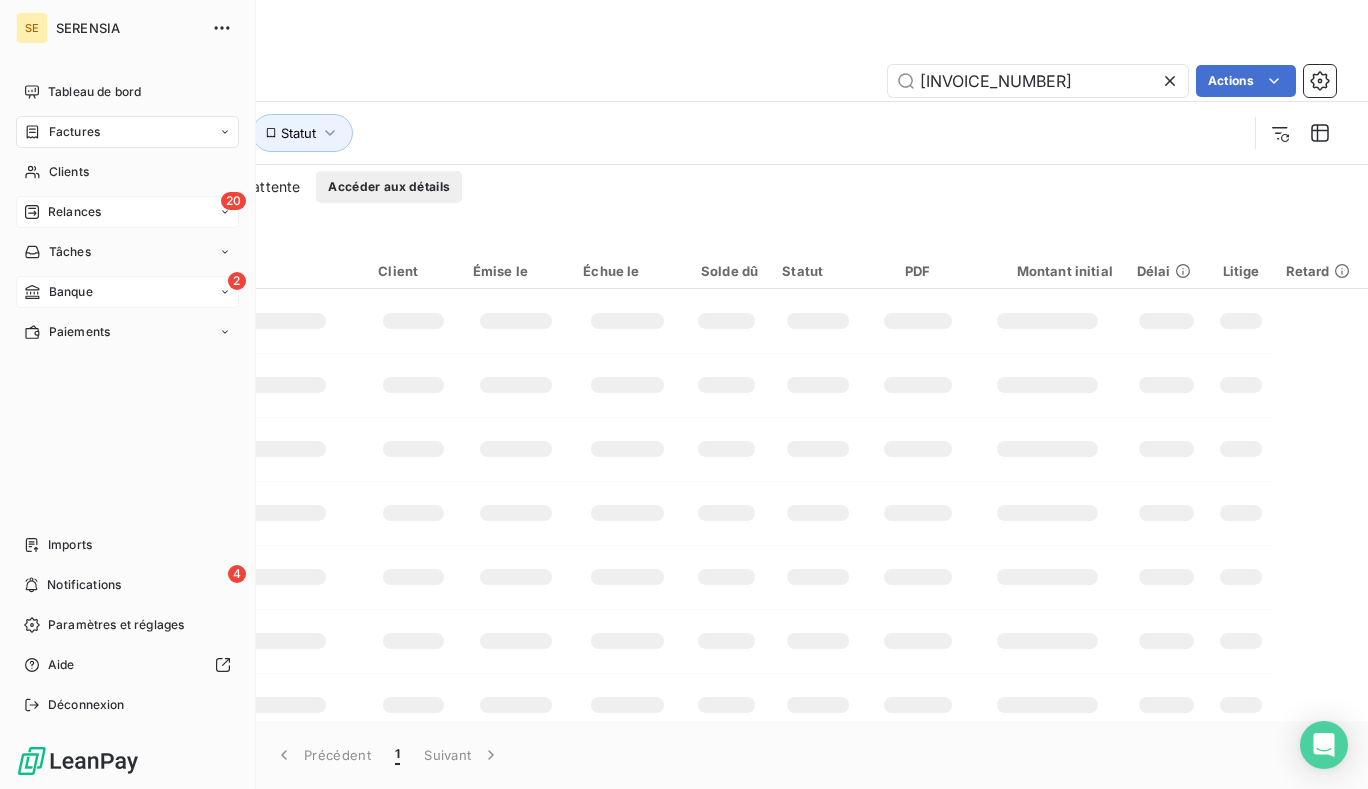click on "Banque" at bounding box center [71, 292] 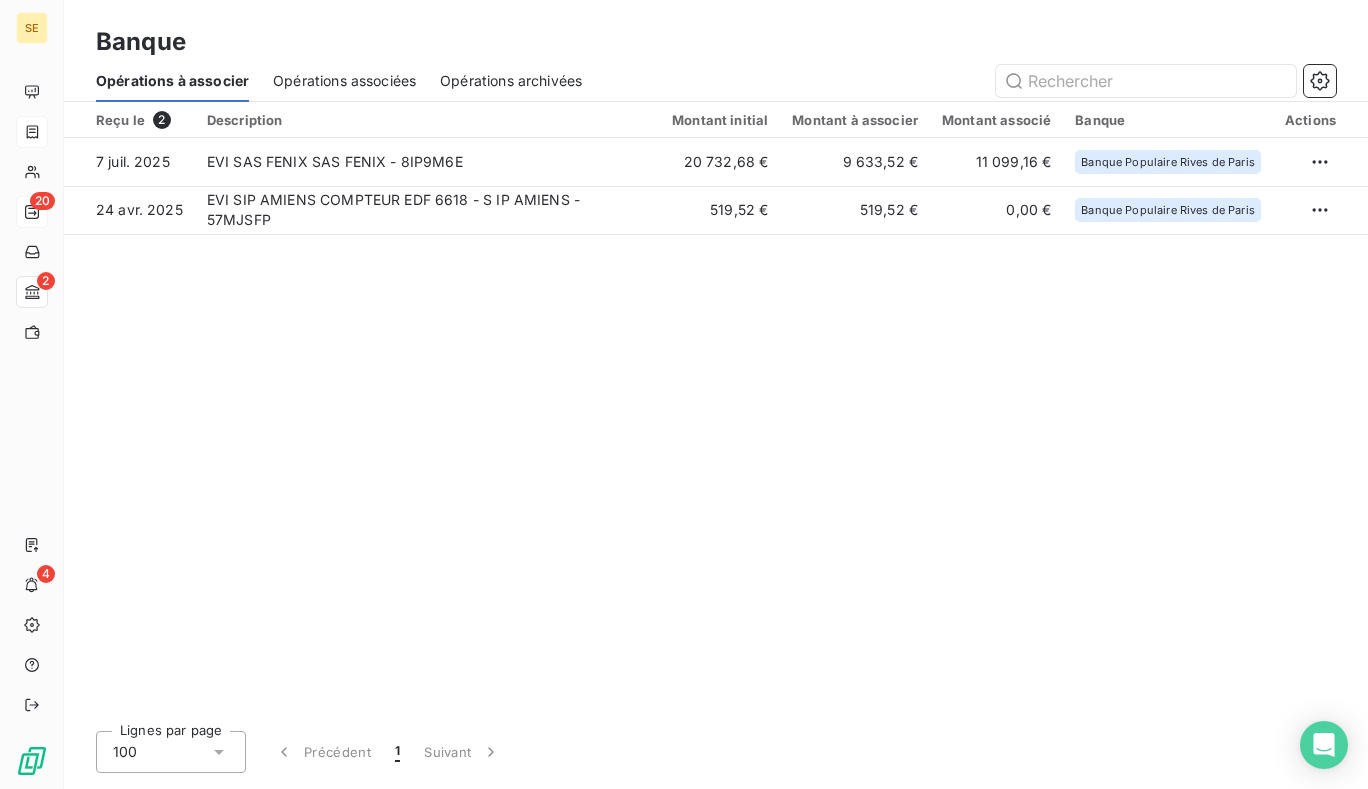 click on "Opérations archivées" at bounding box center (511, 81) 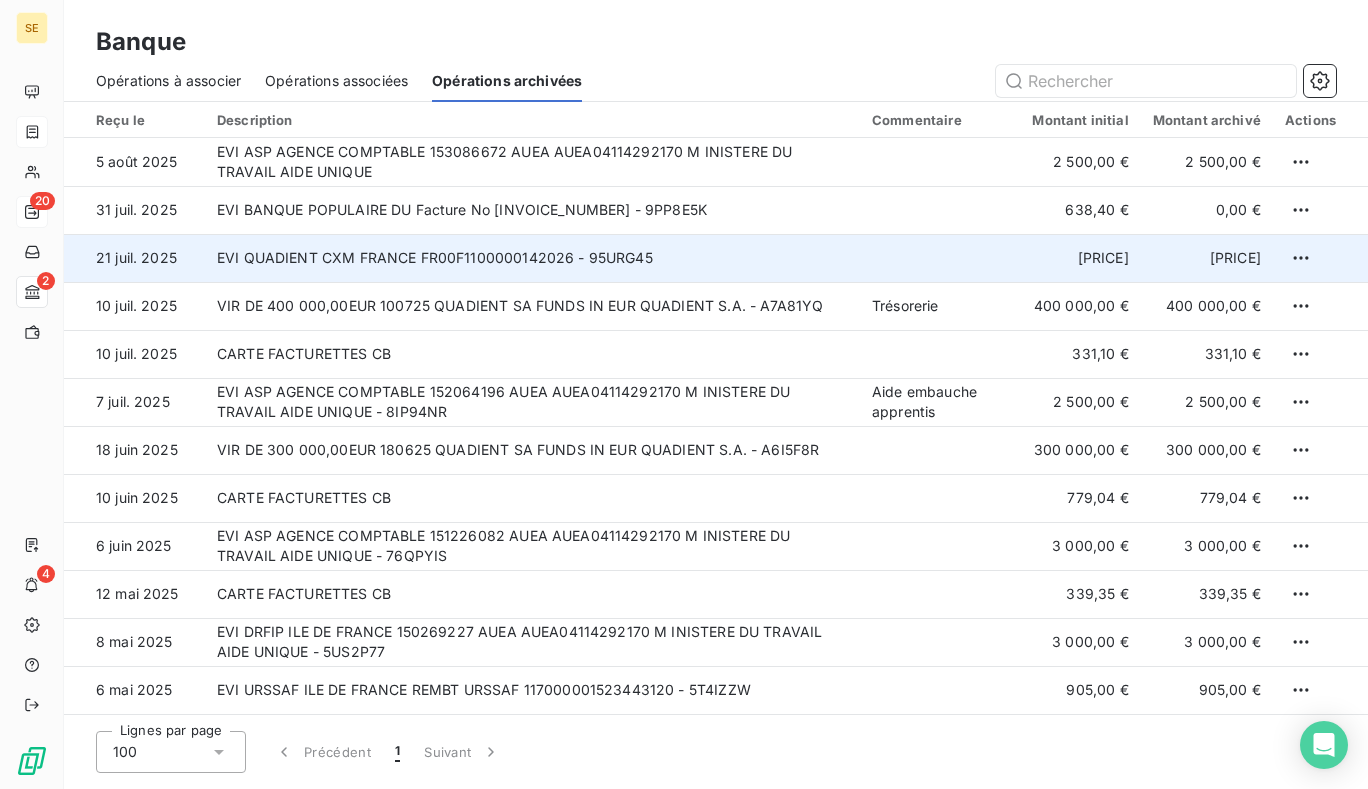 click on "EVI QUADIENT CXM FRANCE FR00F1100000142026 - 95URG45" at bounding box center [532, 258] 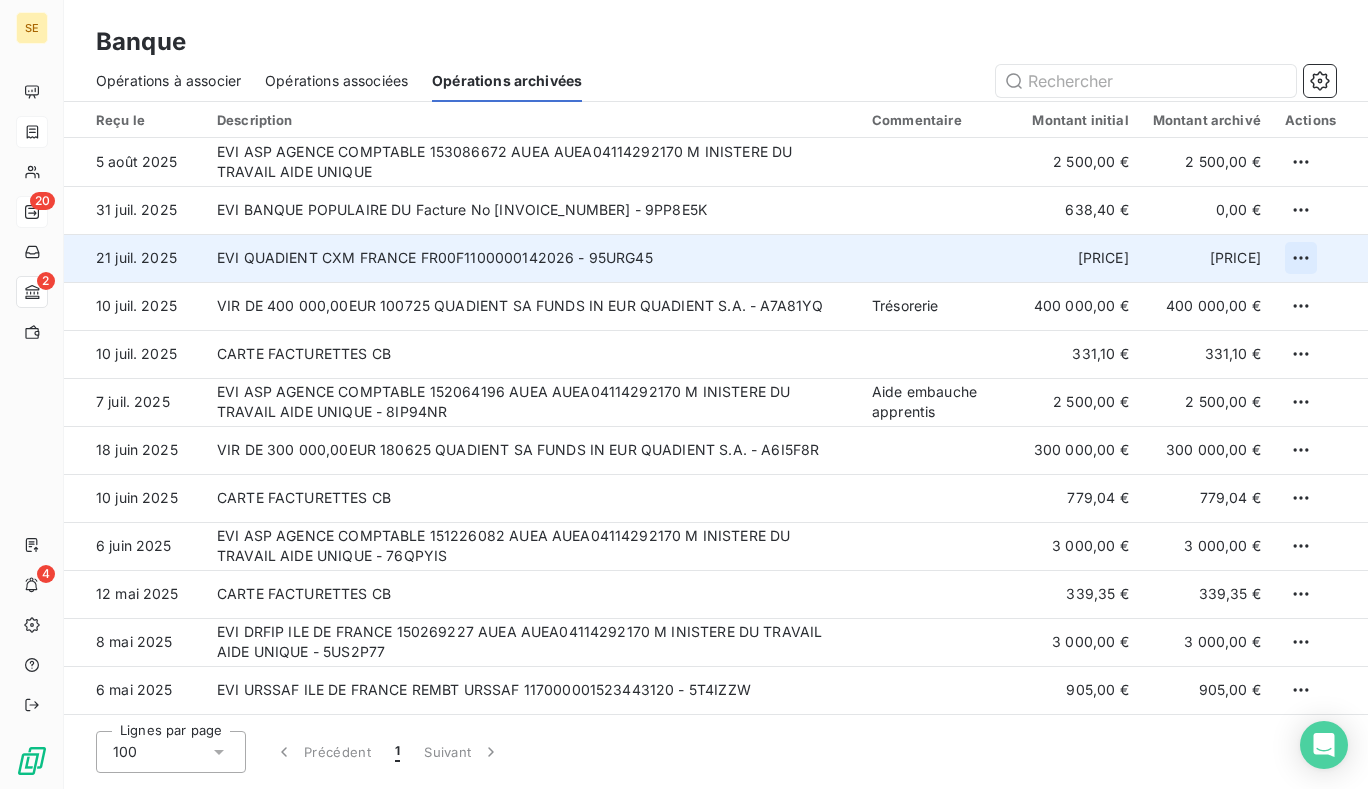 click on "SE 20 2 4 Banque Opérations à associer Opérations associées Opérations archivées Reçu le Description Commentaire Montant initial Montant archivé Actions 5 août 2025 EVI ASP AGENCE COMPTABLE 153086672 AUEA AUEA04114292170 M INISTERE DU TRAVAIL AIDE UNIQUE 2 500,00 € 2 500,00 € 31 juil. 2025 EVI BANQUE POPULAIRE DU Facture No 2507-92 - 9PP8E5K 638,40 € 0,00 € 21 juil. 2025 EVI QUADIENT CXM FRANCE FR00F1100000142026 - 95URG45 9 201,60 € 9 201,60 € 10 juil. 2025 VIR DE 400 000,00EUR 100725 QUADIENT SA FUNDS IN EUR QUADIENT S.A. - A7A81YQ Trésorerie 400 000,00 € 400 000,00 € 10 juil. 2025 CARTE FACTURETTES CB 331,10 € 331,10 € 7 juil. 2025 EVI ASP AGENCE COMPTABLE 152064196 AUEA AUEA04114292170 M INISTERE DU TRAVAIL AIDE UNIQUE - 8IP94NR Aide embauche apprentis 2 500,00 € 2 500,00 € 18 juin 2025 VIR DE 300 000,00EUR 180625 QUADIENT SA FUNDS IN EUR QUADIENT S.A. - A6I5F8R 300 000,00 € 300 000,00 € 10 juin 2025 CARTE FACTURETTES CB 100 1" at bounding box center [684, 394] 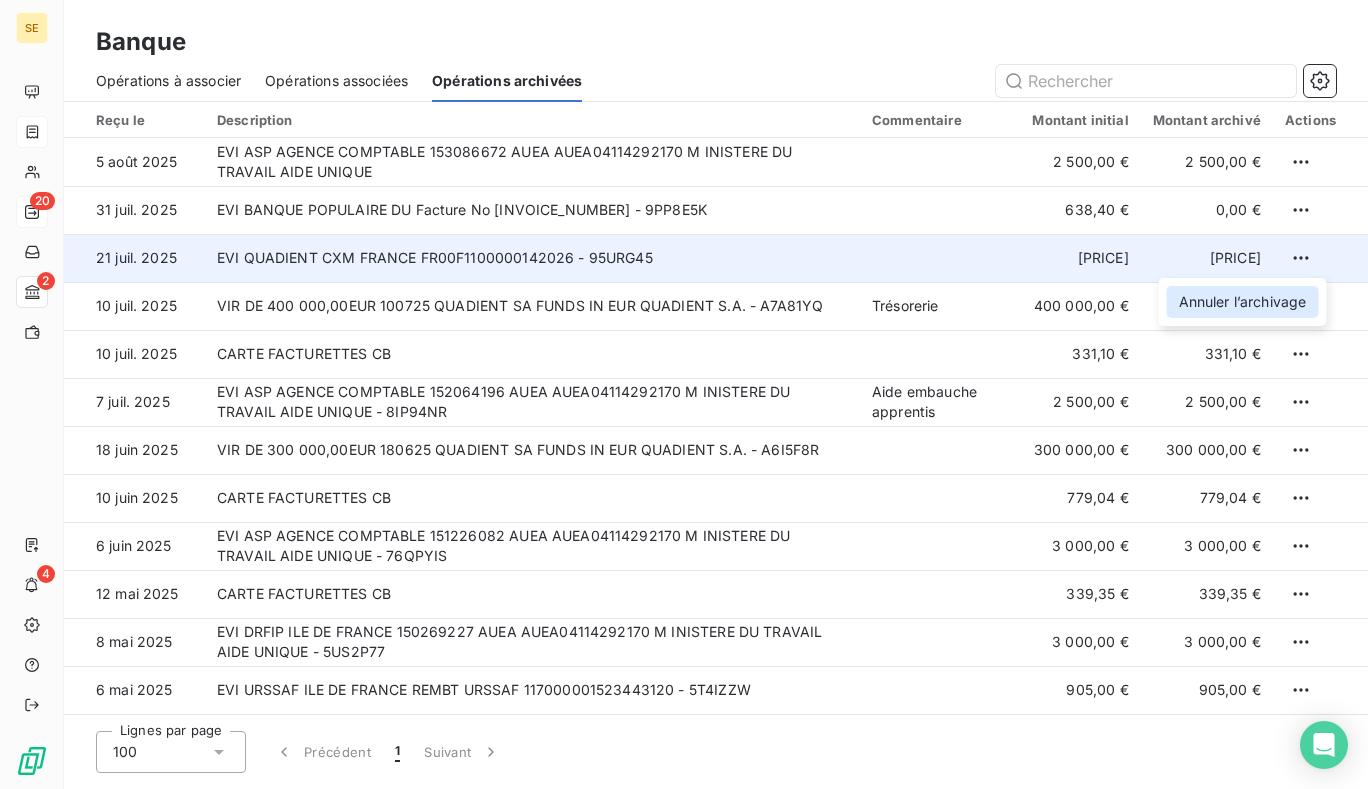 click on "Annuler l’archivage" at bounding box center [1243, 302] 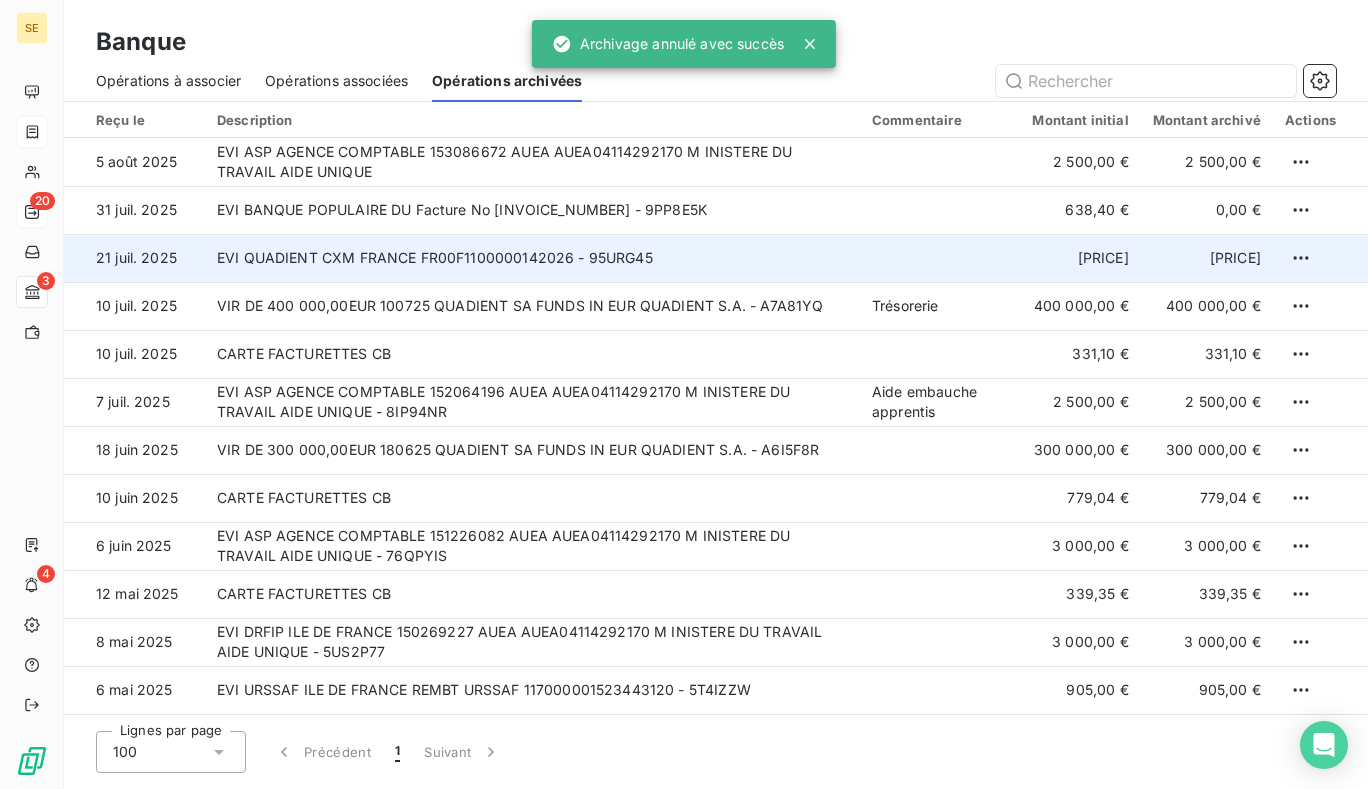 click on "Opérations à associer" at bounding box center [168, 81] 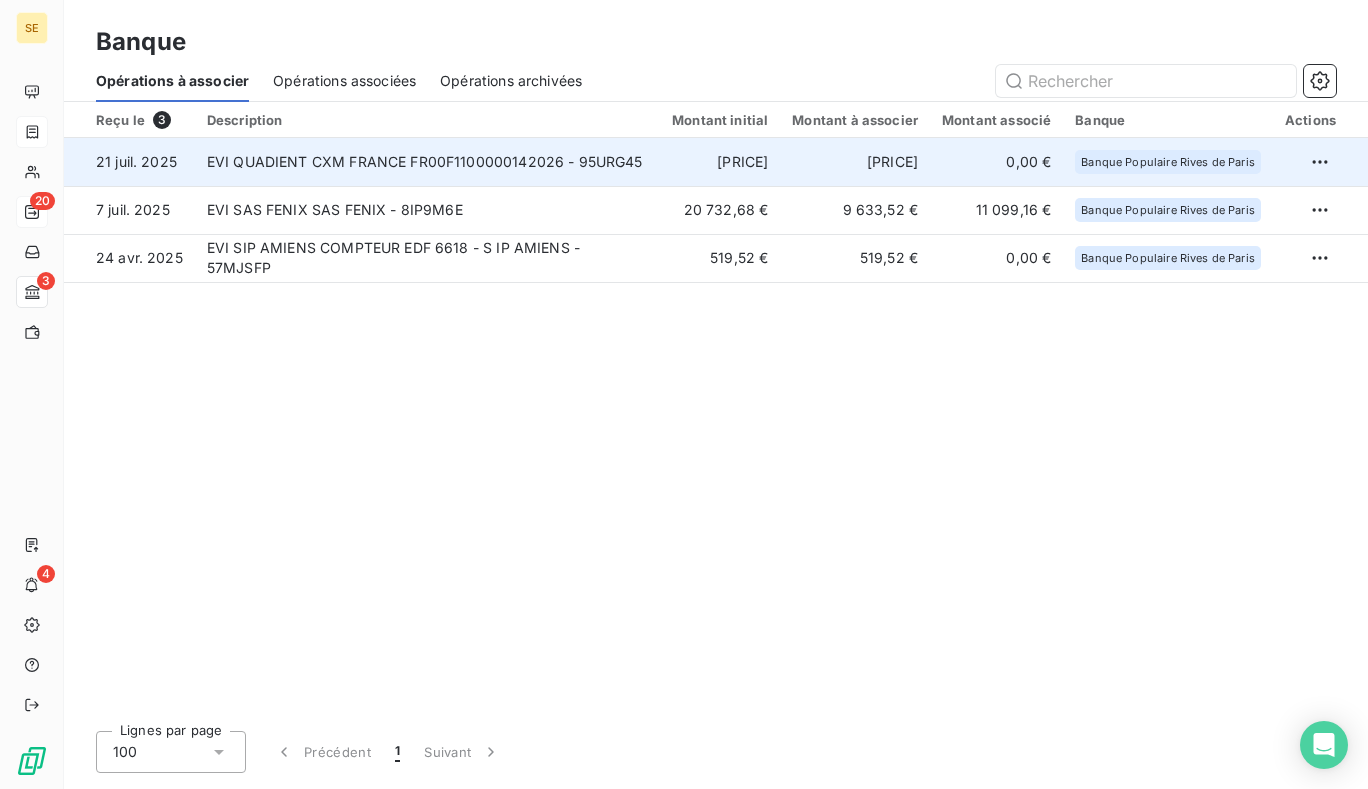 click on "[PRICE]" at bounding box center (855, 162) 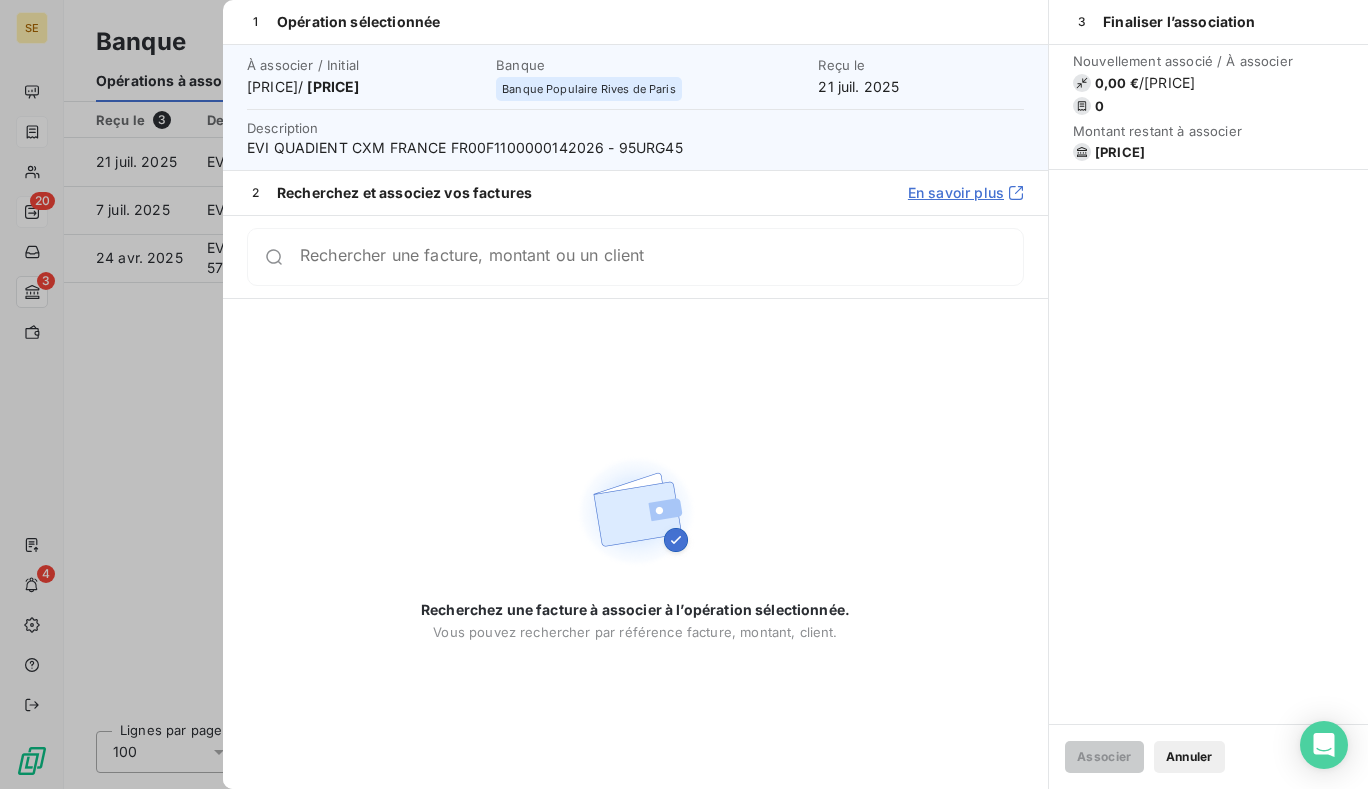 click on "Rechercher une facture, montant ou un client" at bounding box center [661, 257] 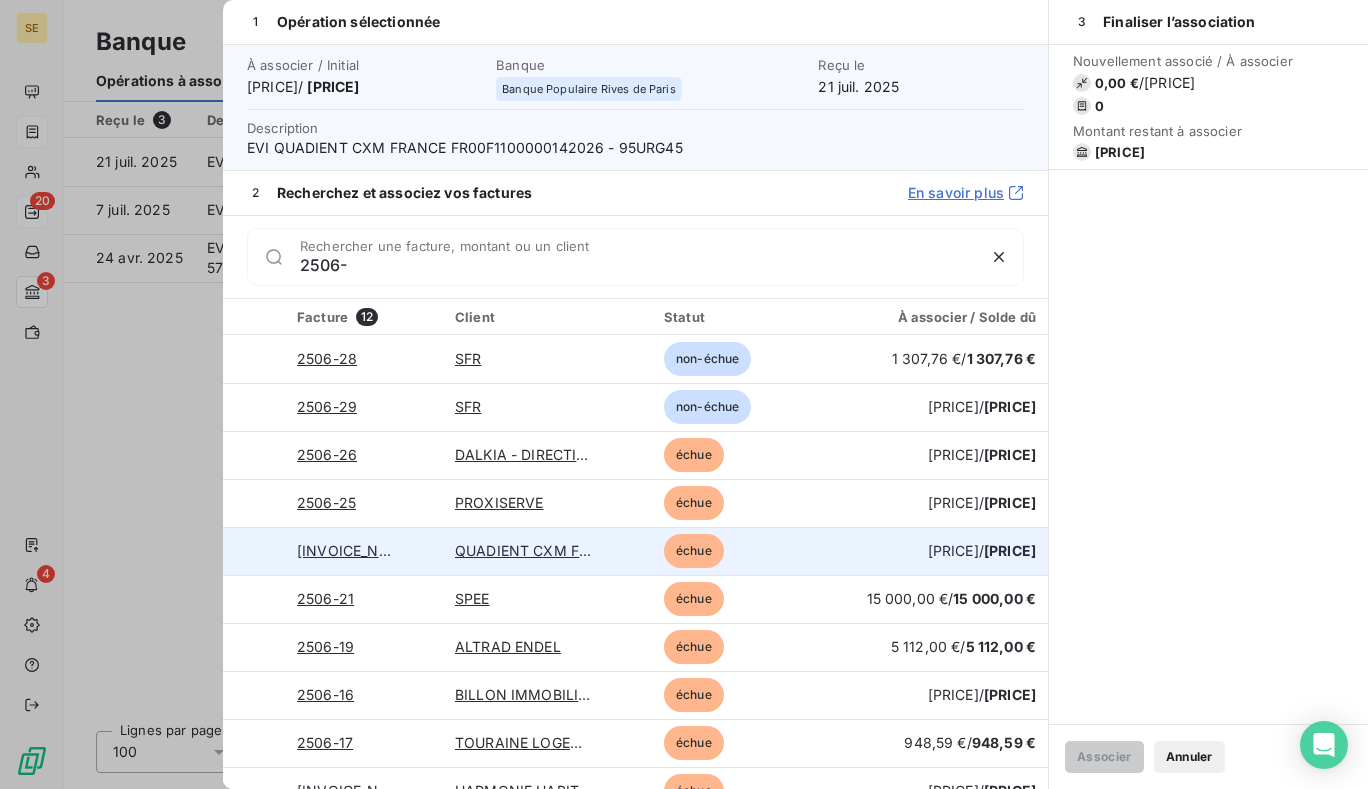 type on "2506-" 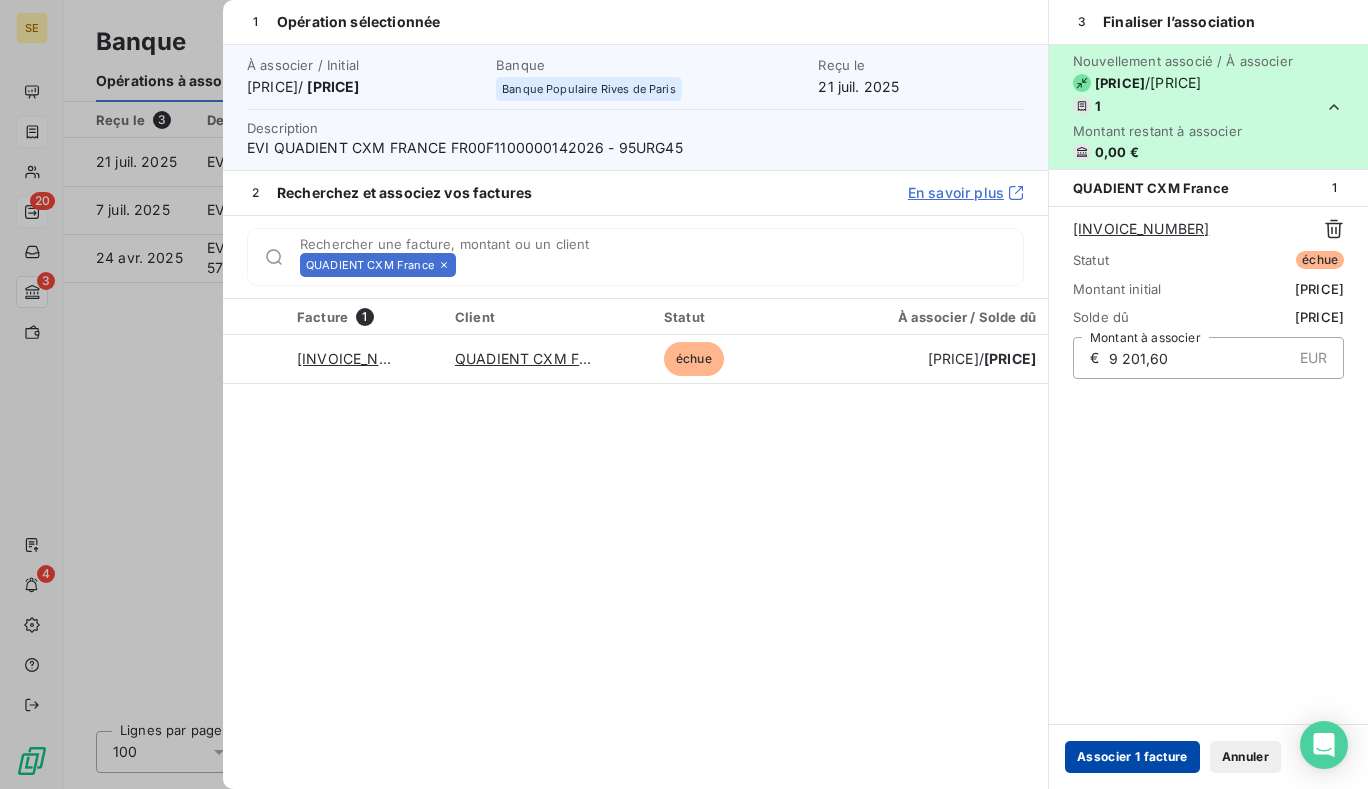 click on "Associer 1 facture" at bounding box center [1132, 757] 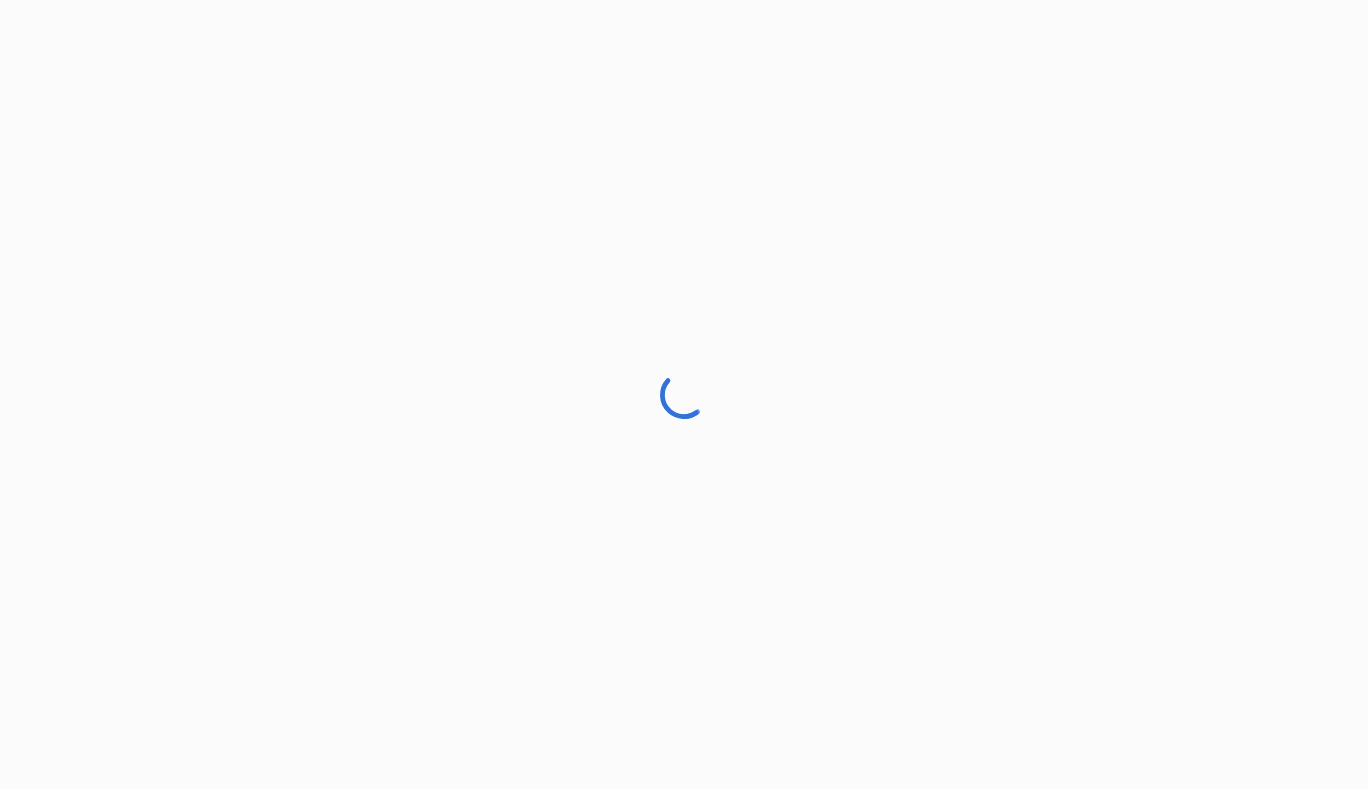 scroll, scrollTop: 0, scrollLeft: 0, axis: both 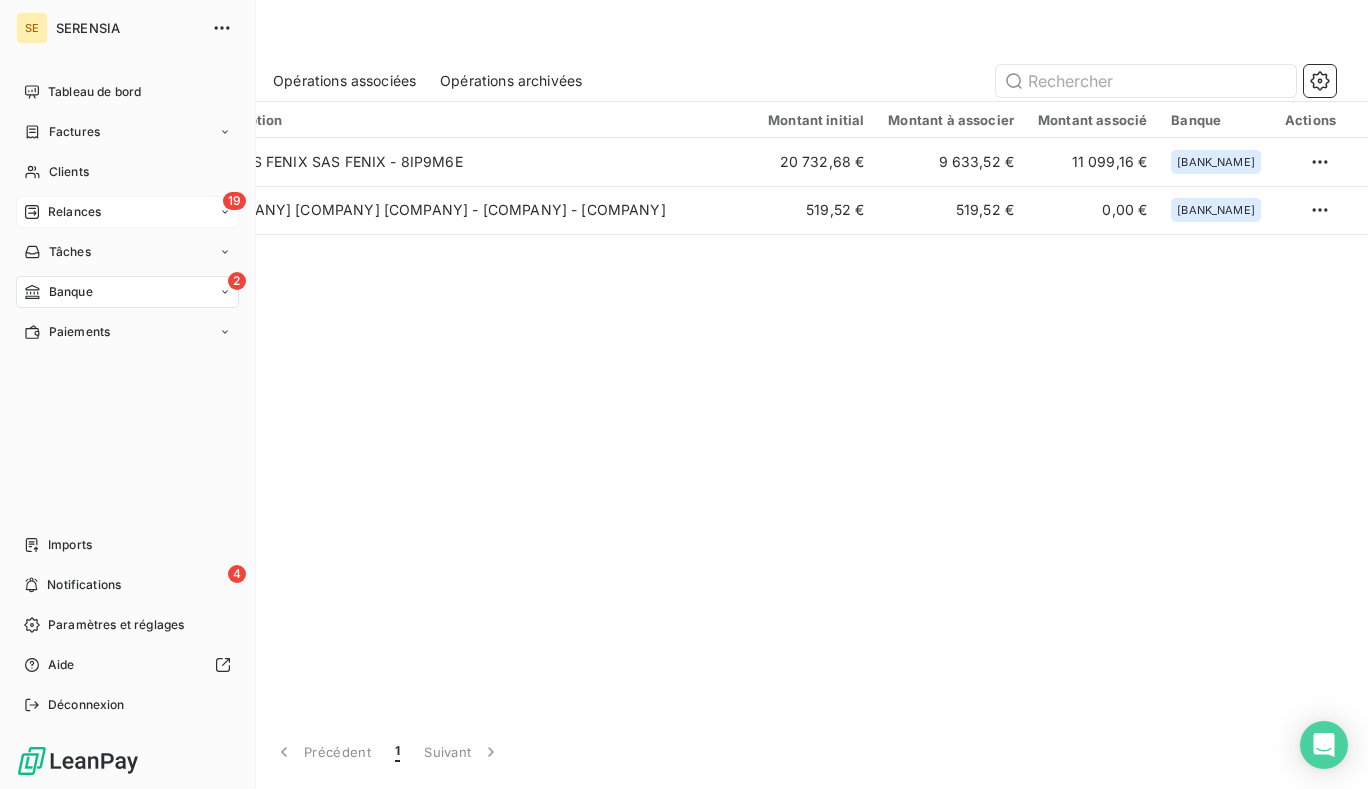 click on "19 Relances" at bounding box center (127, 212) 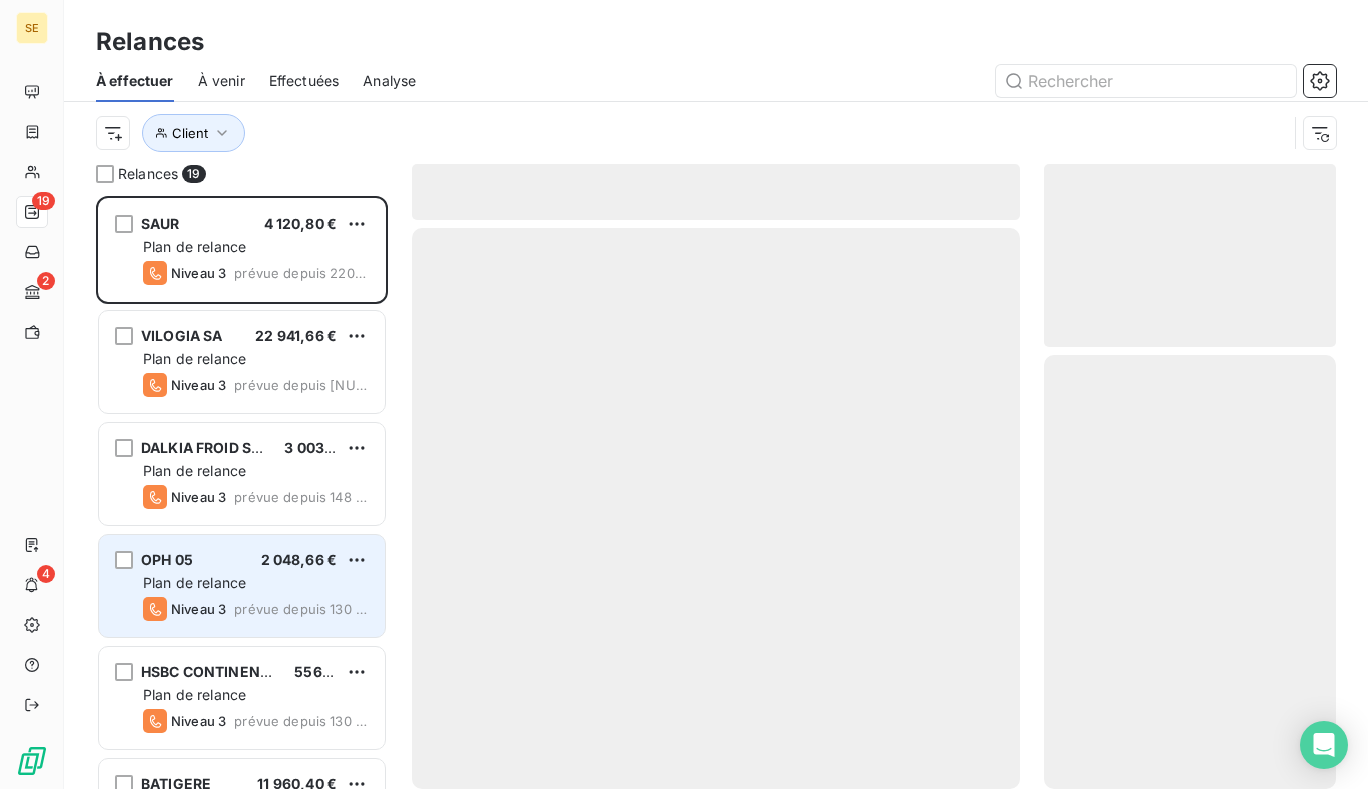 scroll, scrollTop: 16, scrollLeft: 16, axis: both 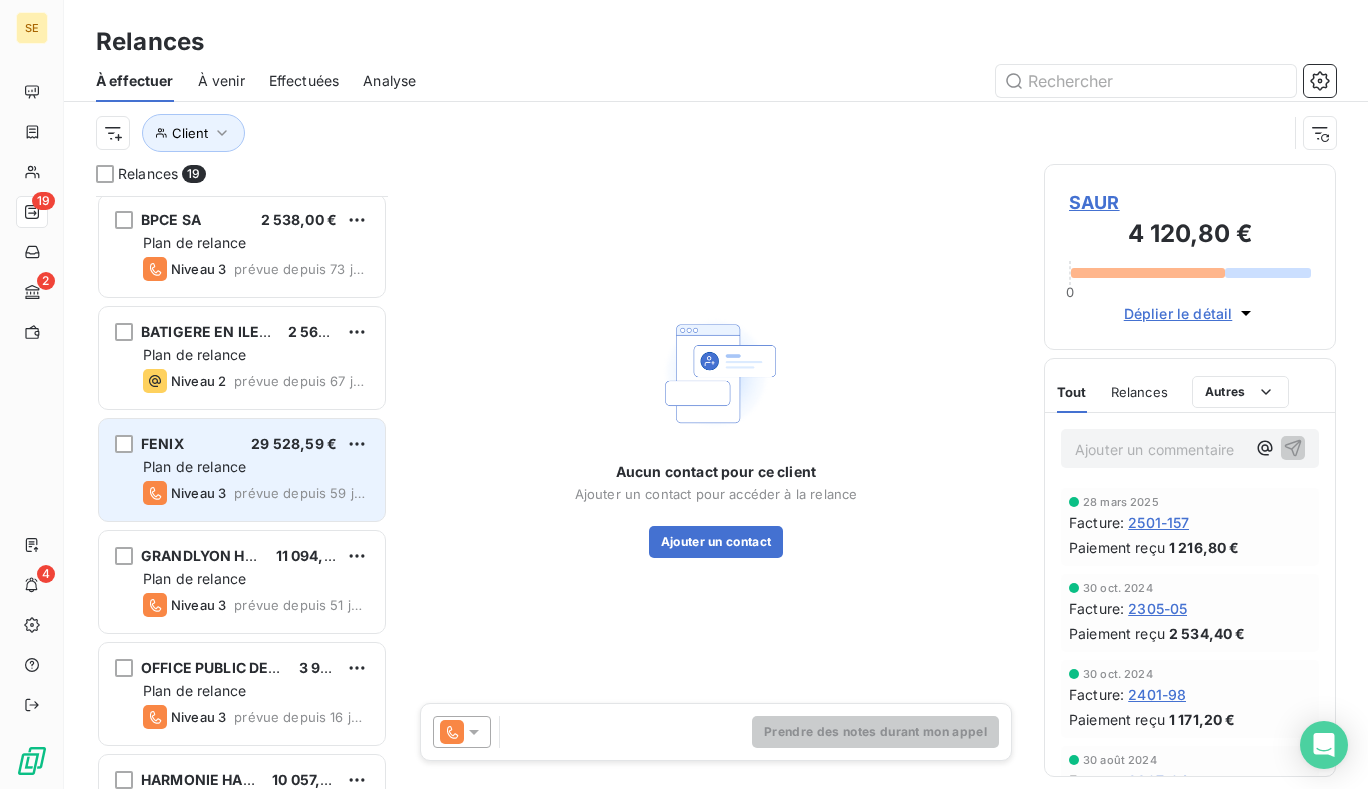 click on "Plan de relance" at bounding box center [256, 467] 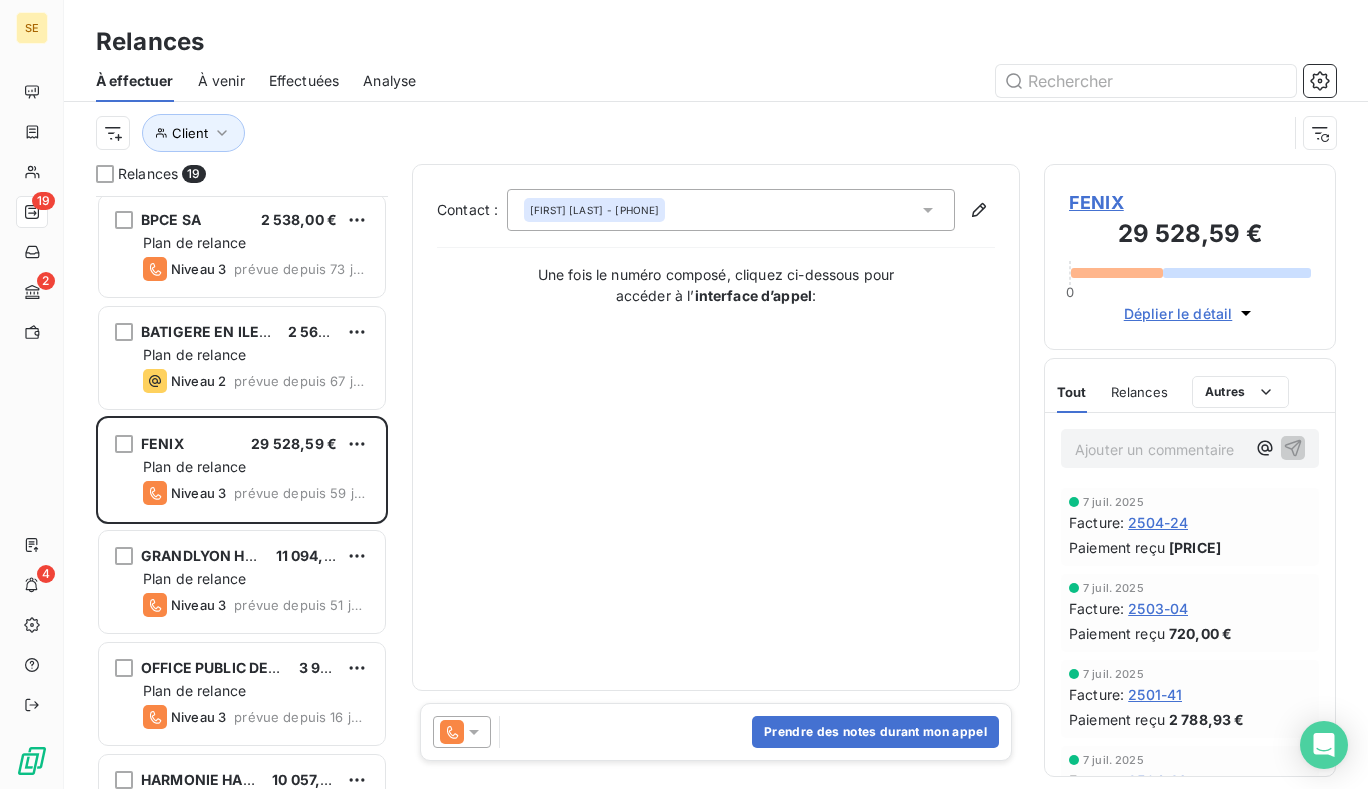 click 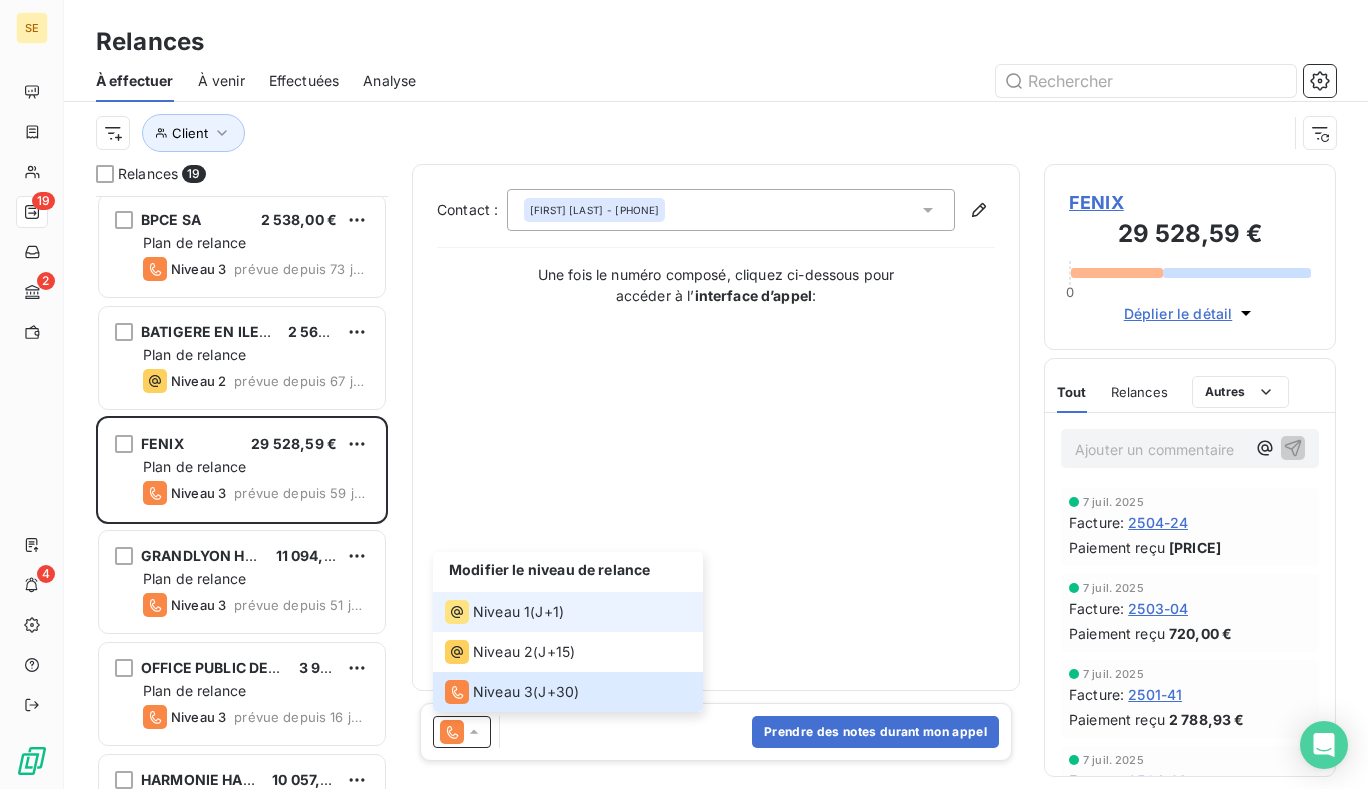 click on "Niveau 1" at bounding box center (501, 612) 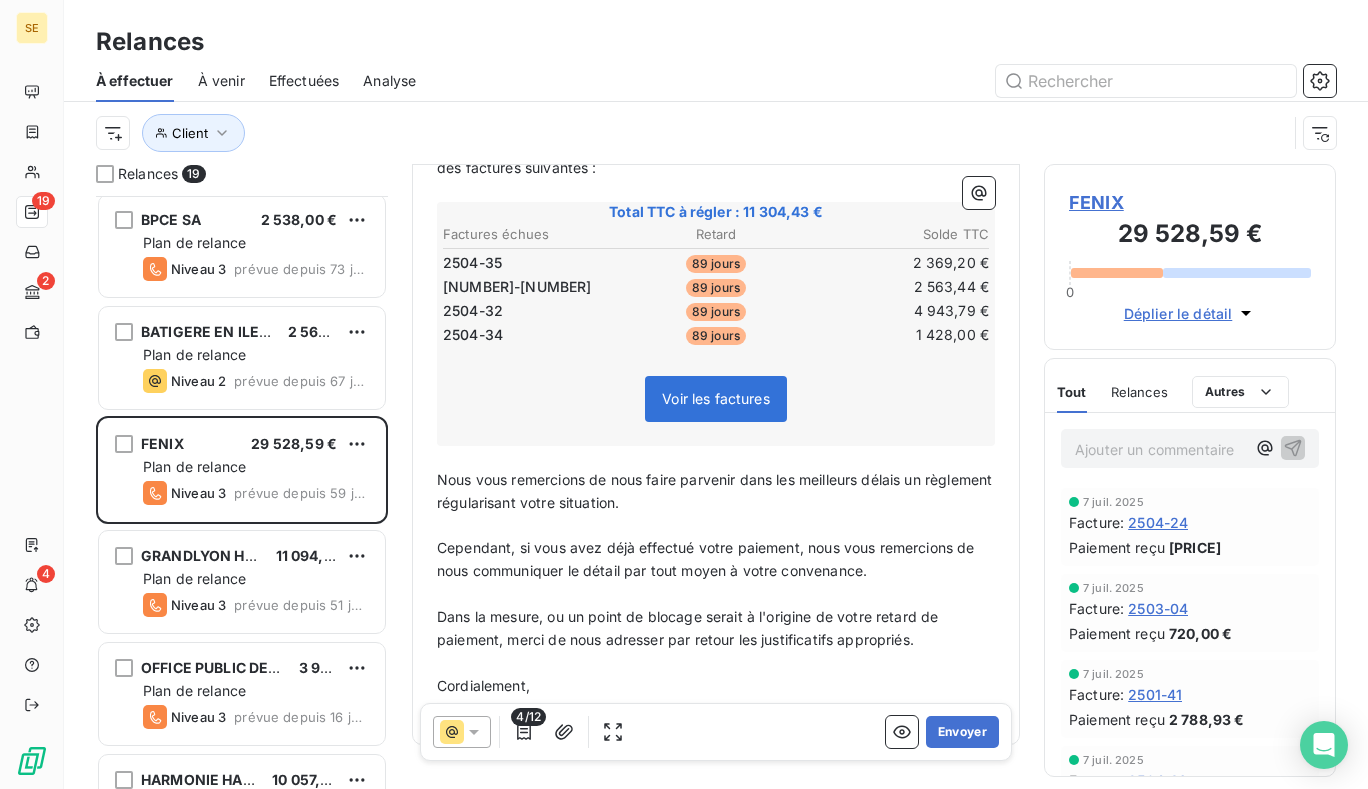 scroll, scrollTop: 389, scrollLeft: 0, axis: vertical 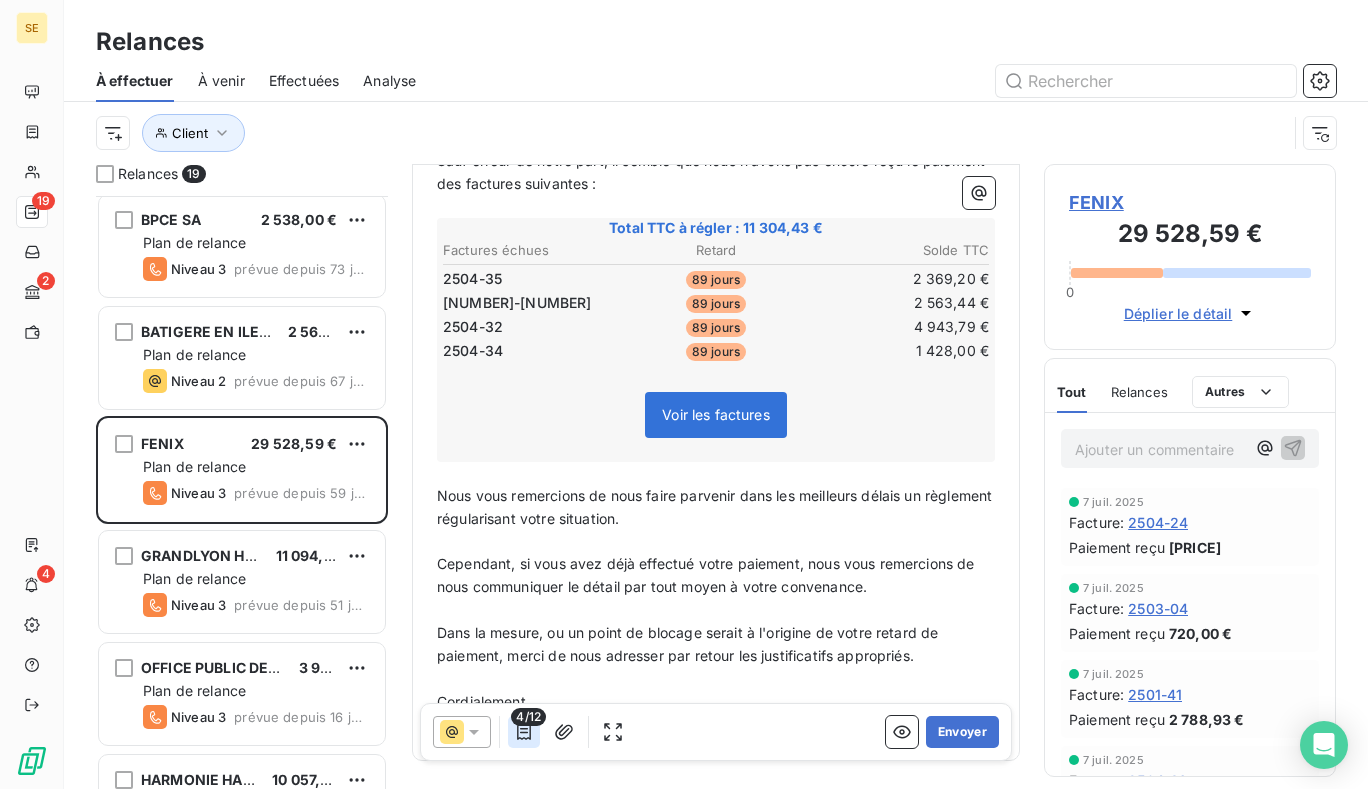 click at bounding box center [524, 732] 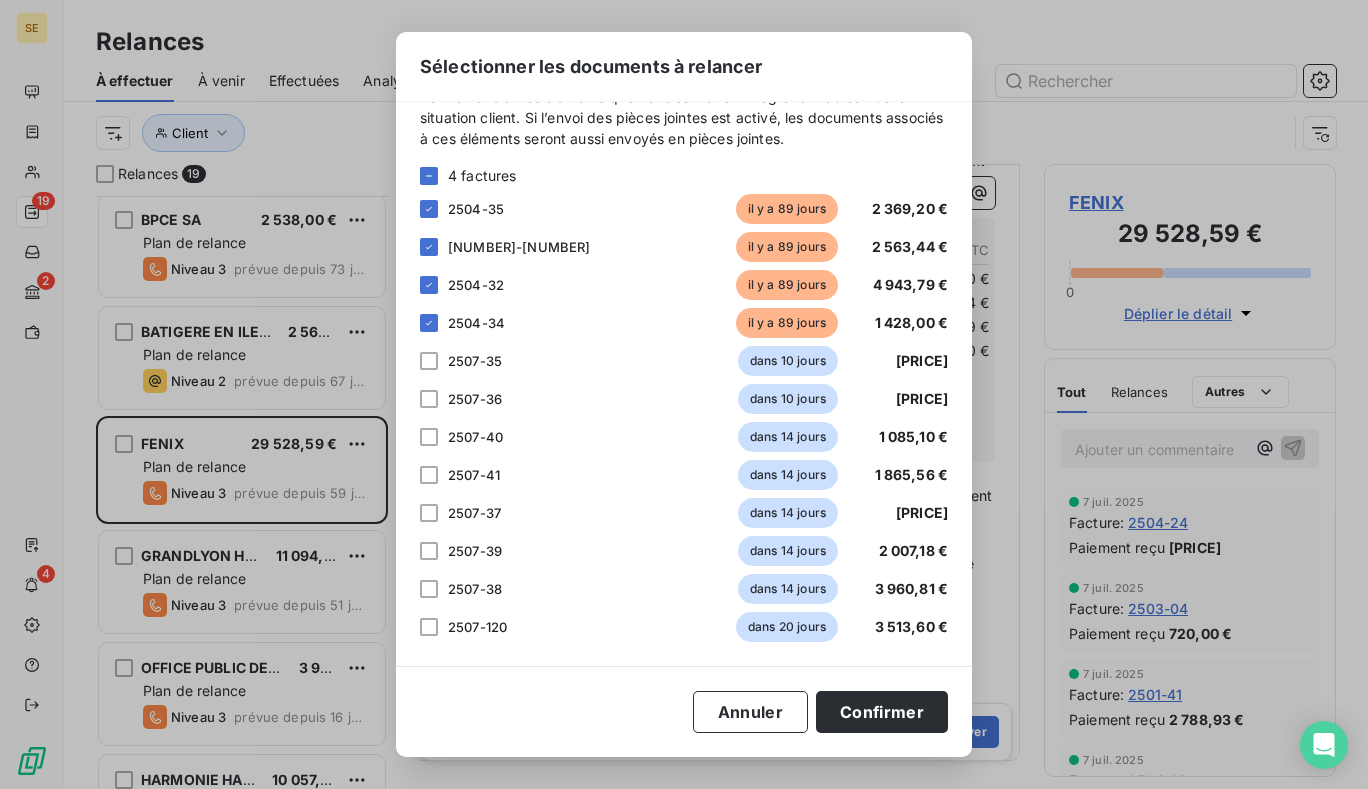 scroll, scrollTop: 0, scrollLeft: 0, axis: both 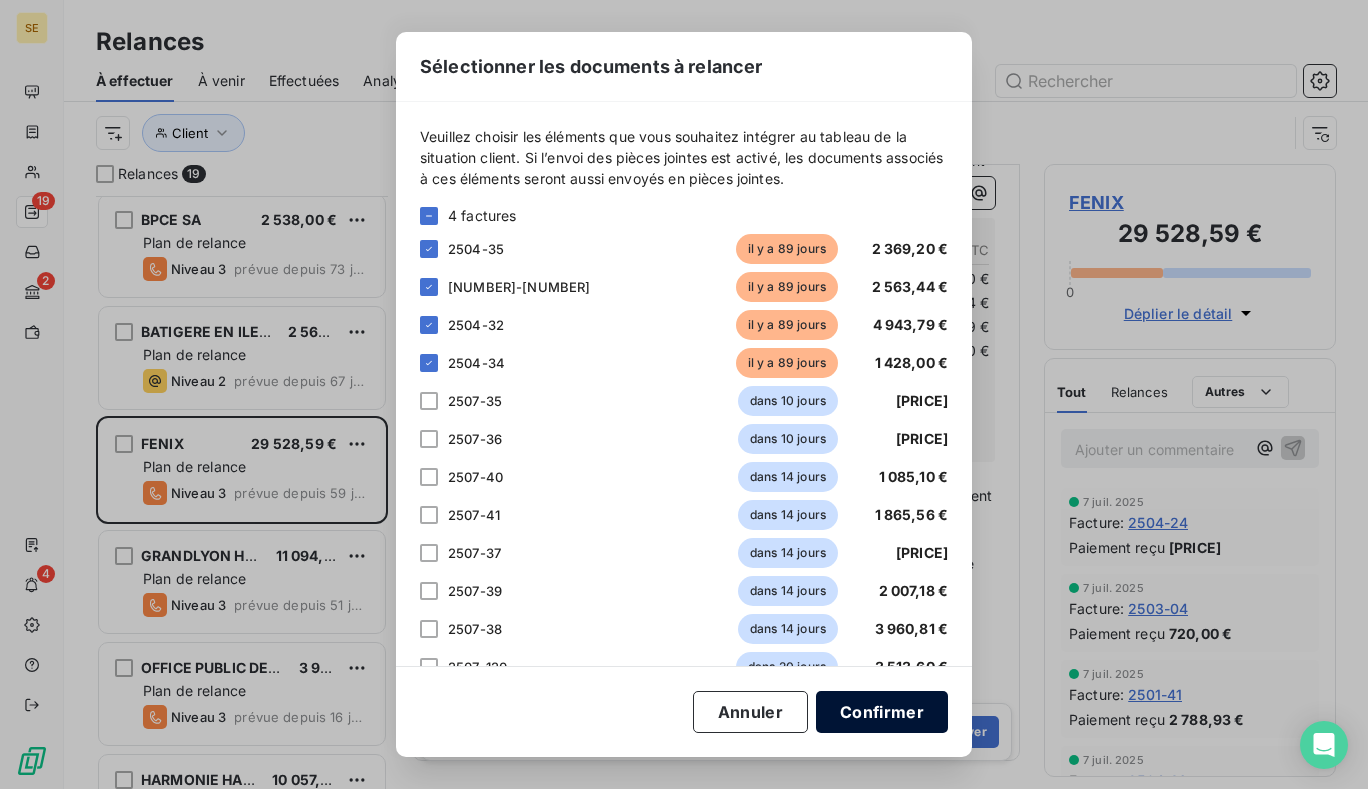 click on "Confirmer" at bounding box center (882, 712) 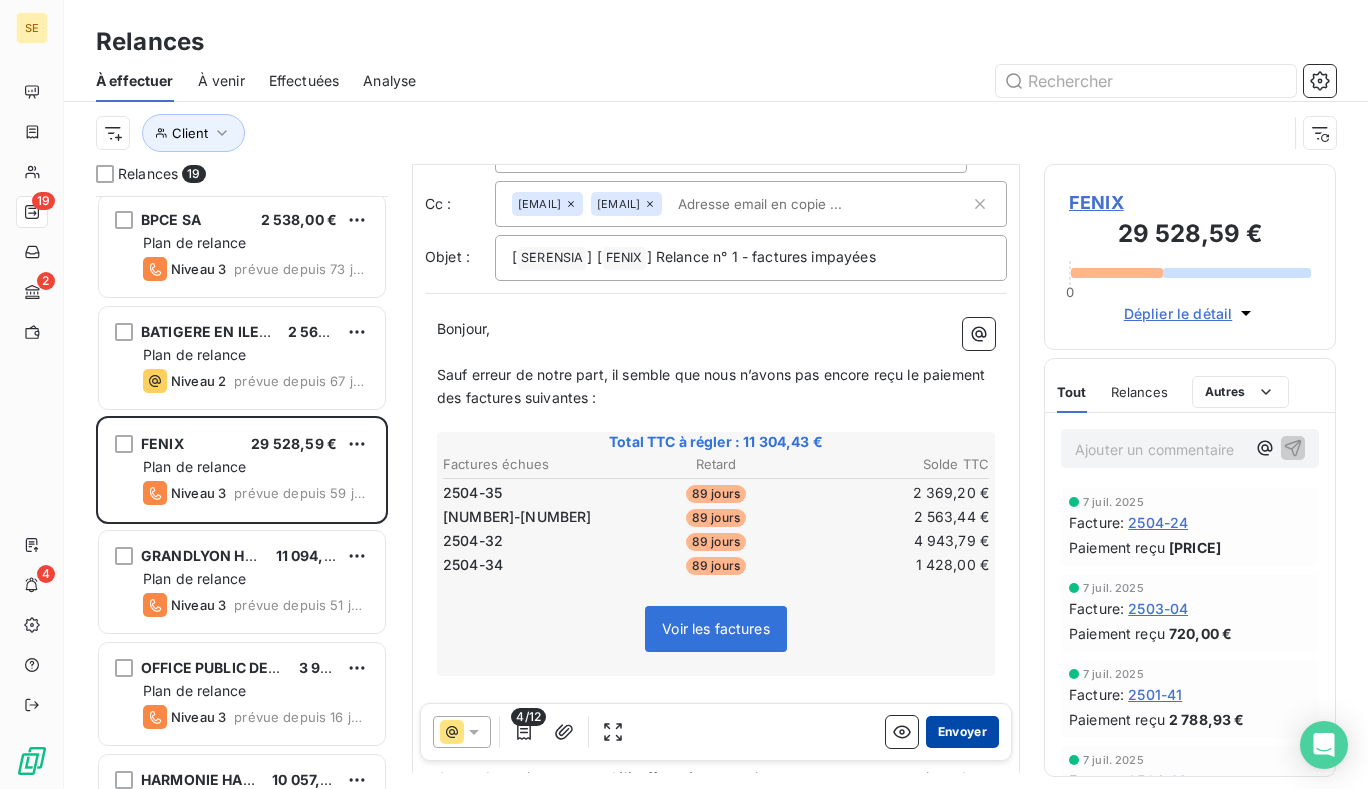 scroll, scrollTop: 0, scrollLeft: 0, axis: both 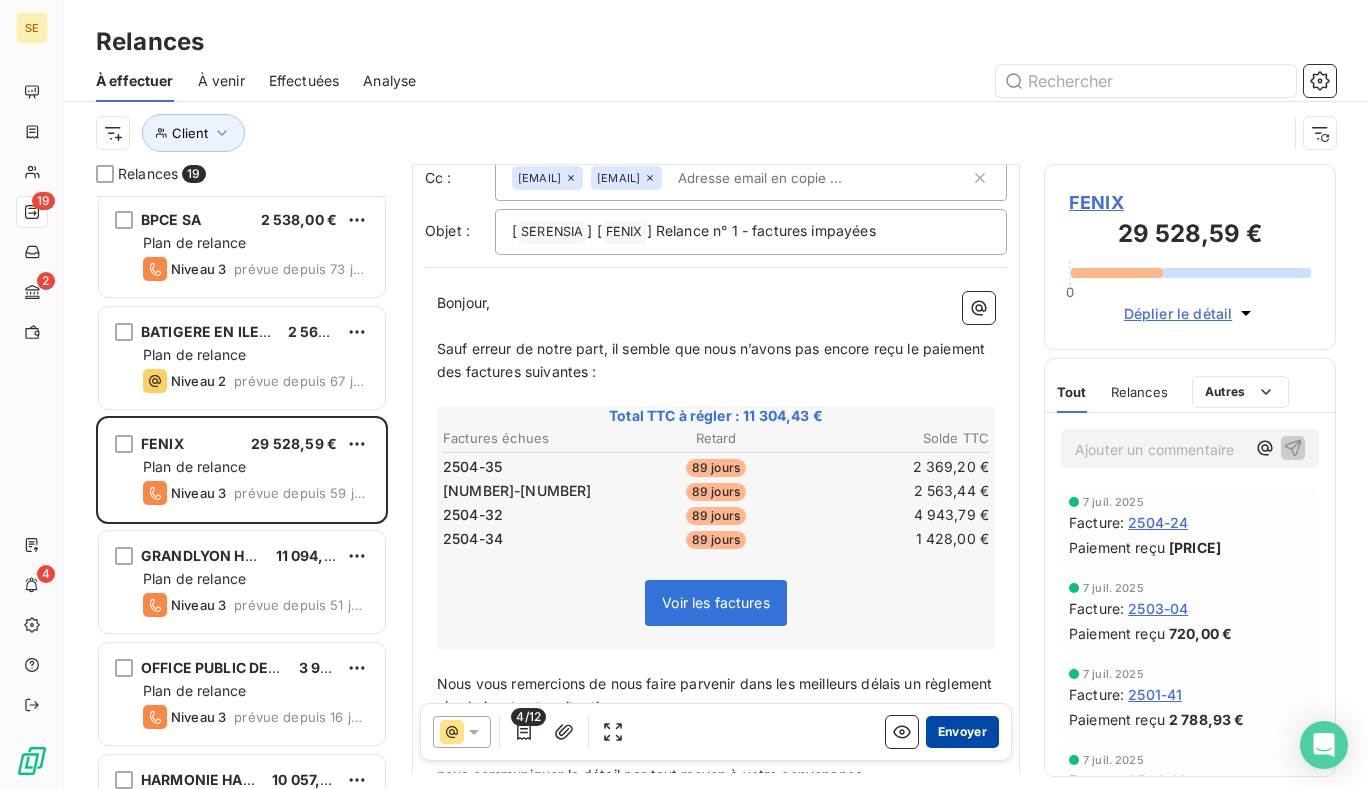 click on "Envoyer" at bounding box center [962, 732] 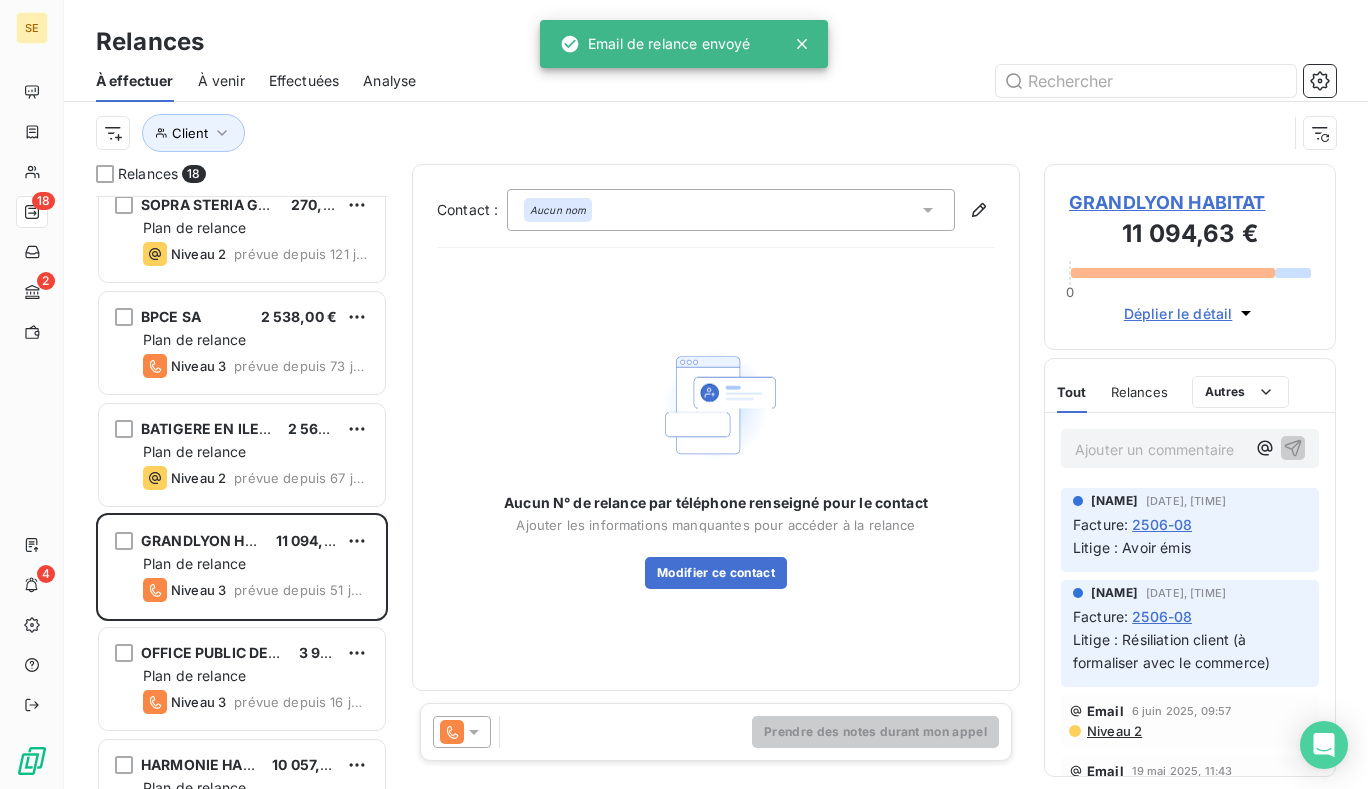 scroll, scrollTop: 801, scrollLeft: 0, axis: vertical 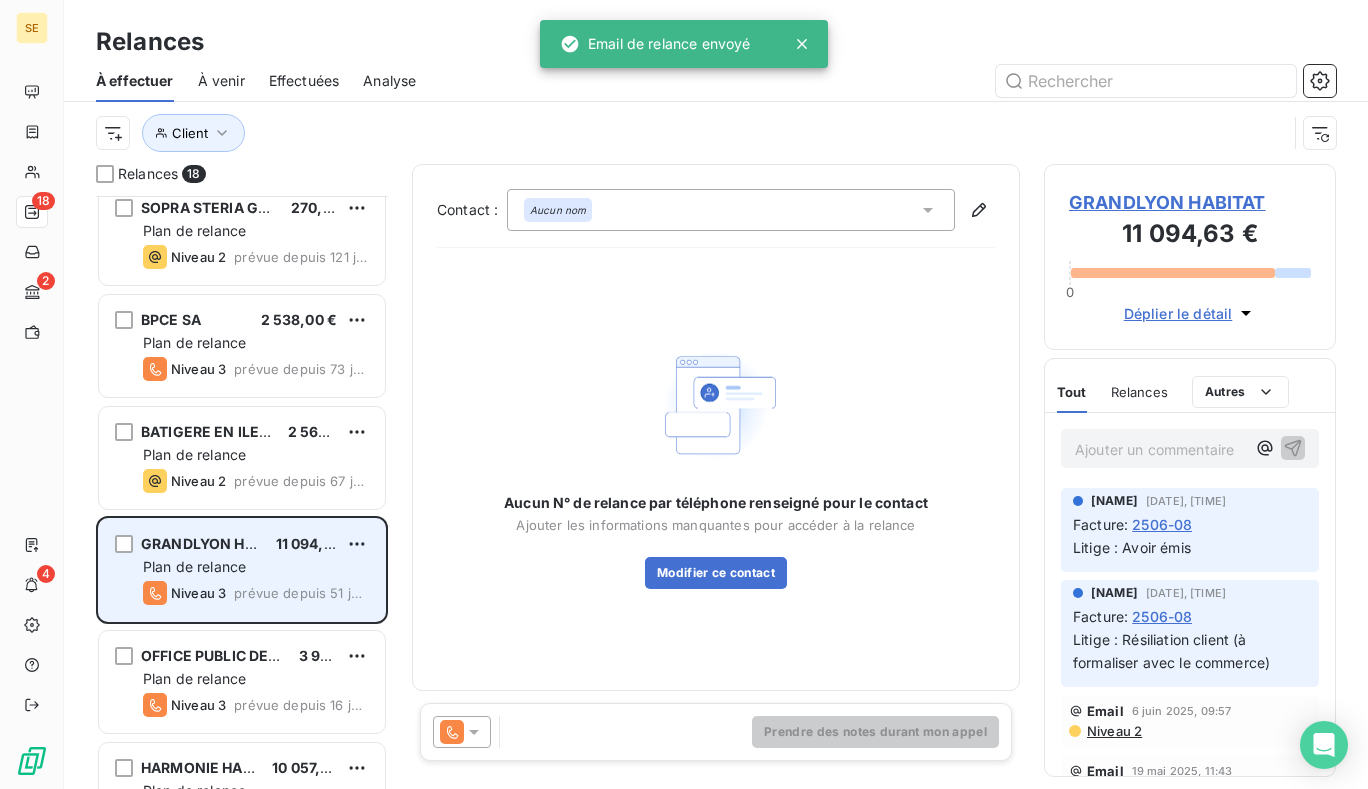click on "Plan de relance" at bounding box center [194, 566] 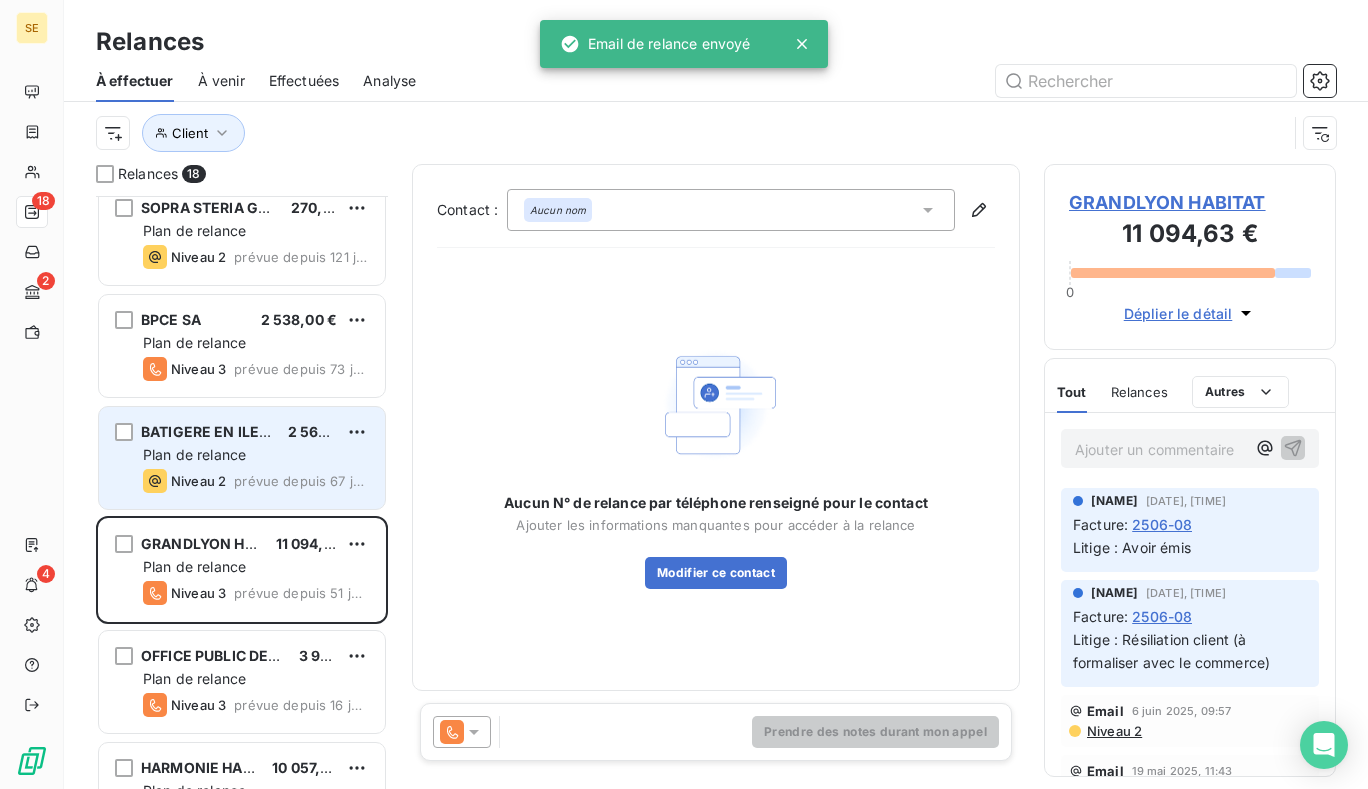 click on "BATIGERE EN ILE DE FRANCE 2 560,80 € Plan de relance Niveau 2 prévue depuis 67 jours" at bounding box center [242, 458] 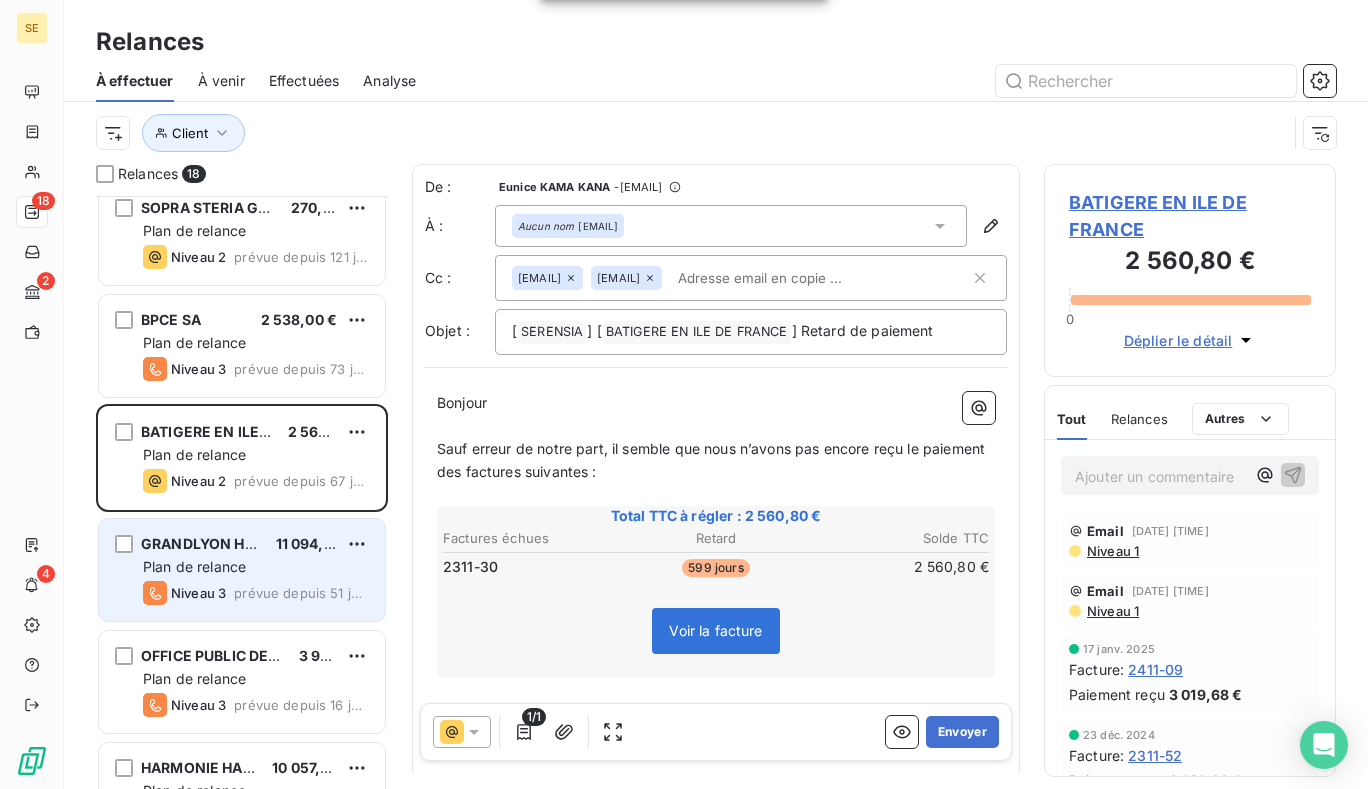 click on "GRANDLYON HABITAT" at bounding box center (218, 543) 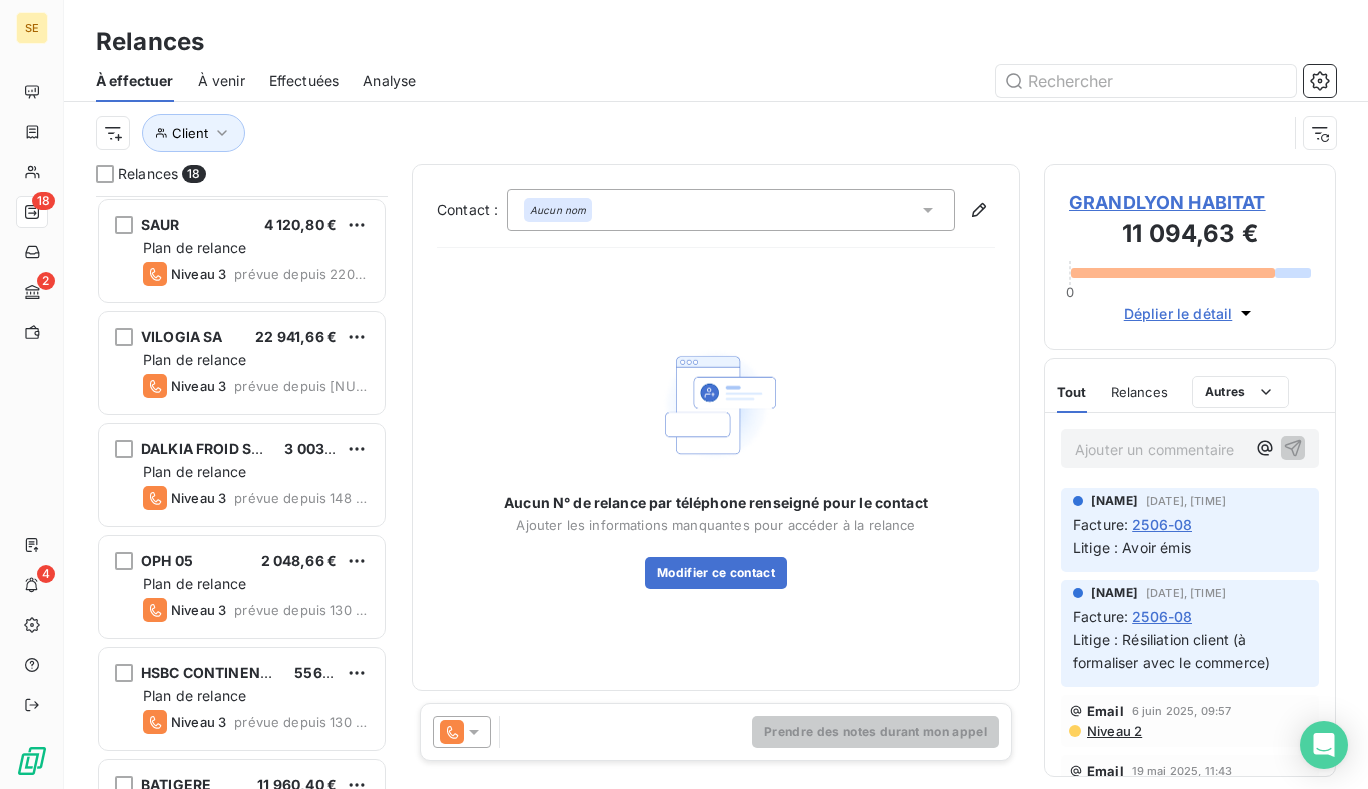 scroll, scrollTop: 0, scrollLeft: 0, axis: both 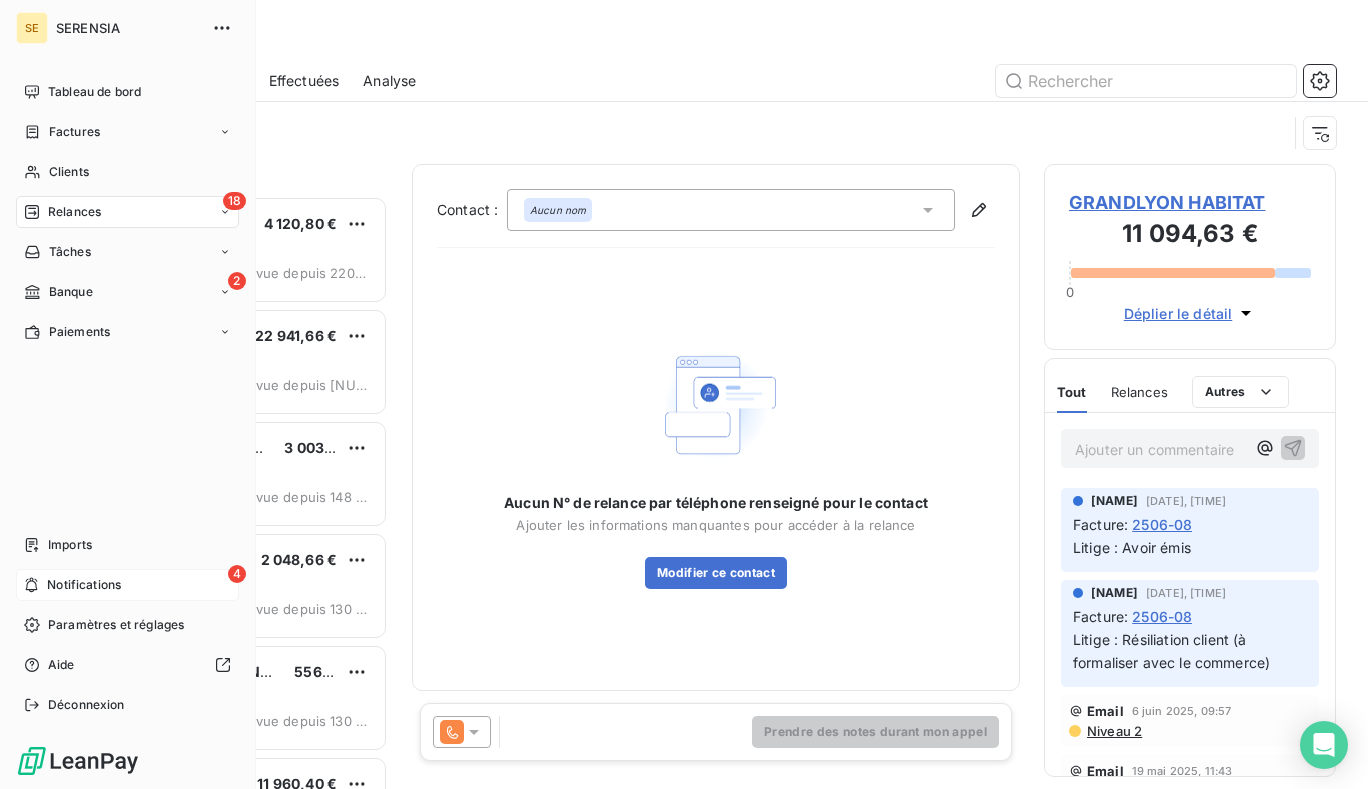 click on "Notifications" at bounding box center (84, 585) 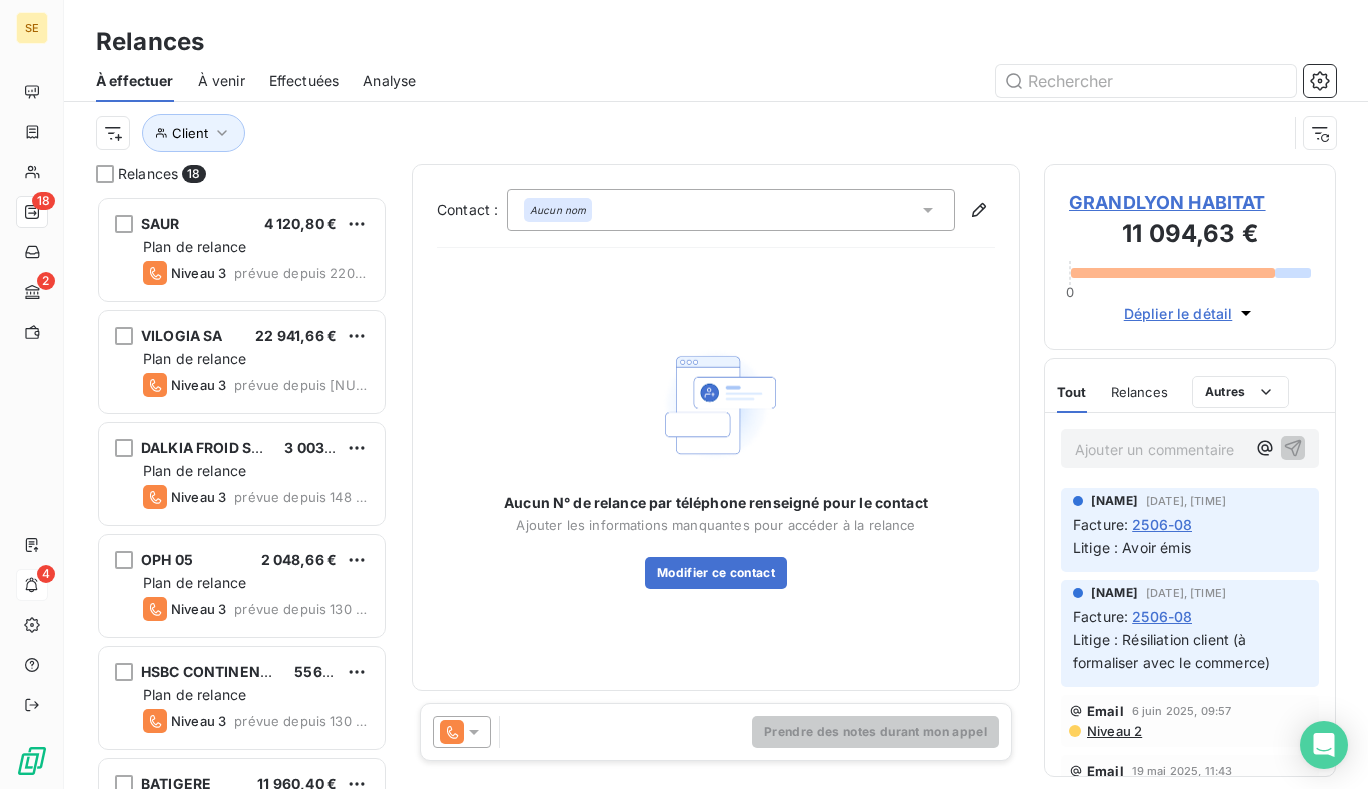 click on "Relances" at bounding box center (716, 42) 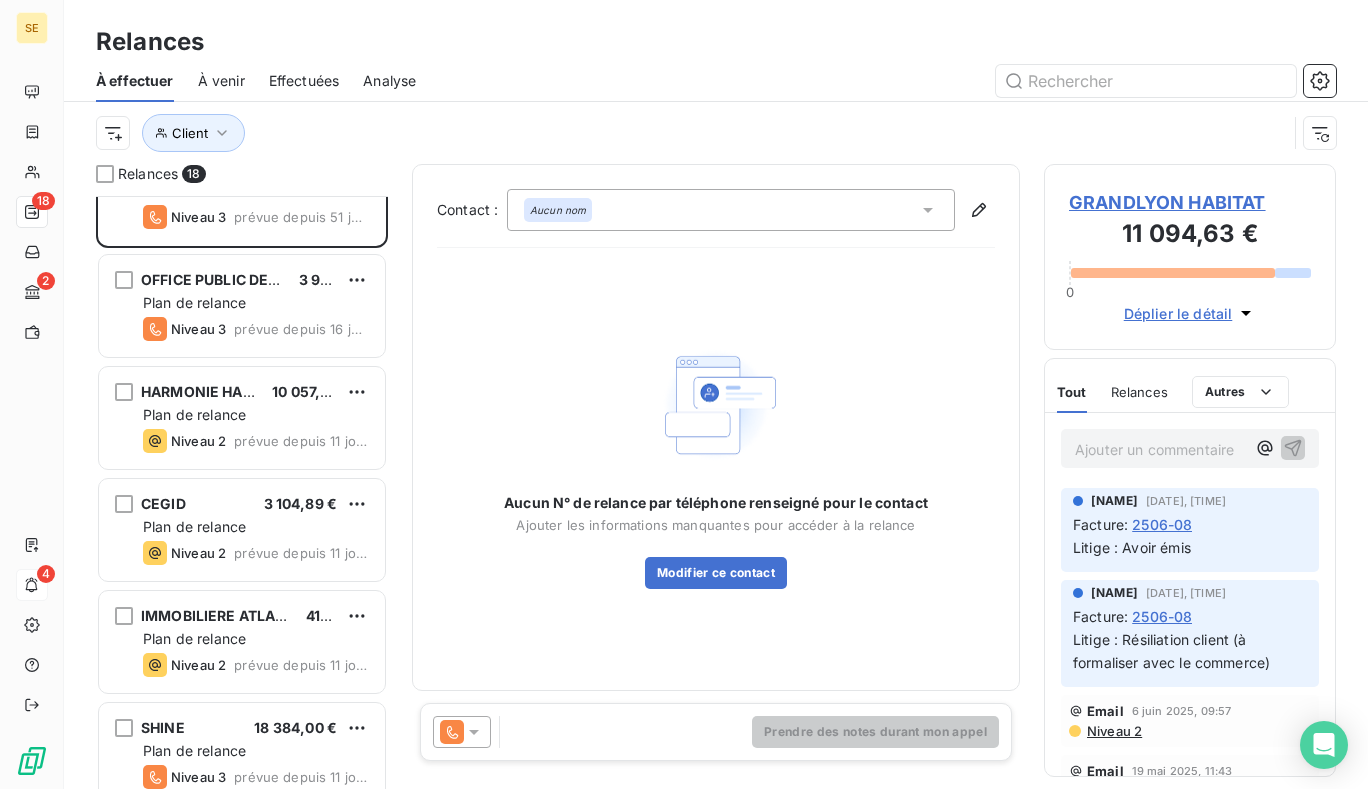scroll, scrollTop: 1201, scrollLeft: 0, axis: vertical 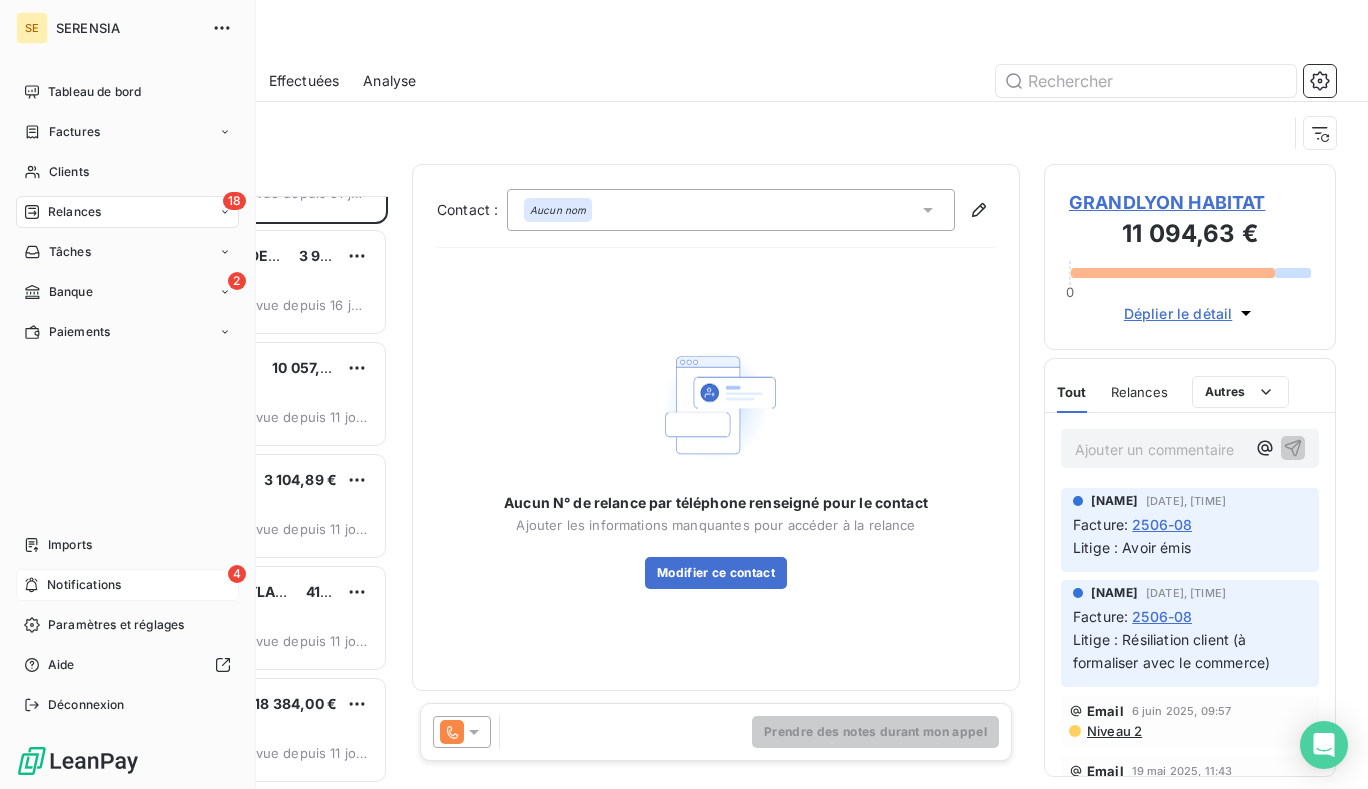 click on "18 Relances" at bounding box center [127, 212] 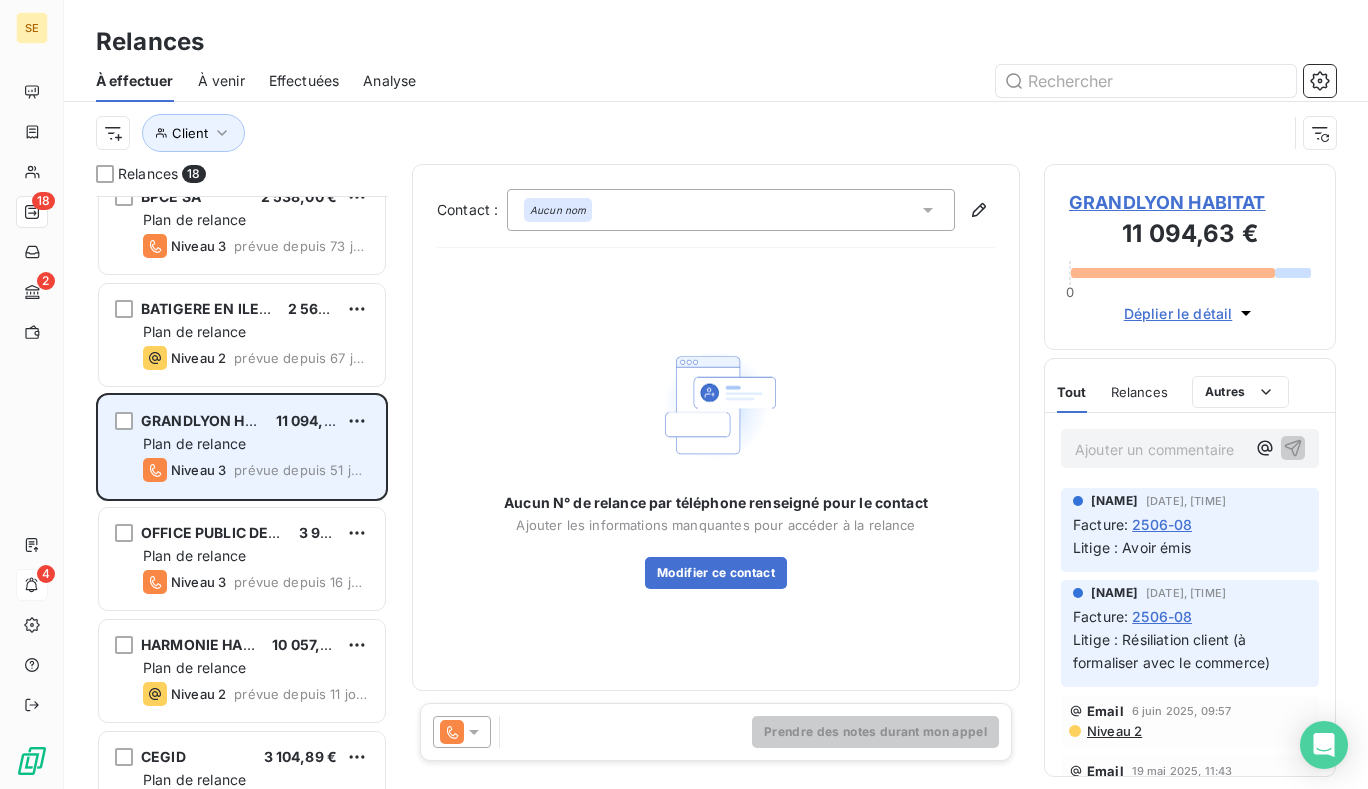 scroll, scrollTop: 901, scrollLeft: 0, axis: vertical 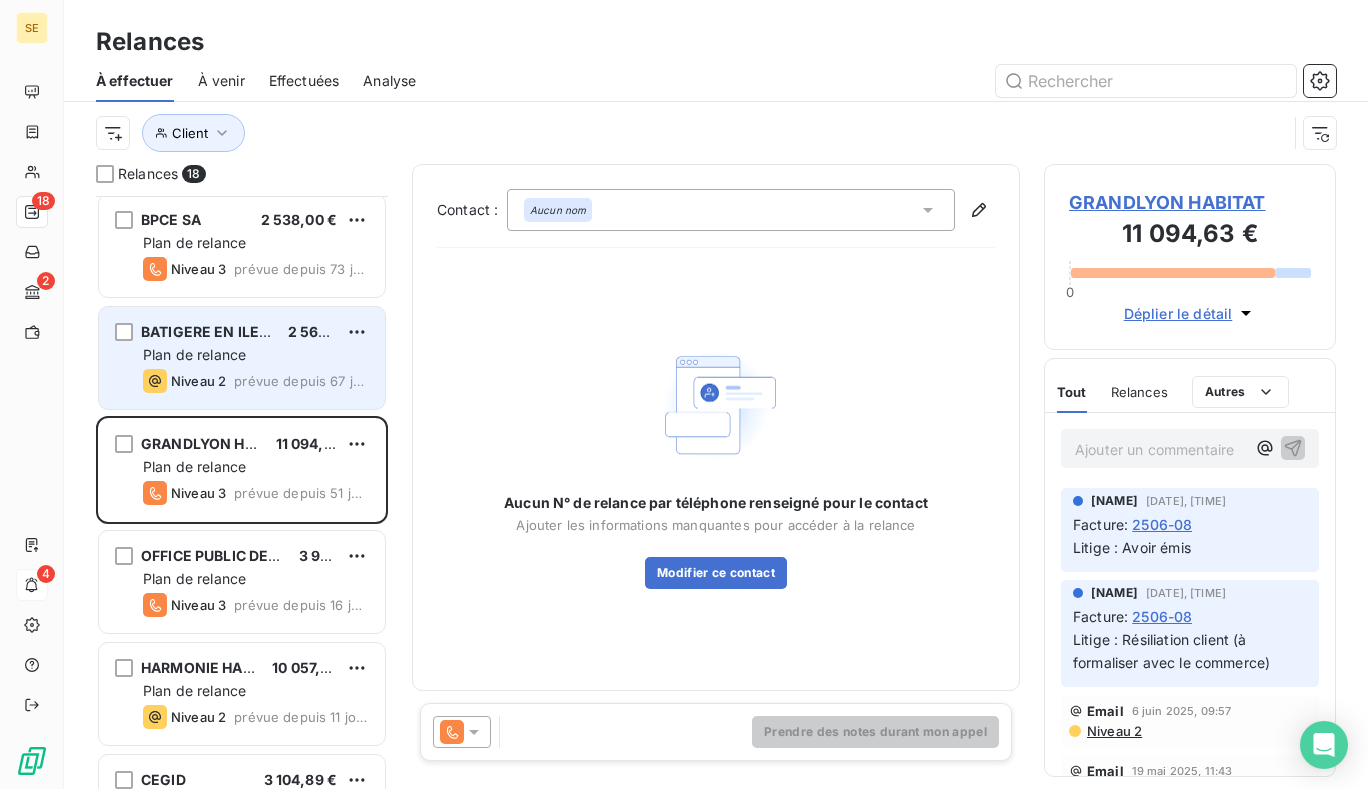 click on "BATIGERE EN ILE DE FRANCE" at bounding box center [242, 331] 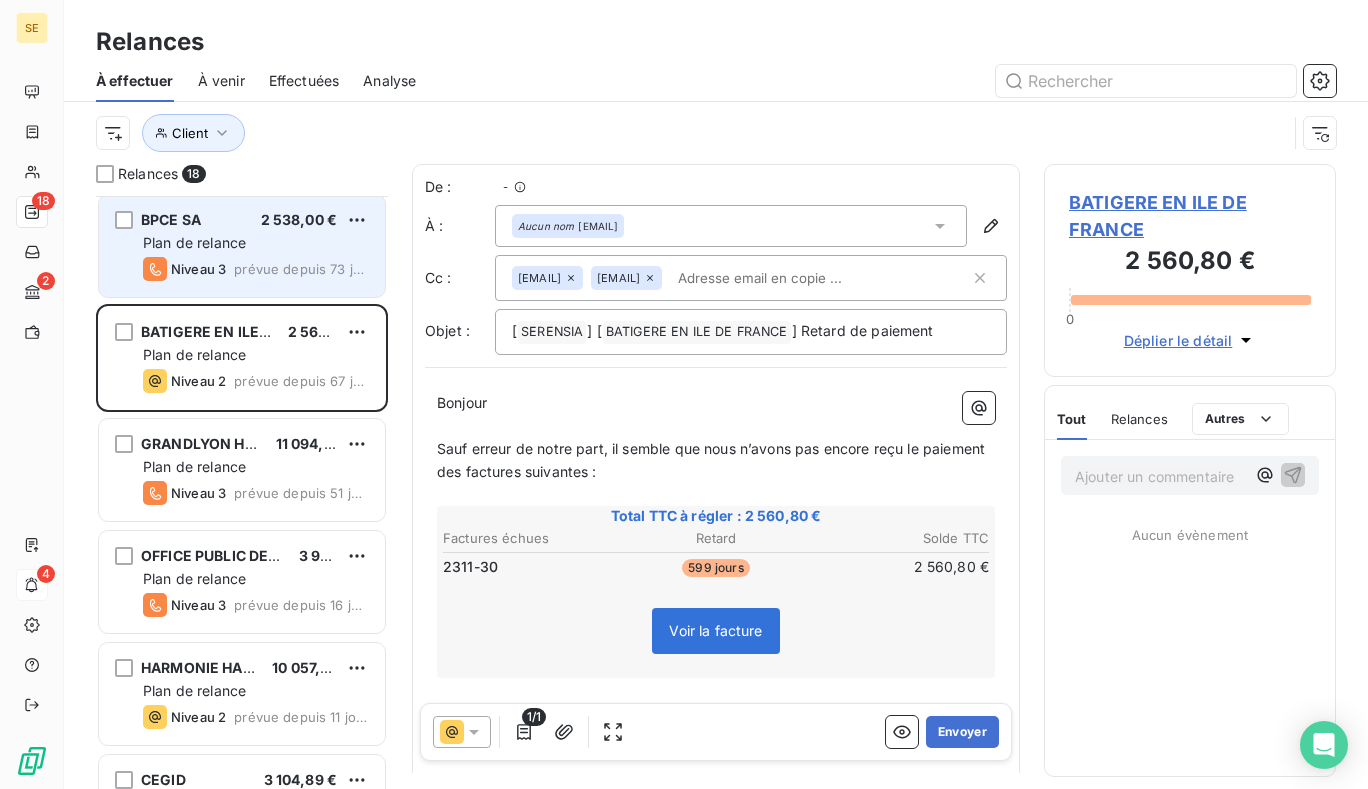 click on "prévue depuis 73 jours" at bounding box center (301, 269) 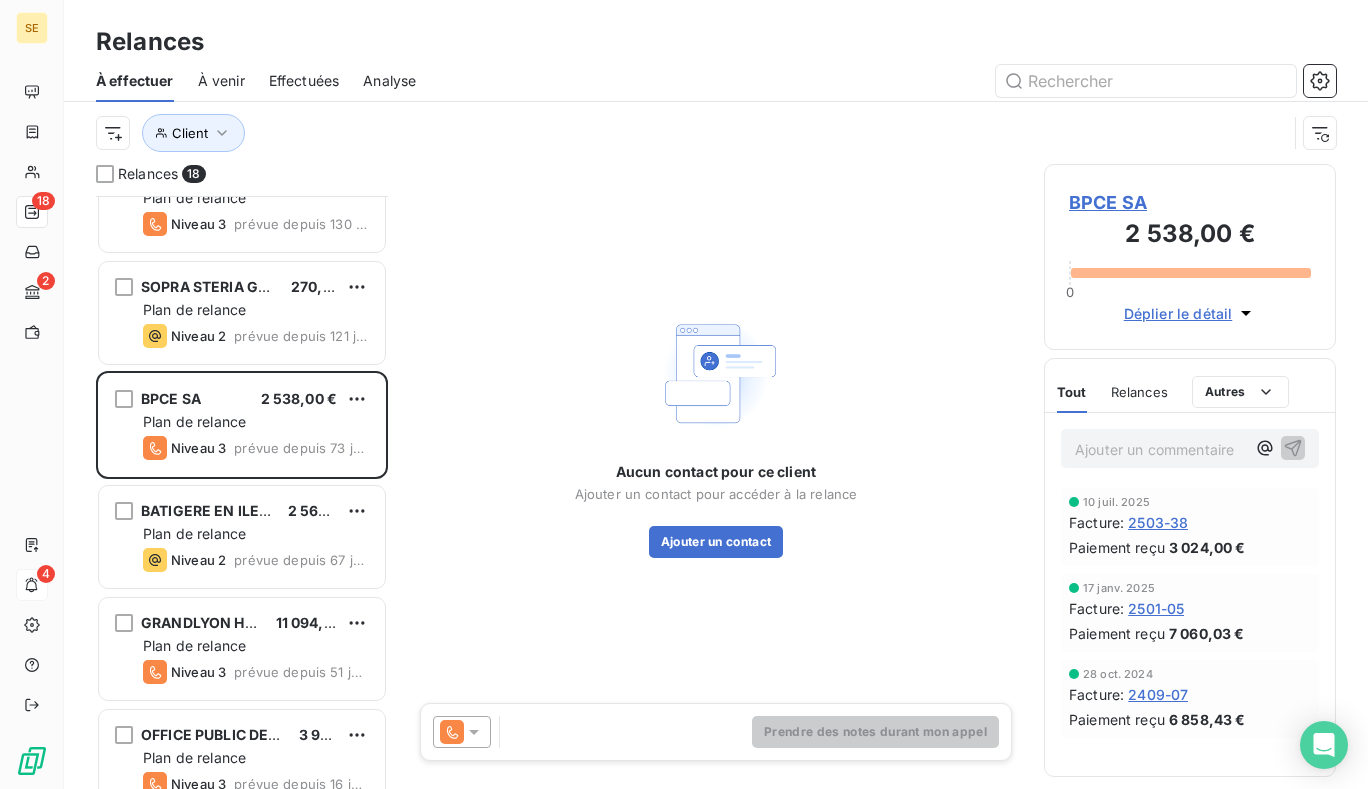 scroll, scrollTop: 701, scrollLeft: 0, axis: vertical 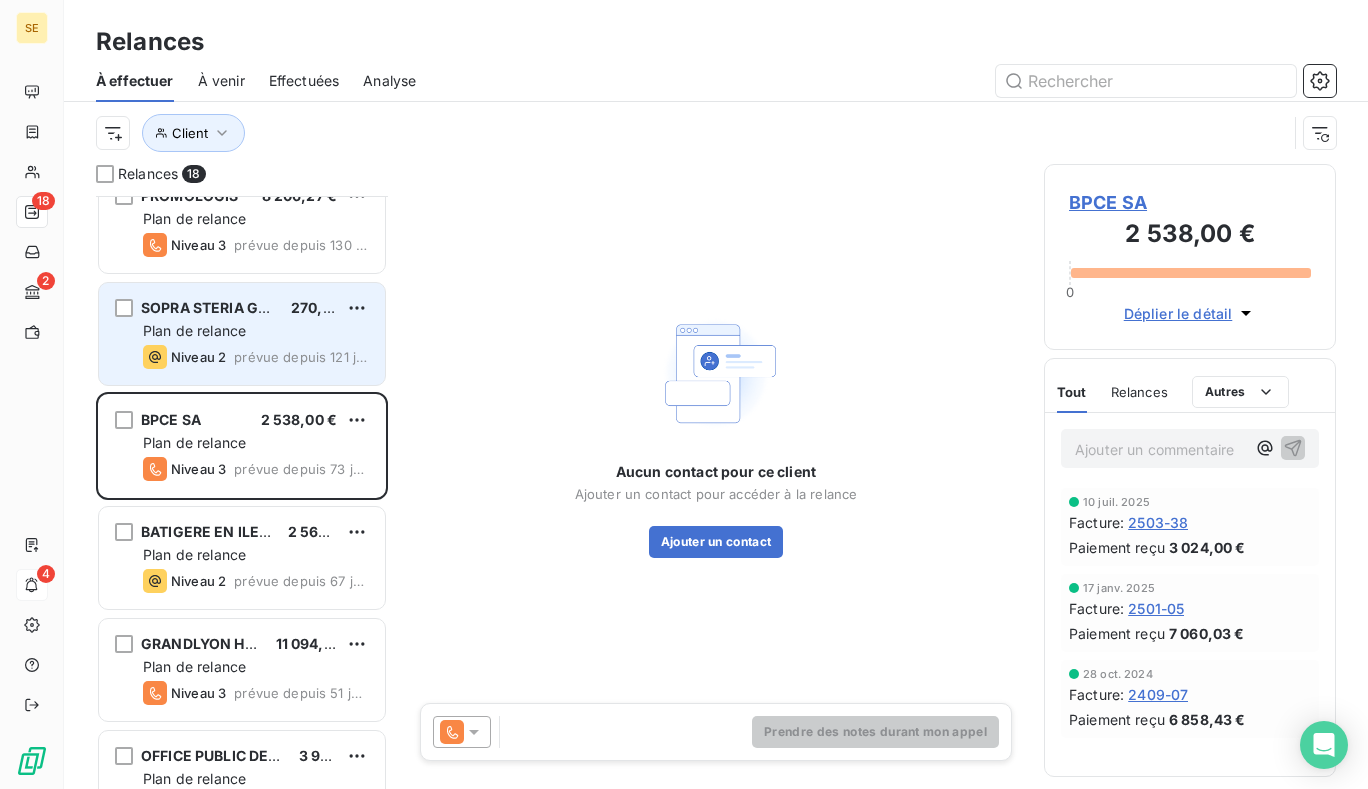 click on "SOPRA STERIA GROUP S.A" at bounding box center [233, 307] 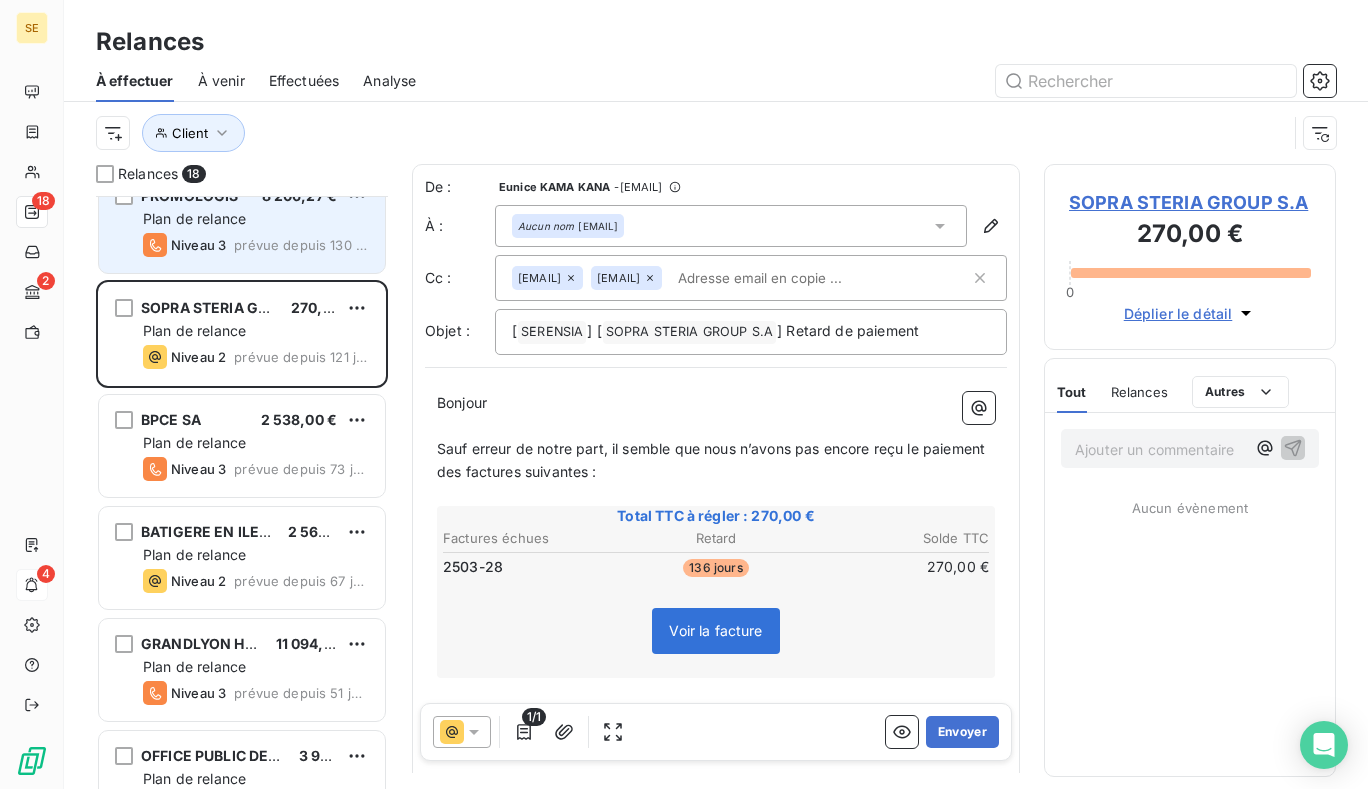 click on "Plan de relance" at bounding box center (256, 219) 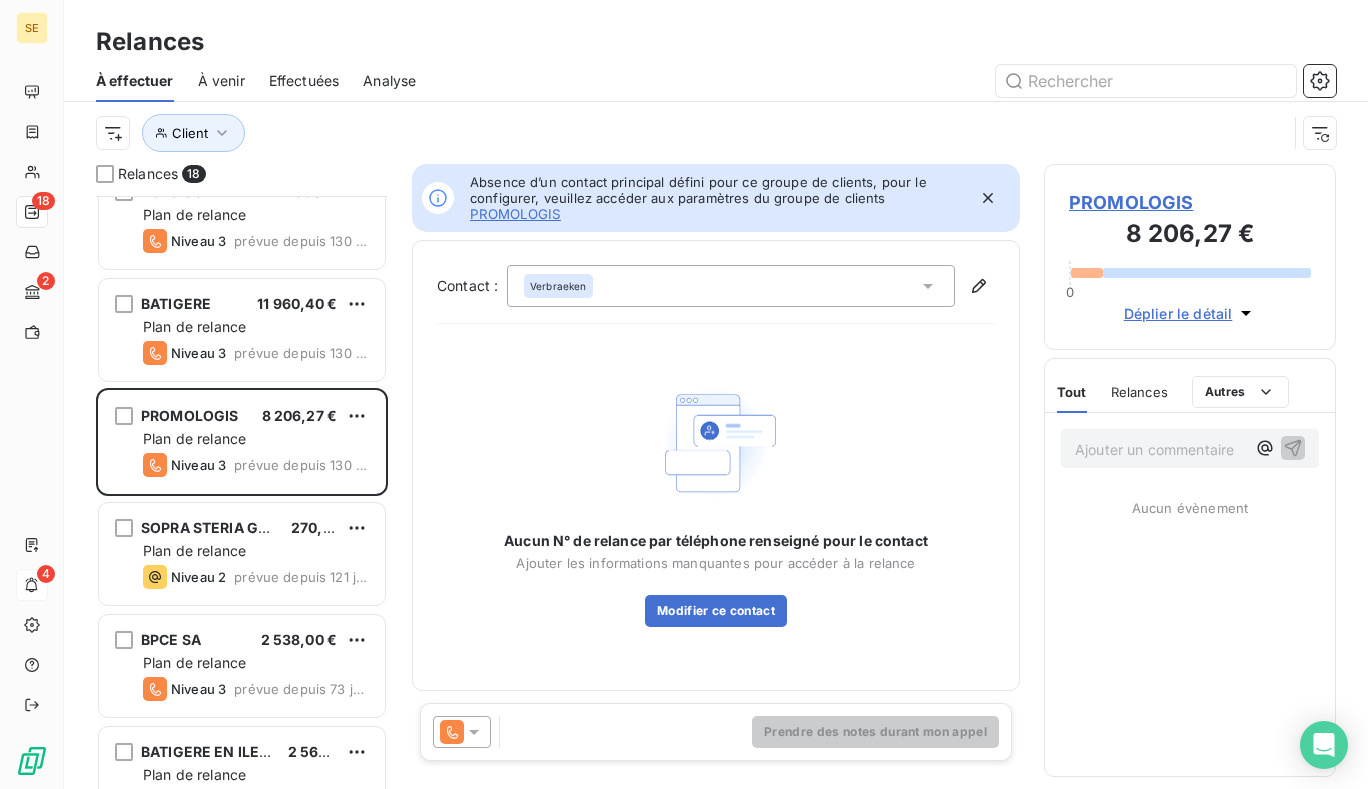 scroll, scrollTop: 401, scrollLeft: 0, axis: vertical 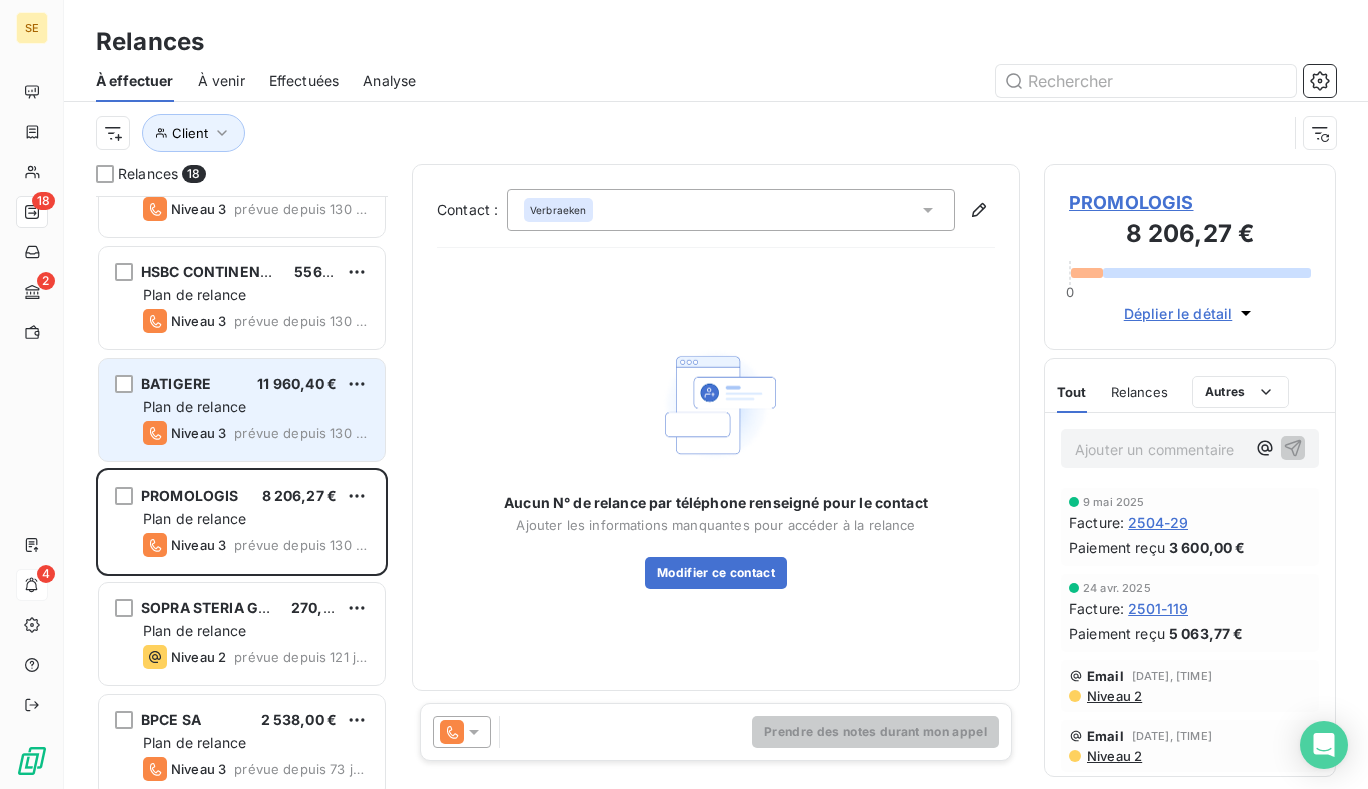 click on "Plan de relance" at bounding box center [194, 406] 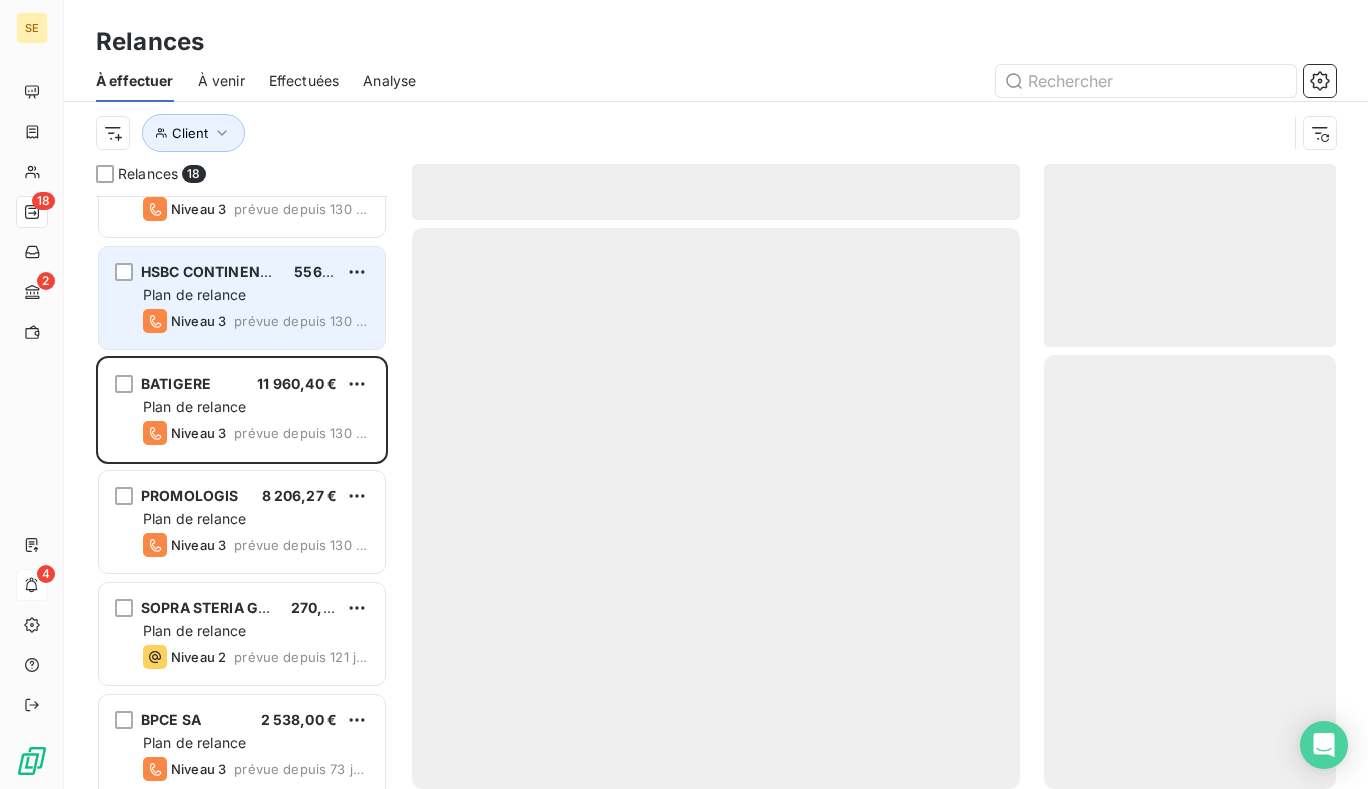 click on "HSBC CONTINENTAL EUROPE 556,80 € Plan de relance Niveau 3 prévue depuis 130 jours" at bounding box center (242, 298) 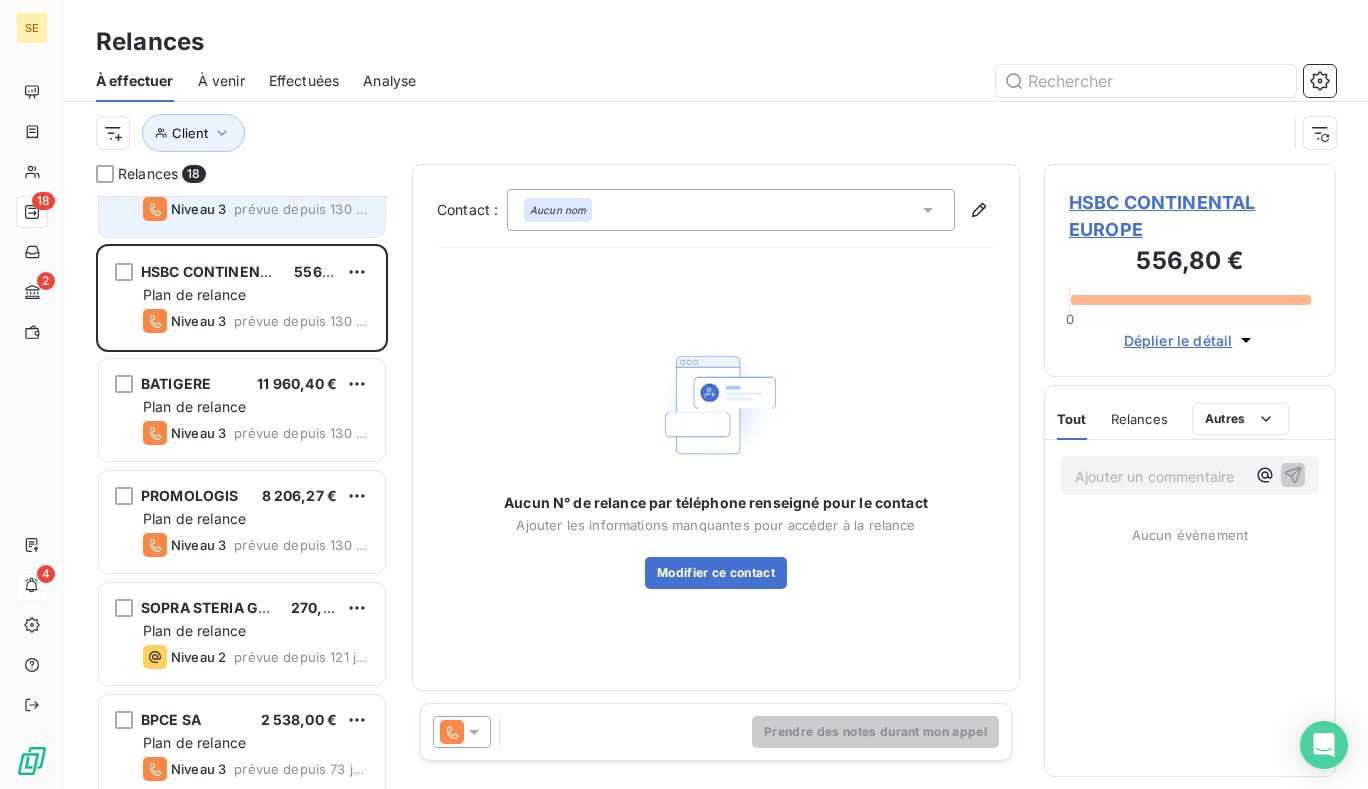 click on "prévue depuis 130 jours" at bounding box center [301, 209] 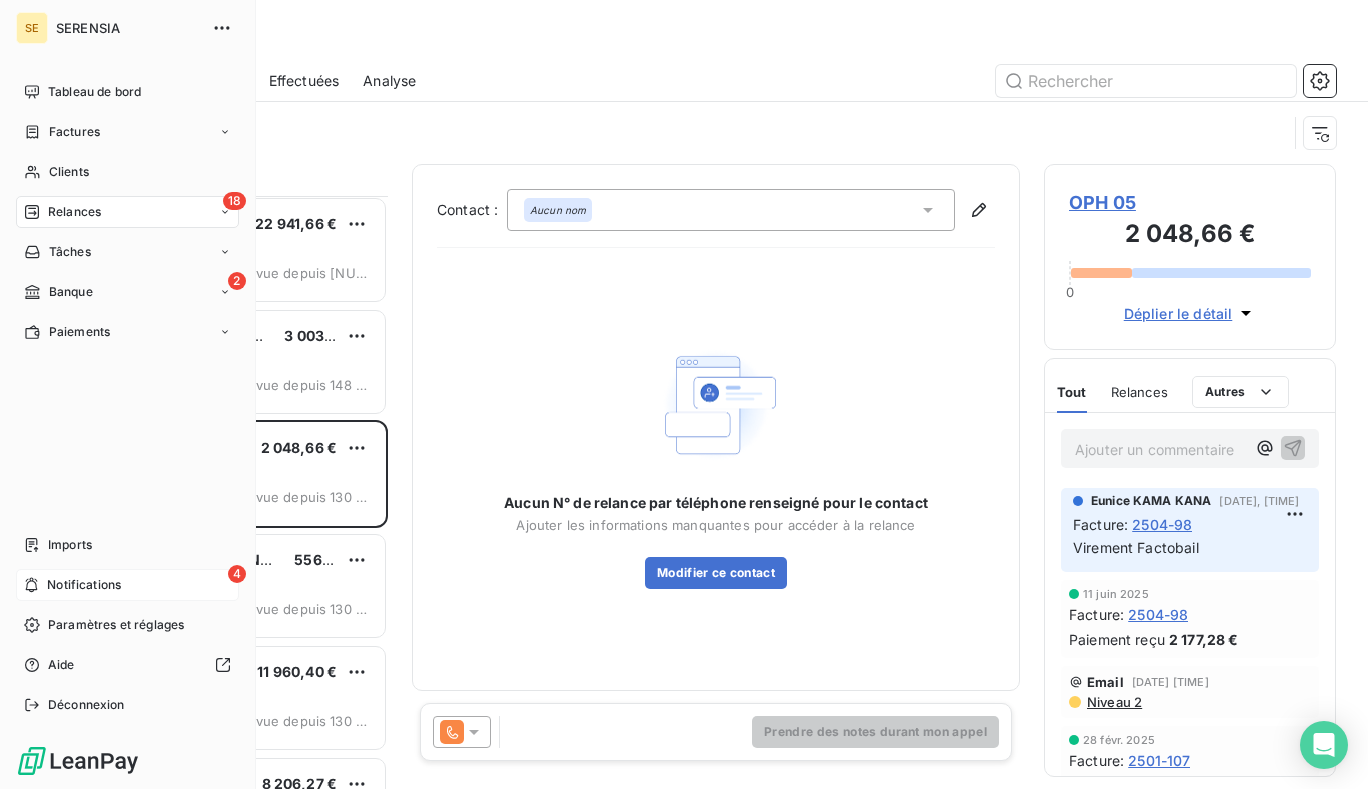 scroll, scrollTop: 101, scrollLeft: 0, axis: vertical 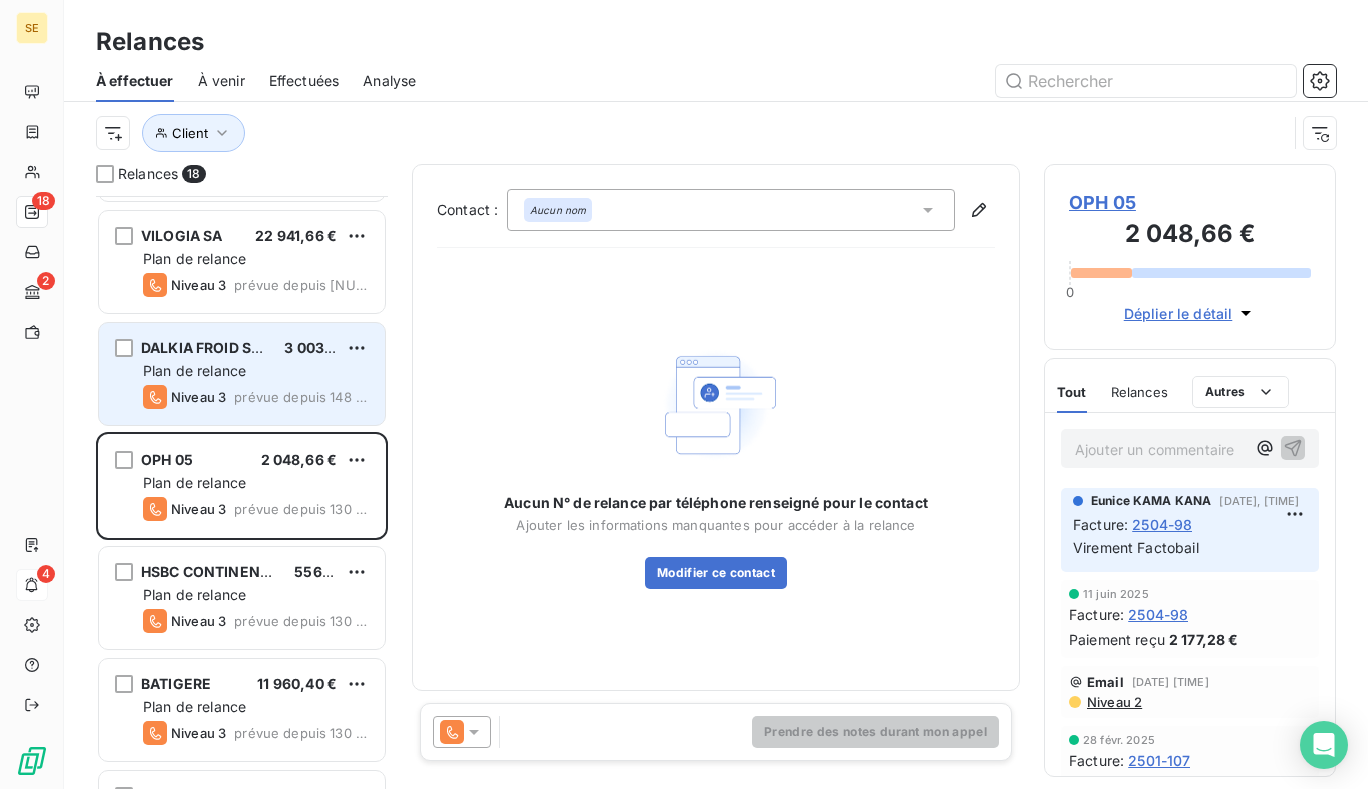 click on "Plan de relance" at bounding box center (256, 371) 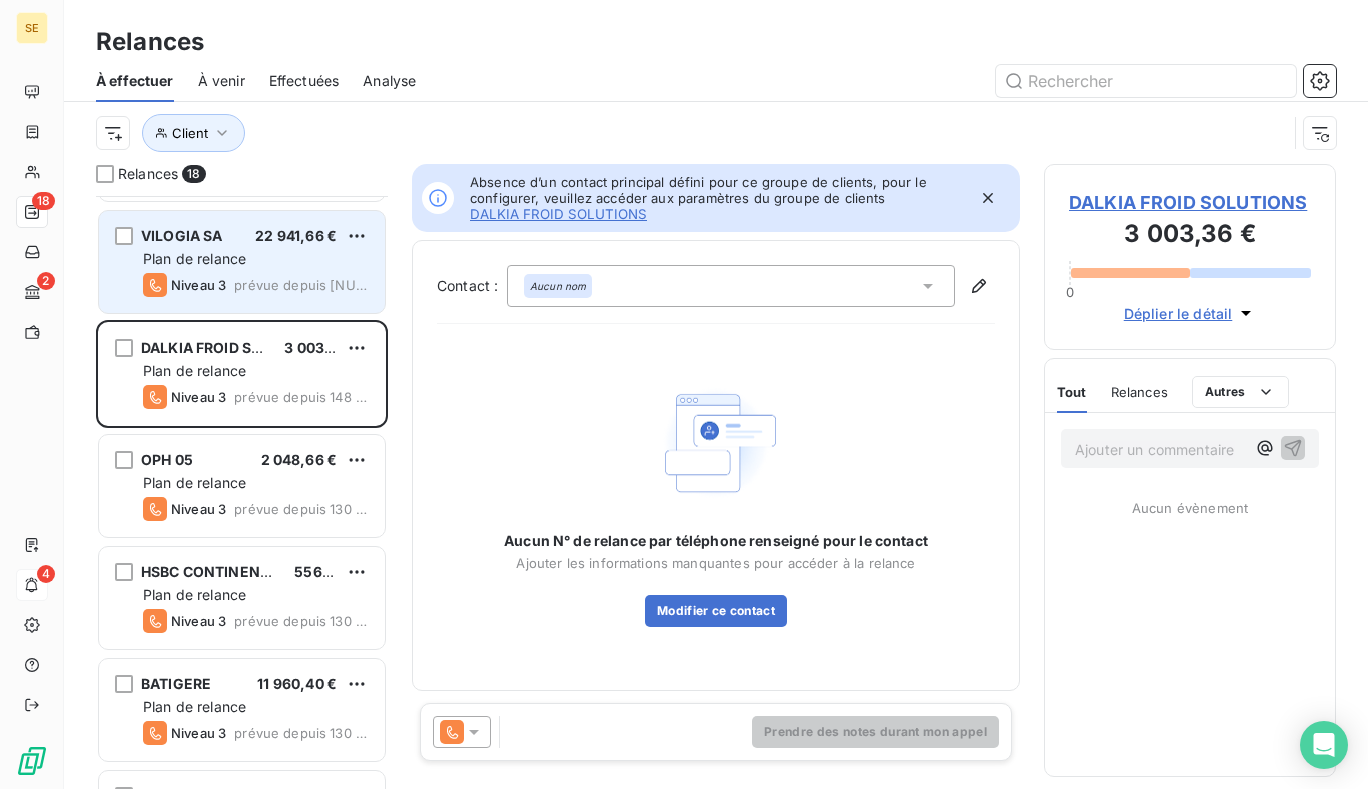 click on "VILOGIA SA 22 941,66 € Plan de relance Niveau 3 prévue depuis 200 jours" at bounding box center (242, 262) 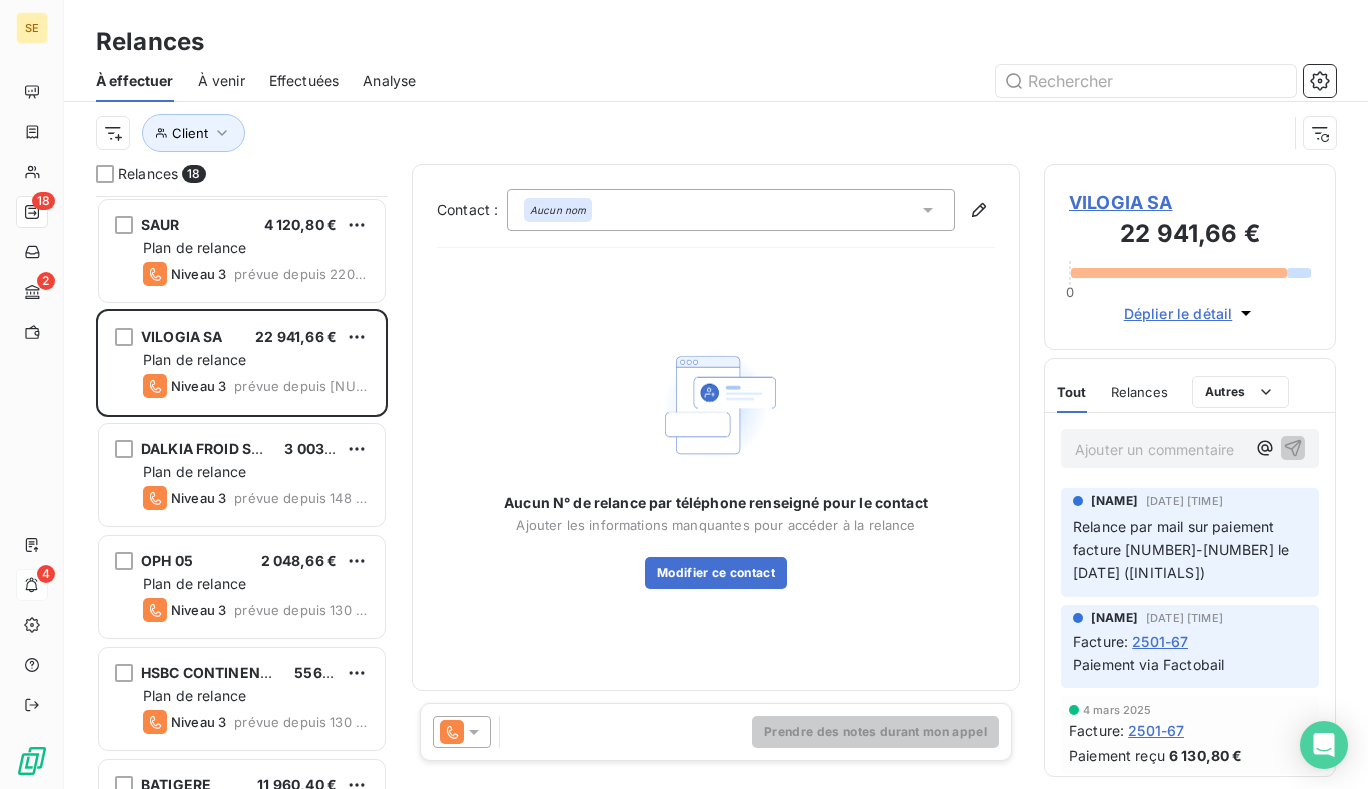 scroll, scrollTop: 0, scrollLeft: 0, axis: both 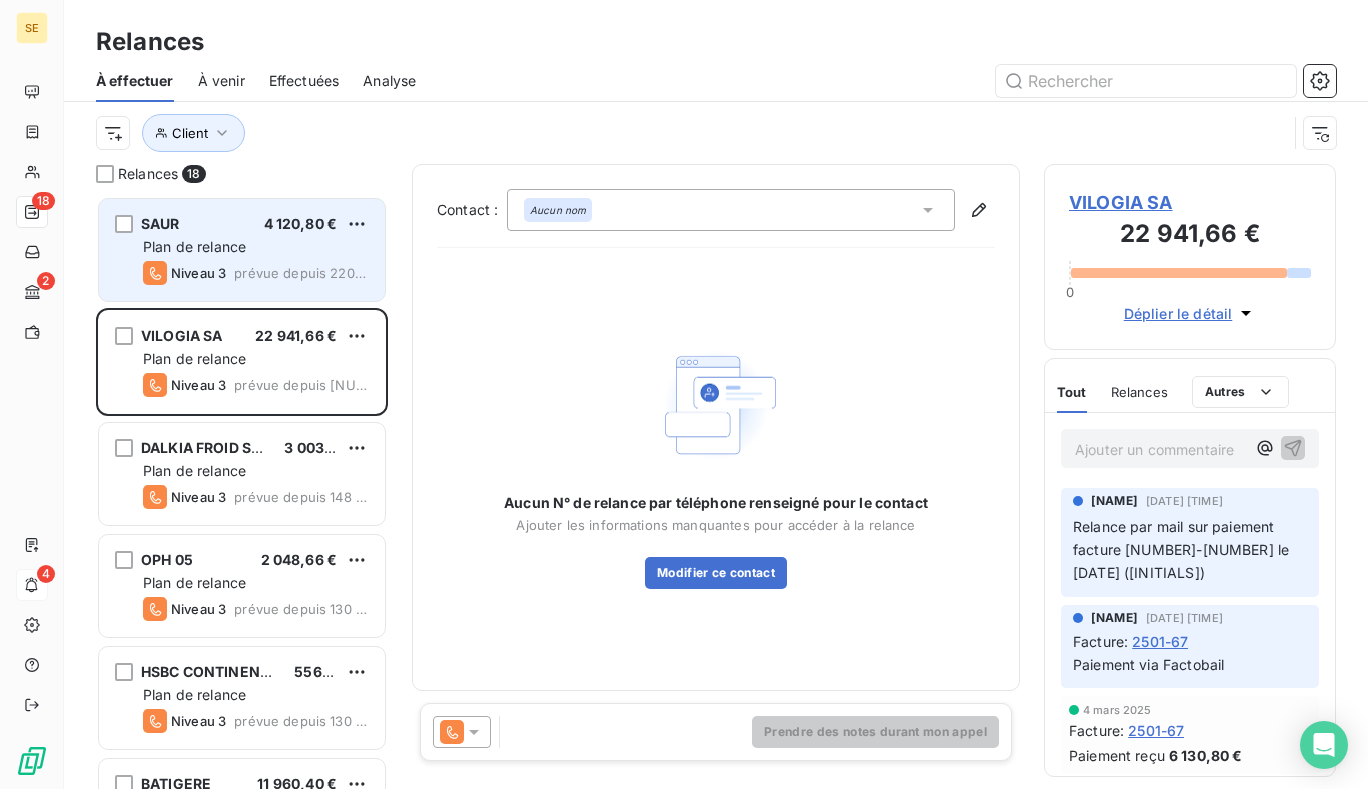 click on "Niveau 3" at bounding box center [184, 273] 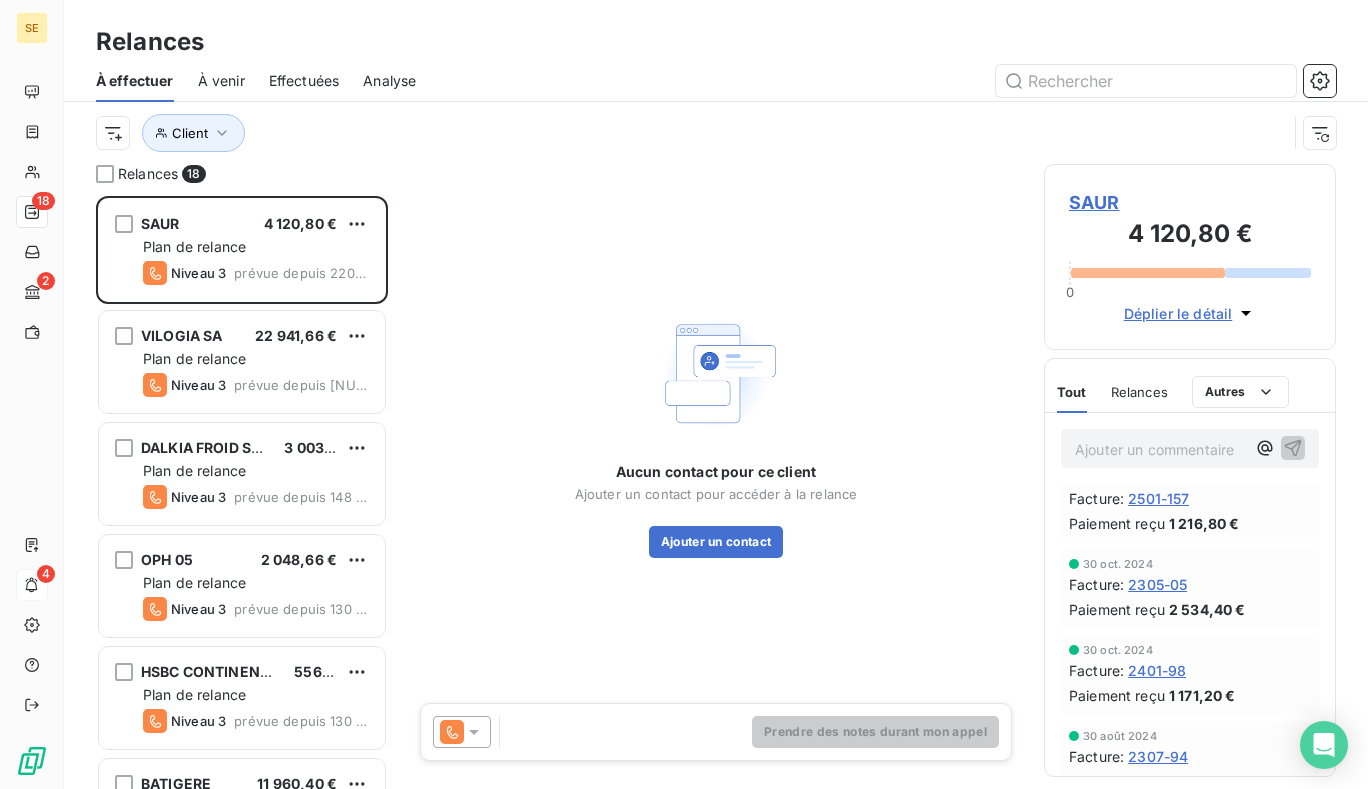 scroll, scrollTop: 0, scrollLeft: 0, axis: both 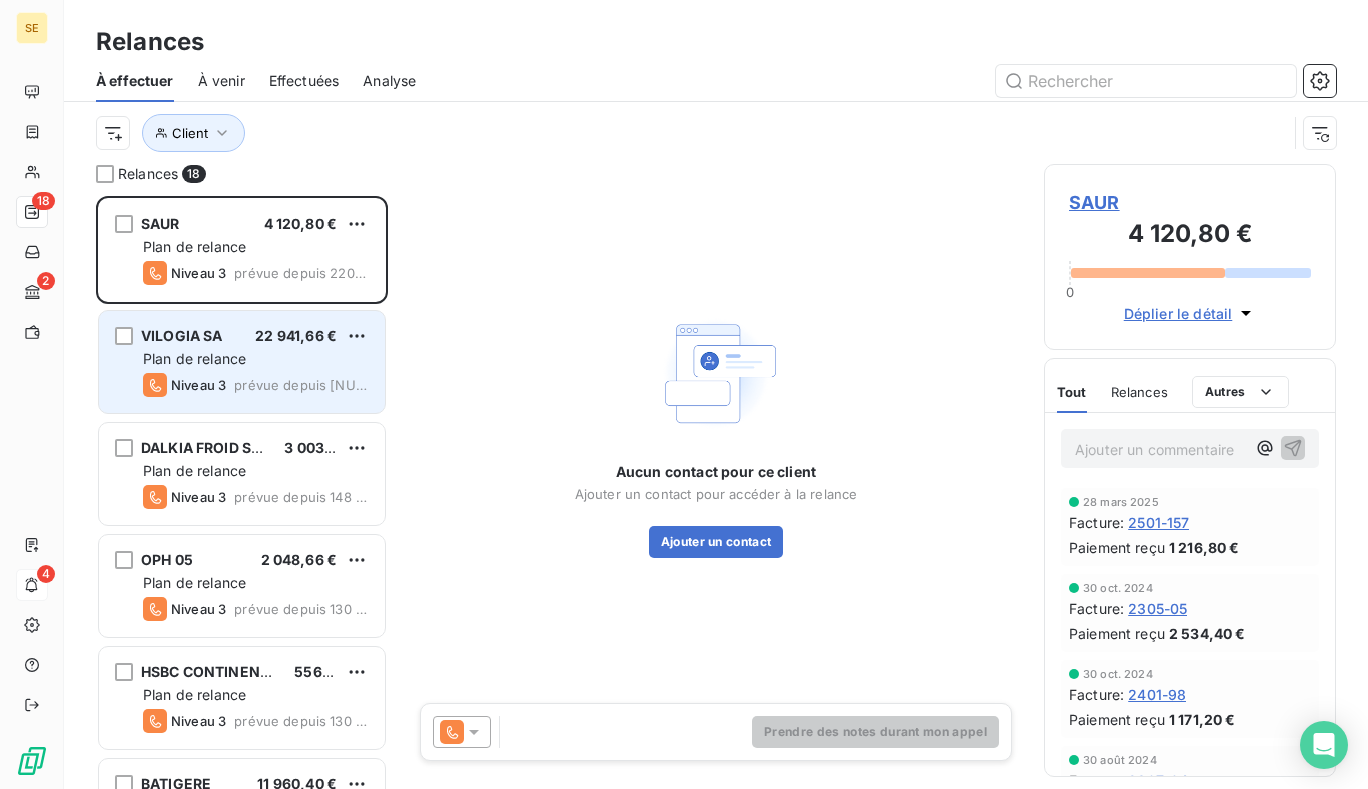 click on "VILOGIA SA 22 941,66 €" at bounding box center (256, 336) 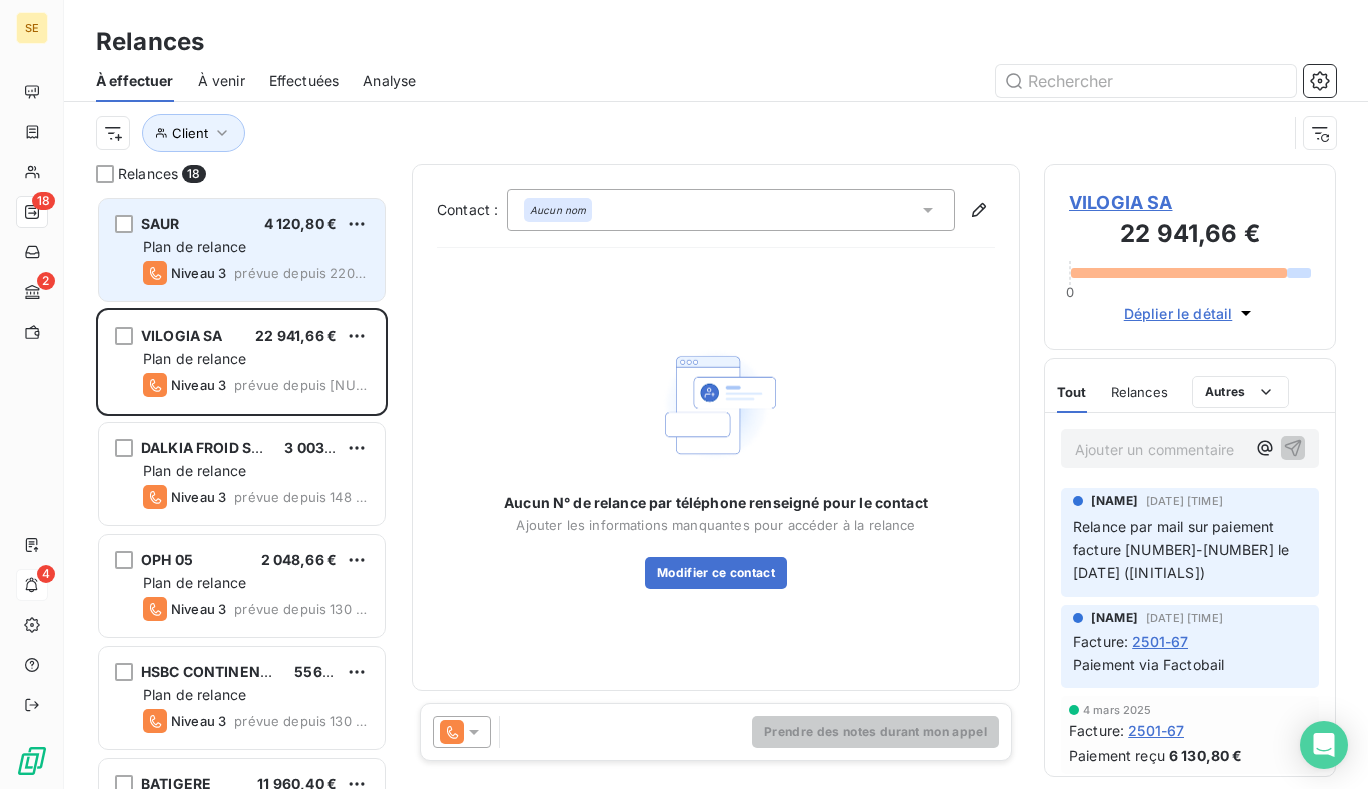 click on "SAUR 4 120,80 € Plan de relance Niveau 3 prévue depuis 220 jours" at bounding box center [242, 250] 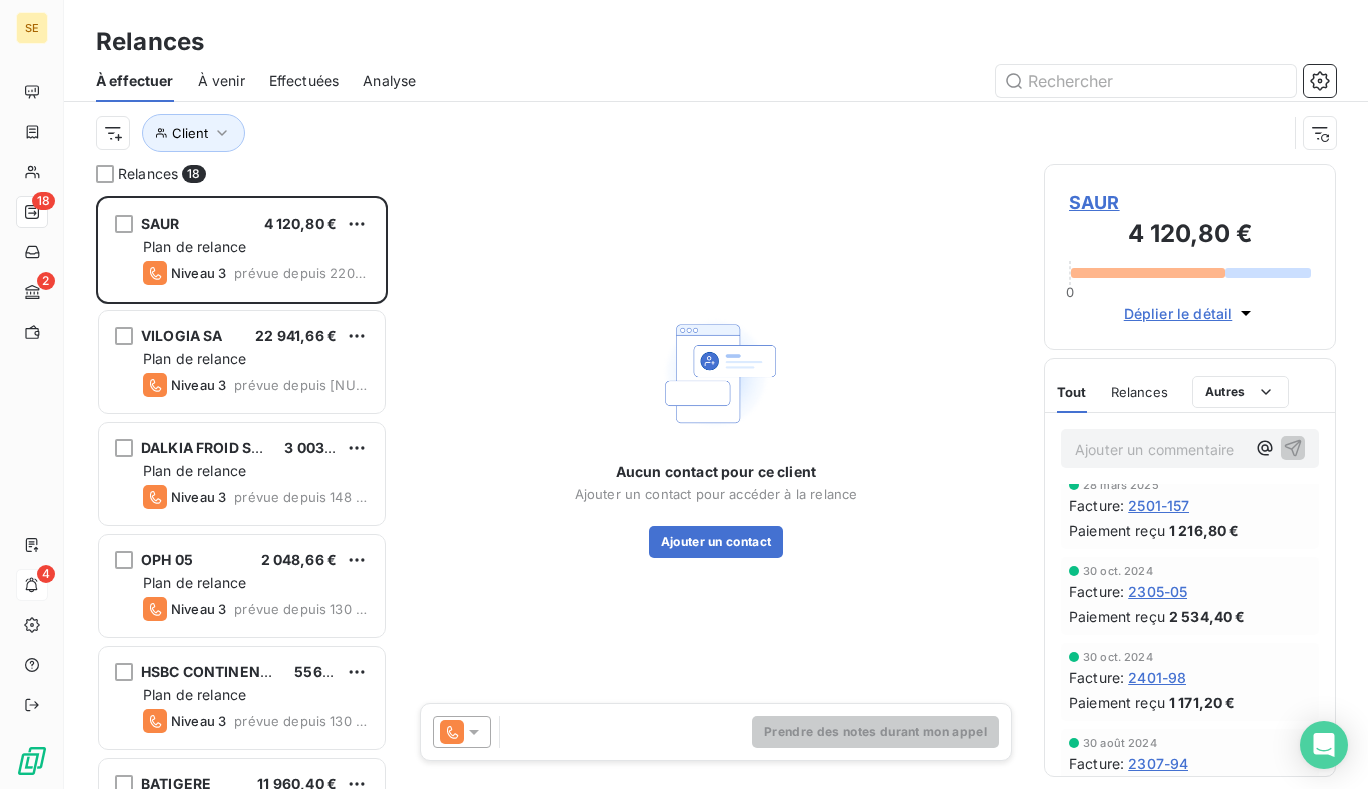 scroll, scrollTop: 0, scrollLeft: 0, axis: both 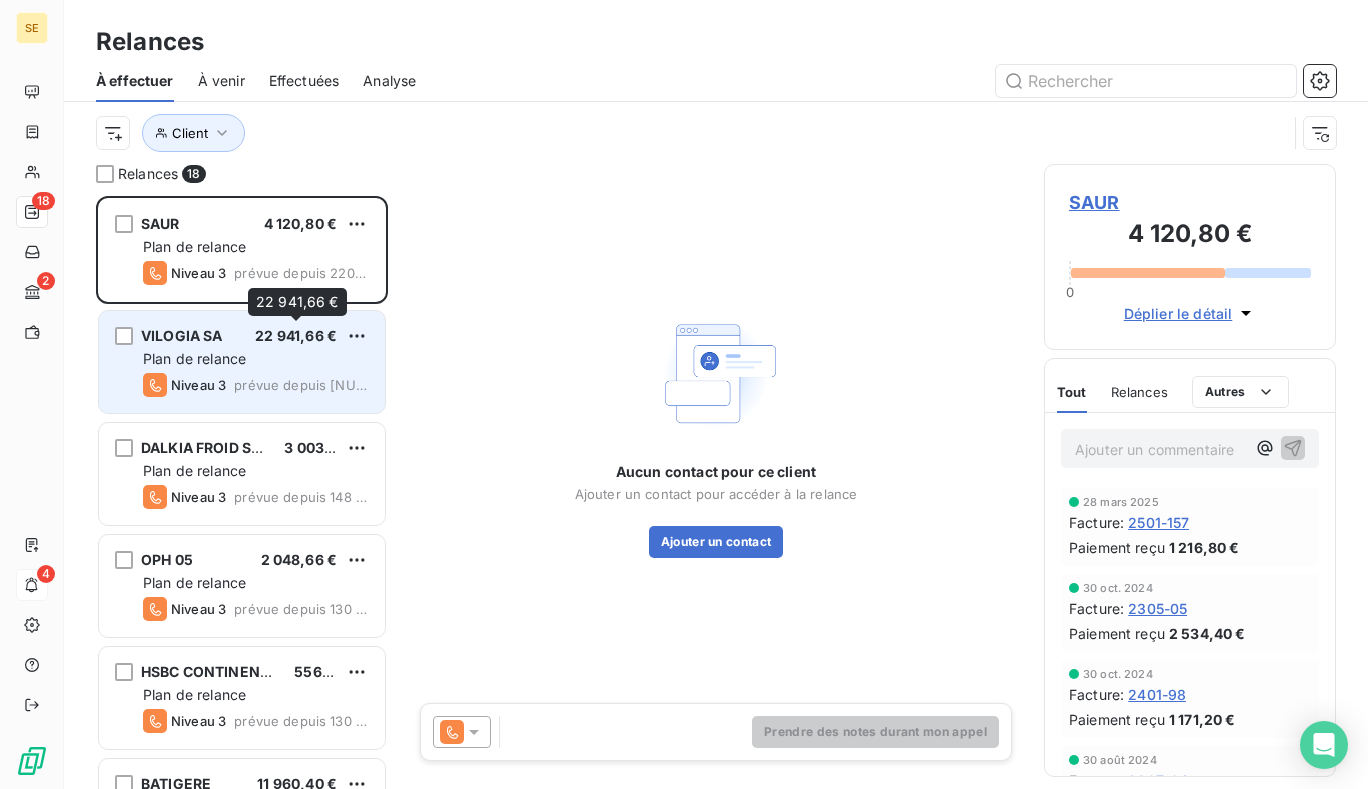 click on "22 941,66 €" at bounding box center (296, 335) 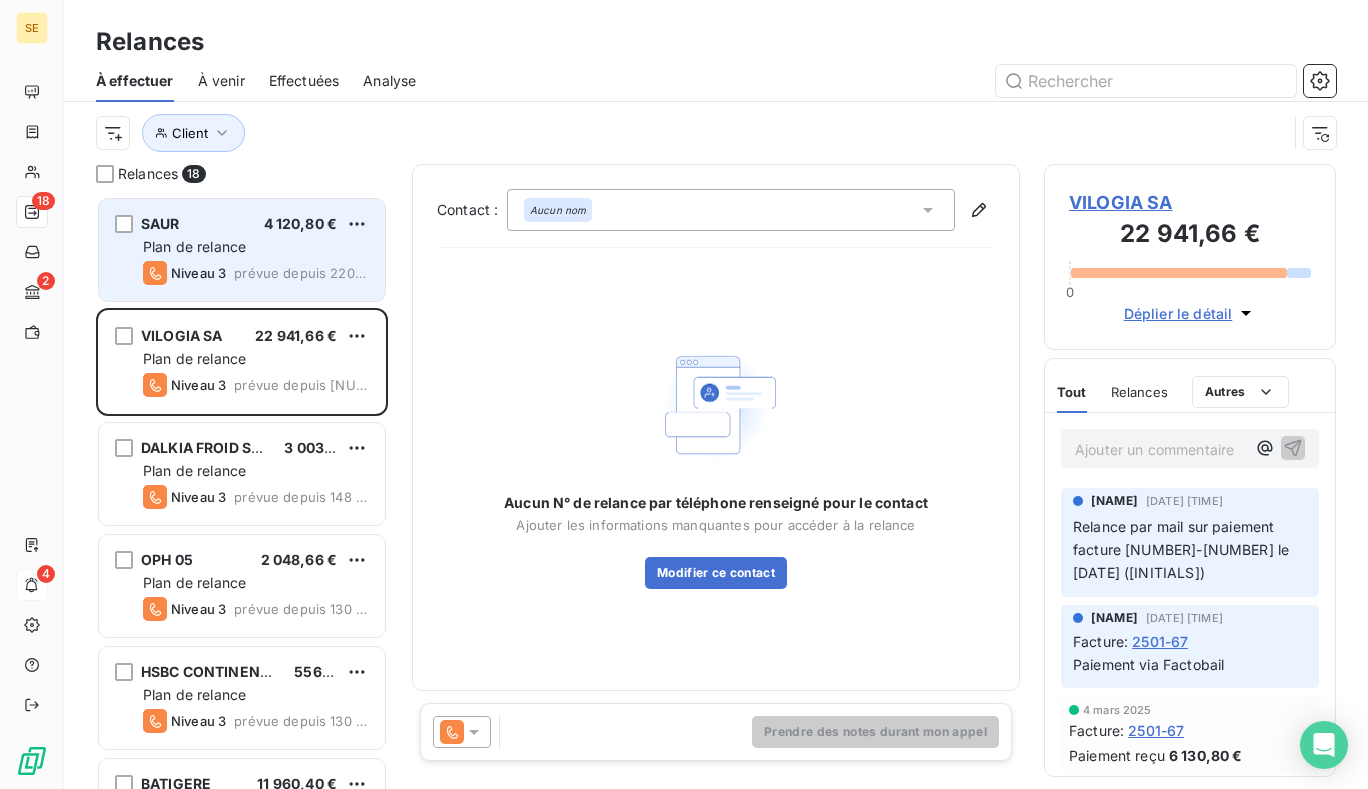 click on "SAUR 4 120,80 € Plan de relance Niveau 3 prévue depuis 220 jours" at bounding box center (242, 250) 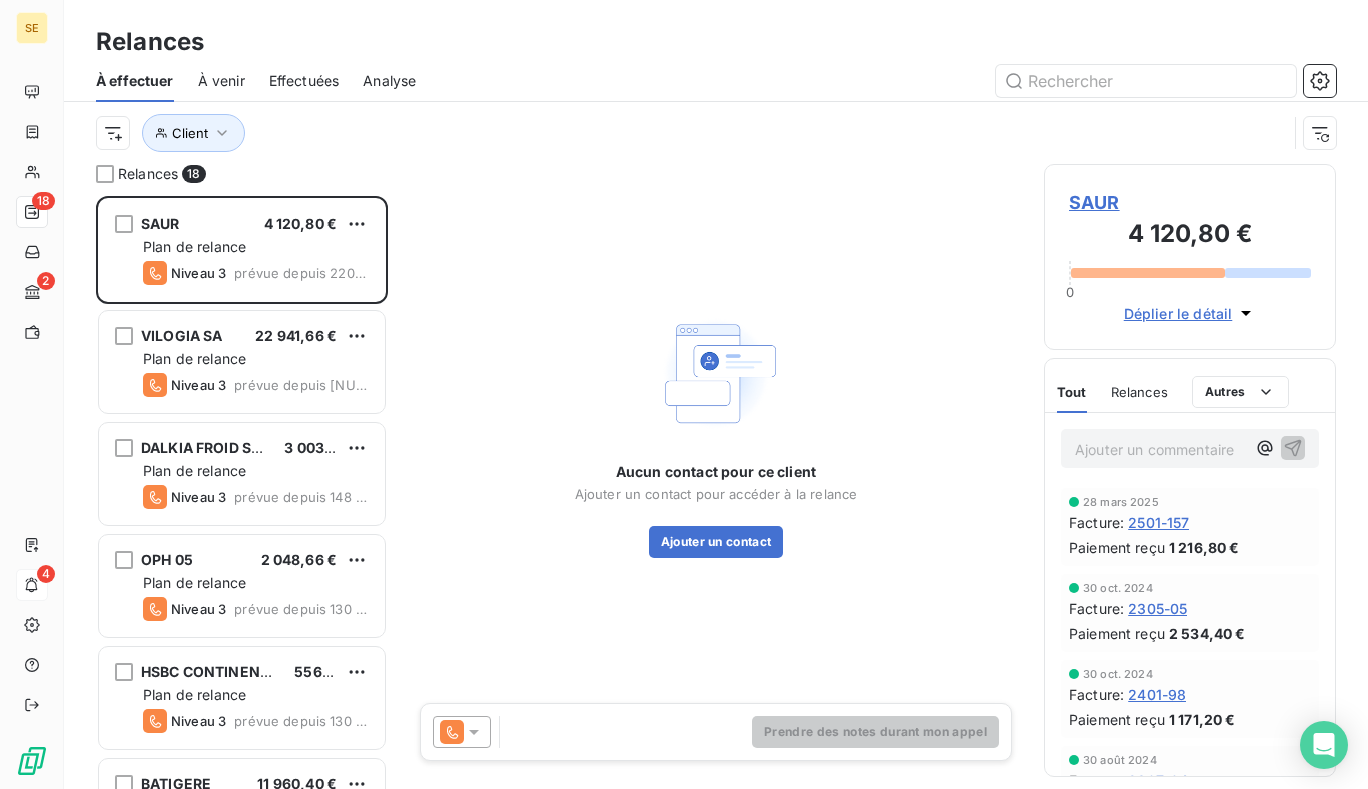 click 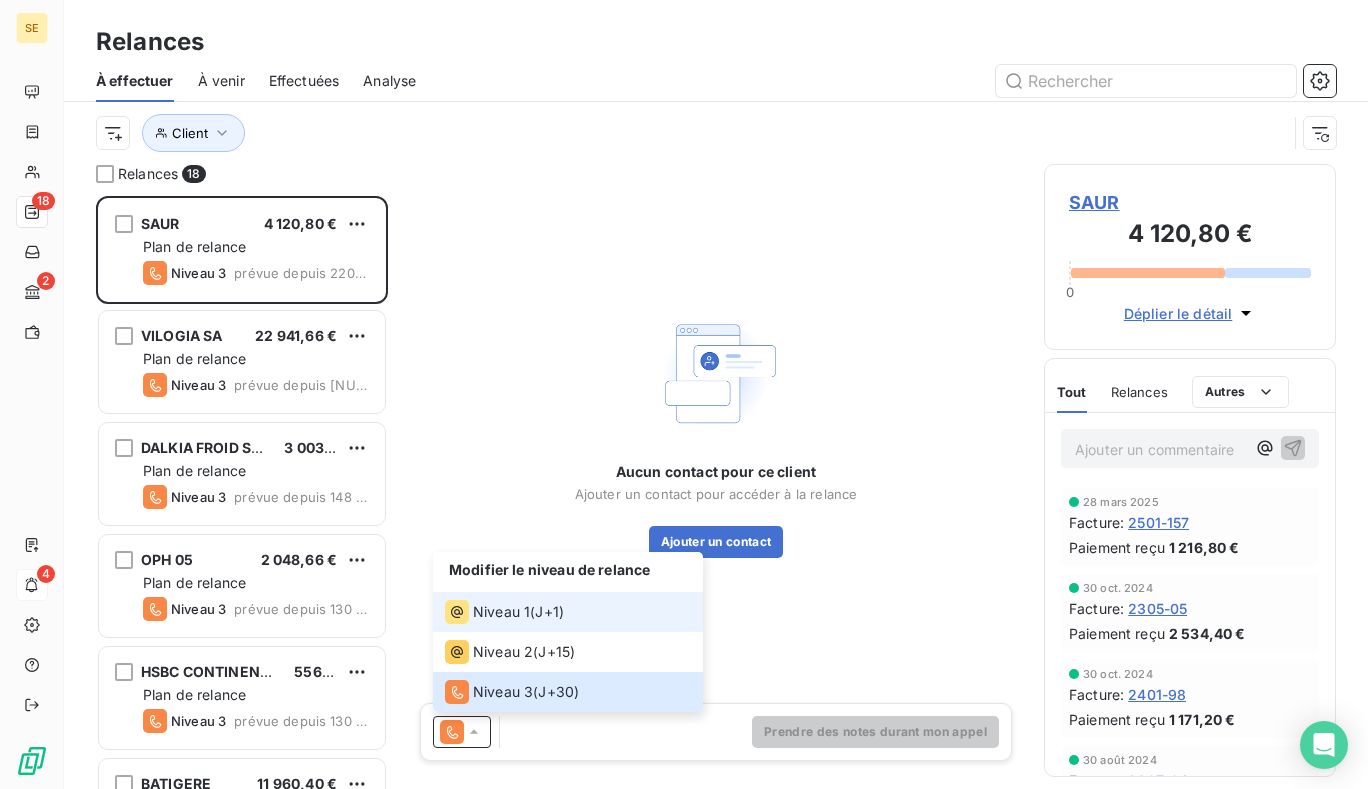 click on "Niveau 1  ( J+1 )" at bounding box center [568, 612] 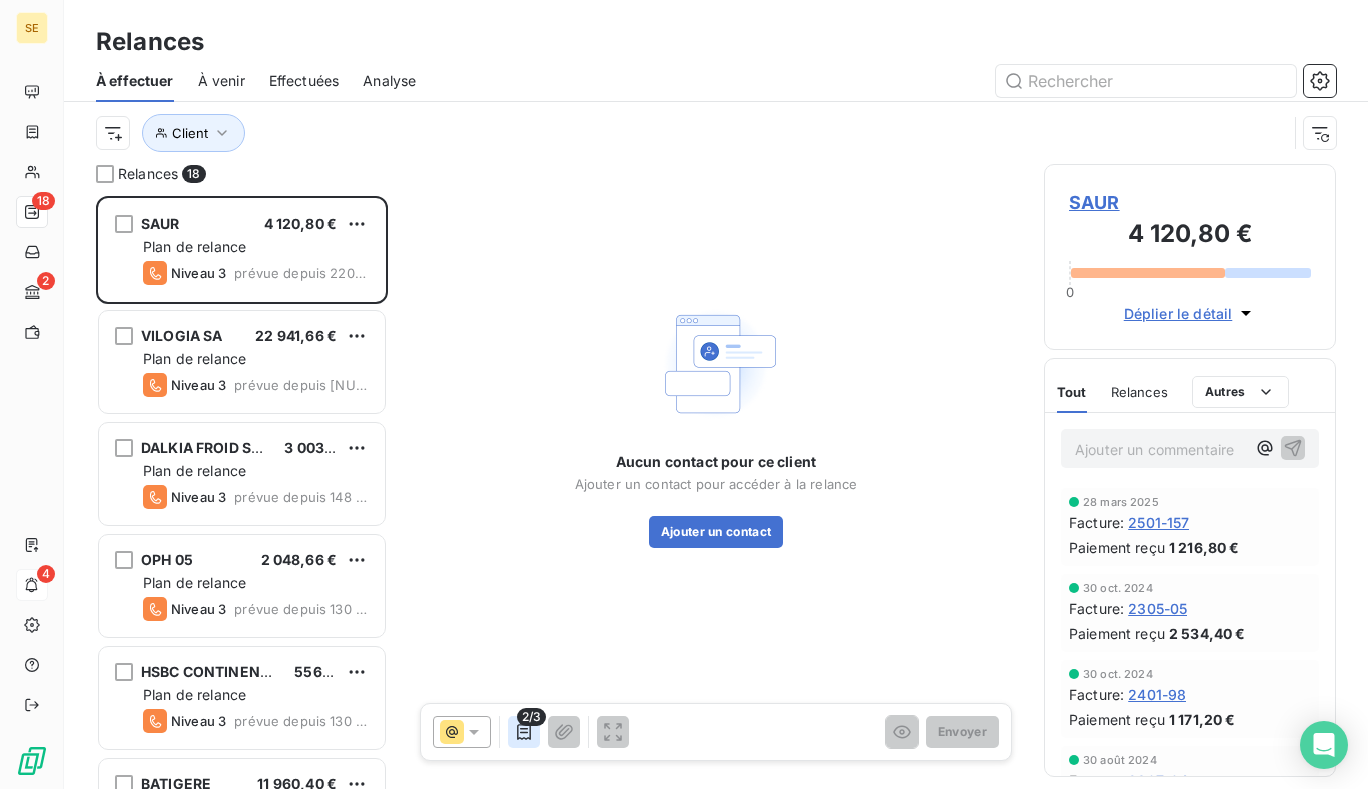 click at bounding box center [524, 732] 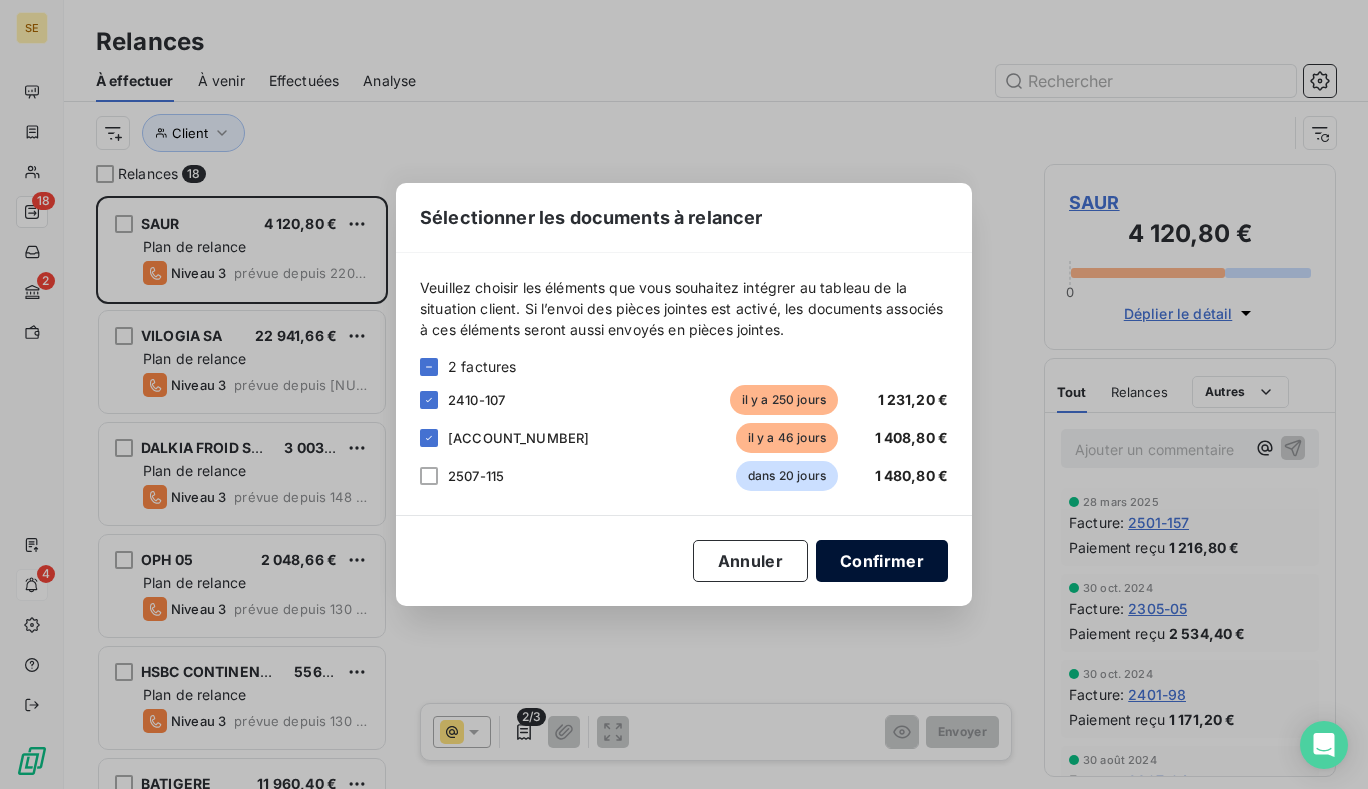 click on "Confirmer" at bounding box center (882, 561) 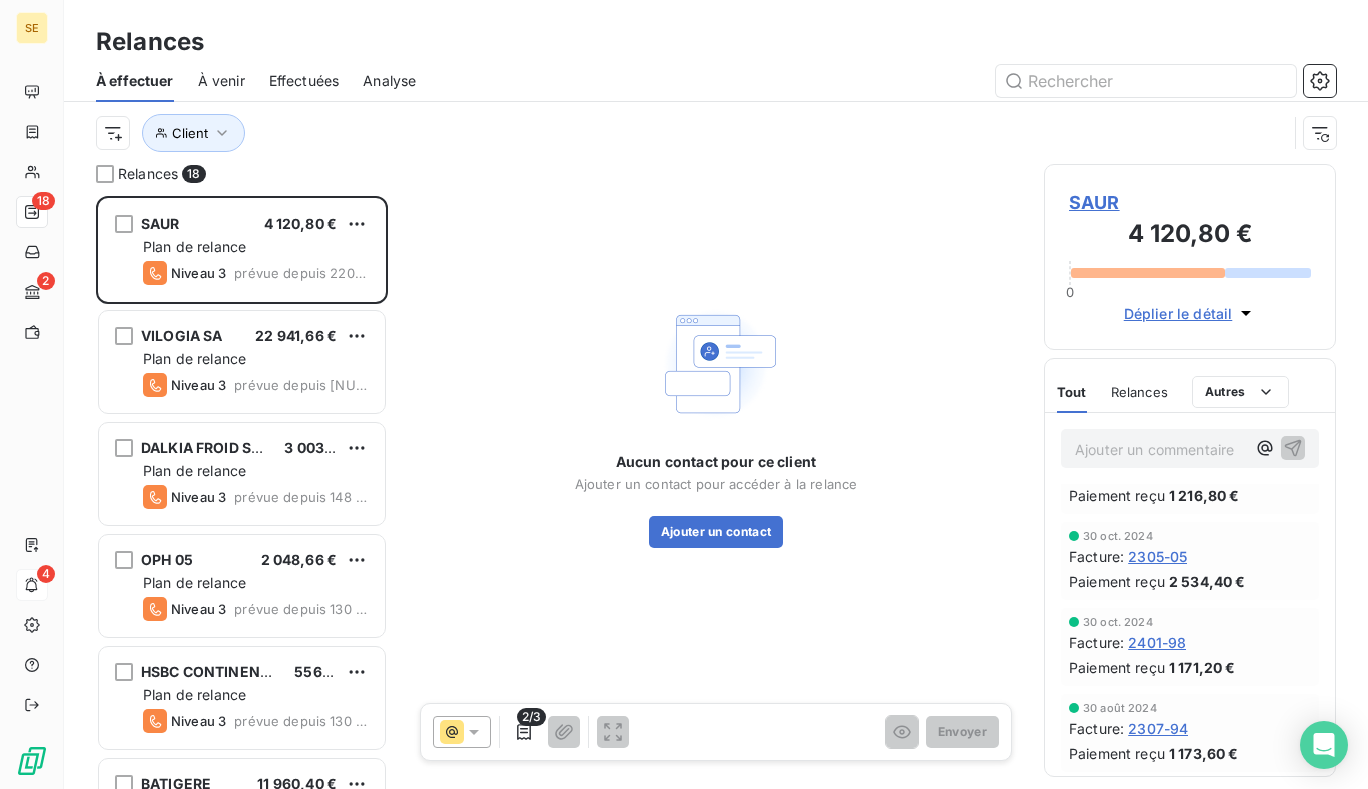 scroll, scrollTop: 0, scrollLeft: 0, axis: both 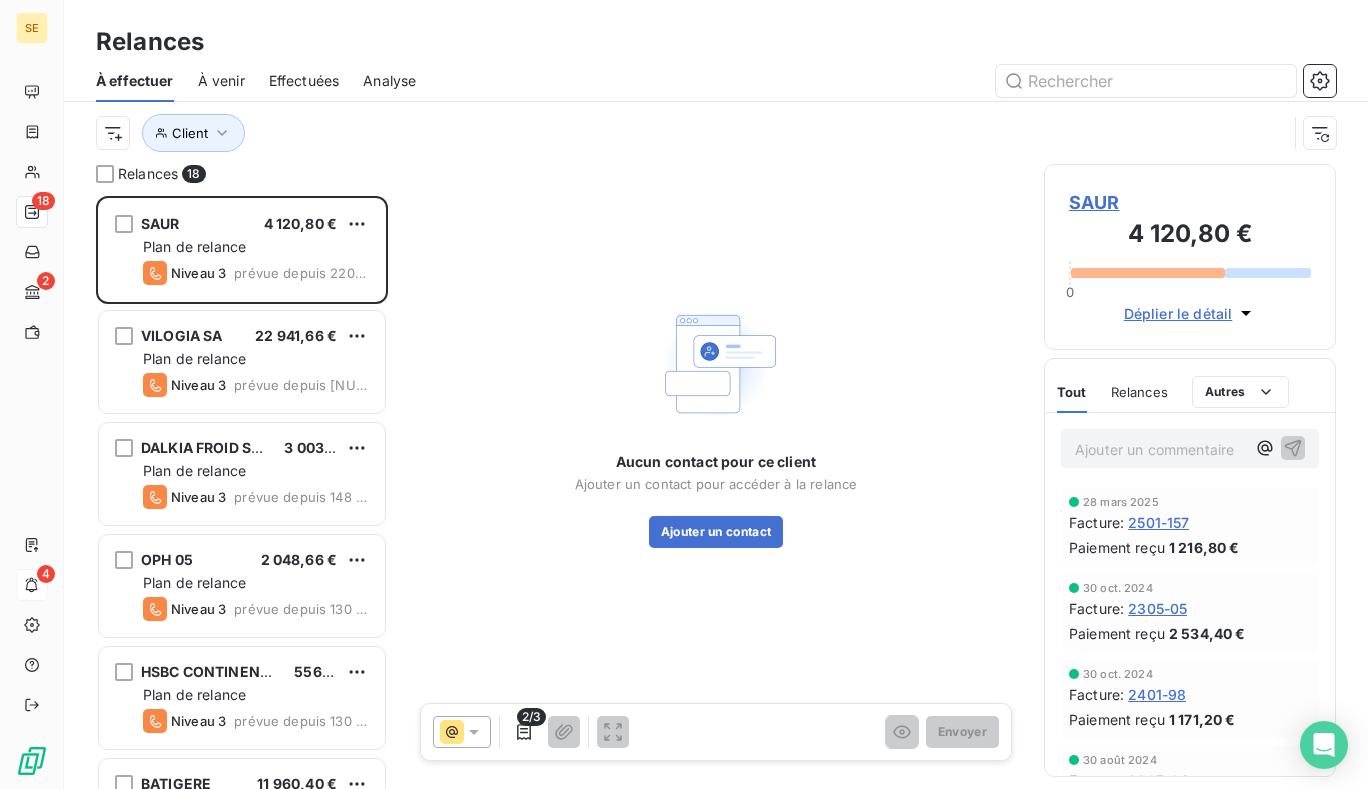 click on "2/3" at bounding box center [531, 717] 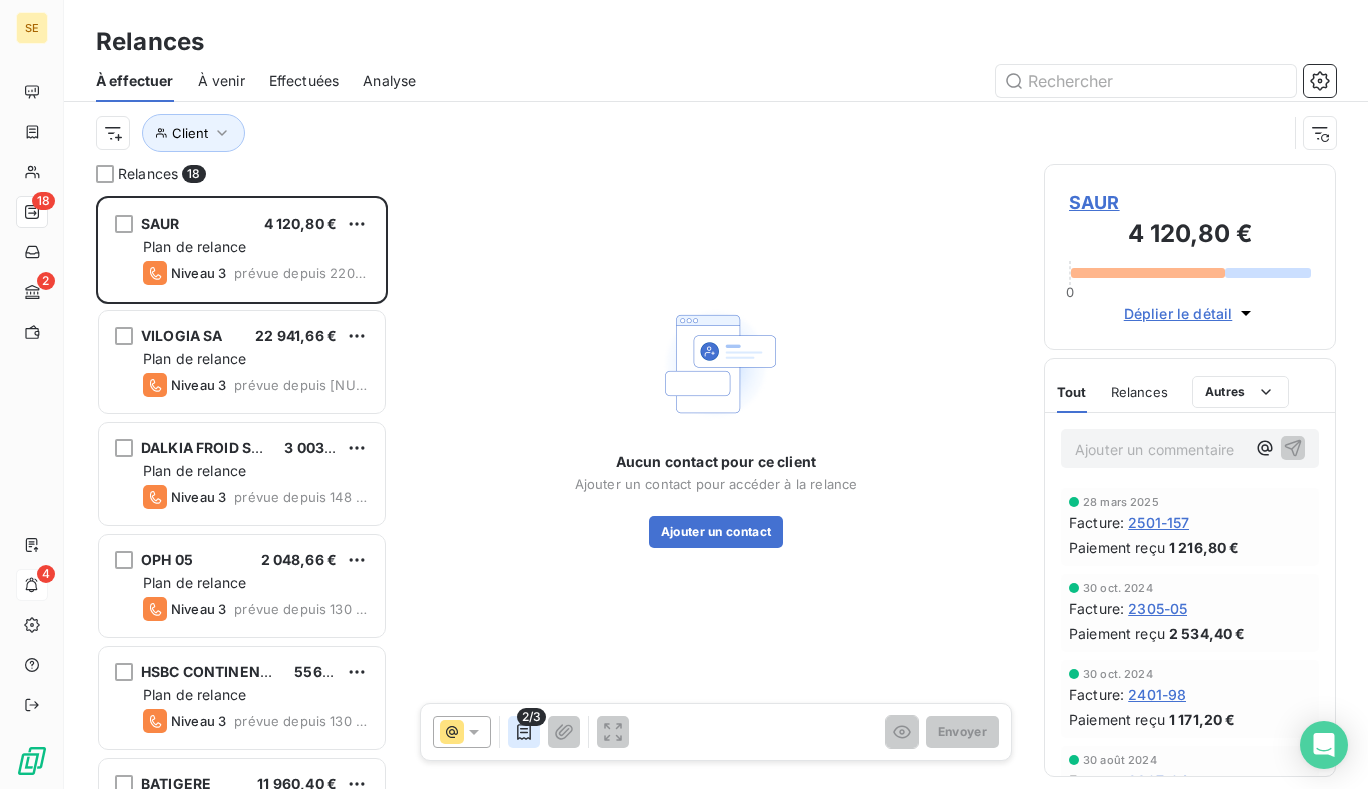 click at bounding box center (524, 732) 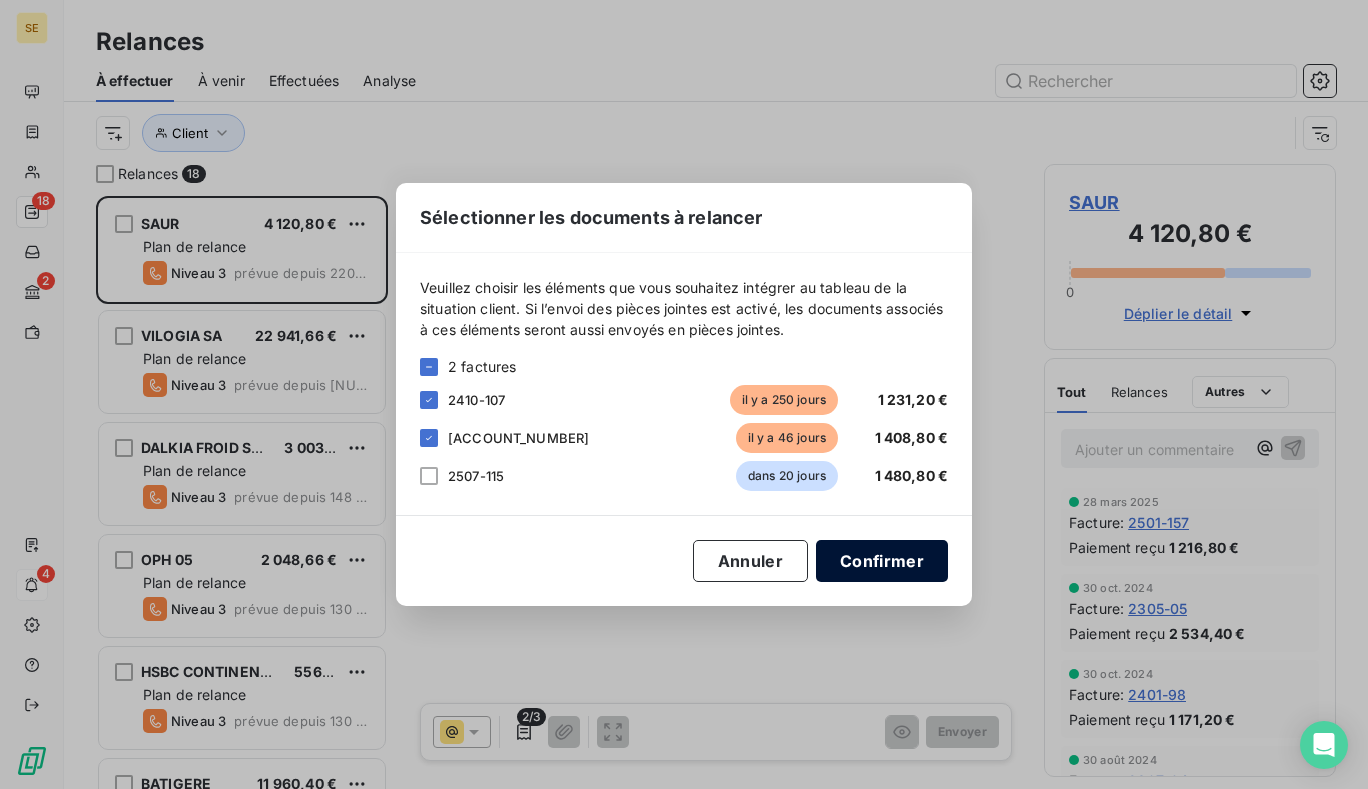 click on "Confirmer" at bounding box center [882, 561] 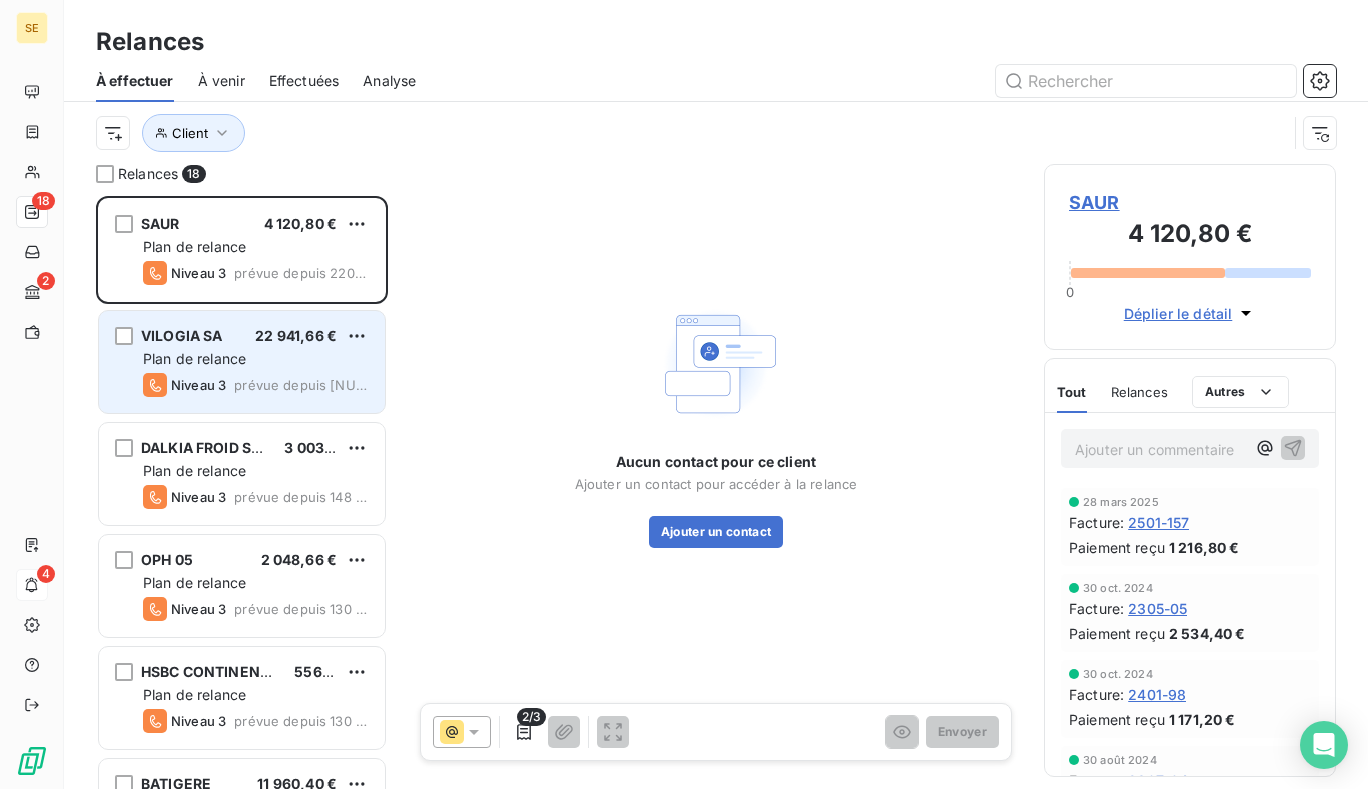 click on "Plan de relance" at bounding box center (194, 358) 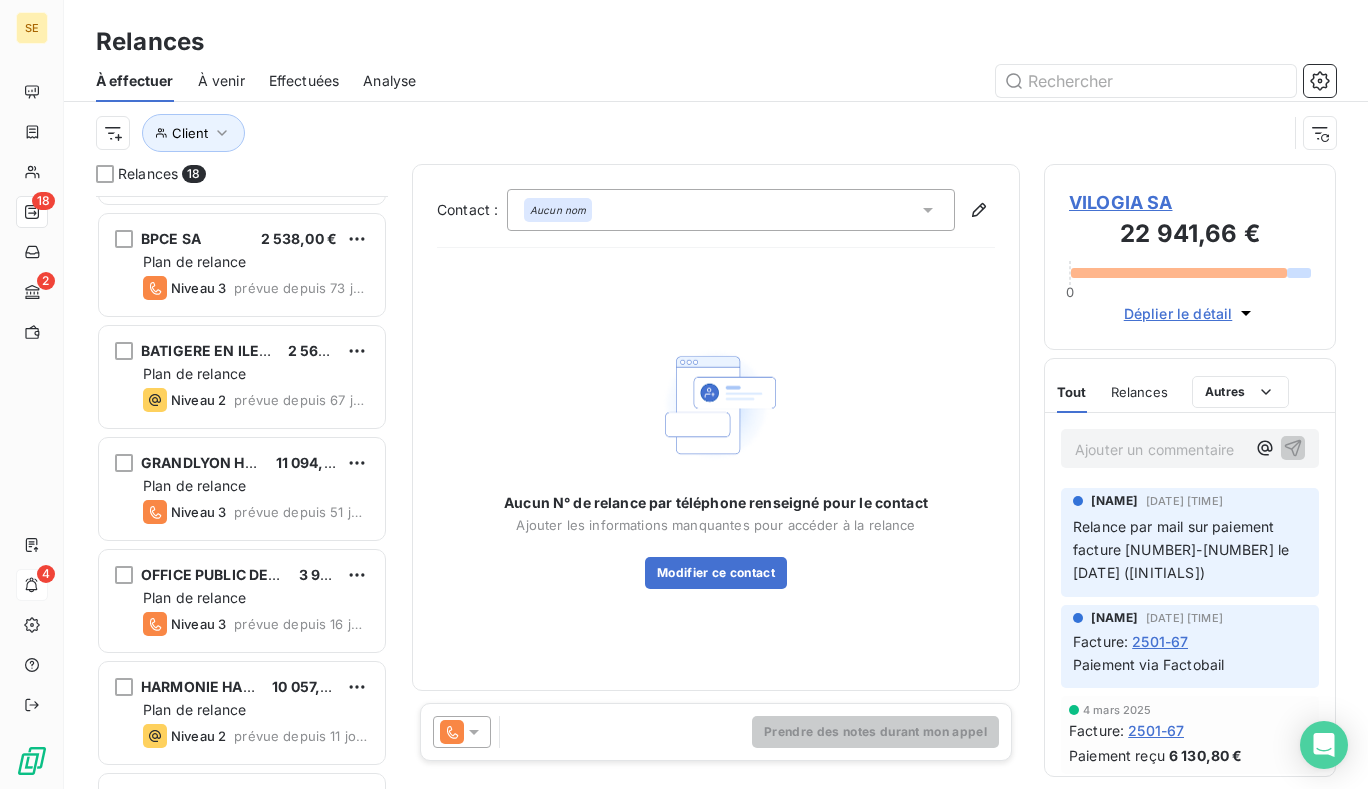 scroll, scrollTop: 901, scrollLeft: 0, axis: vertical 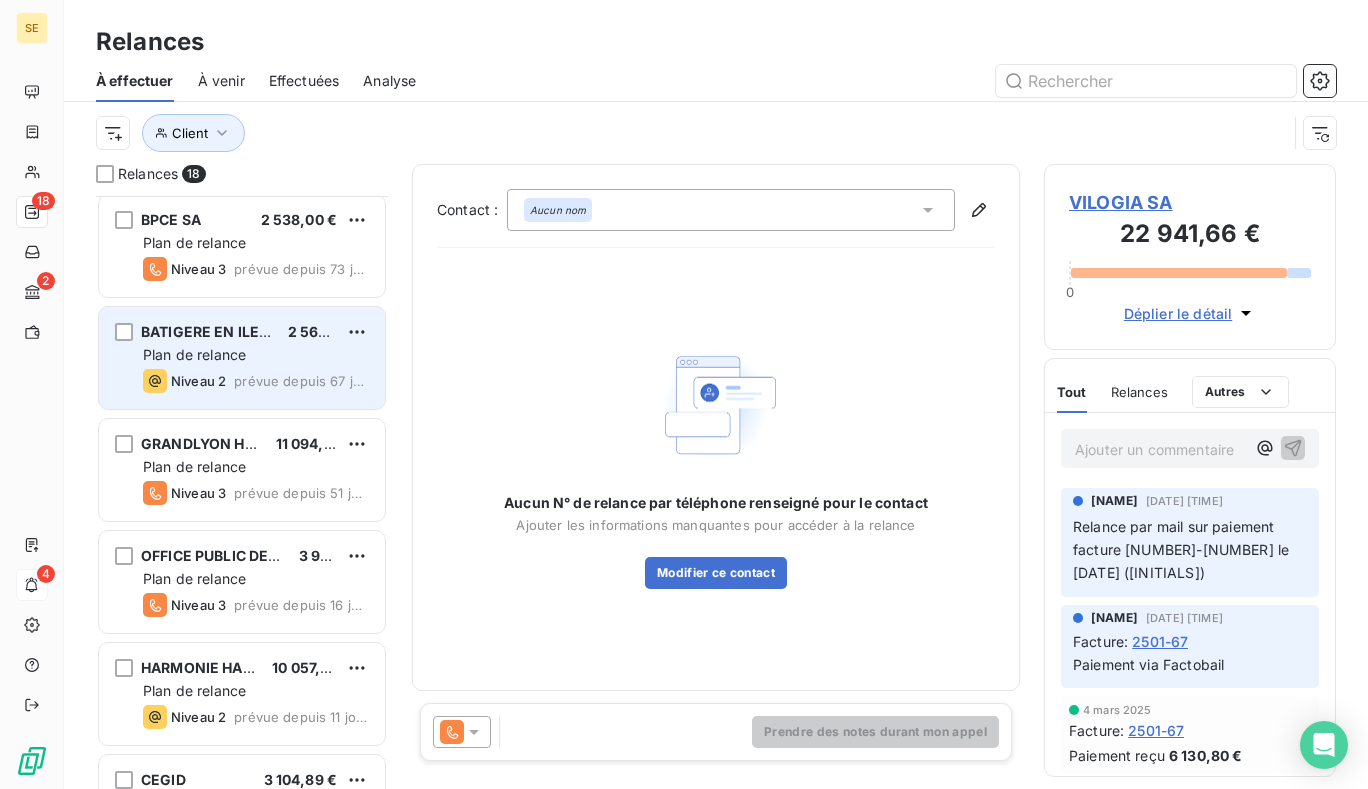 click on "BATIGERE EN ILE DE FRANCE" at bounding box center [242, 331] 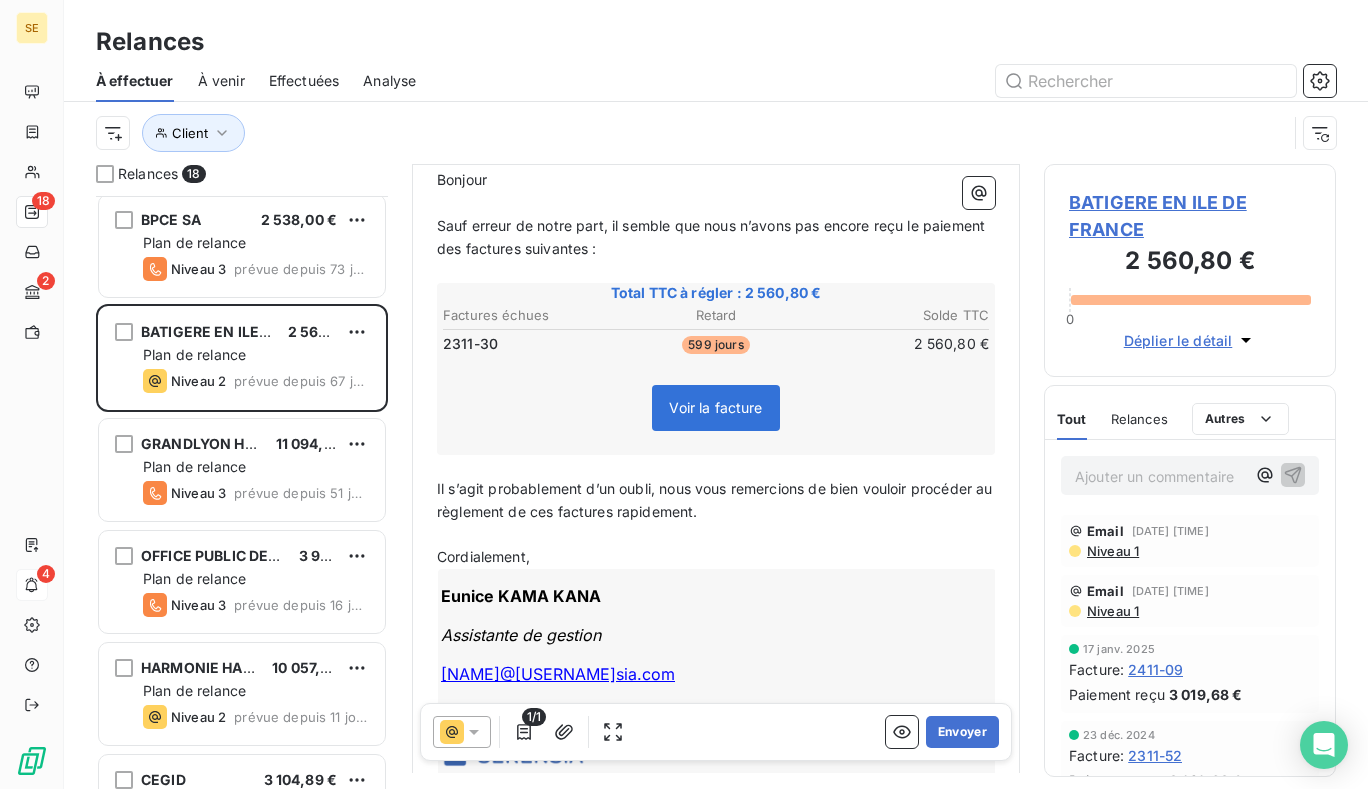 scroll, scrollTop: 201, scrollLeft: 0, axis: vertical 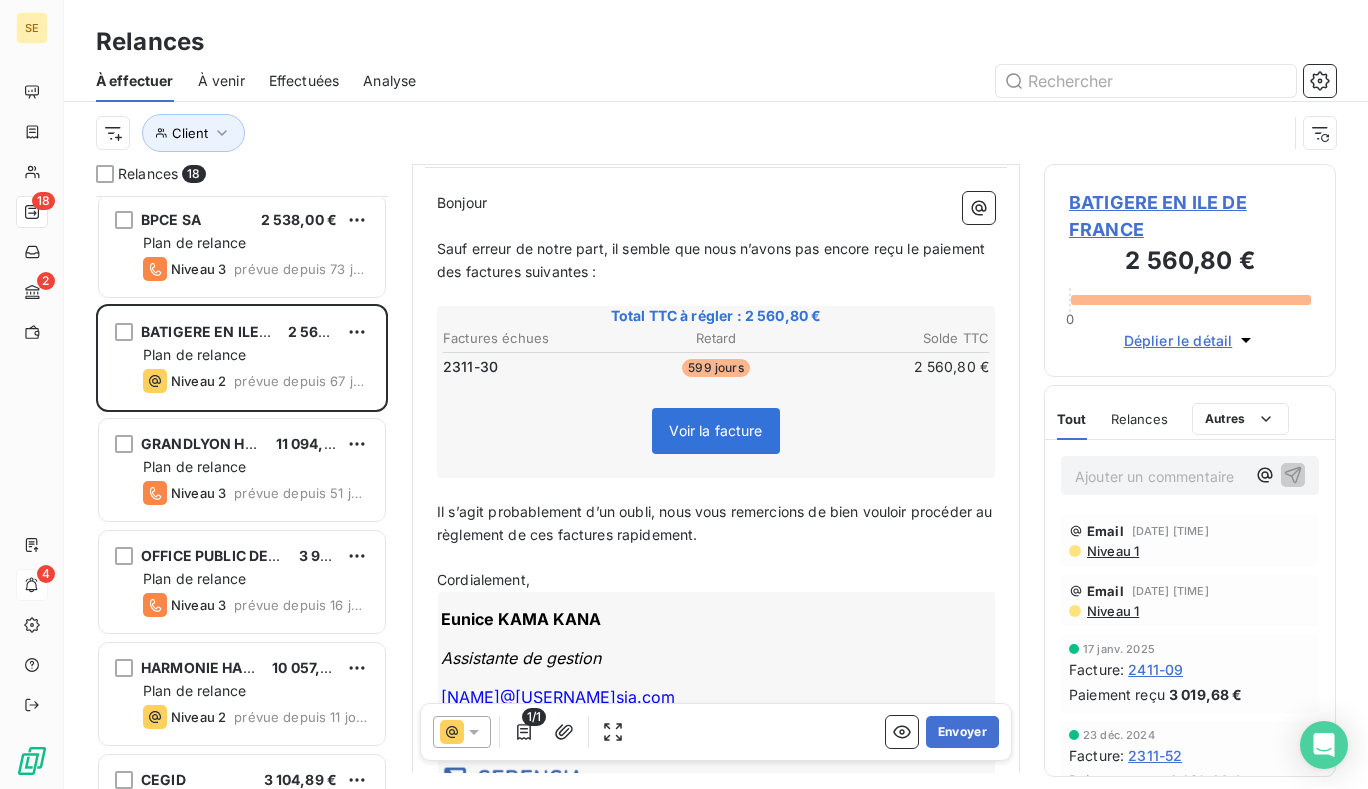 click 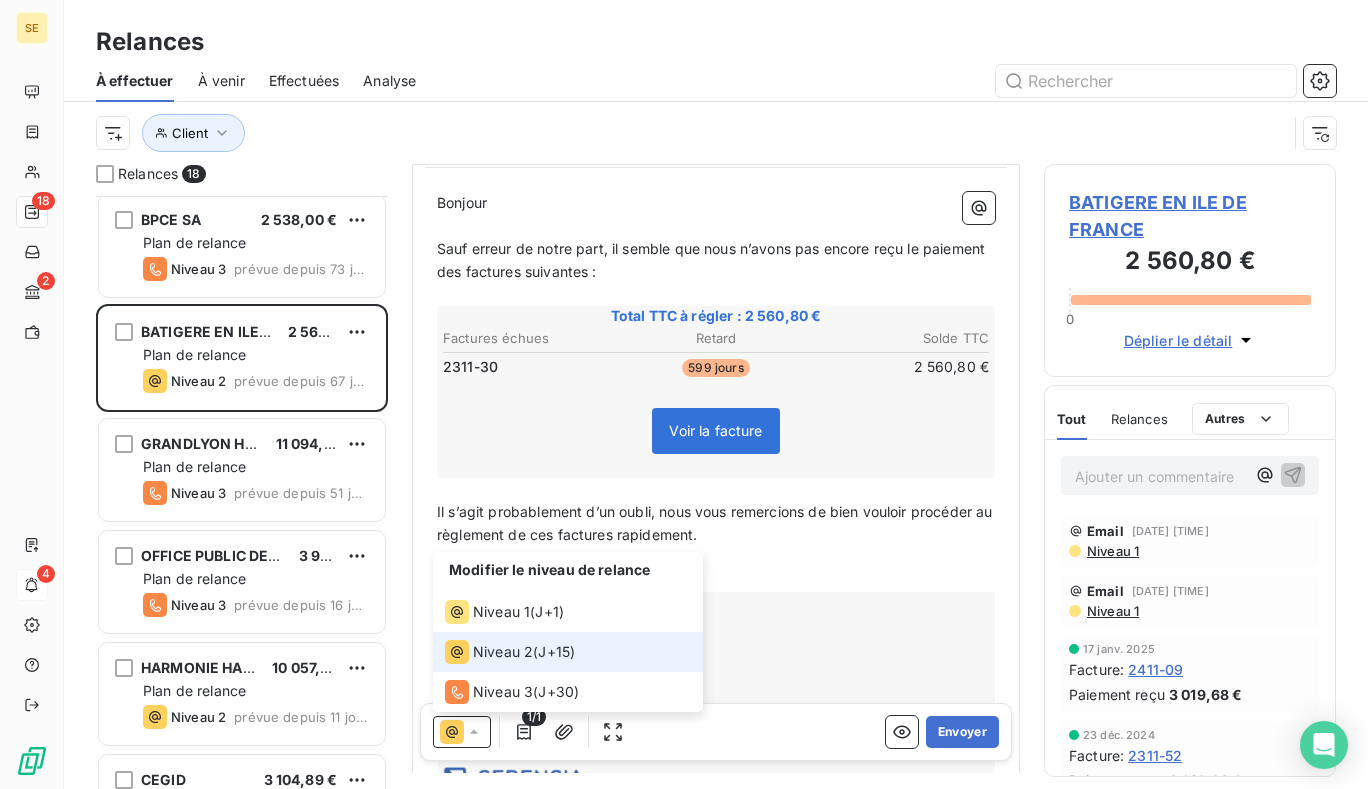 click on "Niveau 2" at bounding box center (503, 652) 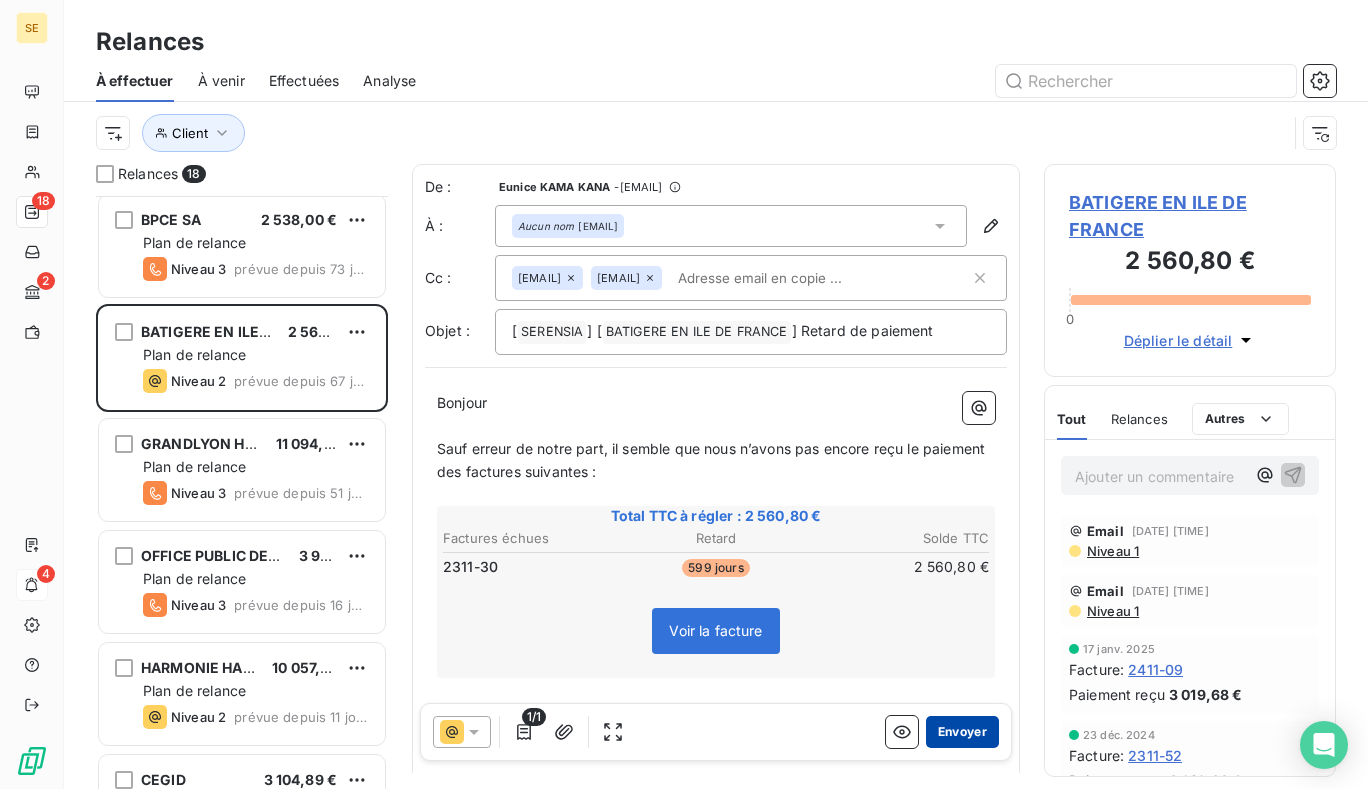 click on "Envoyer" at bounding box center (962, 732) 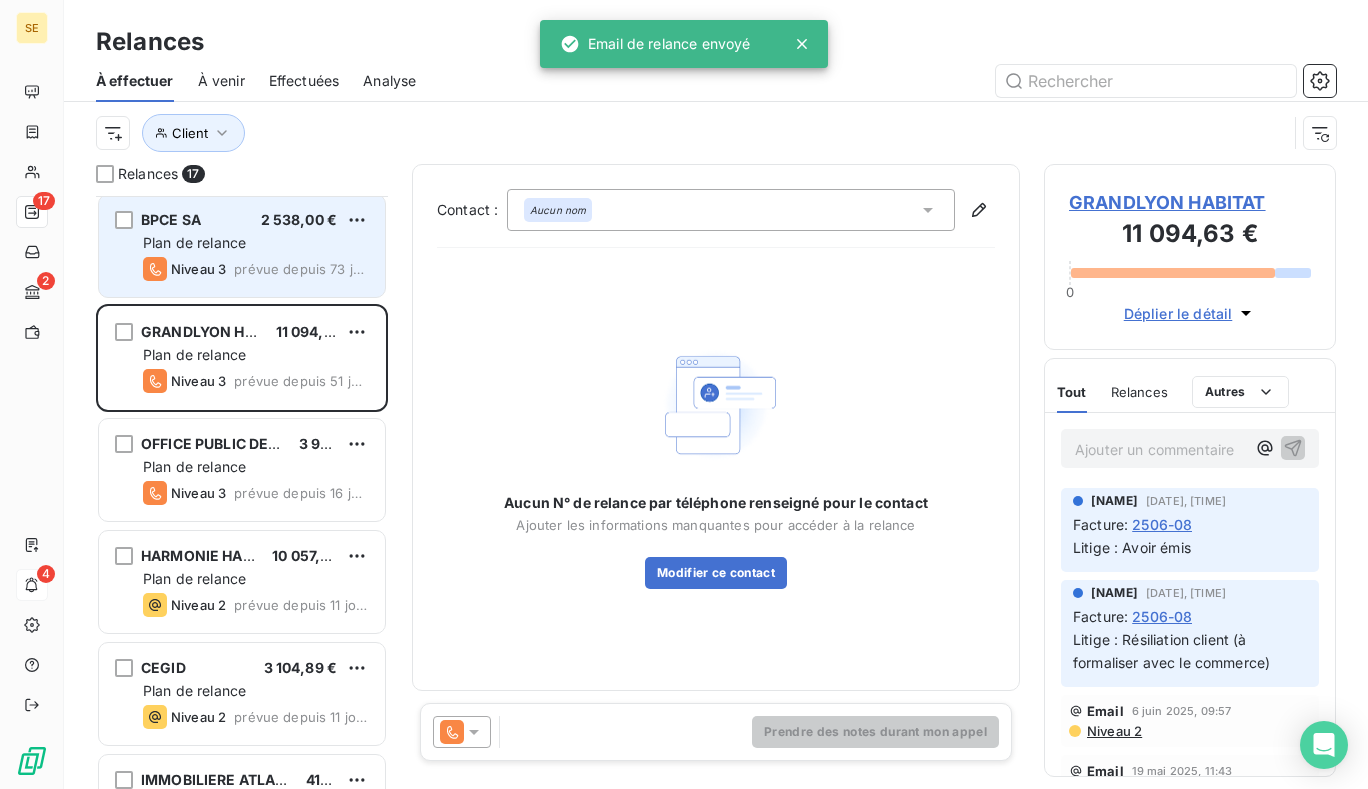 click on "Niveau 3" at bounding box center [198, 269] 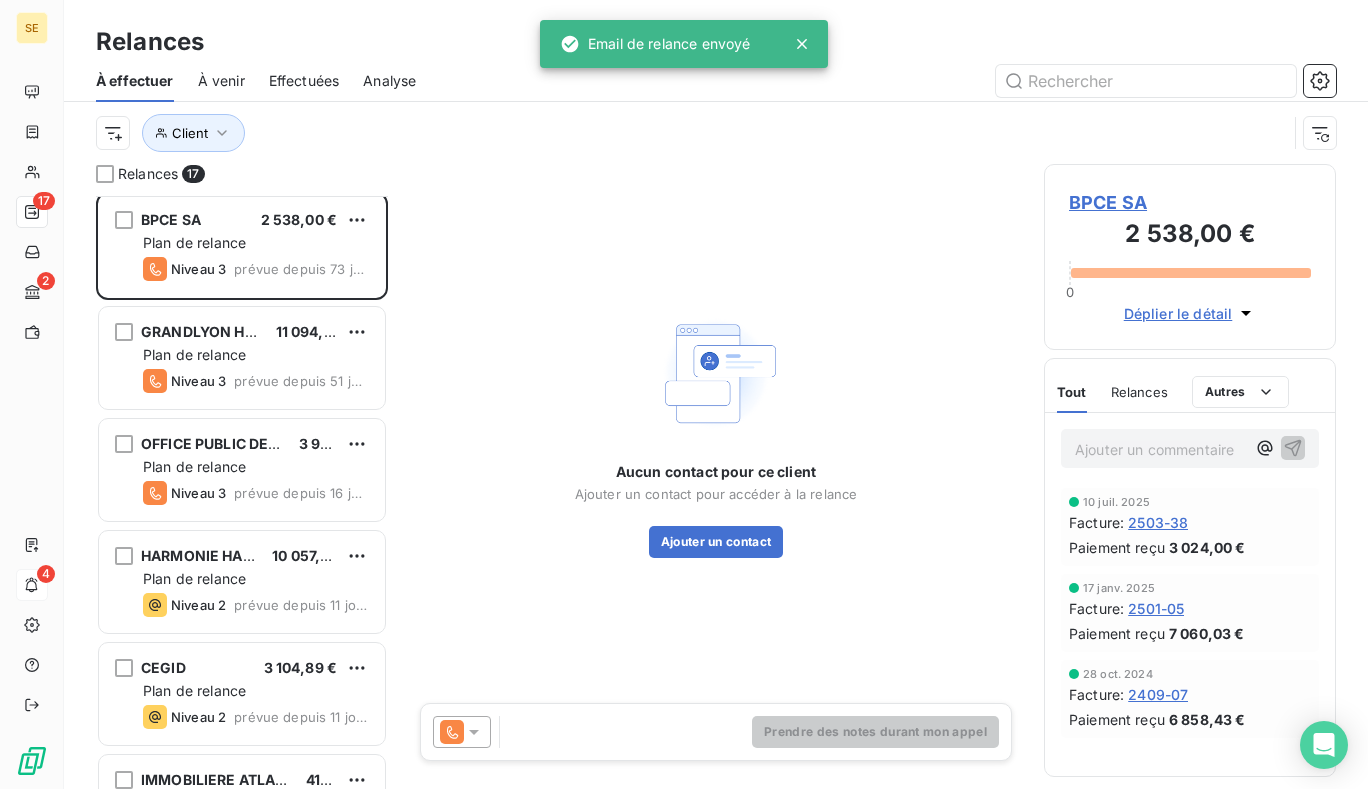 click 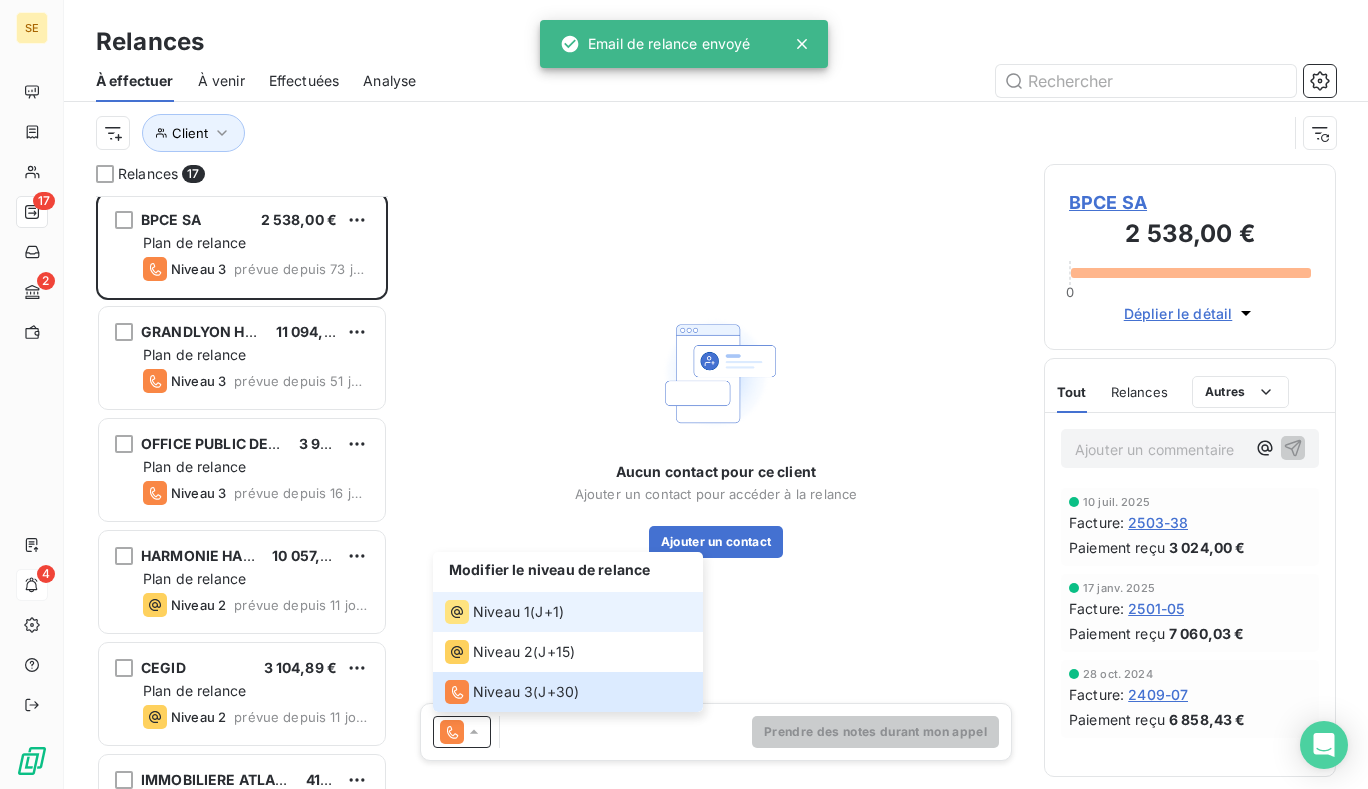 click on "Niveau 1" at bounding box center [501, 612] 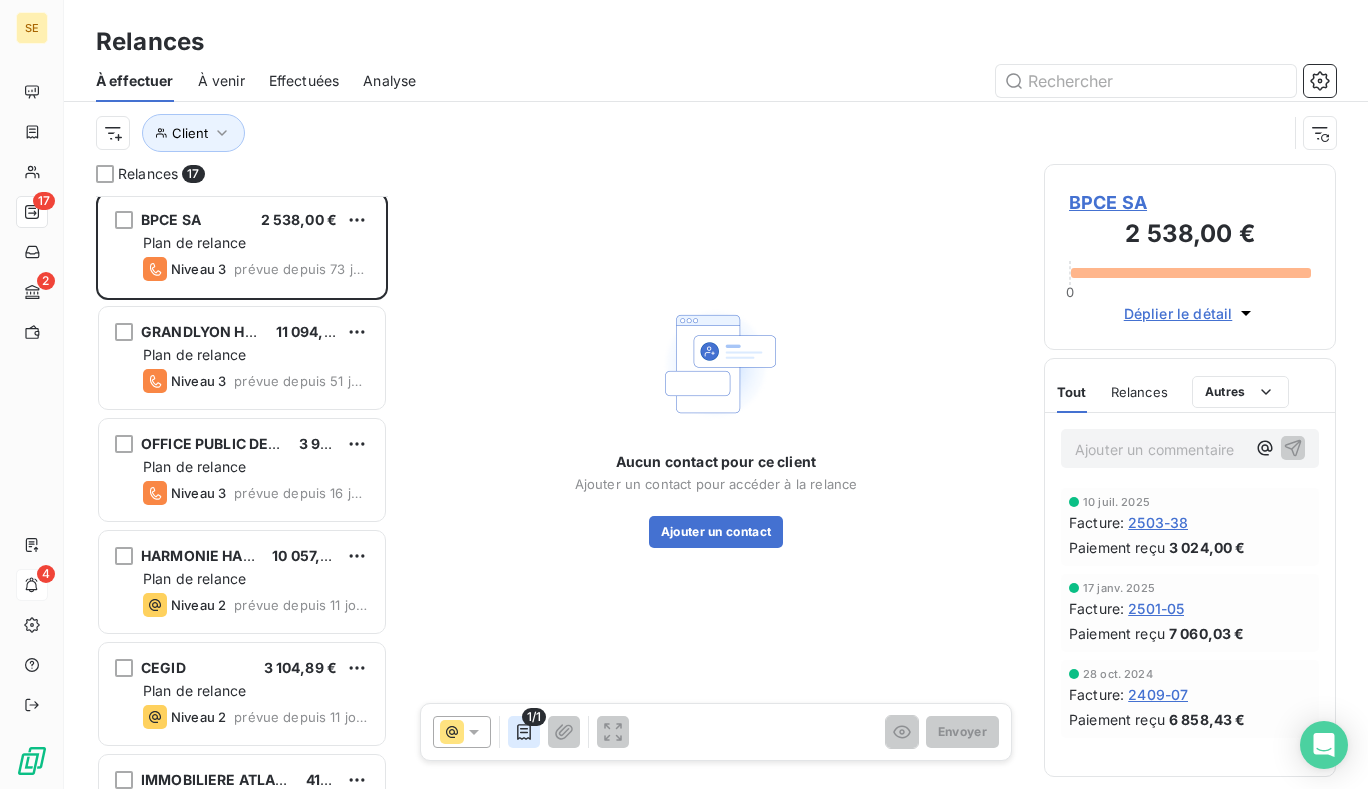 click 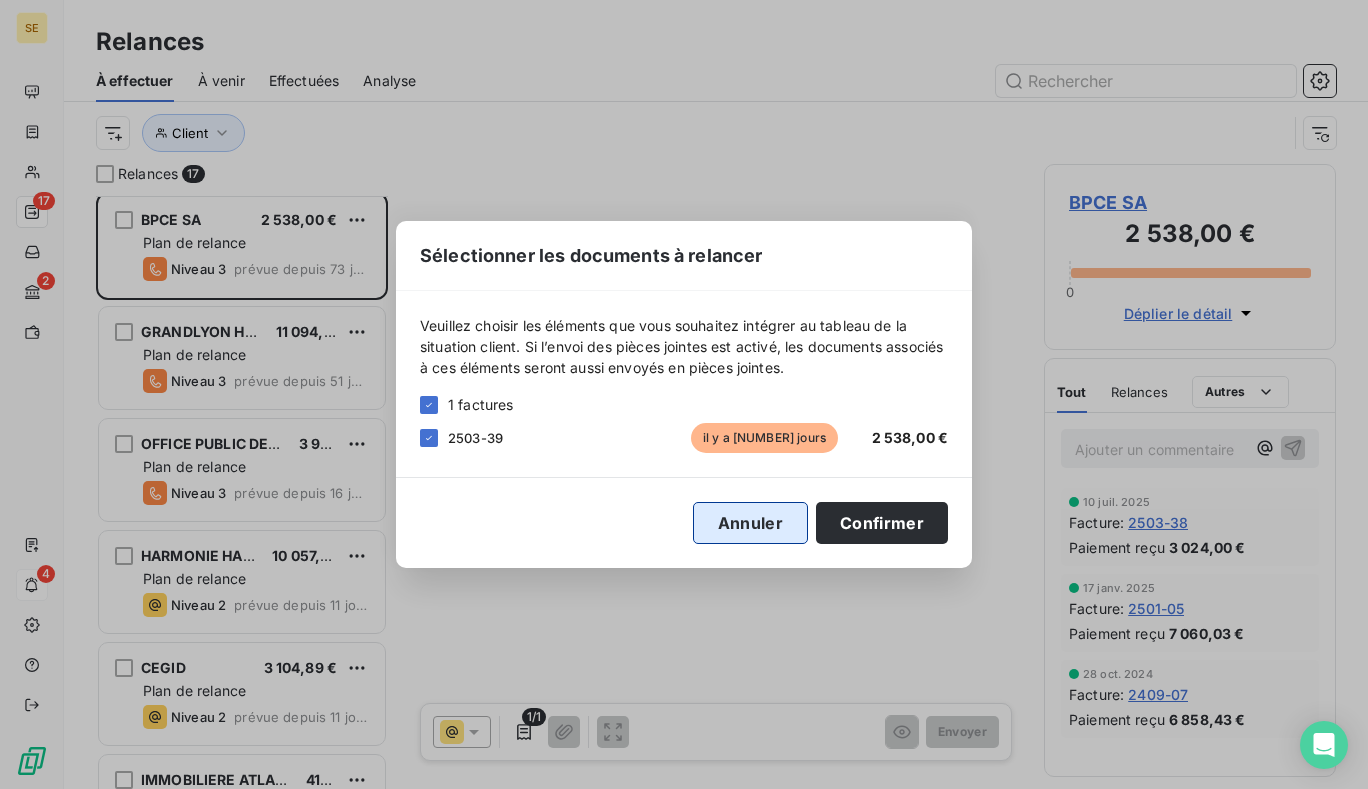 click on "Annuler" at bounding box center [750, 523] 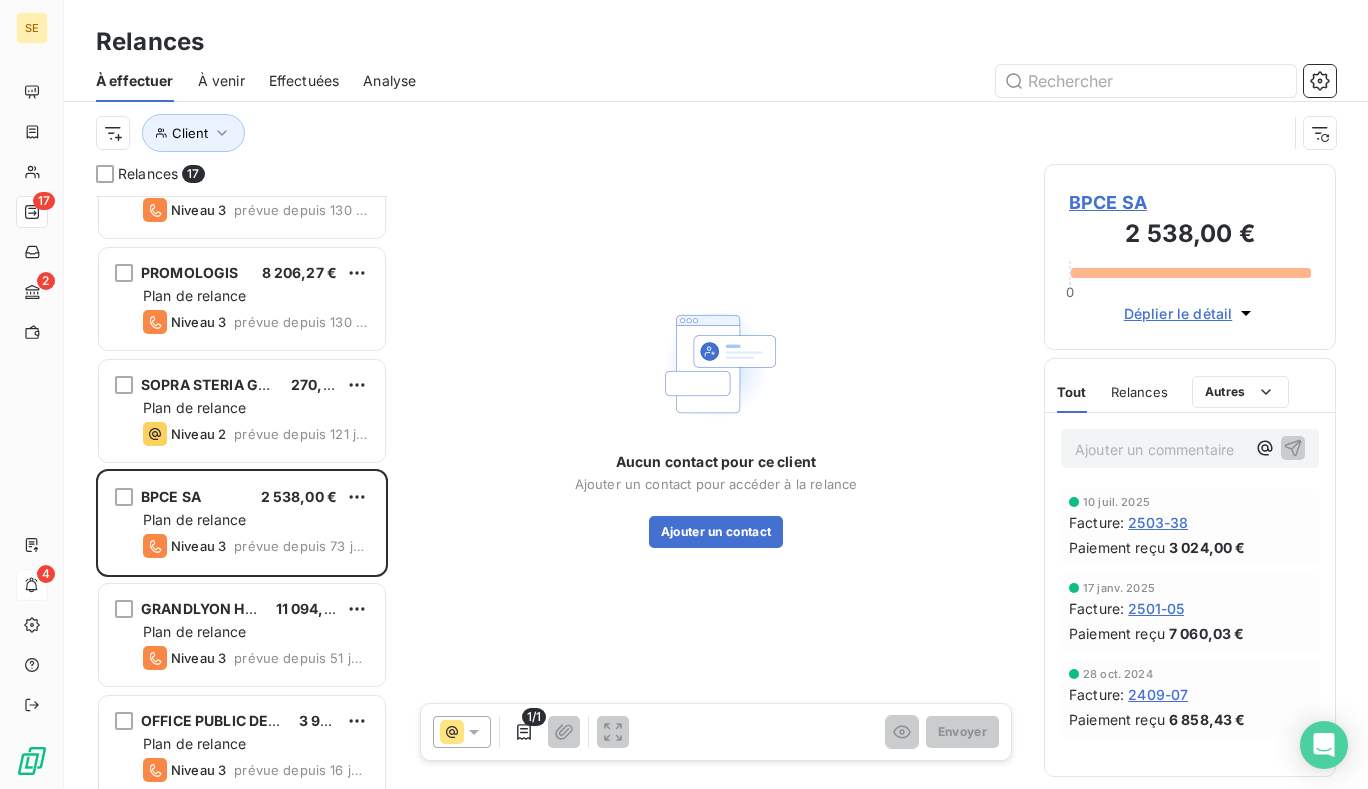 scroll, scrollTop: 601, scrollLeft: 0, axis: vertical 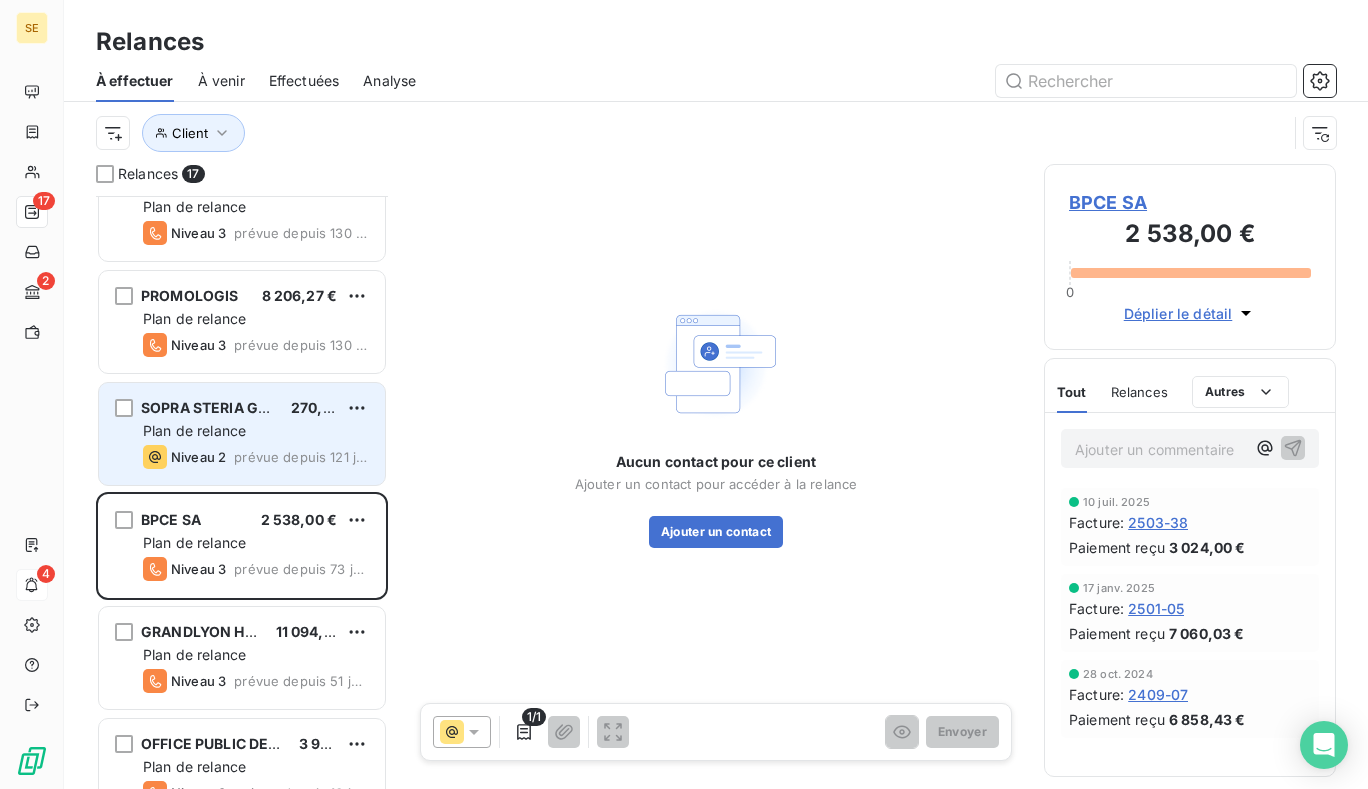 click on "prévue depuis 121 jours" at bounding box center [301, 457] 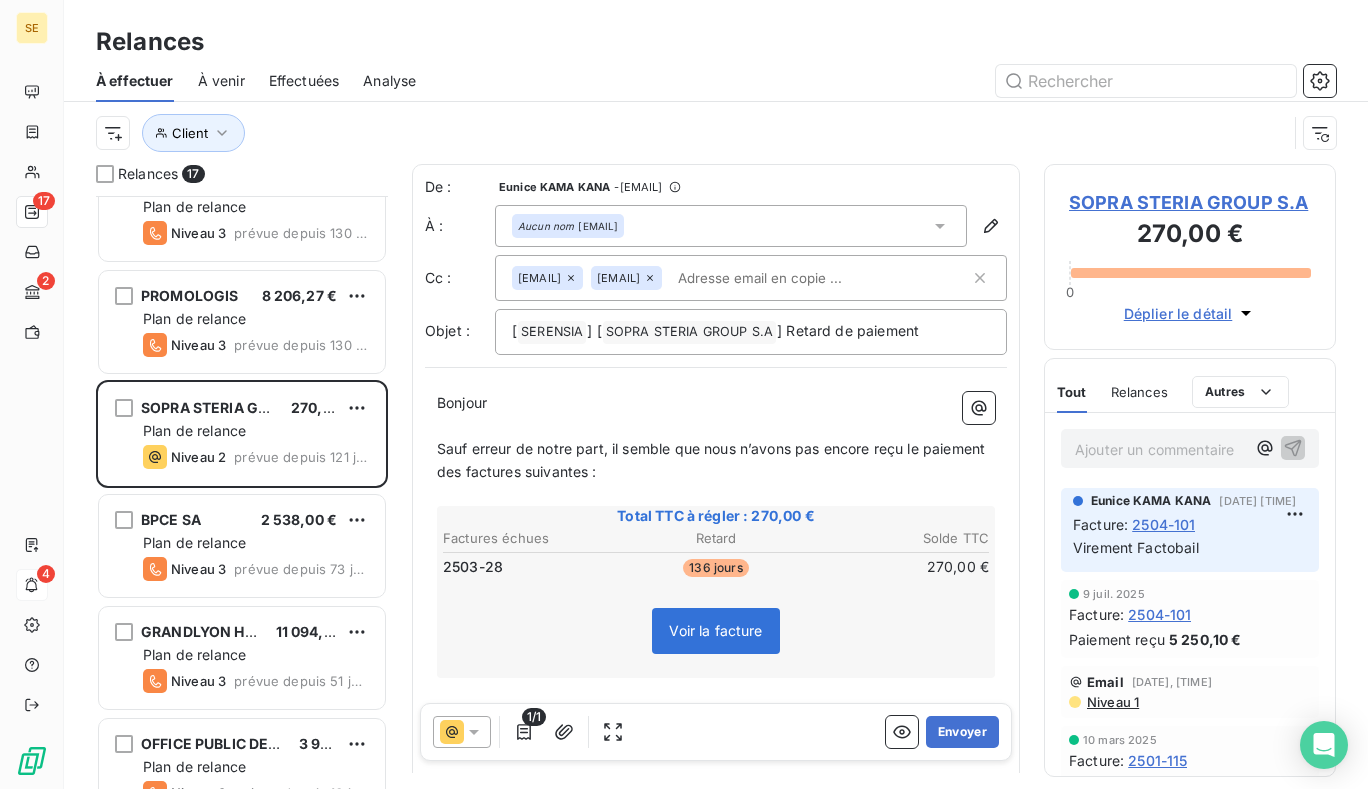 click at bounding box center [462, 732] 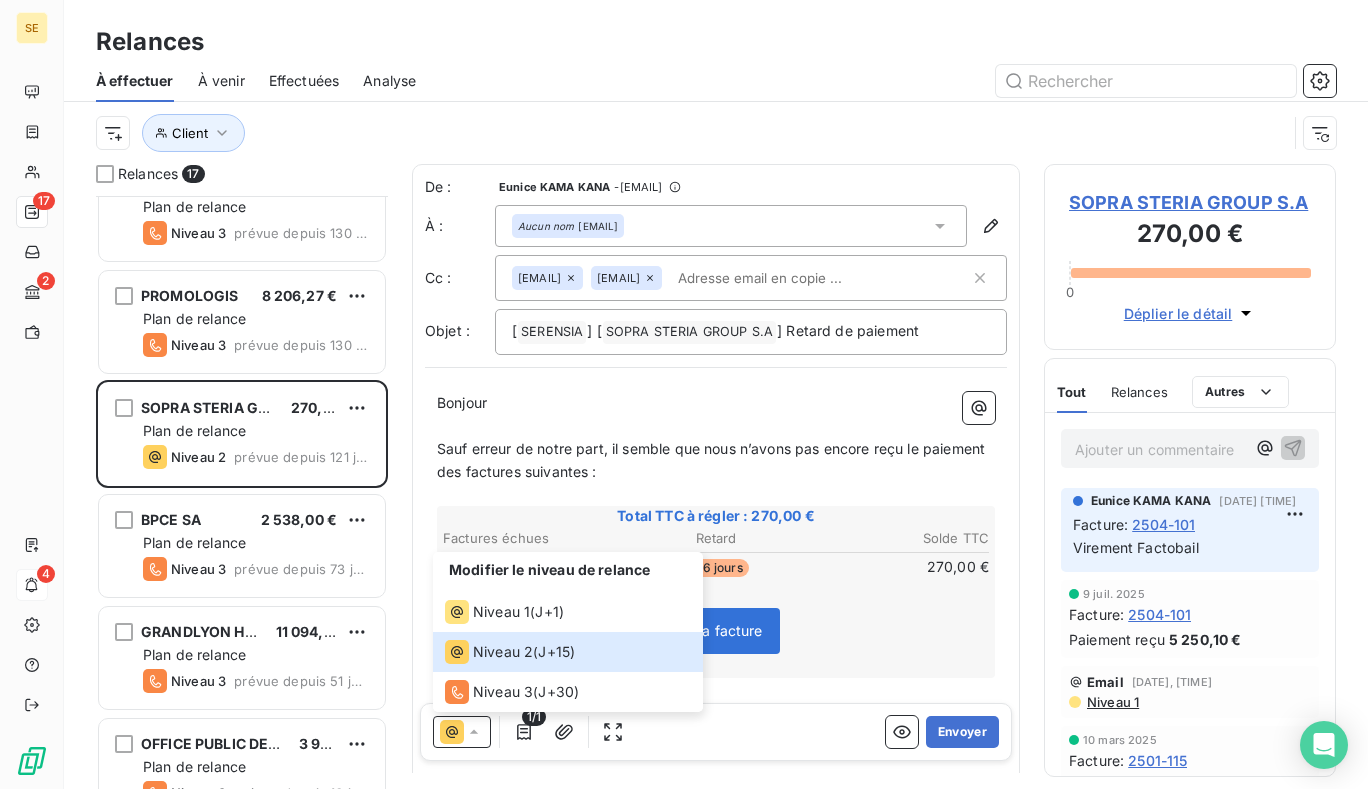 click on "Voir   la facture" at bounding box center [716, 635] 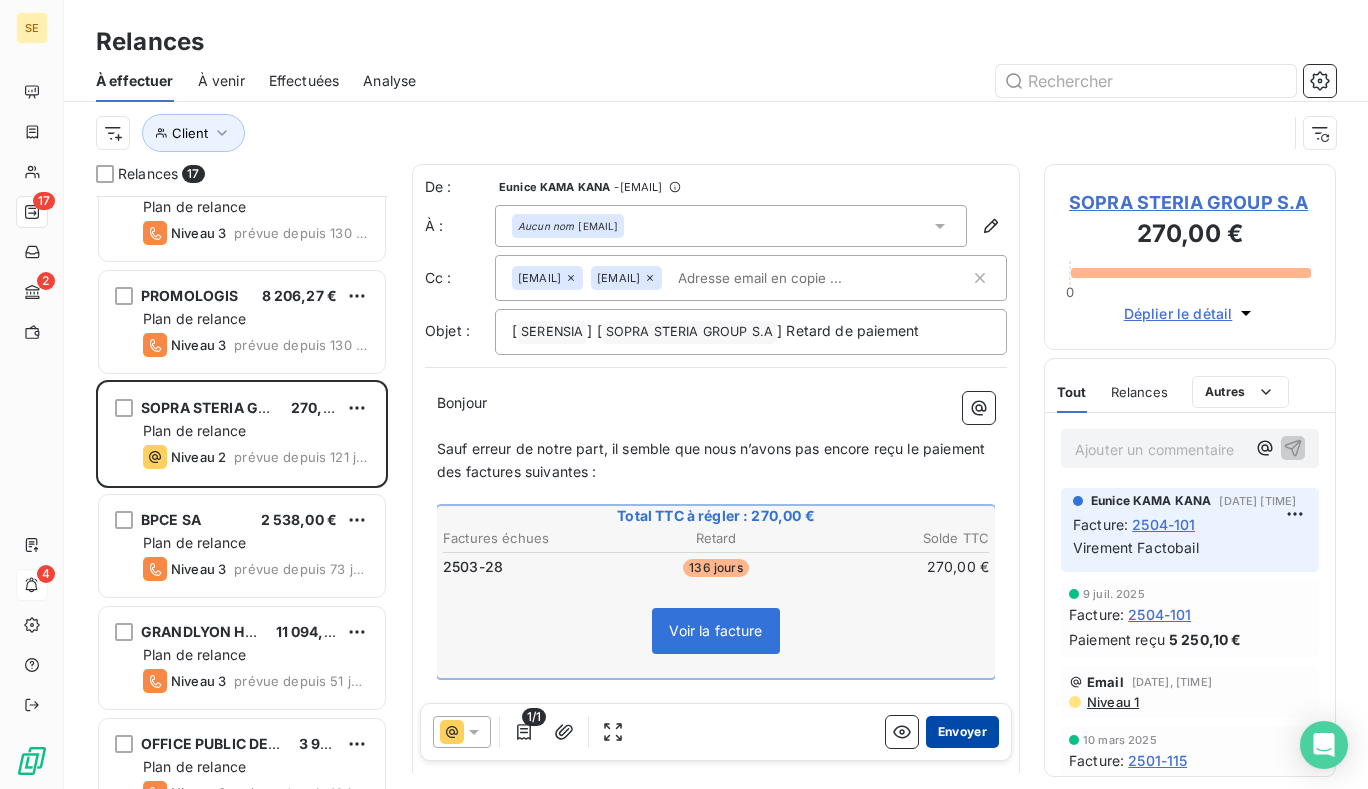 click on "Envoyer" at bounding box center (962, 732) 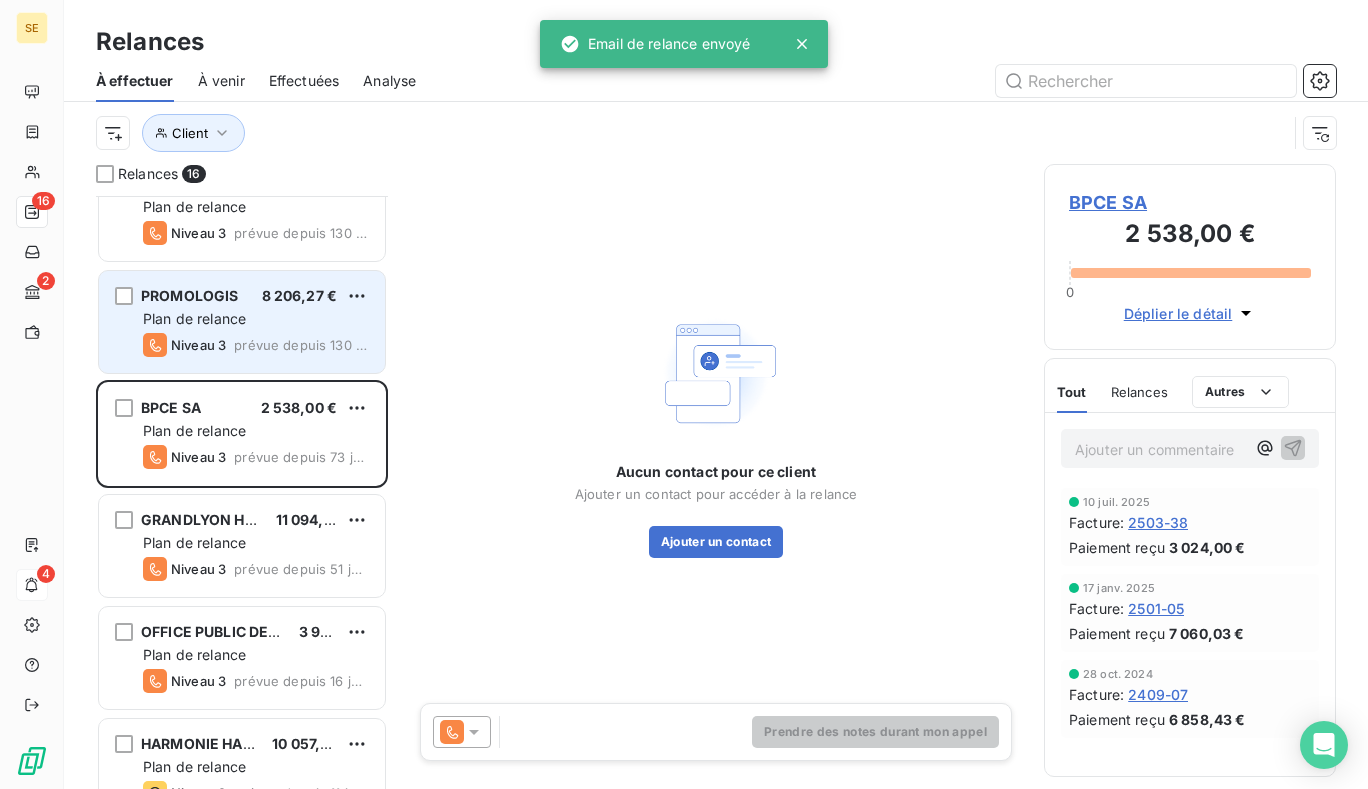 click on "Niveau 3" at bounding box center [184, 345] 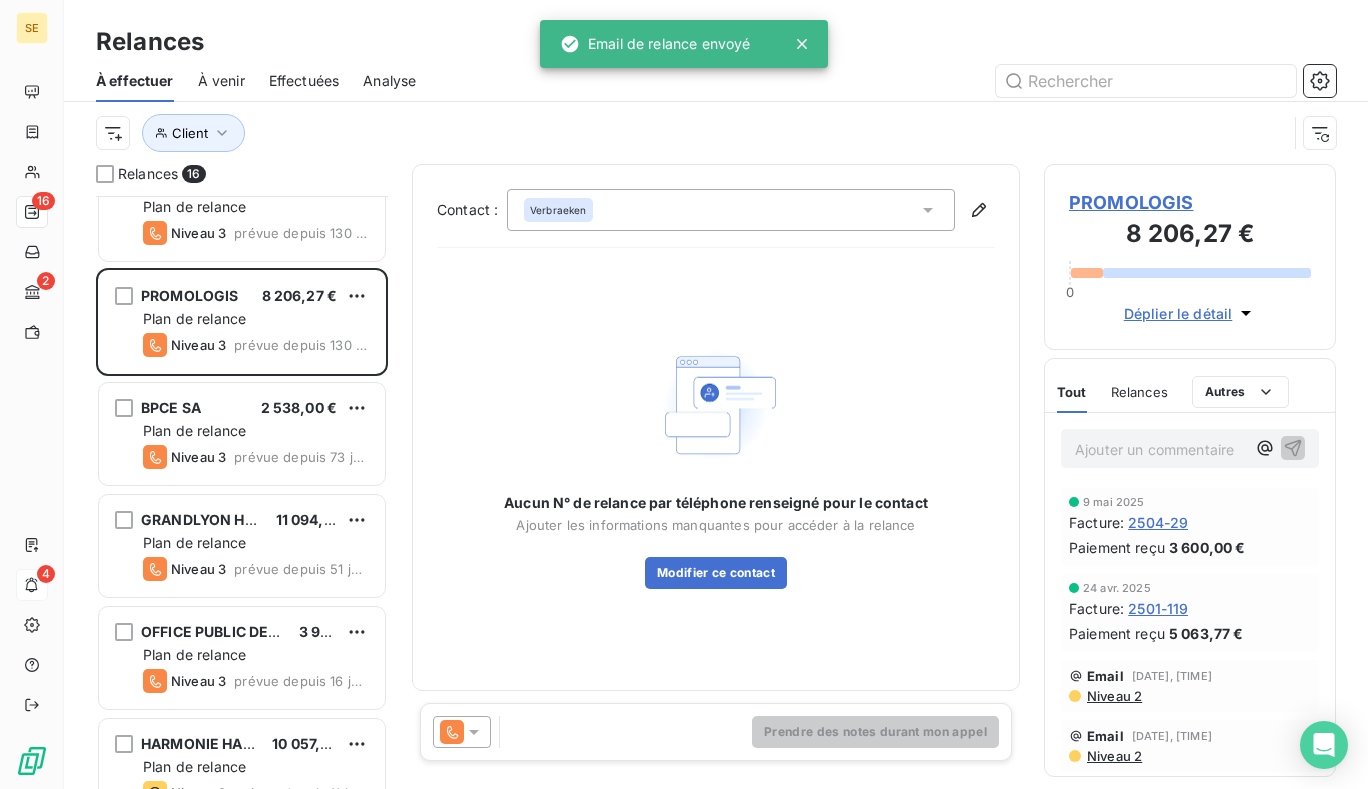 click at bounding box center (462, 732) 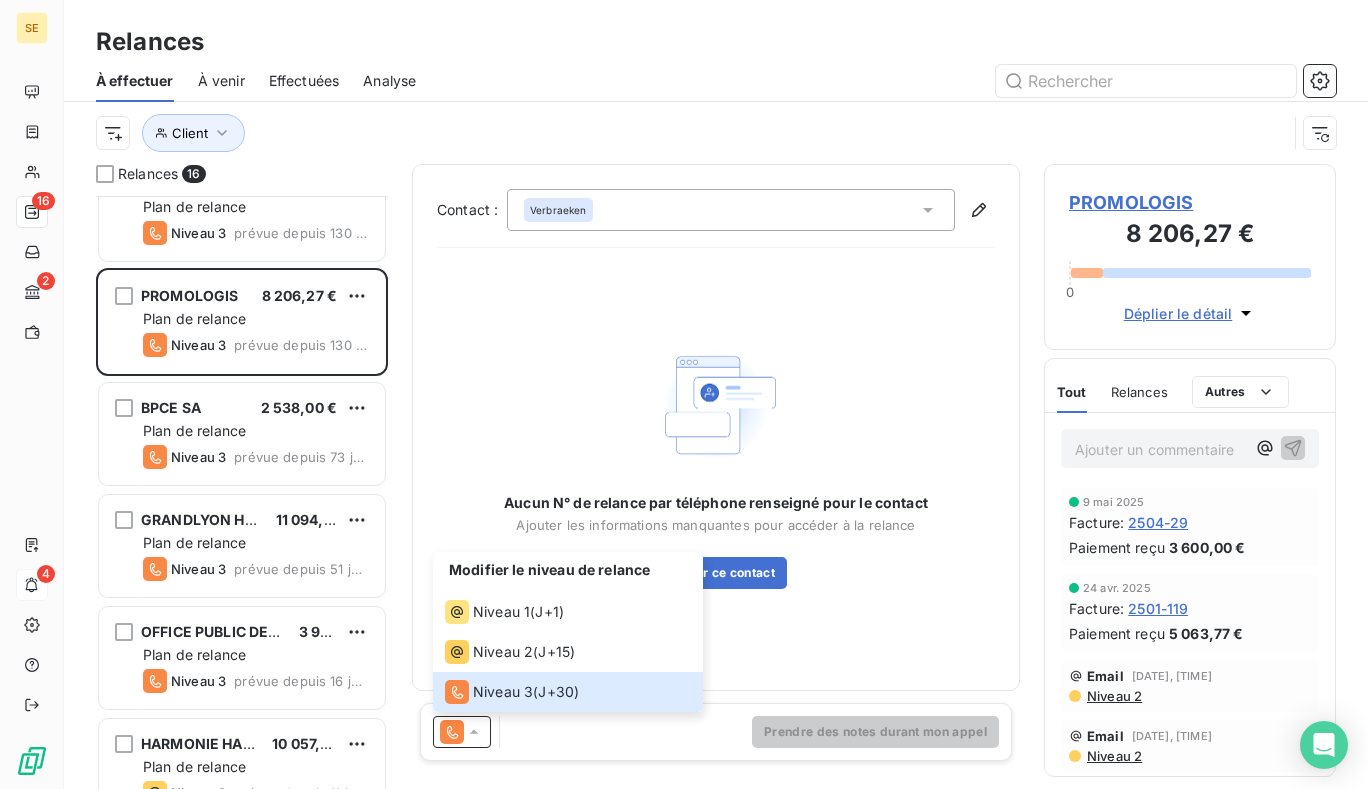 click on "Aucun N° de relance par téléphone renseigné pour le contact Ajouter les informations manquantes pour accéder à la relance Modifier ce contact" at bounding box center (716, 465) 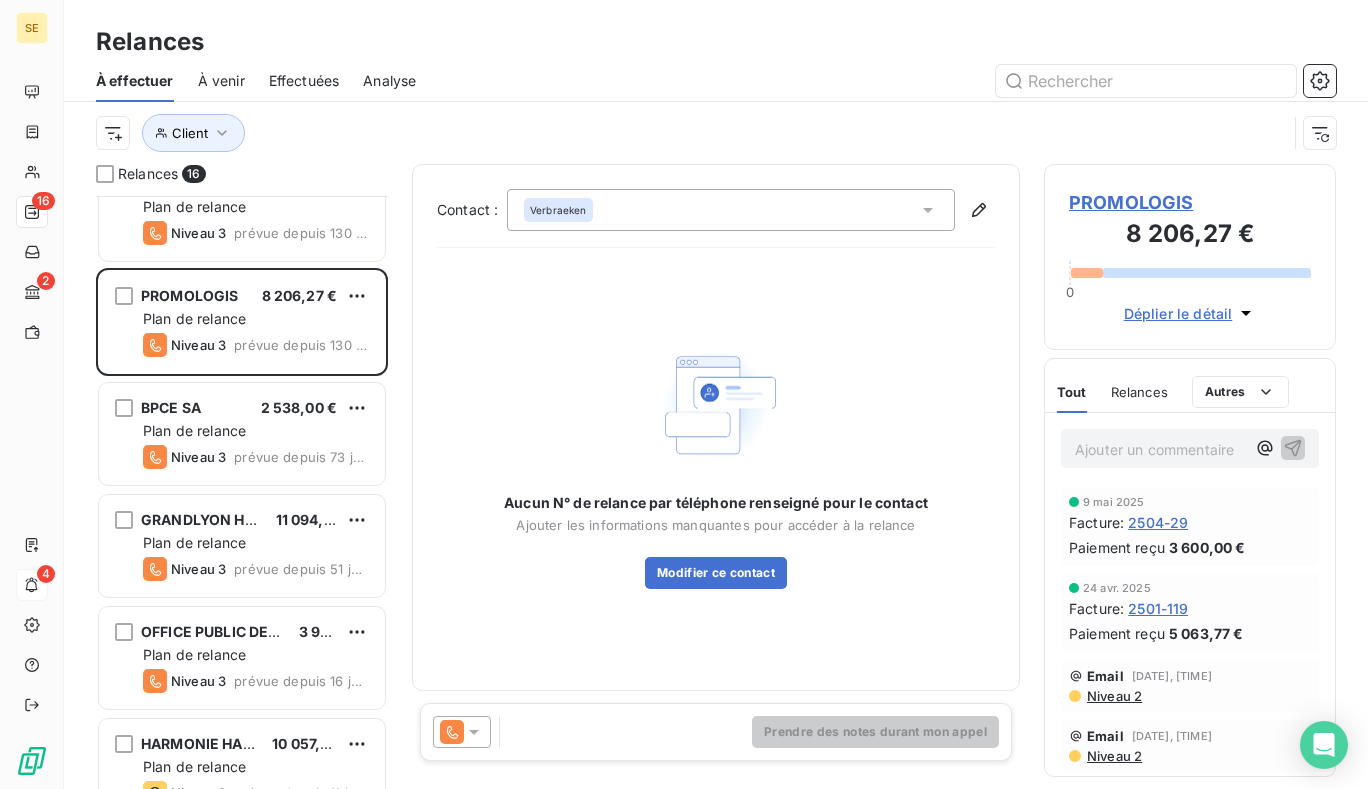 click 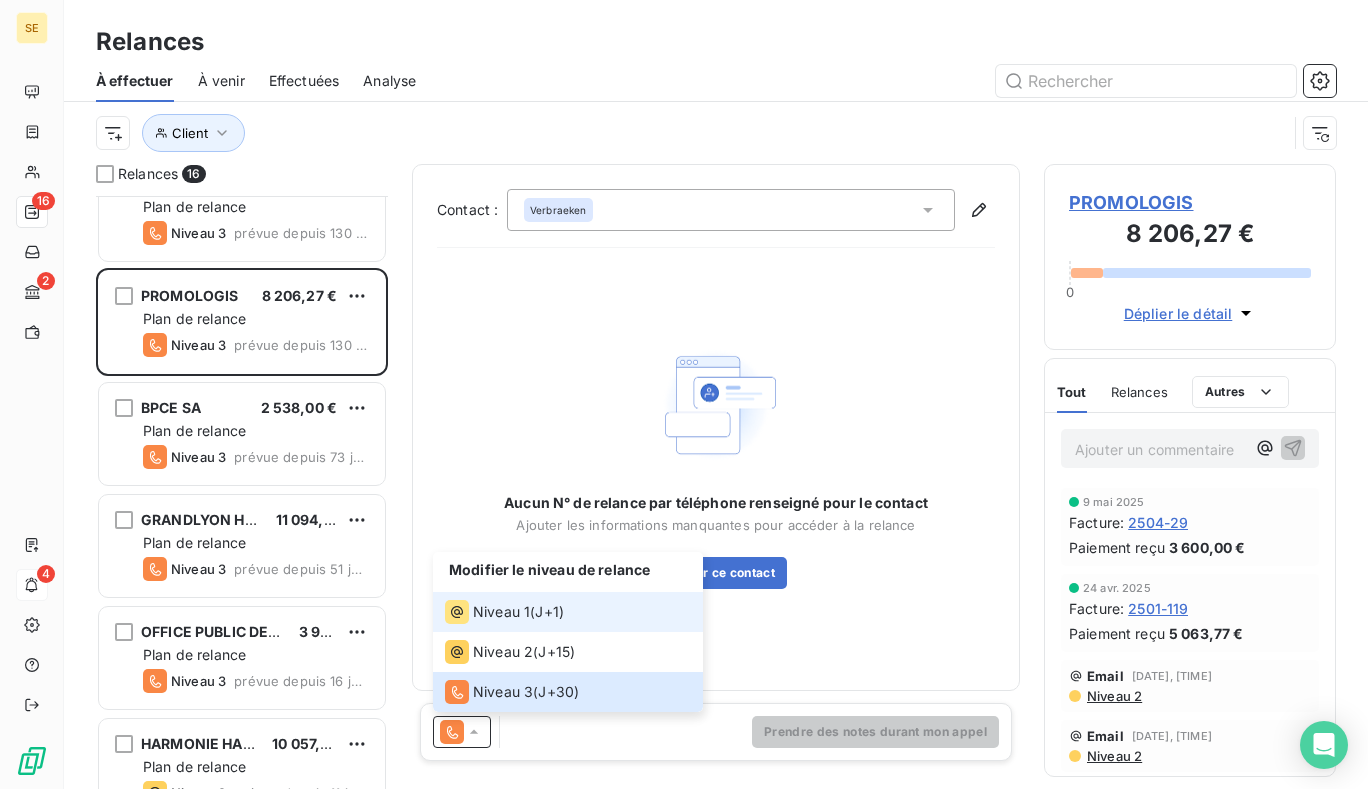 click on "Niveau 1  ( J+1 )" at bounding box center [568, 612] 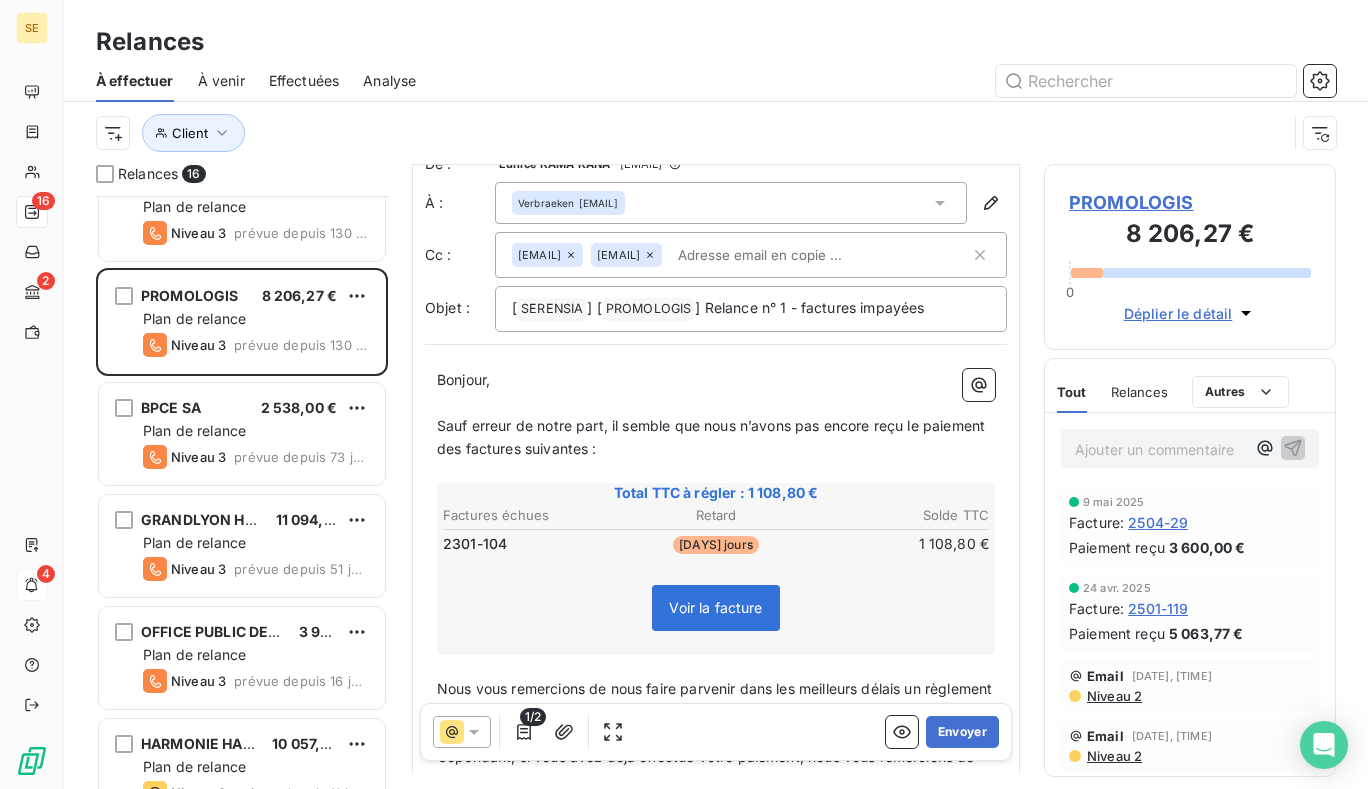 scroll, scrollTop: 1, scrollLeft: 0, axis: vertical 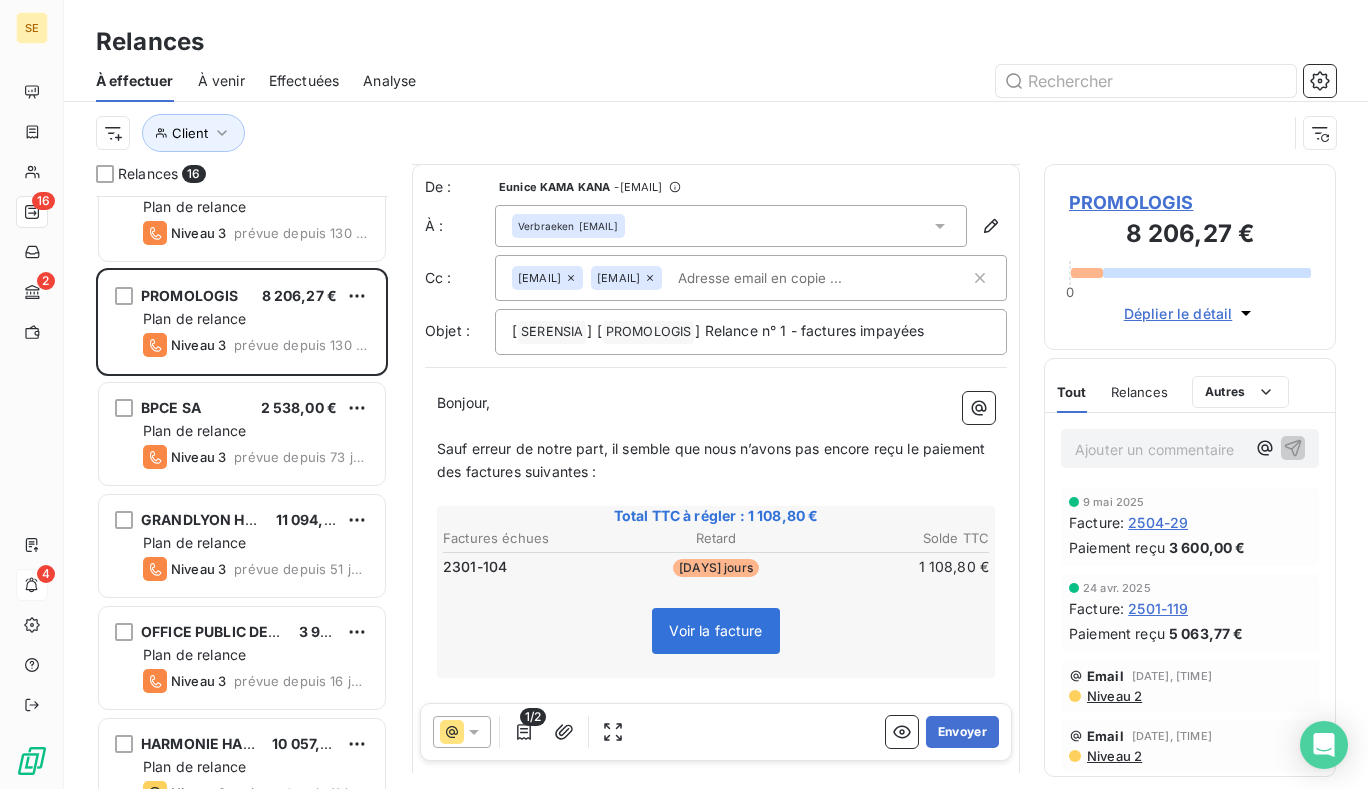 click 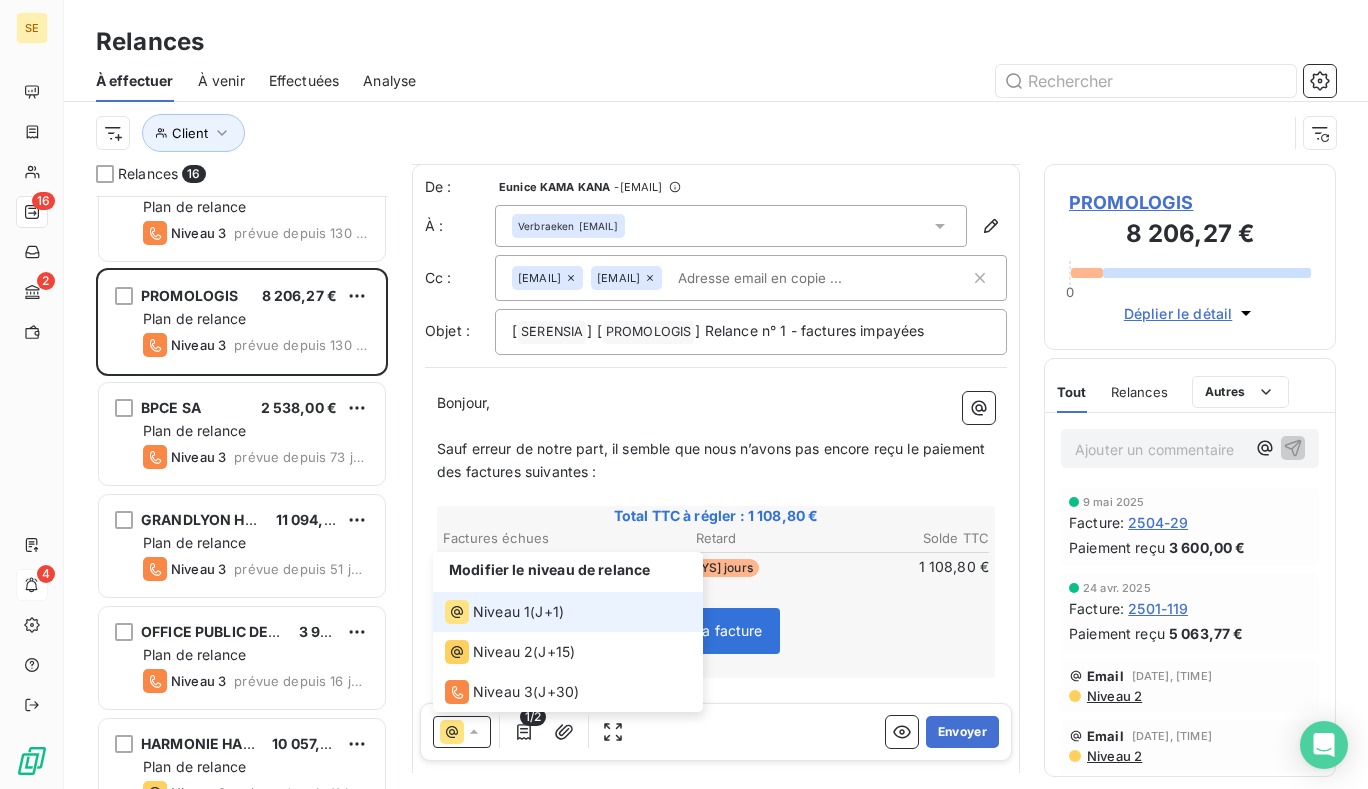 click on "J+1 )" at bounding box center [549, 612] 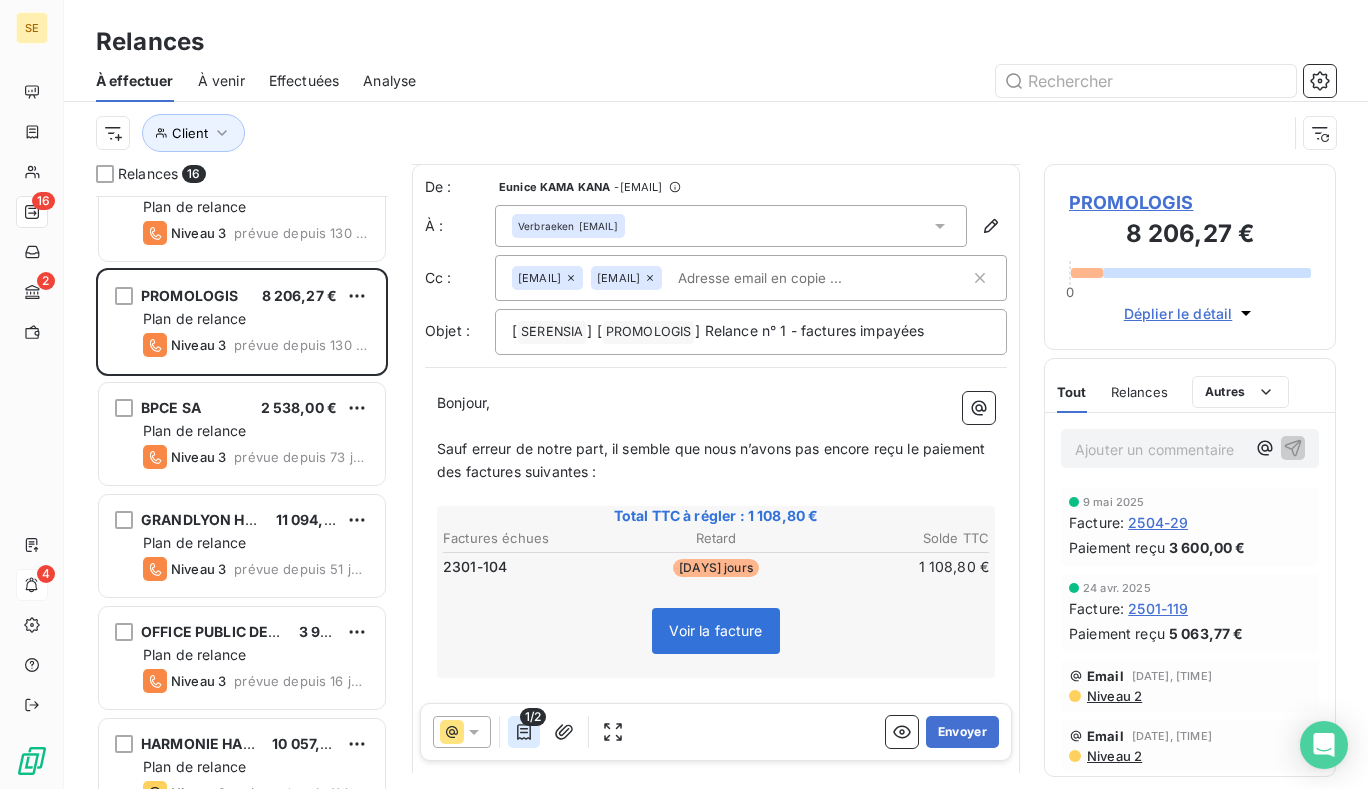 click 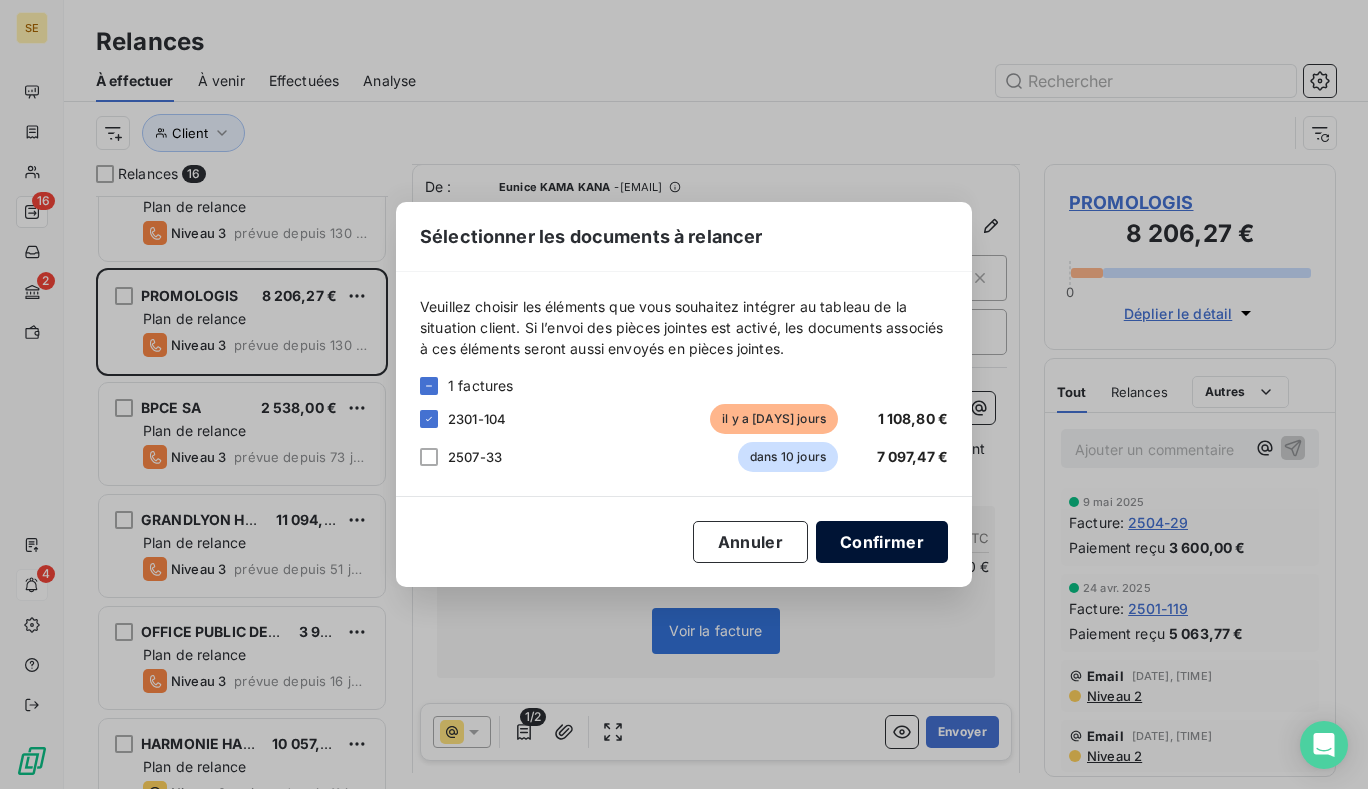 click on "Confirmer" at bounding box center (882, 542) 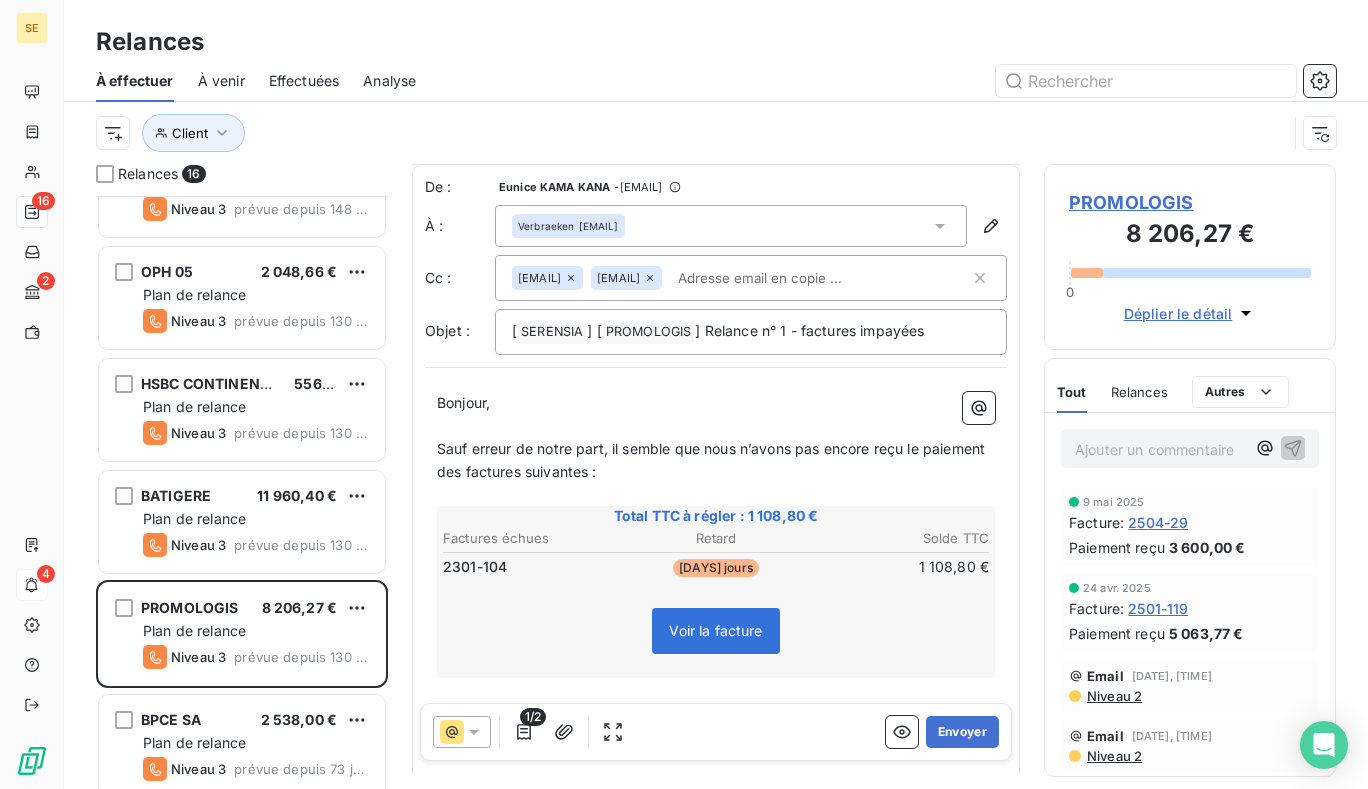 scroll, scrollTop: 301, scrollLeft: 0, axis: vertical 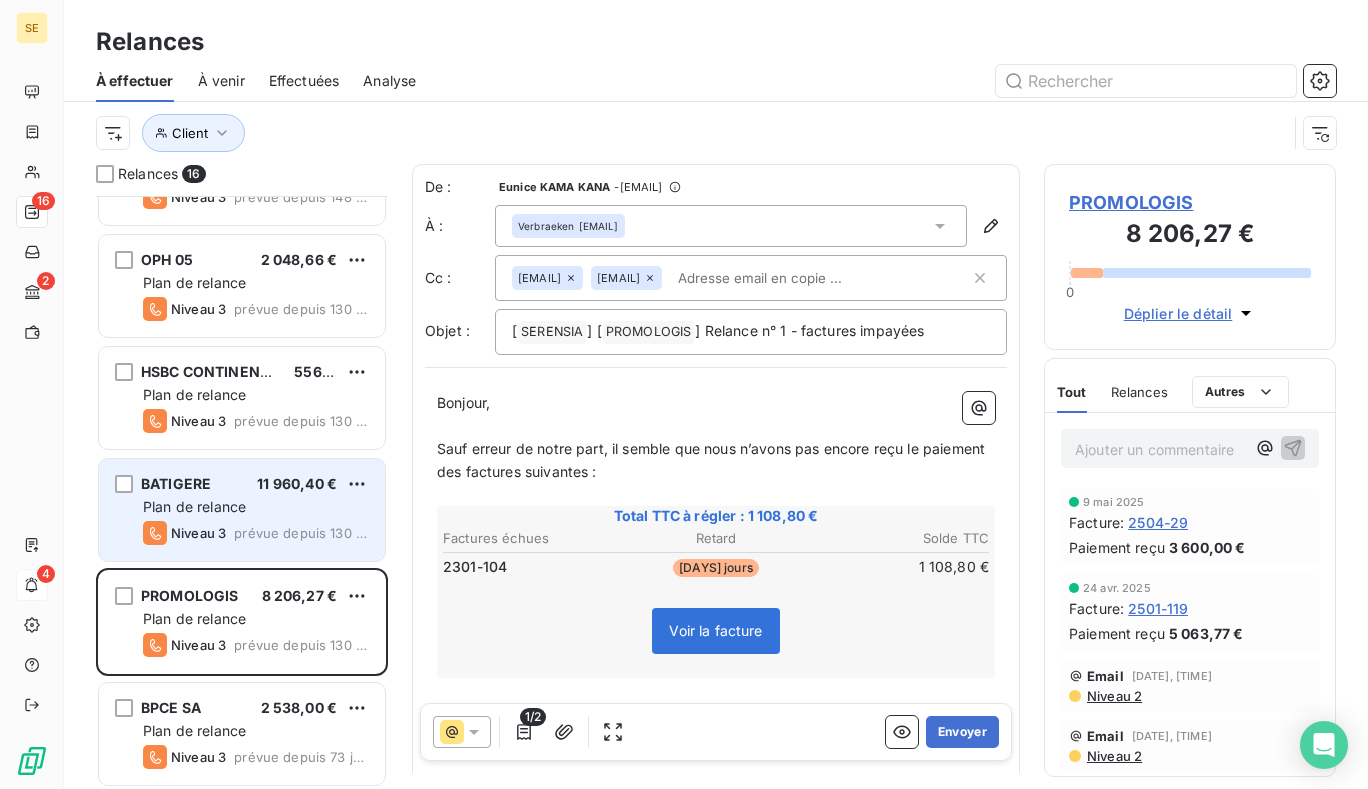 click on "Niveau 3 prévue depuis 130 jours" at bounding box center (256, 533) 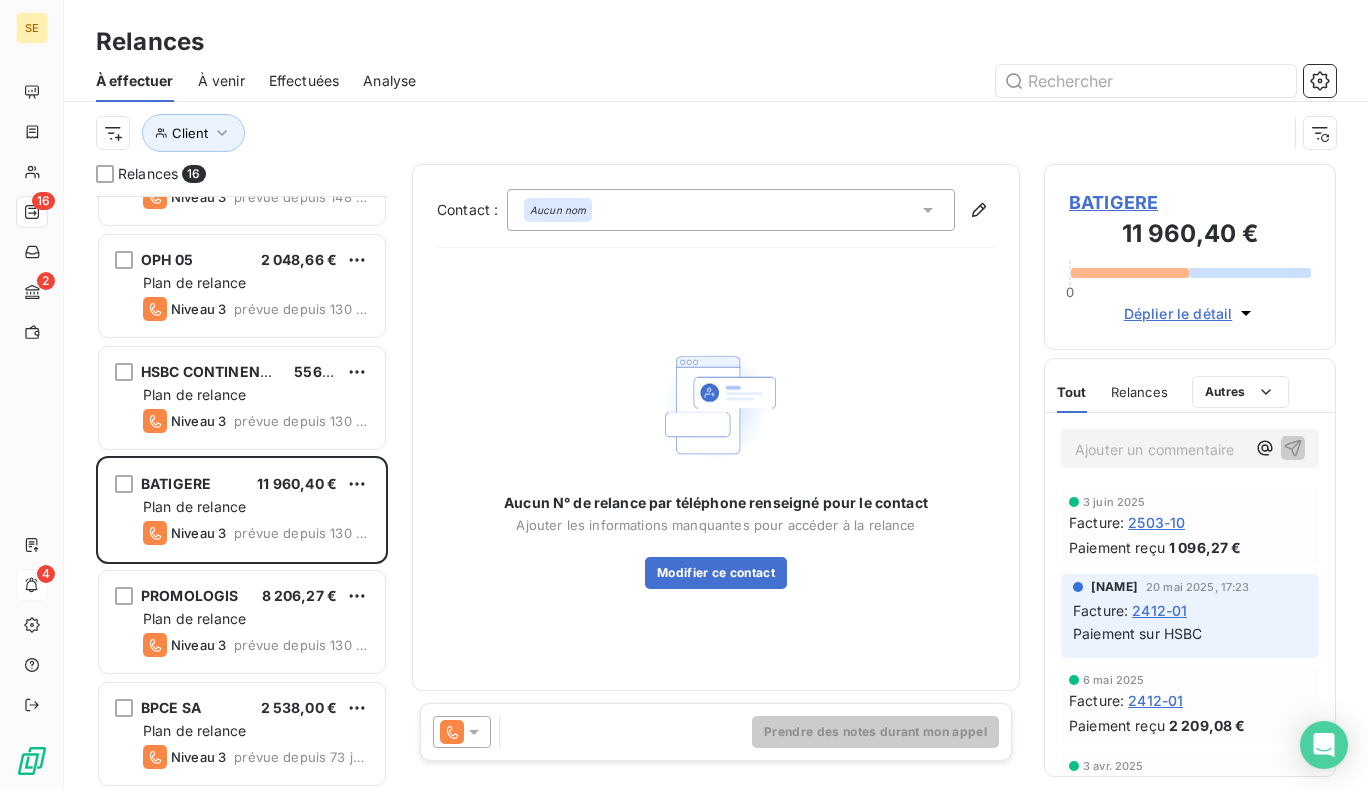 click 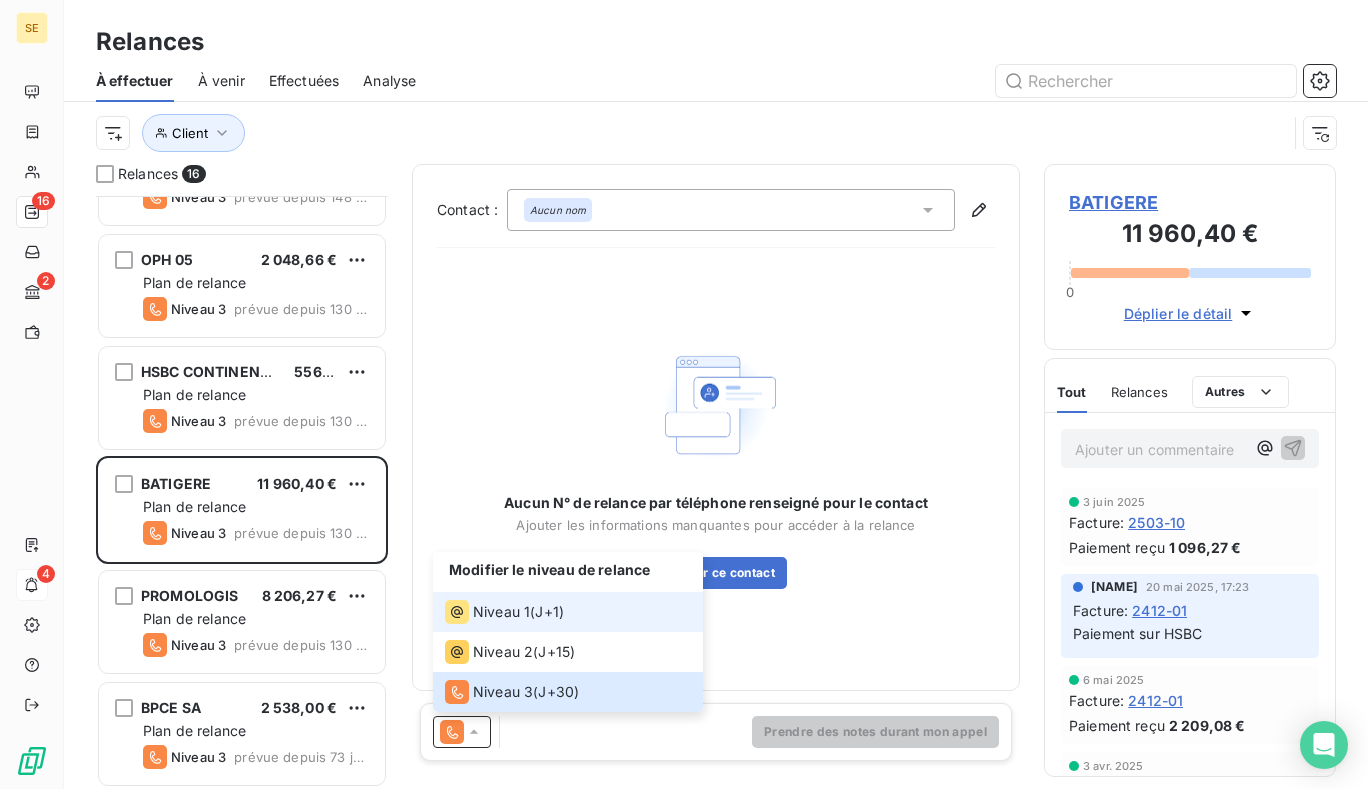 click on "Niveau 1  ( J+1 )" at bounding box center (568, 612) 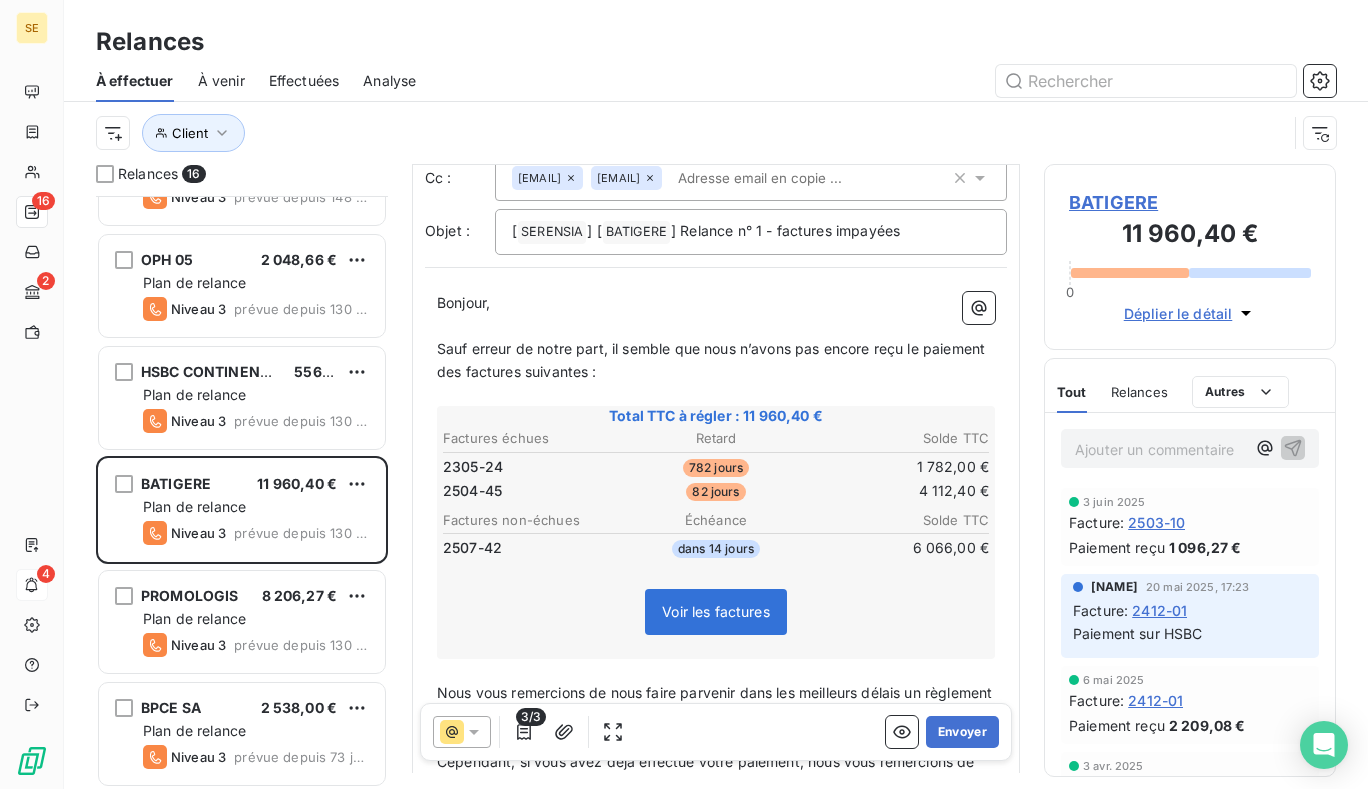 scroll, scrollTop: 201, scrollLeft: 0, axis: vertical 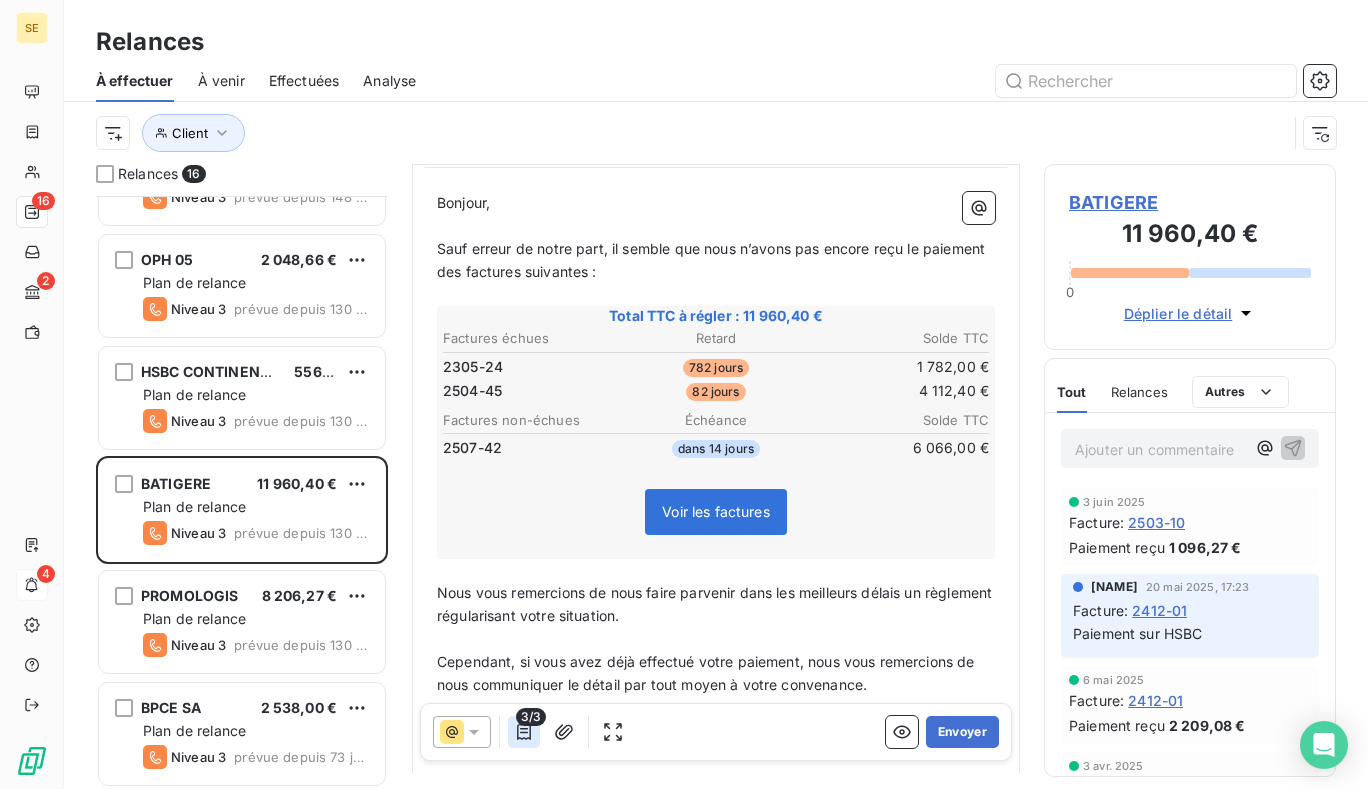 click 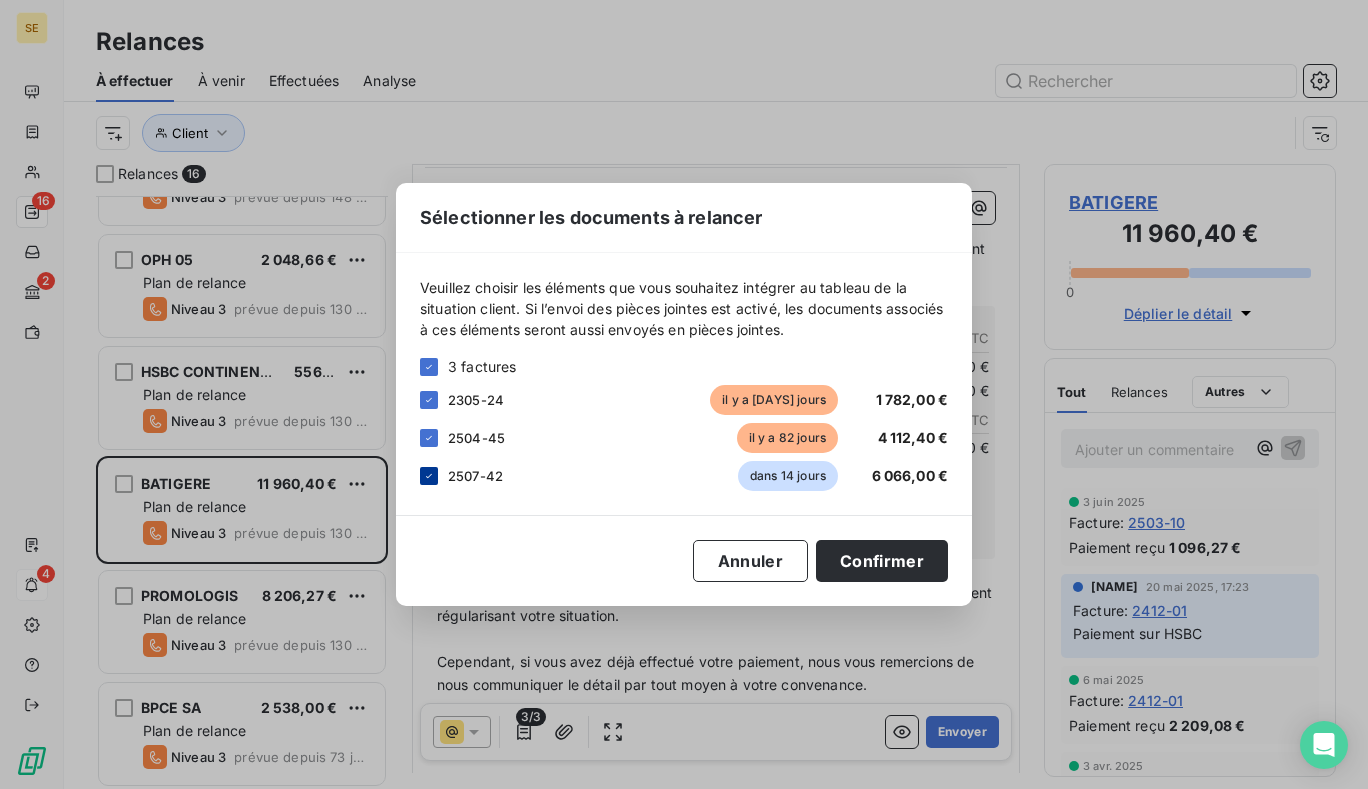 click 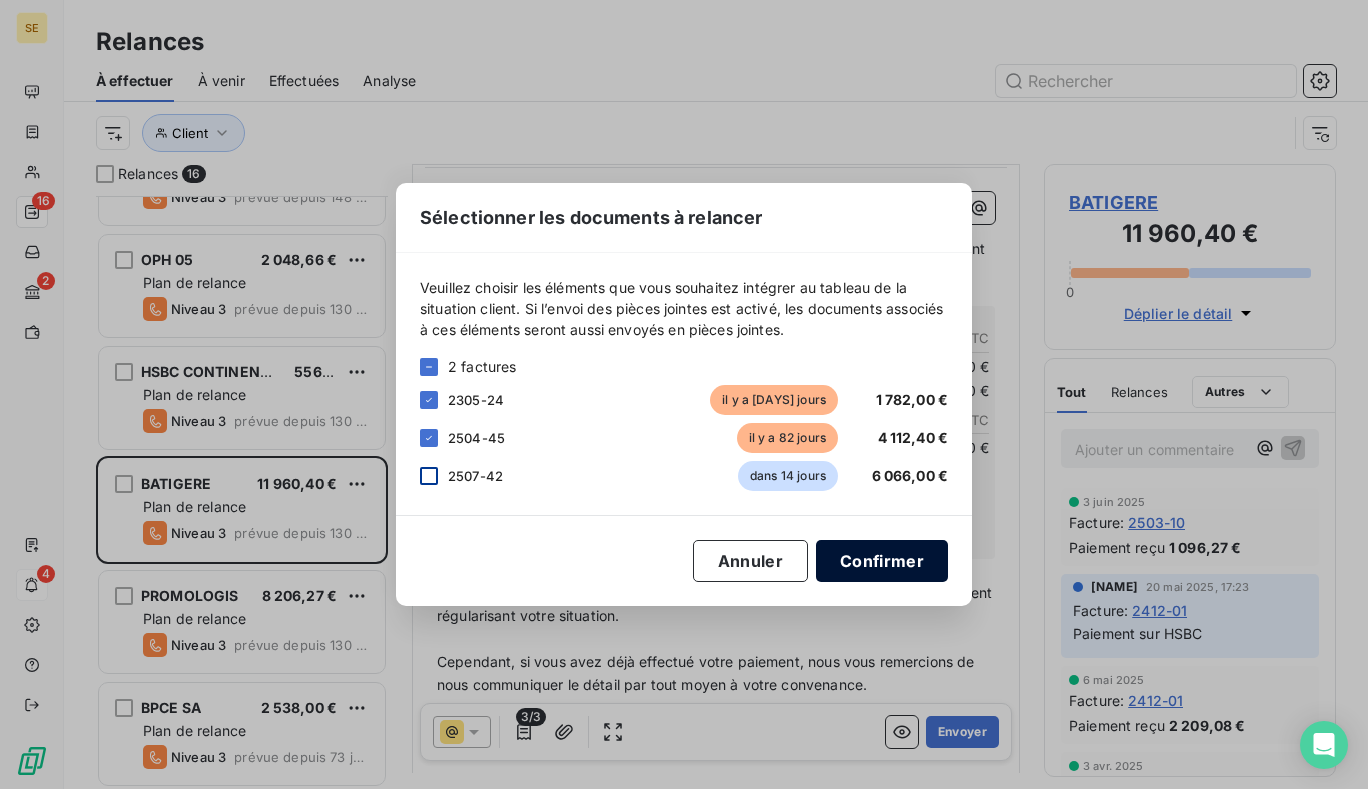 click on "Confirmer" at bounding box center [882, 561] 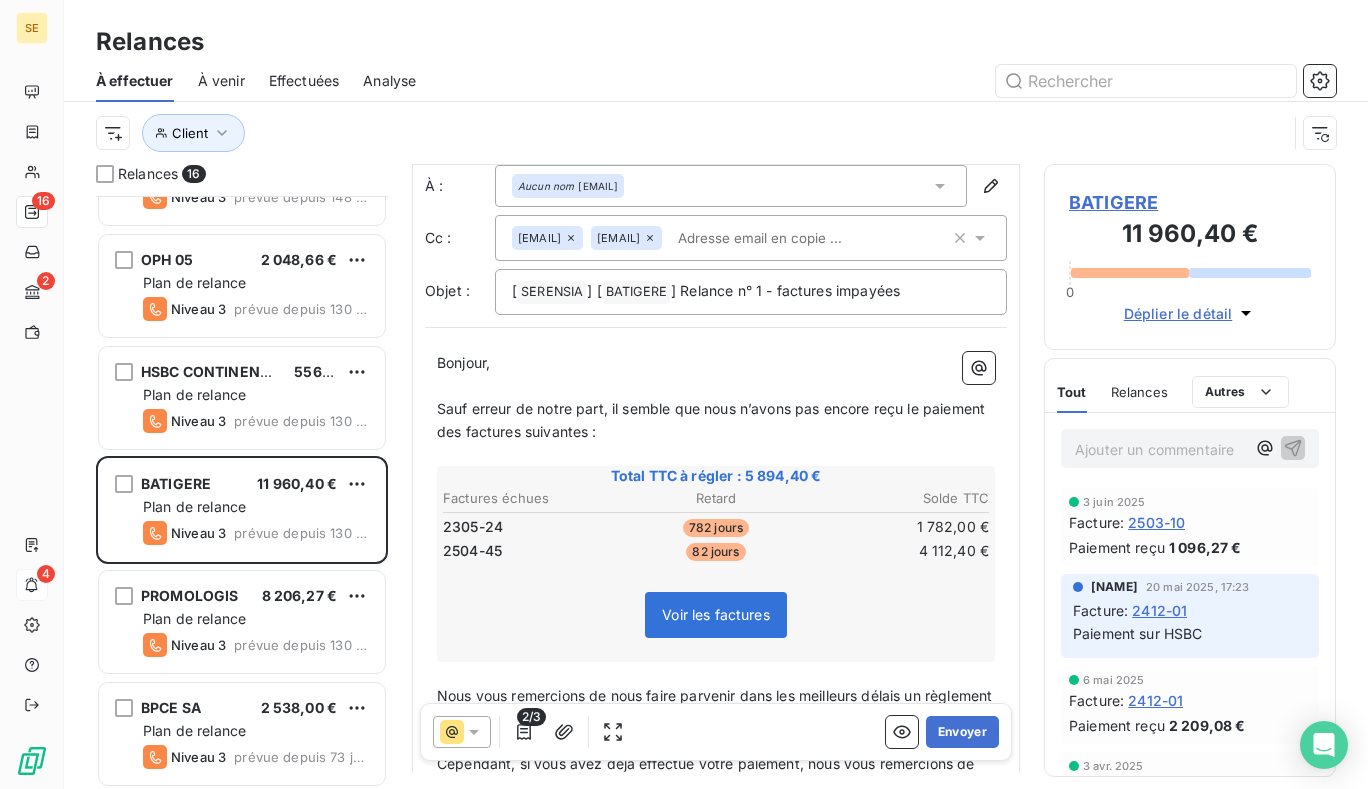 scroll, scrollTop: 0, scrollLeft: 0, axis: both 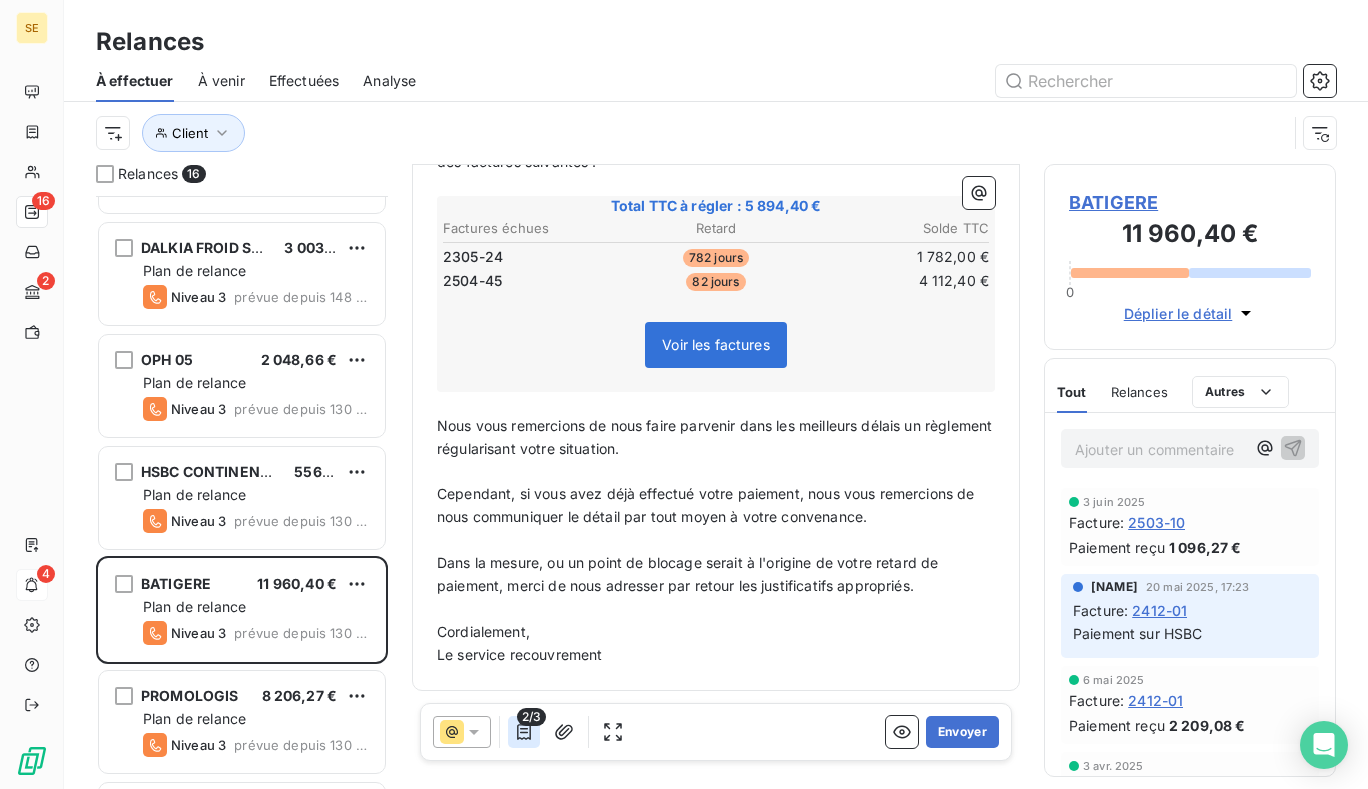 click at bounding box center [524, 732] 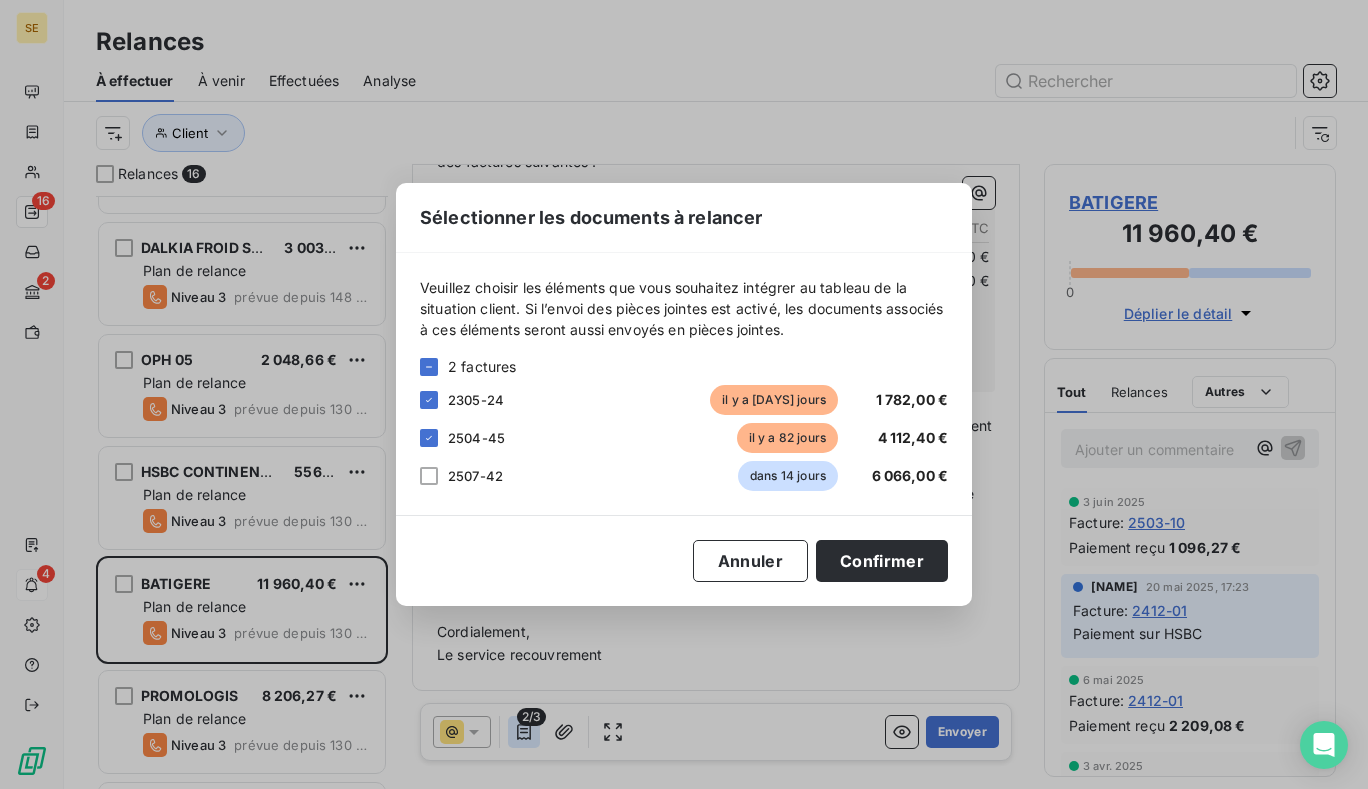 click on "Sélectionner les documents à relancer Veuillez choisir les éléments que vous souhaitez intégrer au tableau de la situation client. Si l’envoi des pièces jointes est activé, les documents associés à ces éléments seront aussi envoyés en pièces jointes. 2 factures 2305-24 il y a 782 jours   1 782,00 € 2504-45 il y a 82 jours   4 112,40 € 2507-42 dans 14 jours   6 066,00 € Annuler Confirmer" at bounding box center (684, 394) 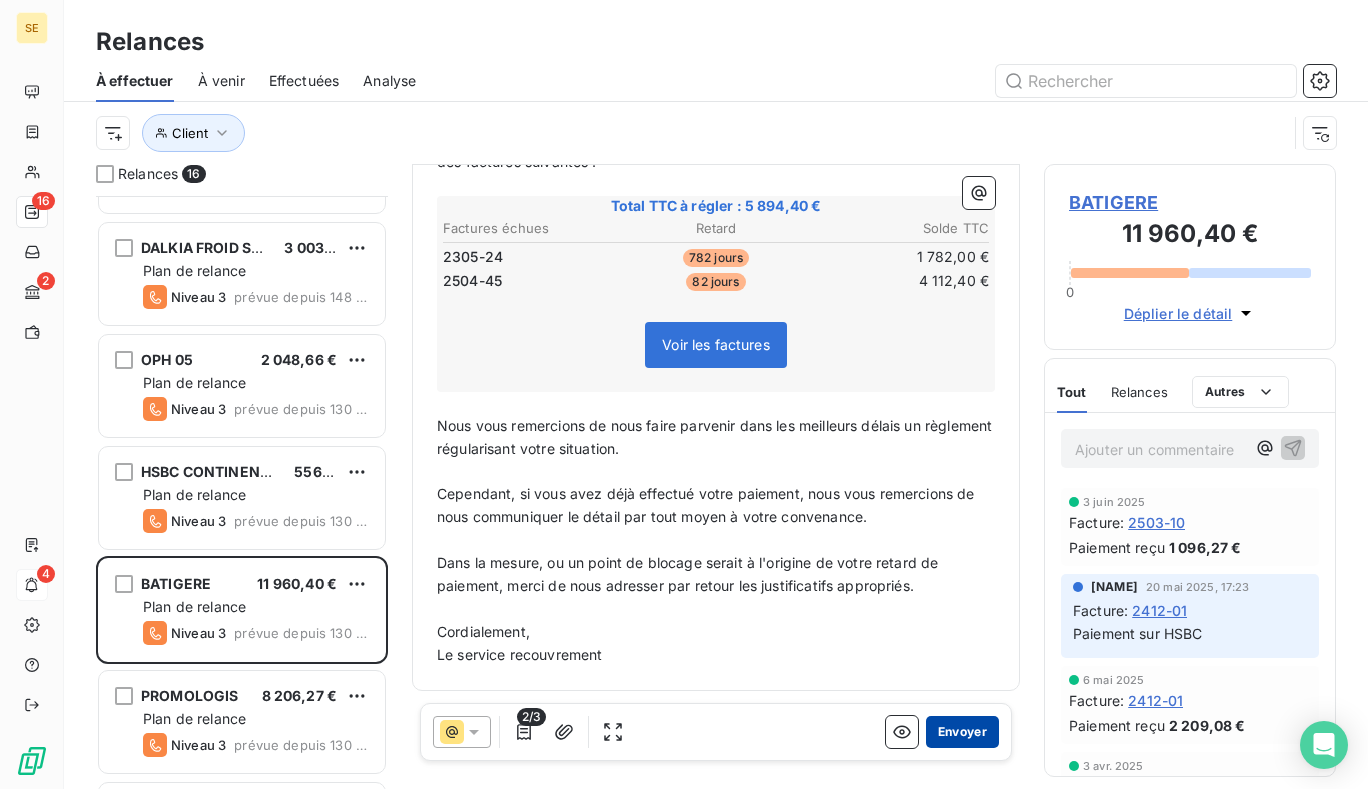 click on "Envoyer" at bounding box center (962, 732) 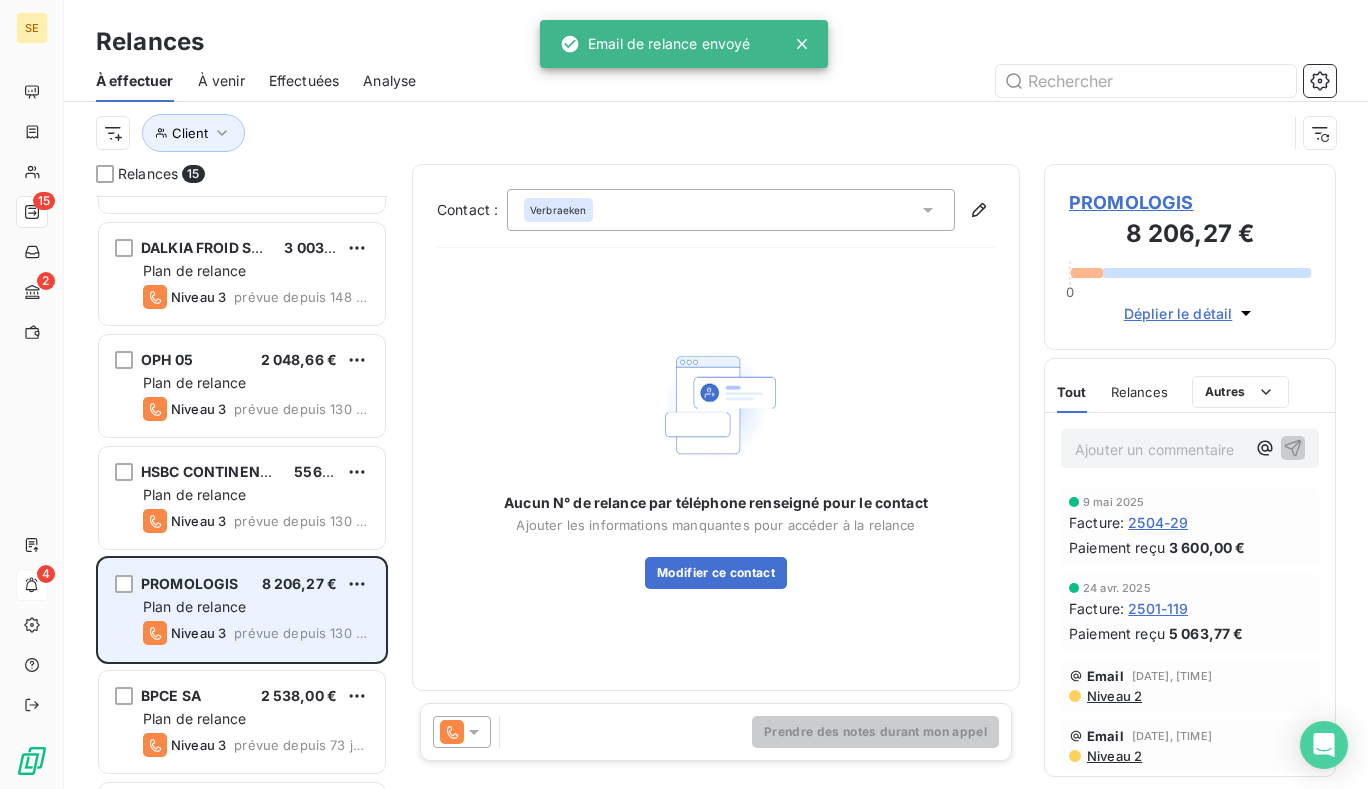 click on "PROMOLOGIS 8 206,27 € Plan de relance Niveau 3 prévue depuis 130 jours" at bounding box center [242, 610] 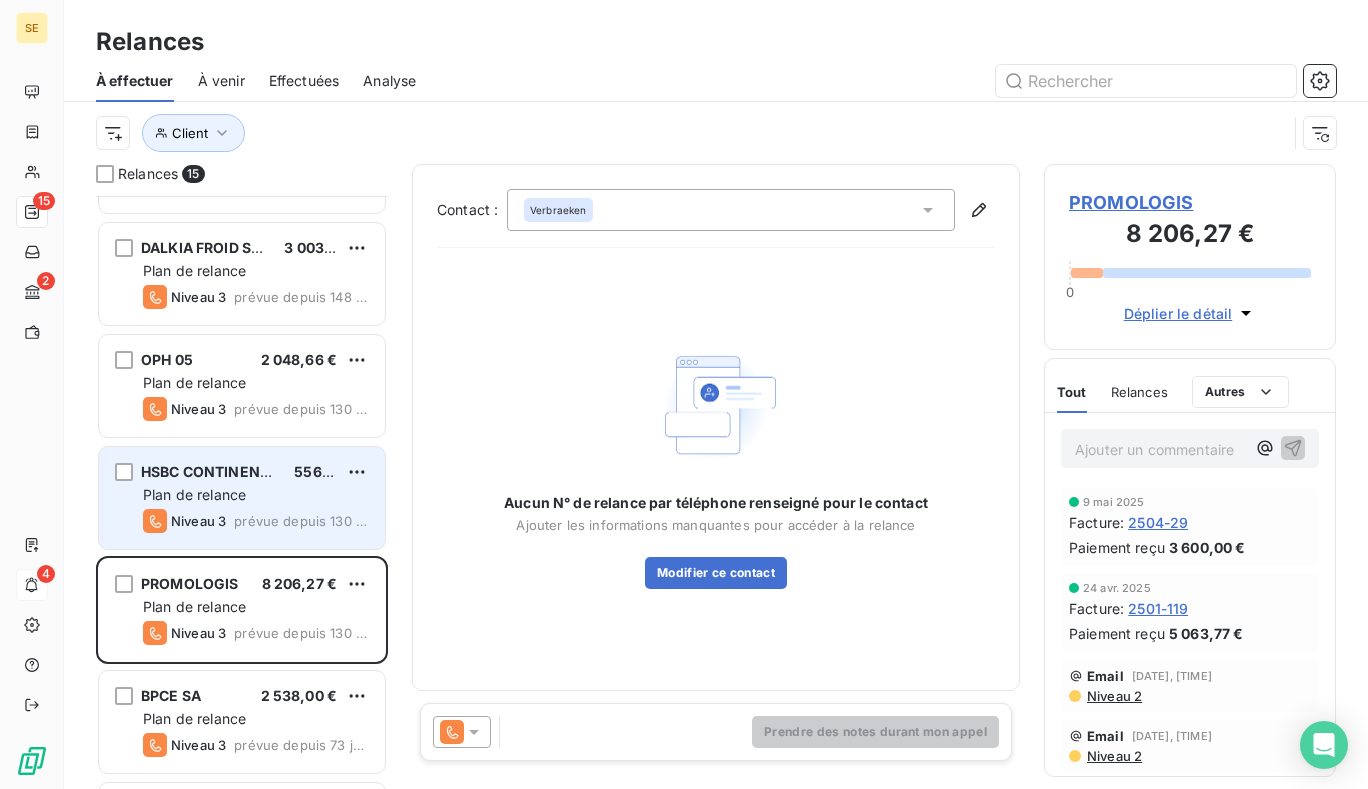 click on "Plan de relance" at bounding box center [194, 494] 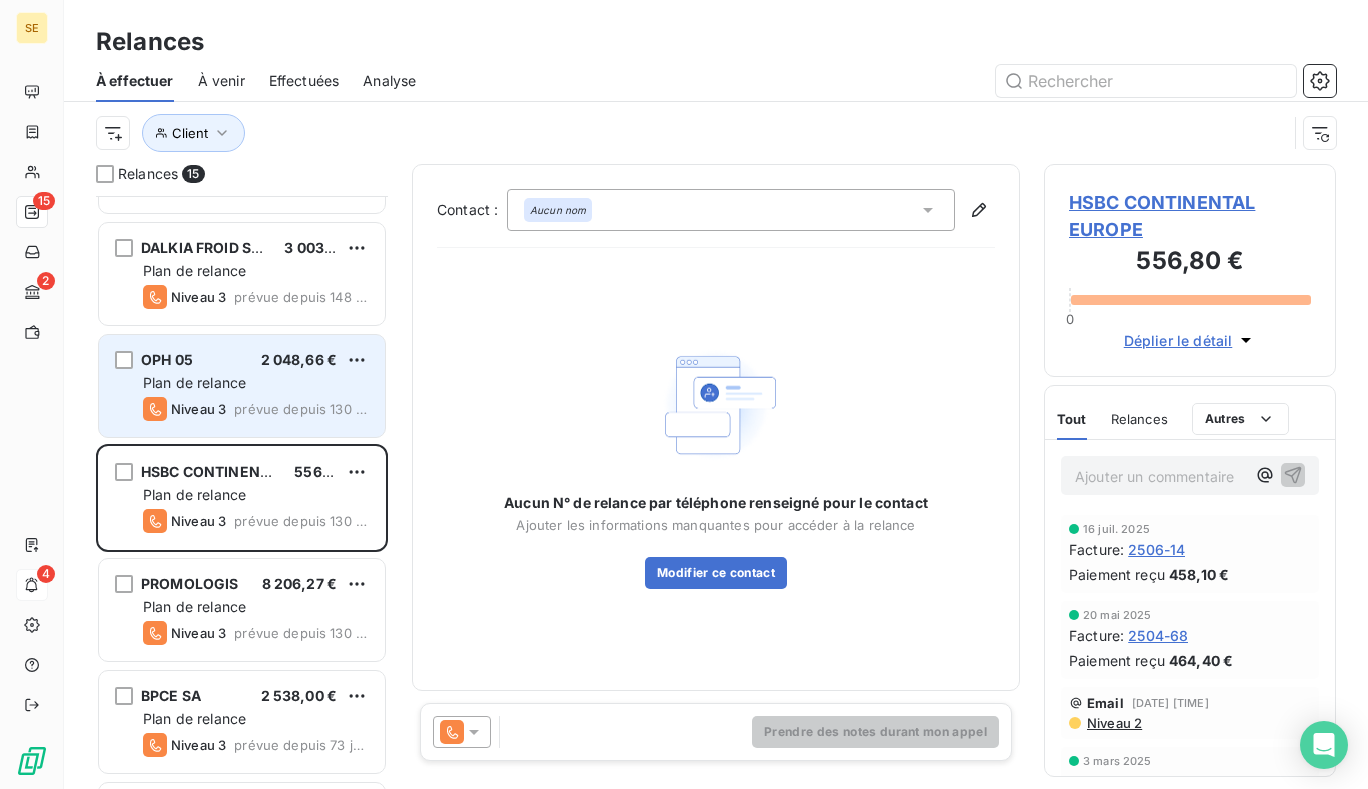 click on "prévue depuis 130 jours" at bounding box center [301, 409] 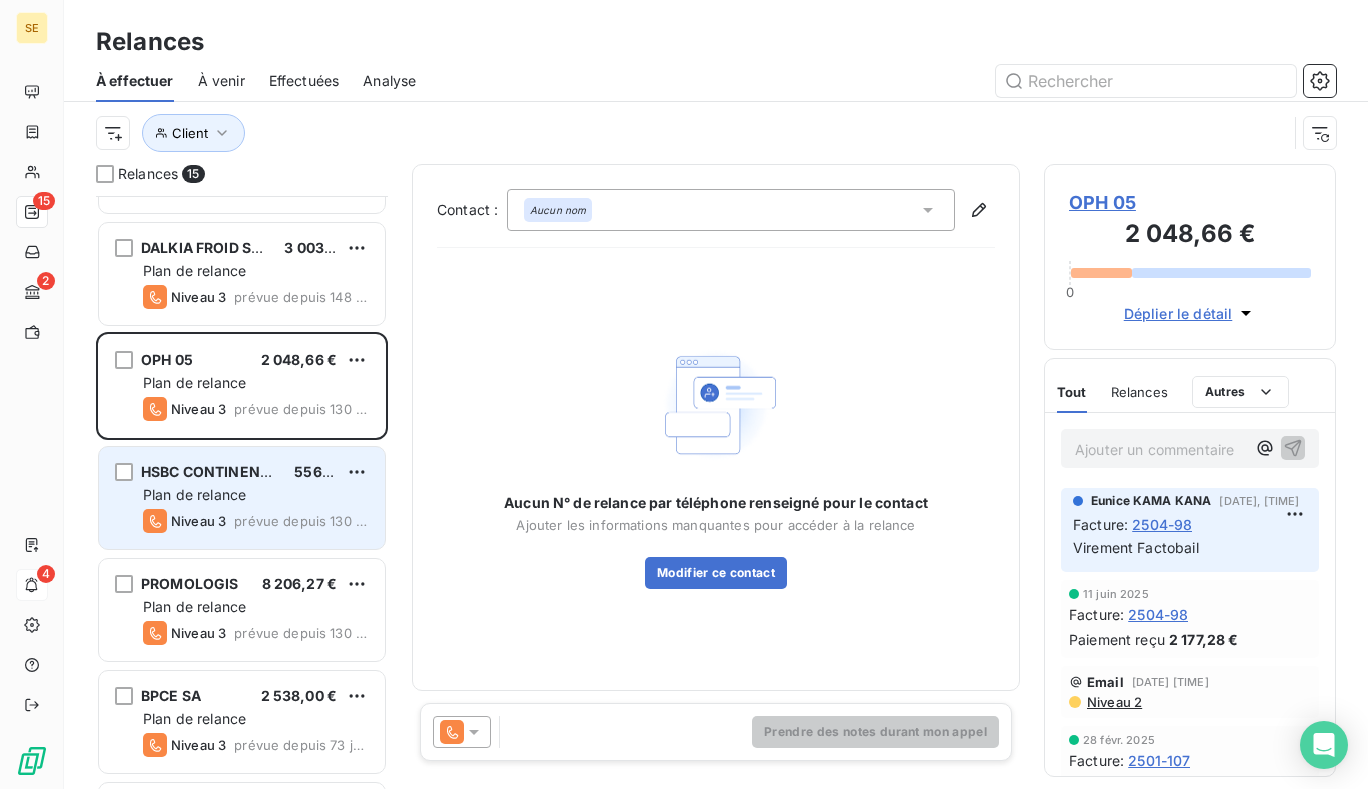 click on "Plan de relance" at bounding box center [194, 494] 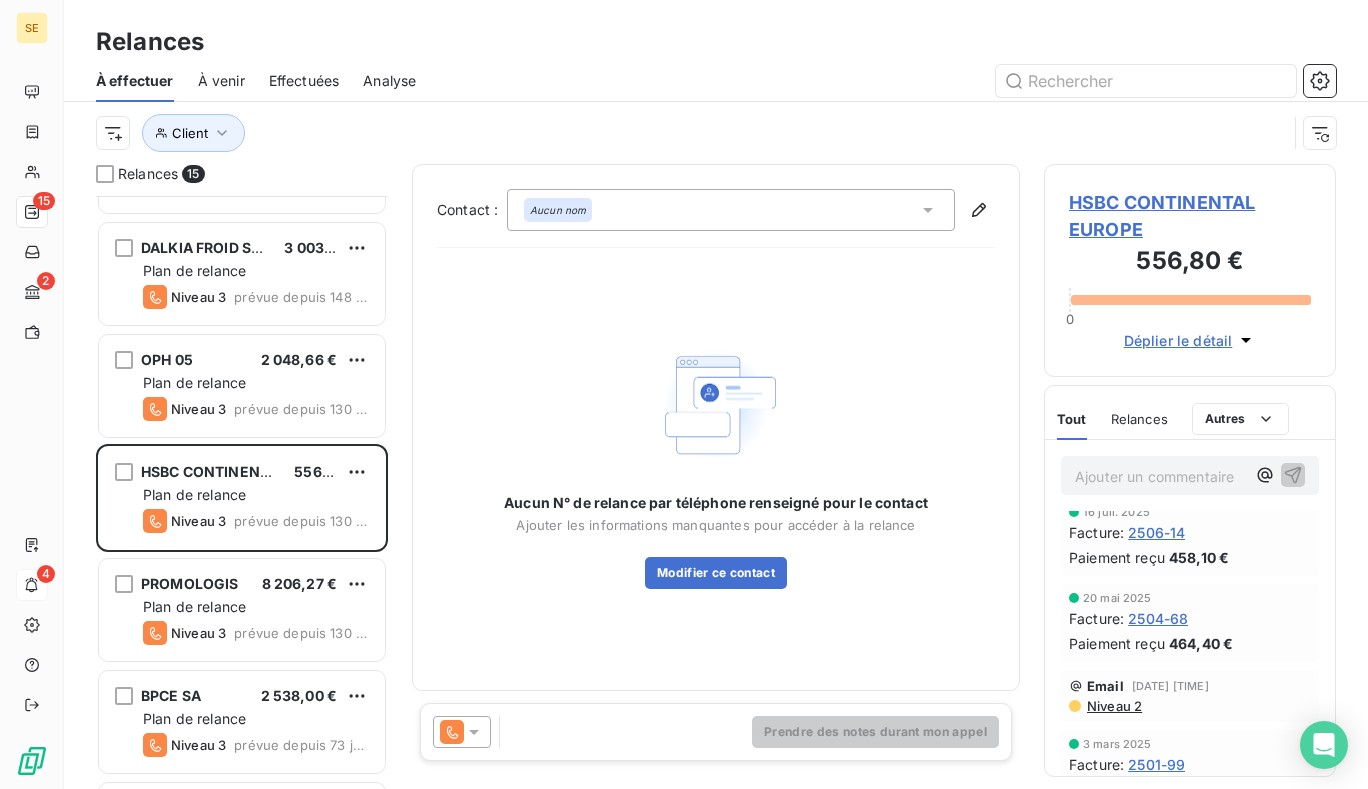 scroll, scrollTop: 0, scrollLeft: 0, axis: both 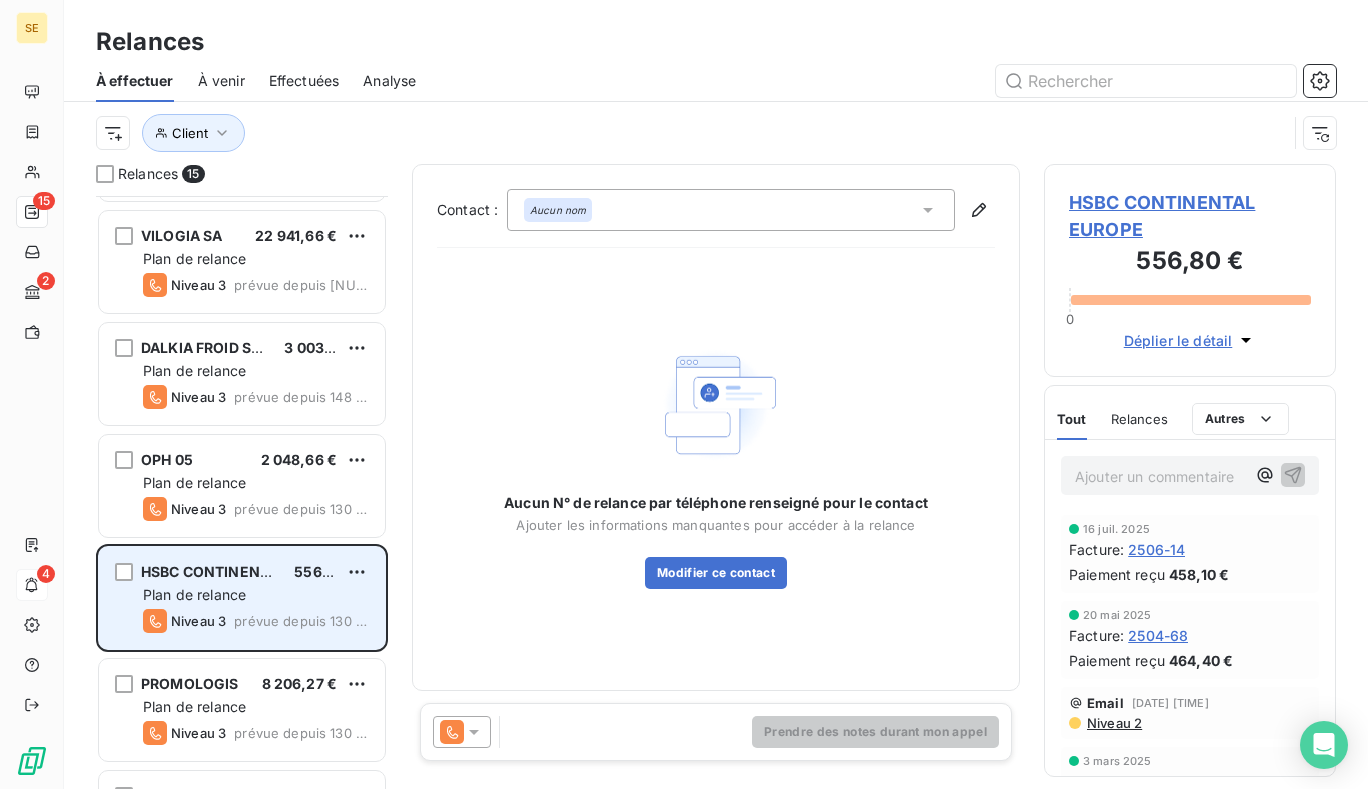 click on "HSBC CONTINENTAL EUROPE 556,80 € Plan de relance Niveau 3 prévue depuis 130 jours" at bounding box center (242, 598) 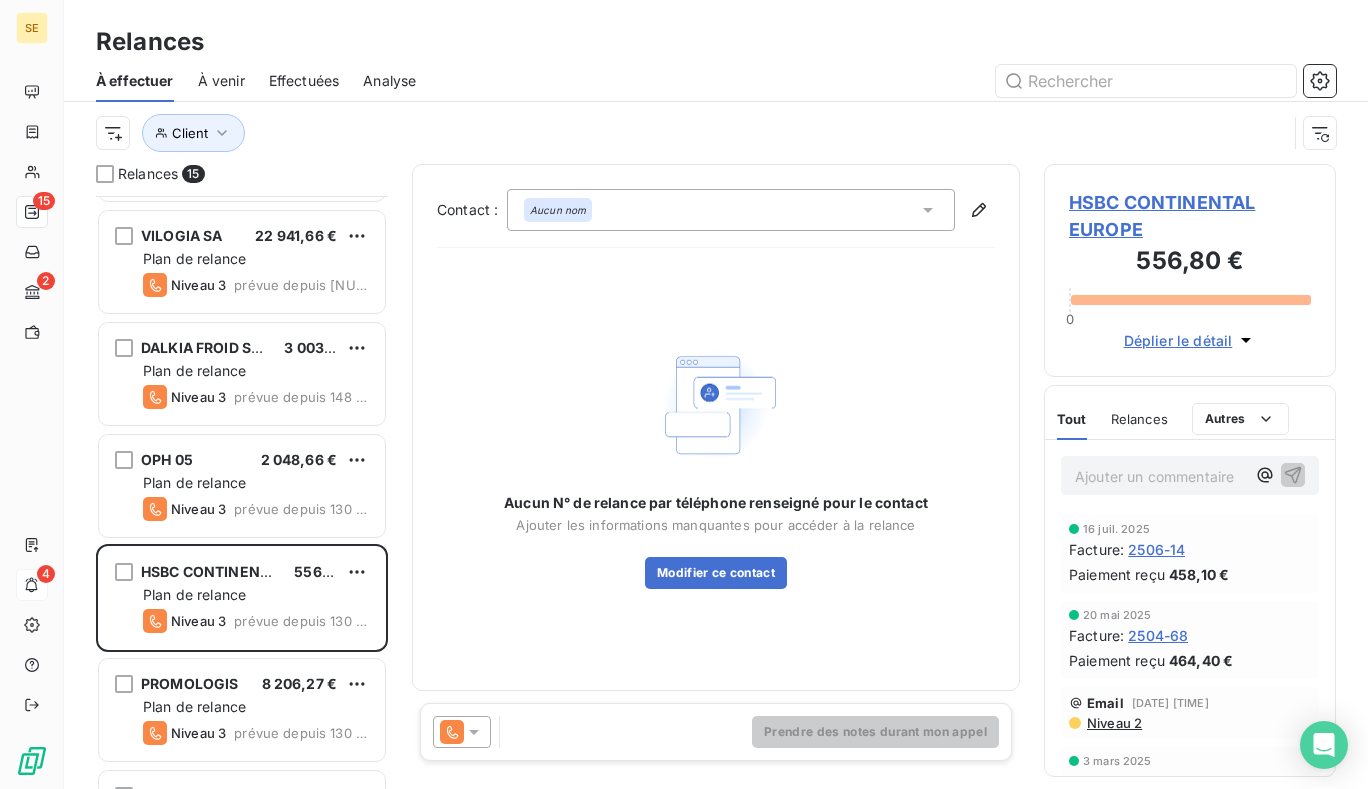 click 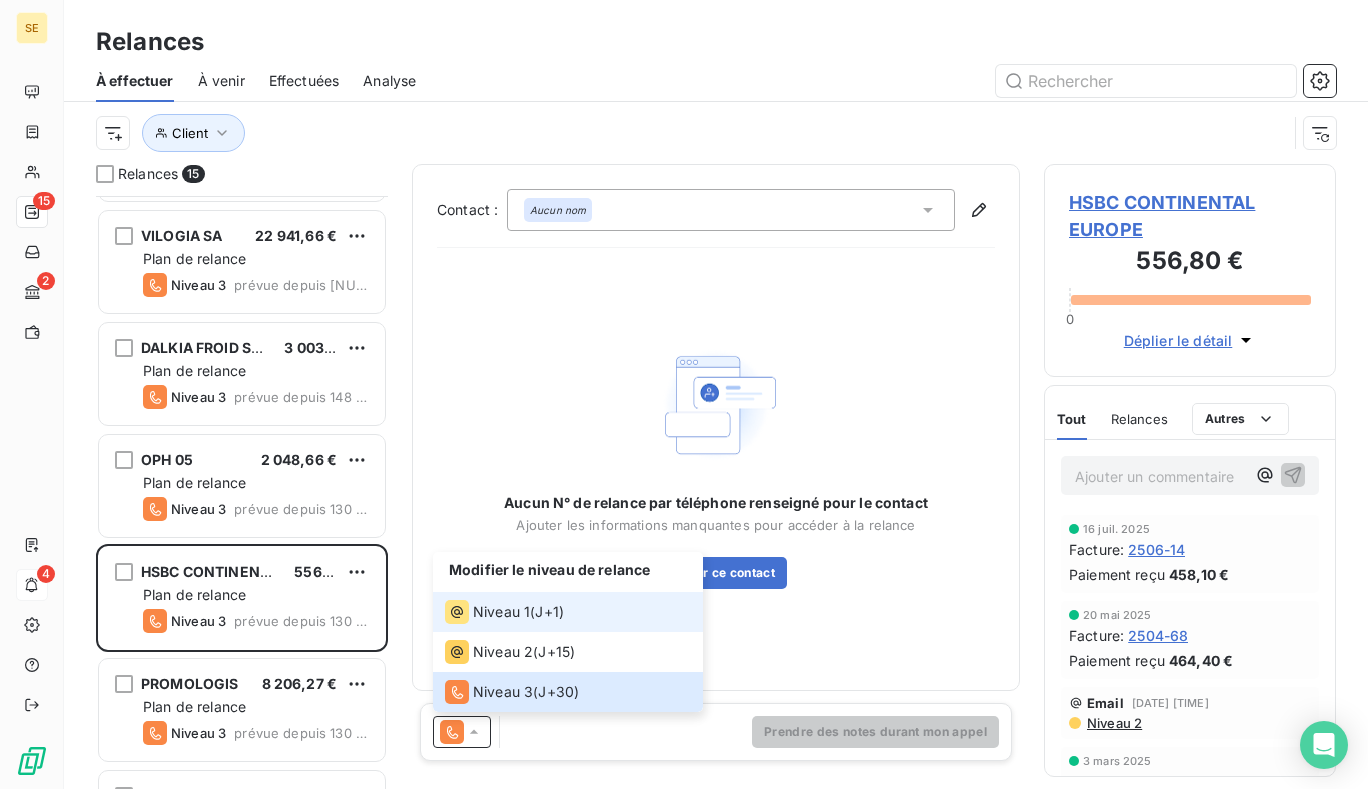 click on "Niveau 1" at bounding box center [501, 612] 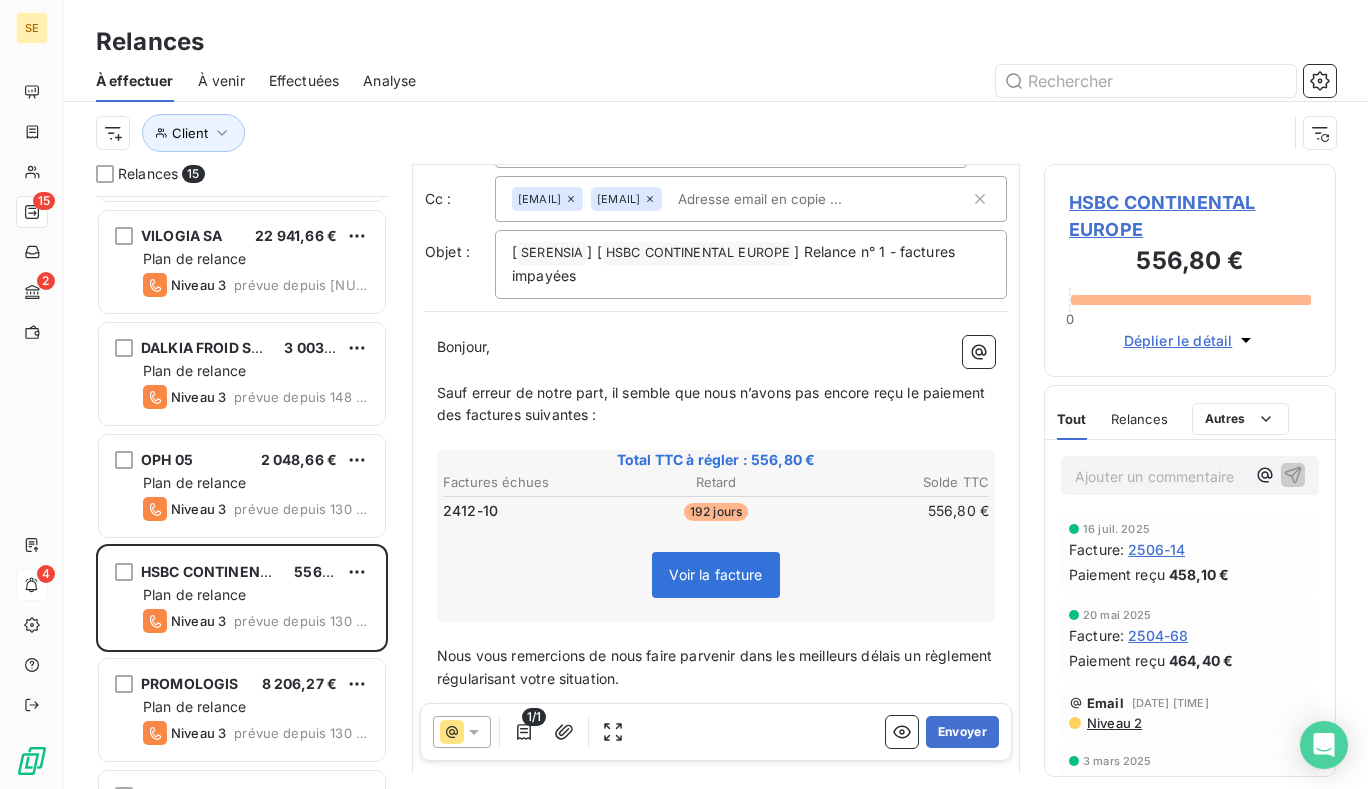 scroll, scrollTop: 103, scrollLeft: 0, axis: vertical 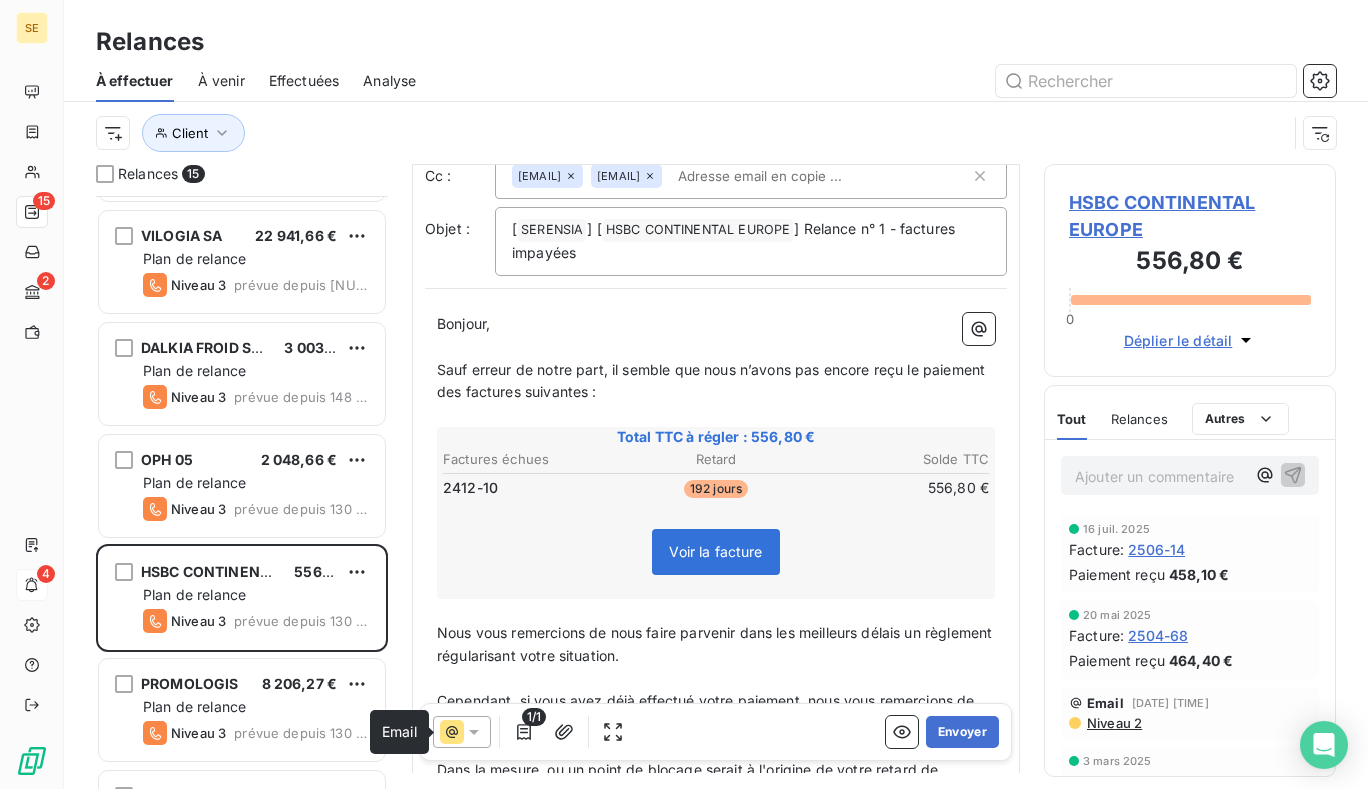 click 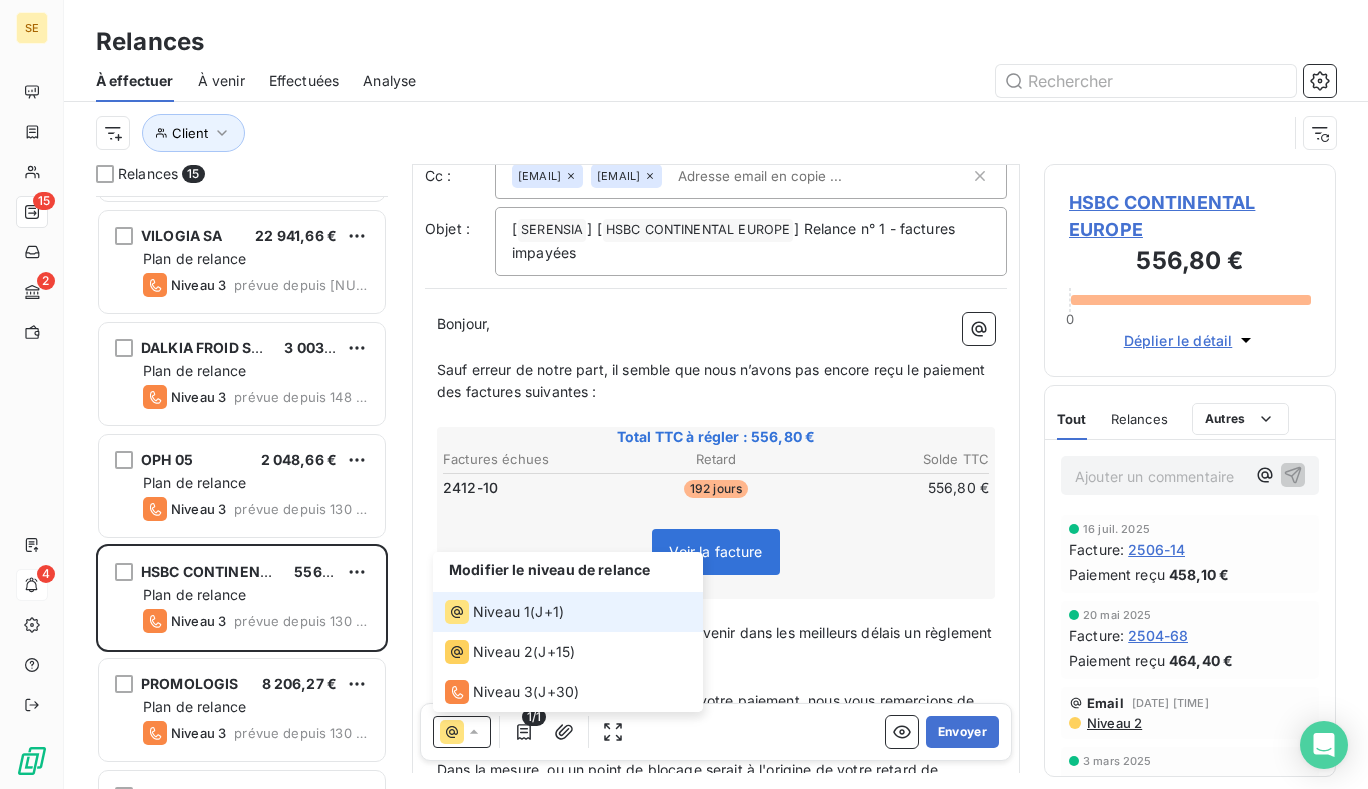 click on "Nous vous remercions de nous faire parvenir dans les meilleurs délais un règlement régularisant votre situation." at bounding box center [716, 645] 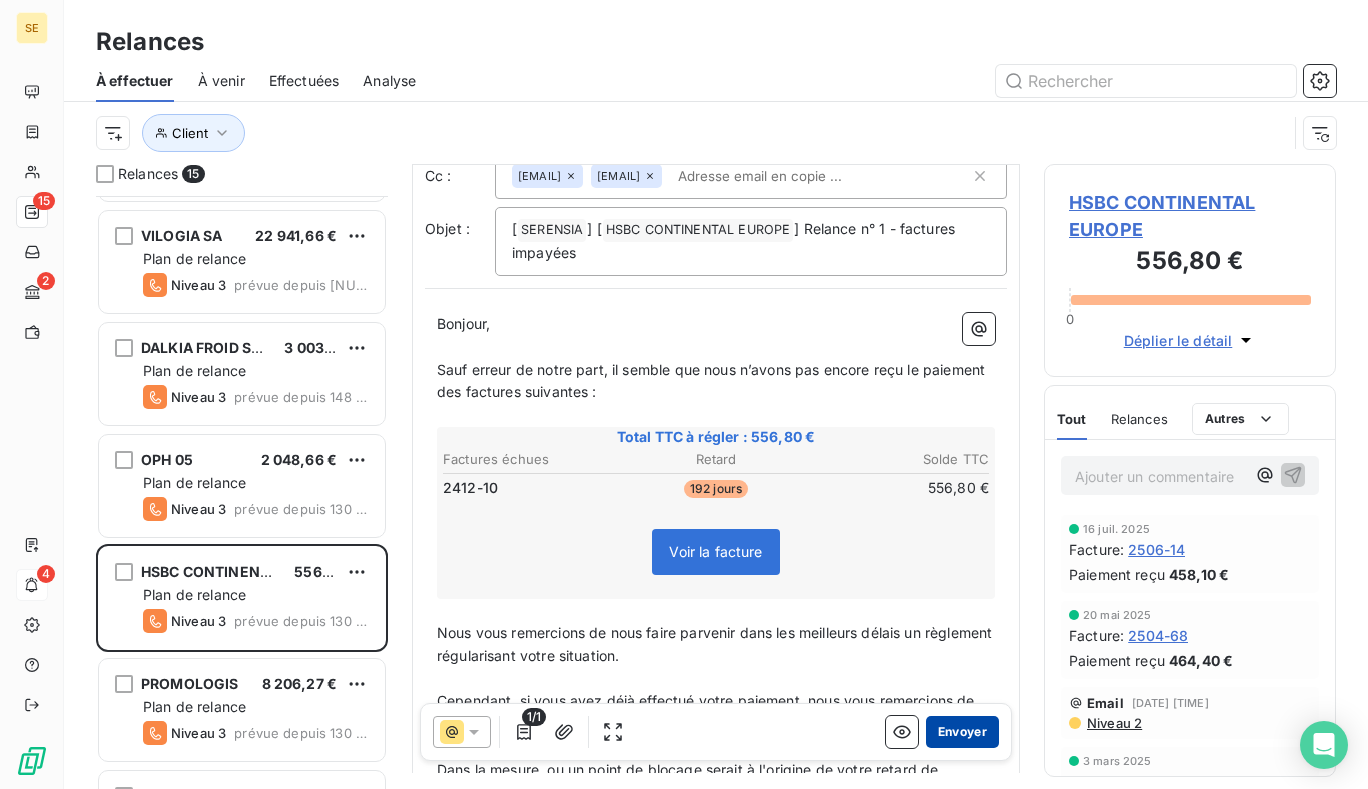click on "Envoyer" at bounding box center (962, 732) 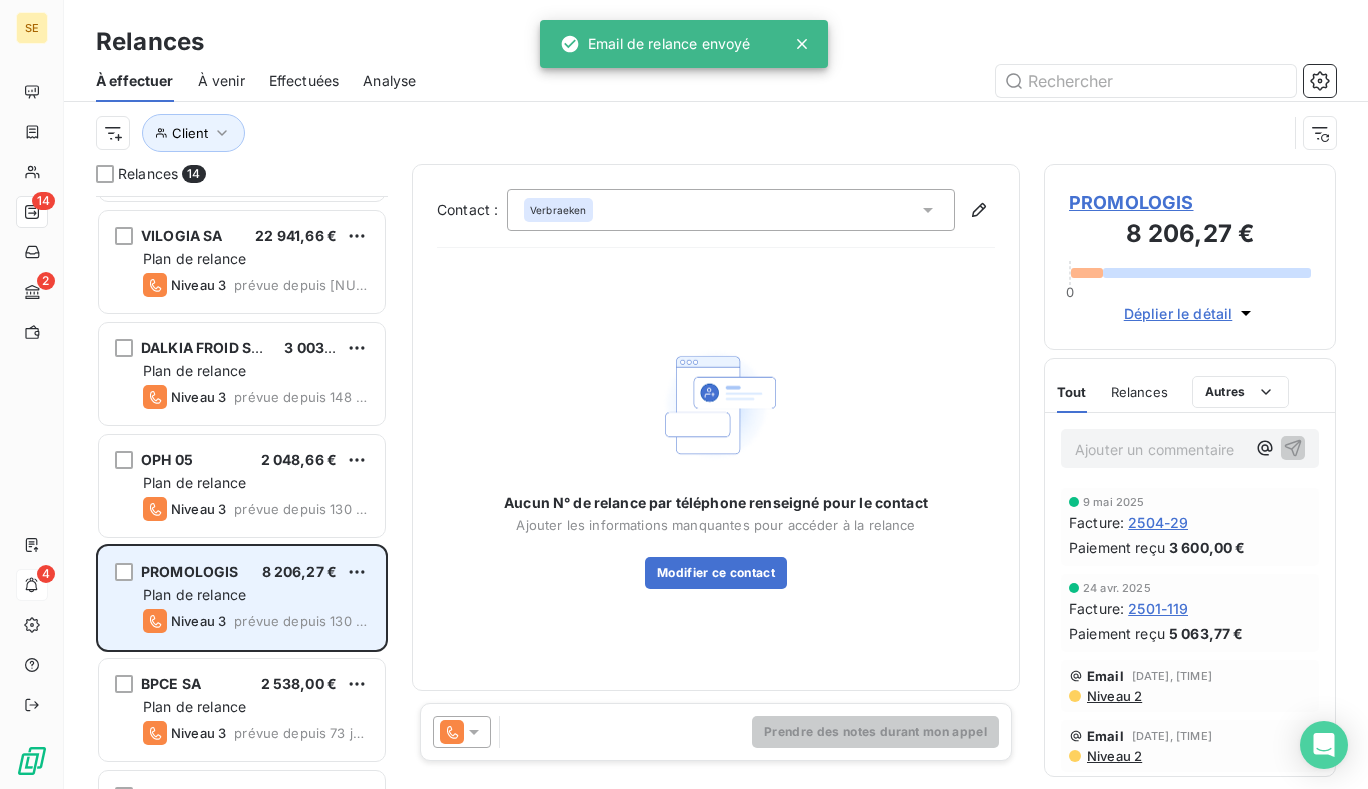 click on "Plan de relance" at bounding box center [256, 595] 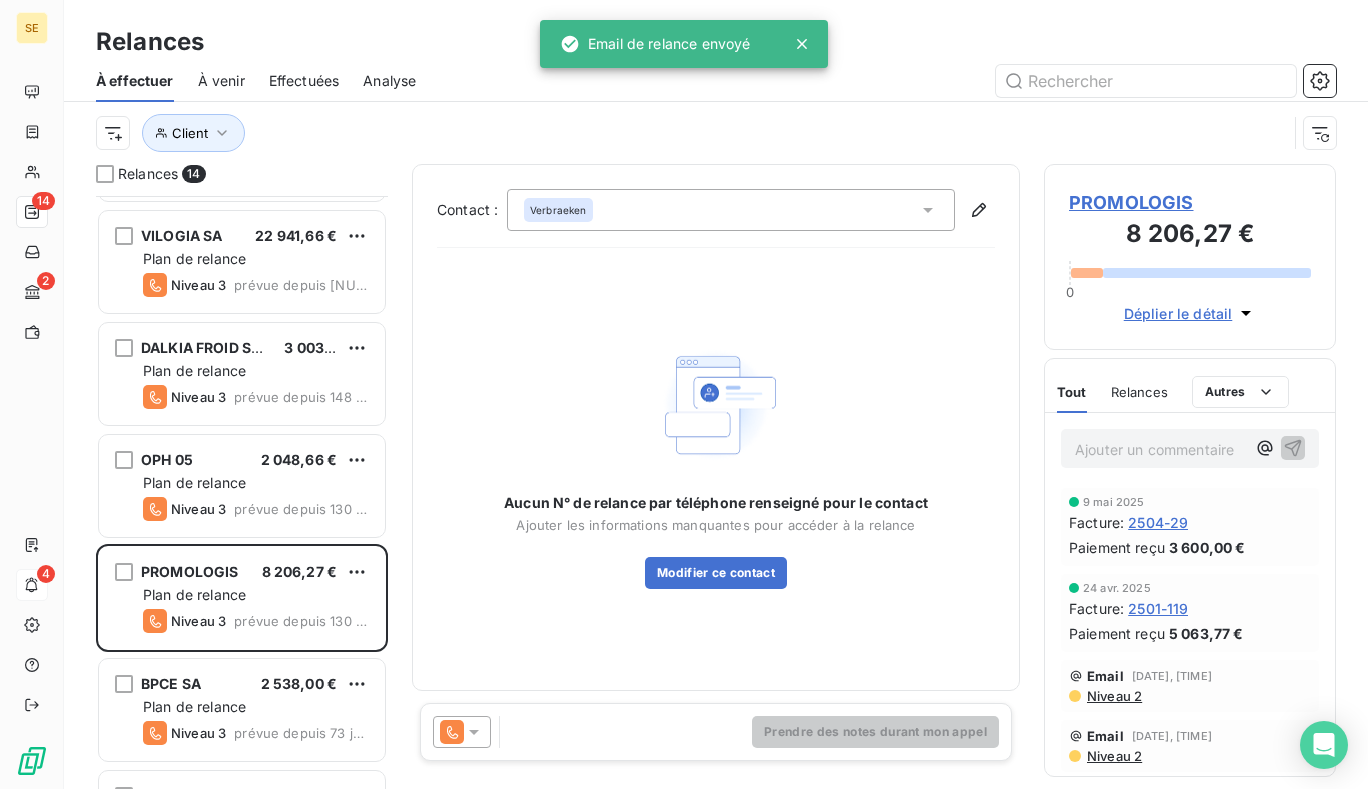 click 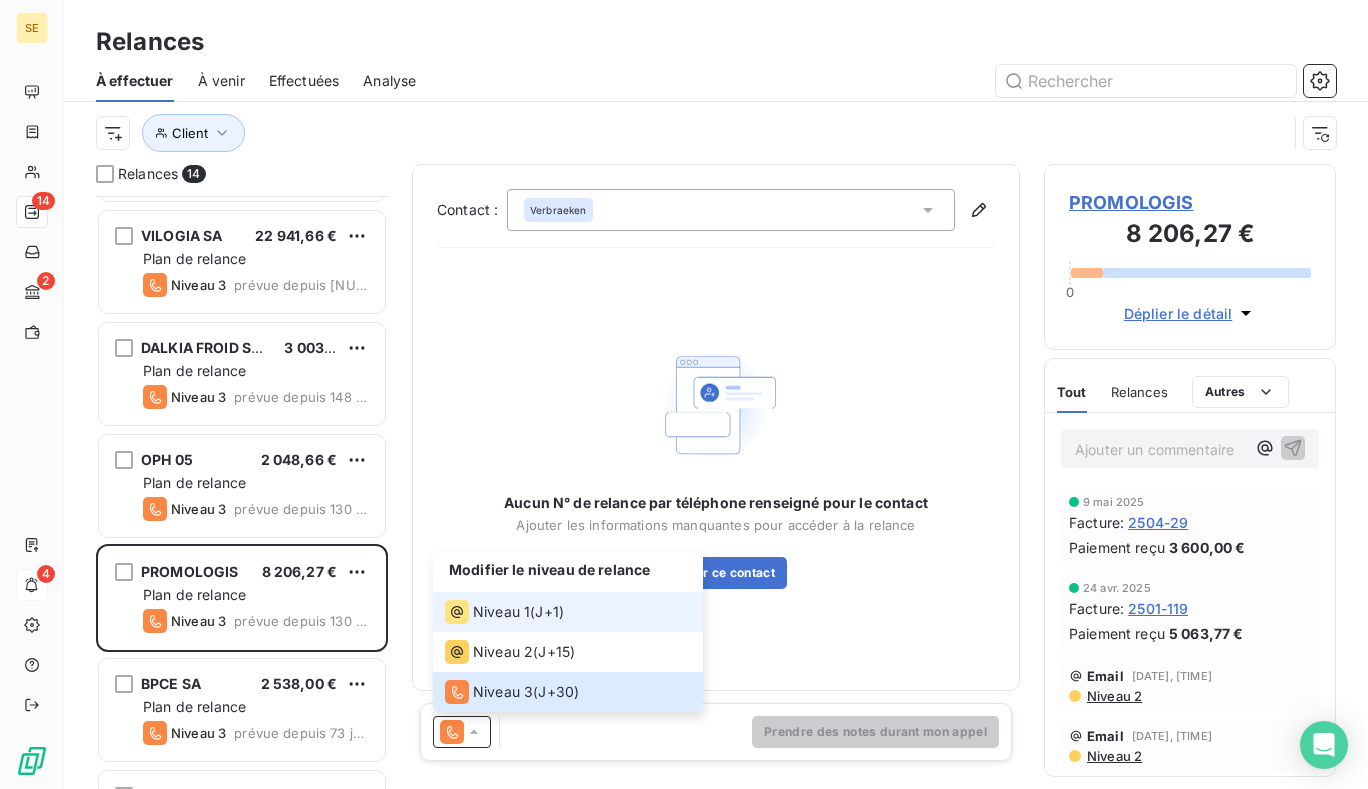click on "Niveau 1" at bounding box center (501, 612) 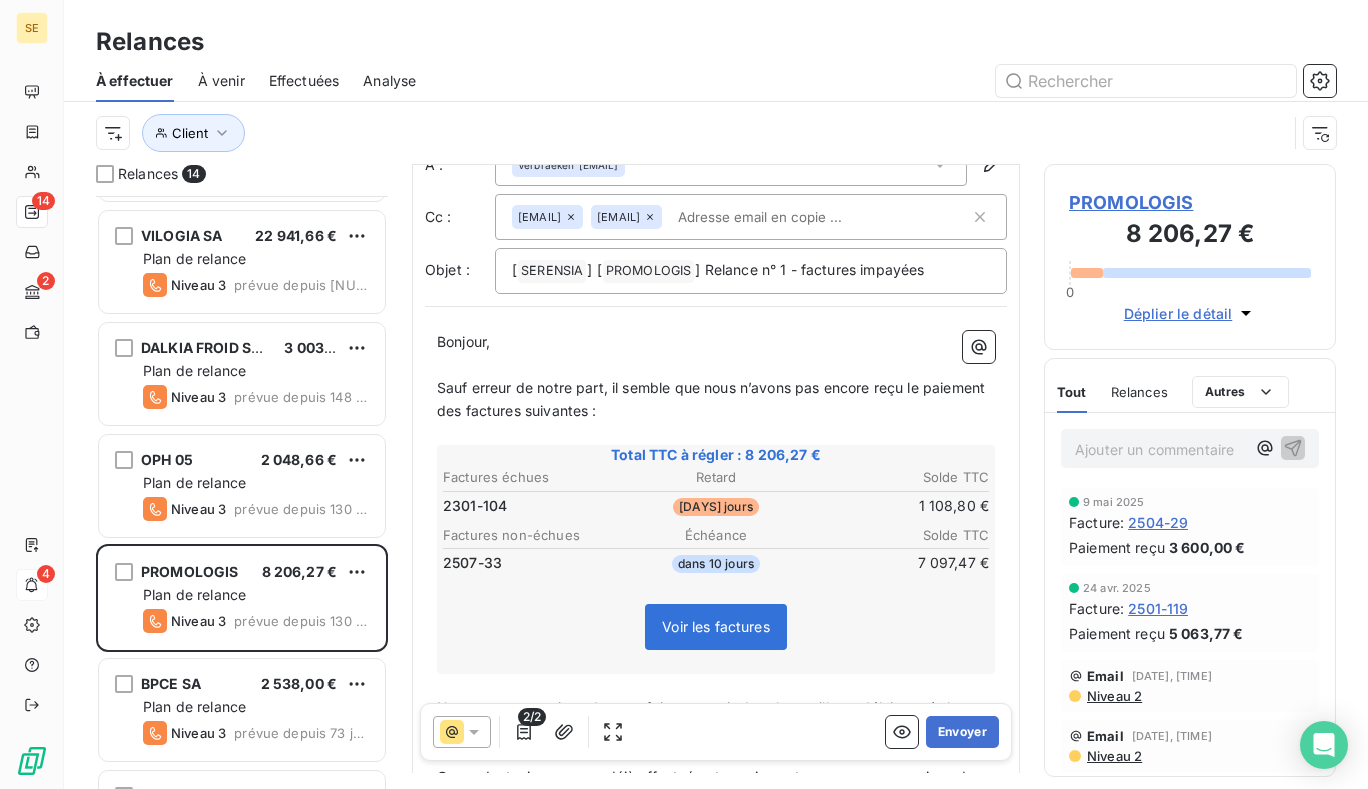 scroll, scrollTop: 101, scrollLeft: 0, axis: vertical 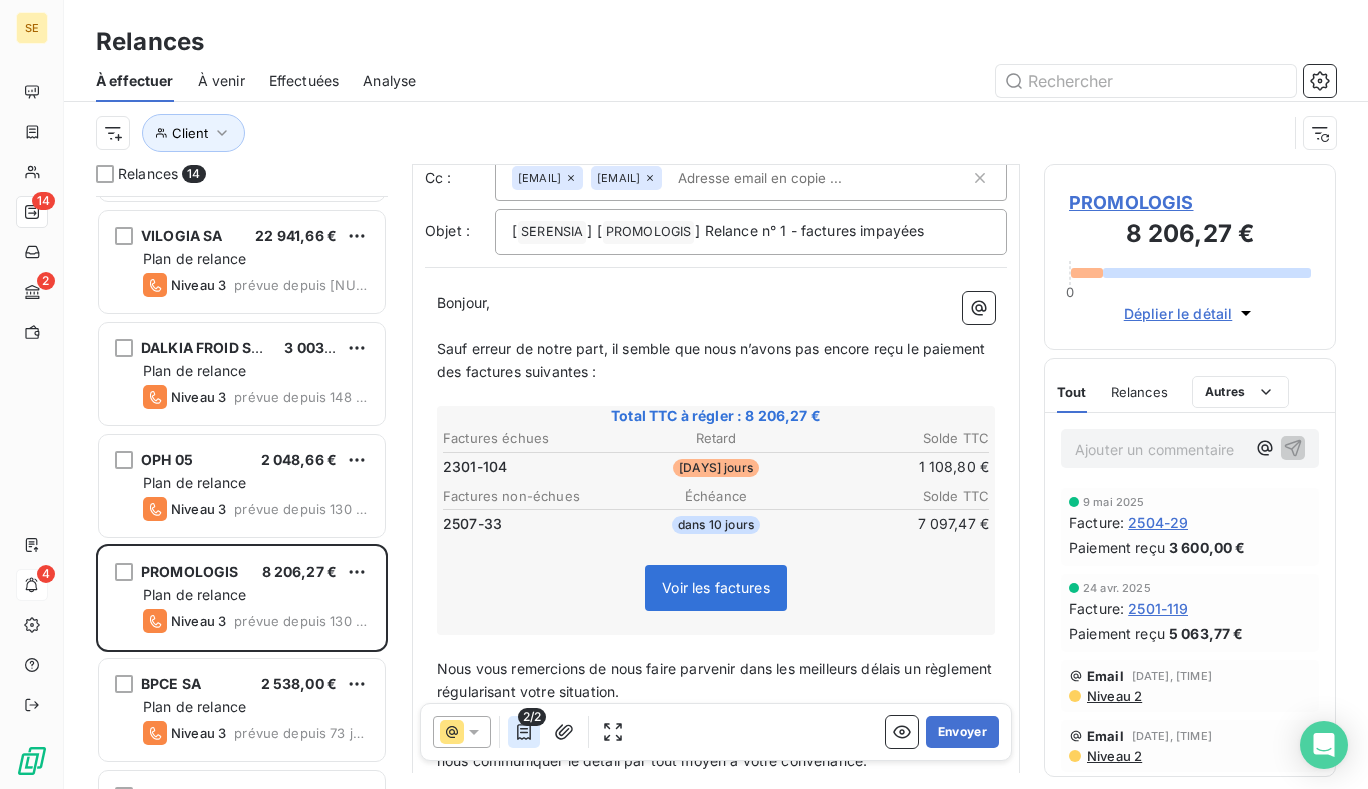 click at bounding box center [524, 732] 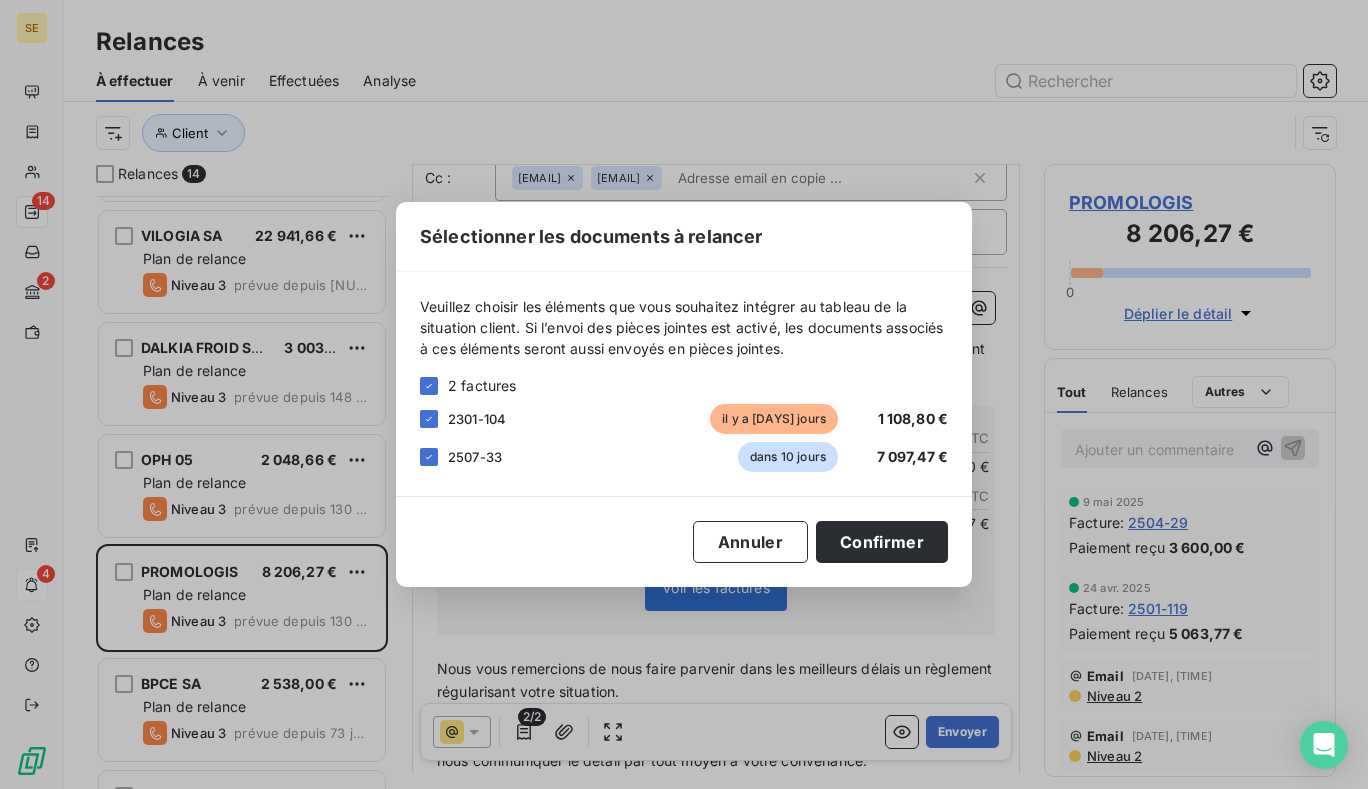 click on "2507-33" at bounding box center [475, 457] 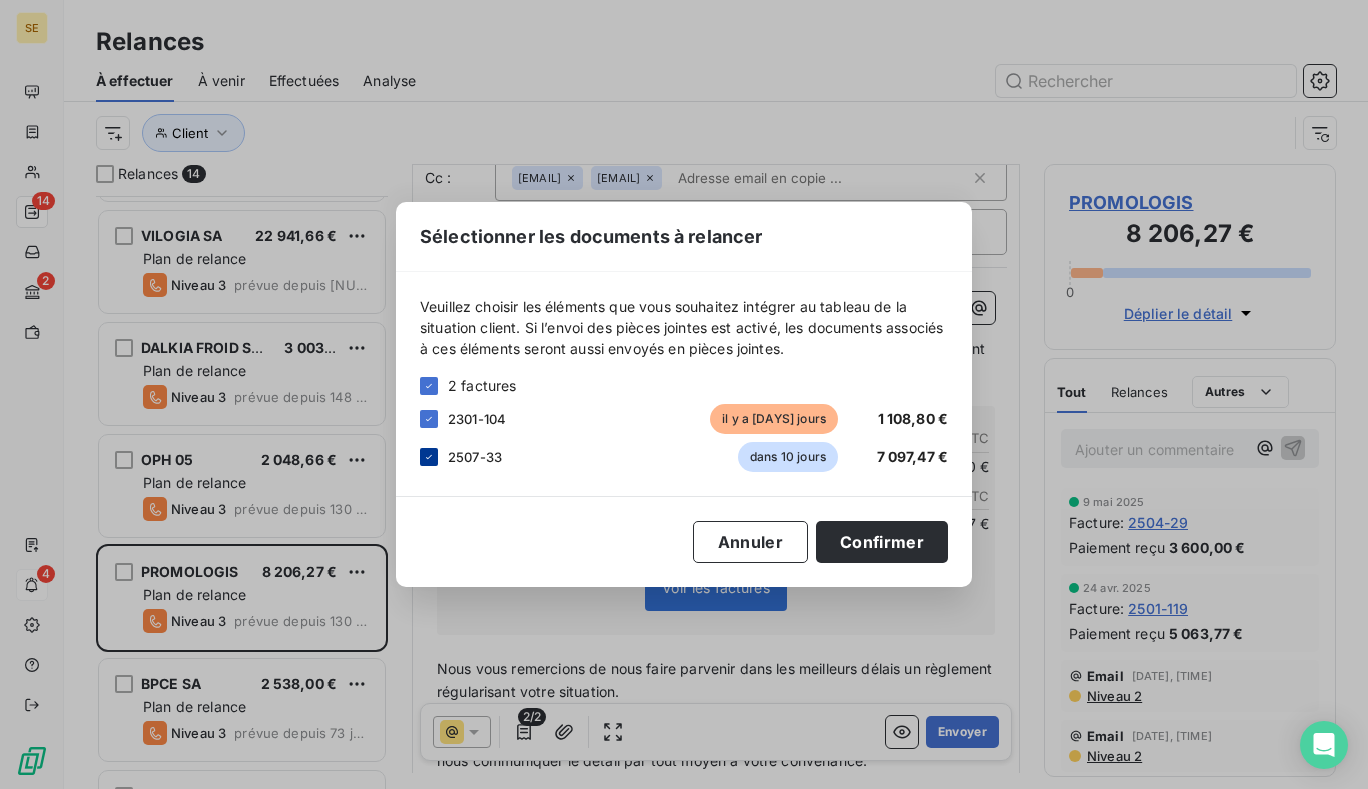 click at bounding box center (429, 457) 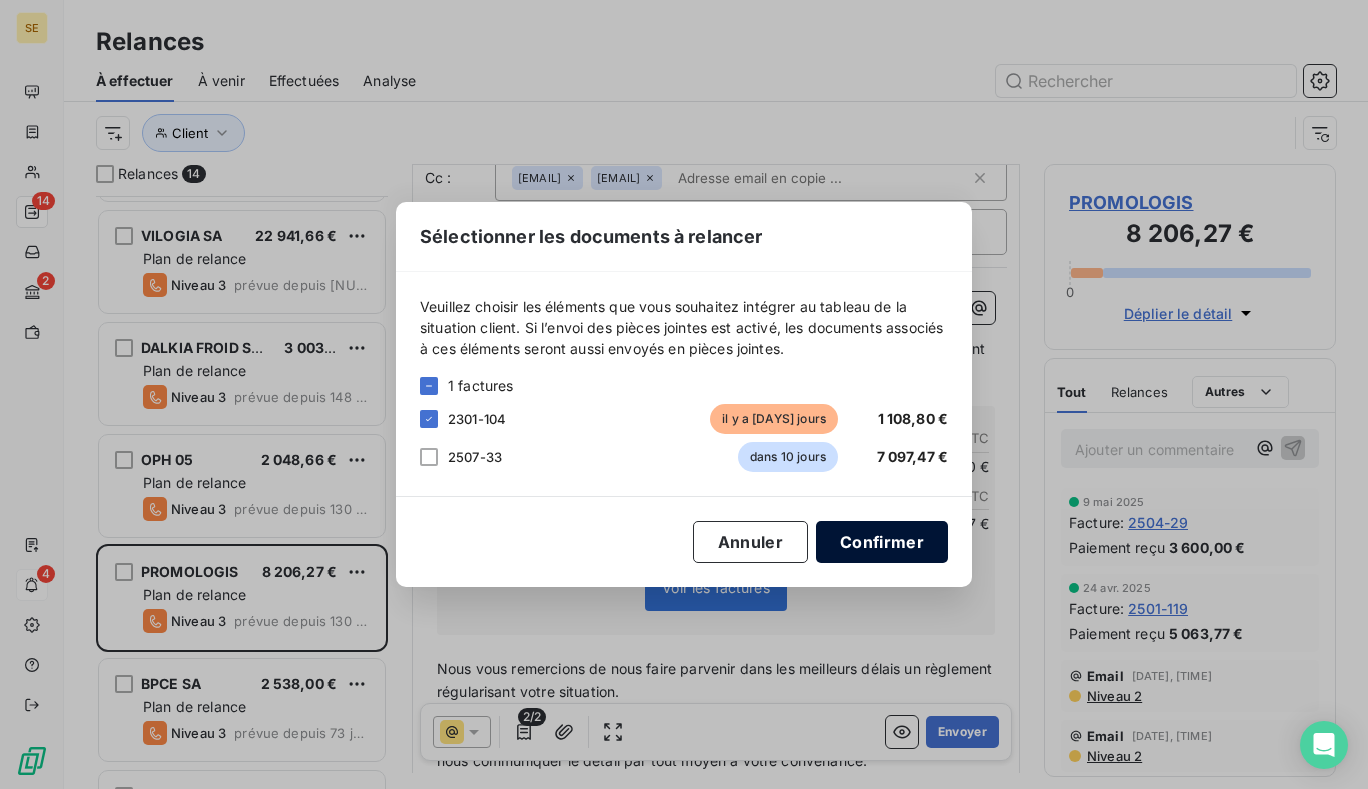 click on "Confirmer" at bounding box center (882, 542) 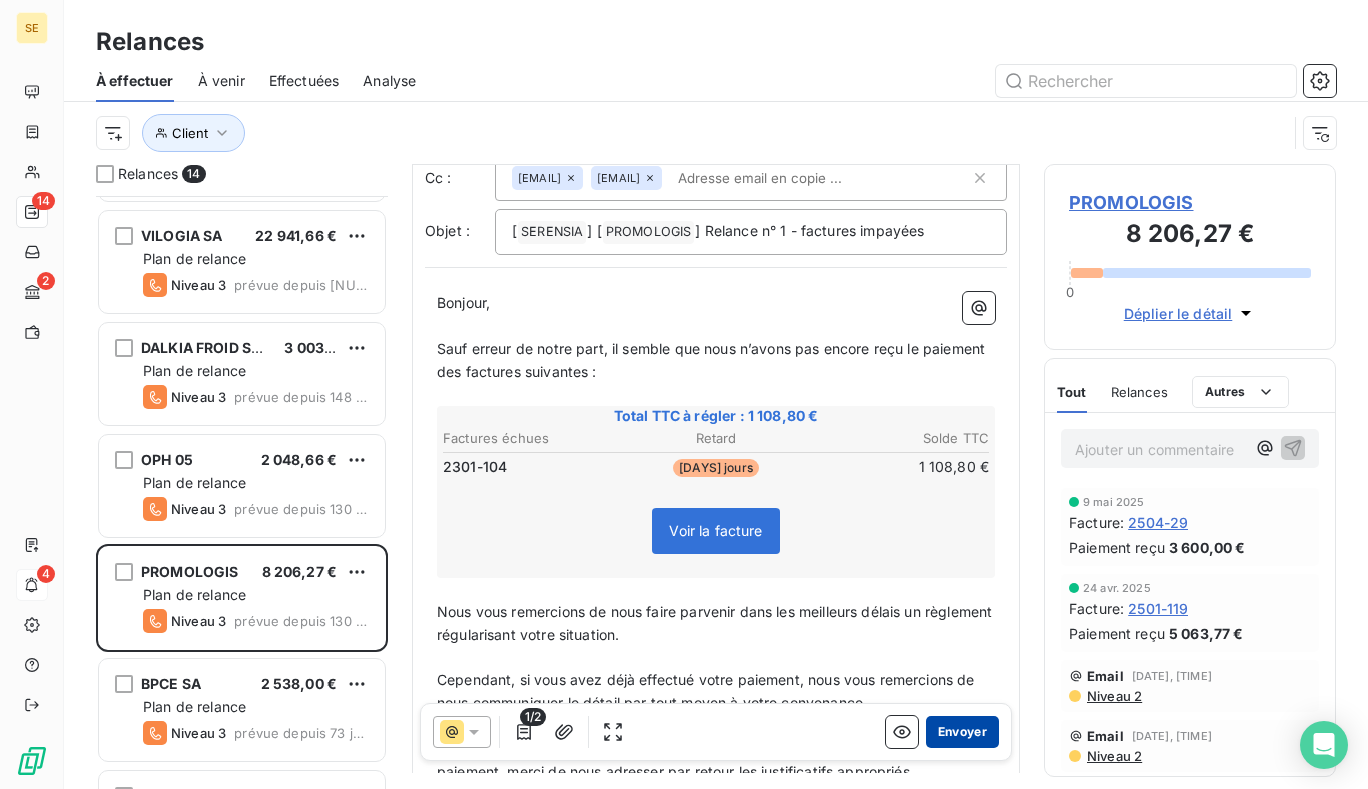click on "Envoyer" at bounding box center [962, 732] 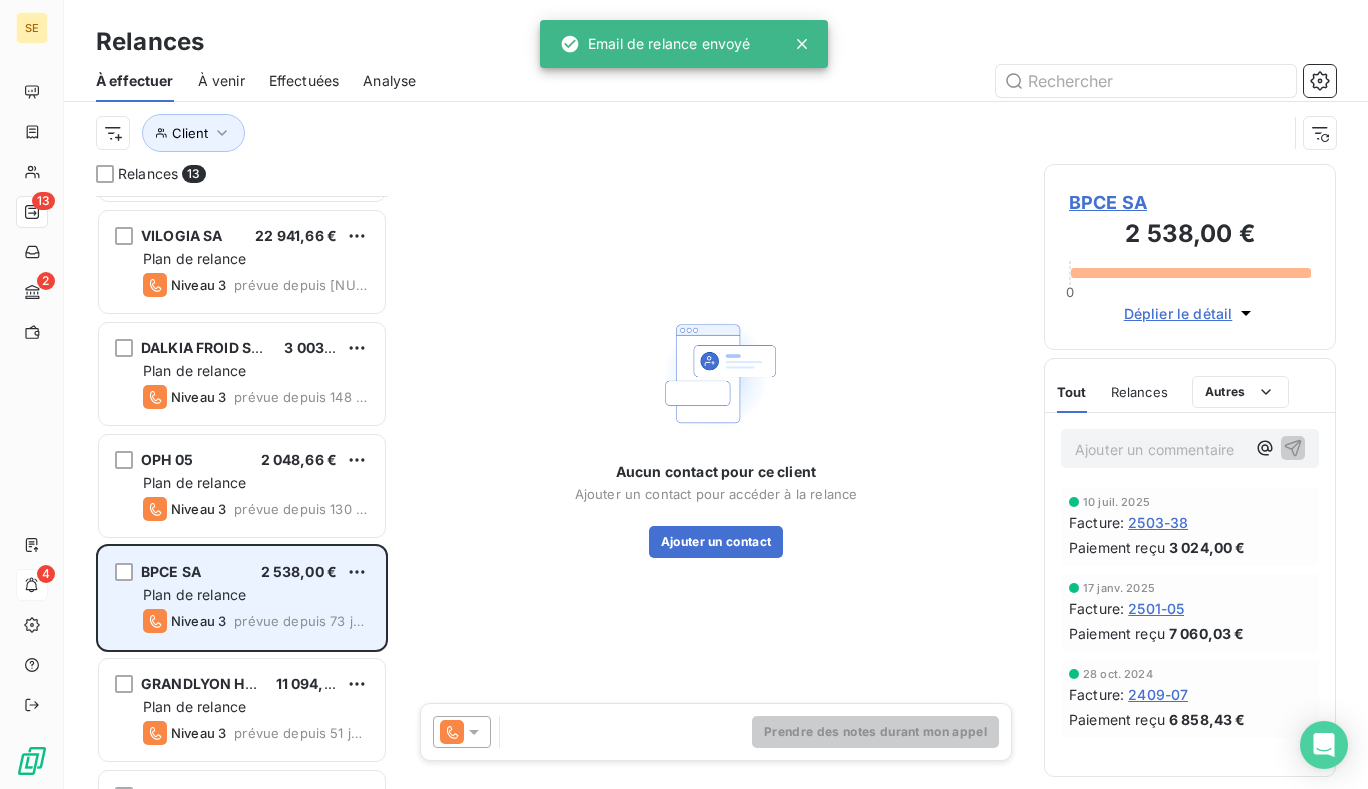 click on "BPCE SA 2 538,00 €" at bounding box center [256, 572] 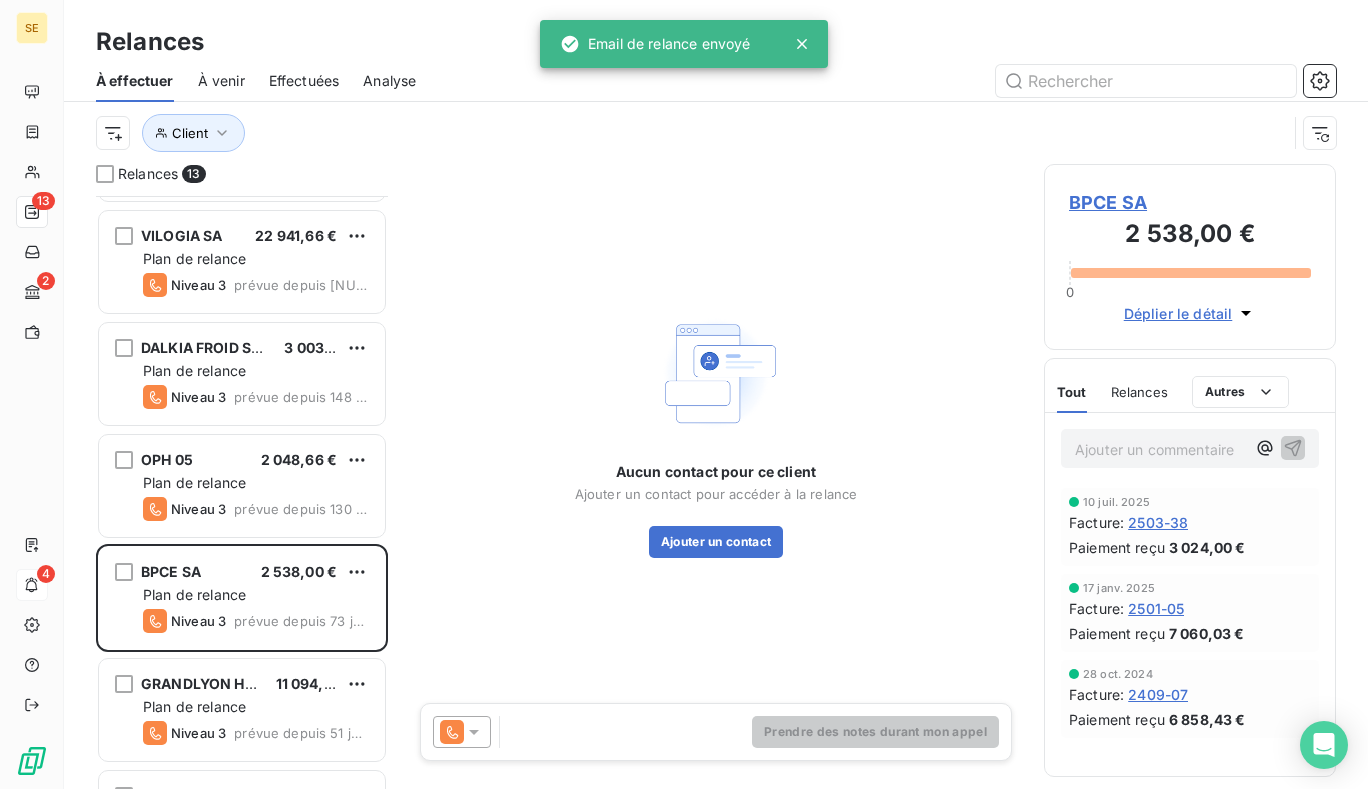click 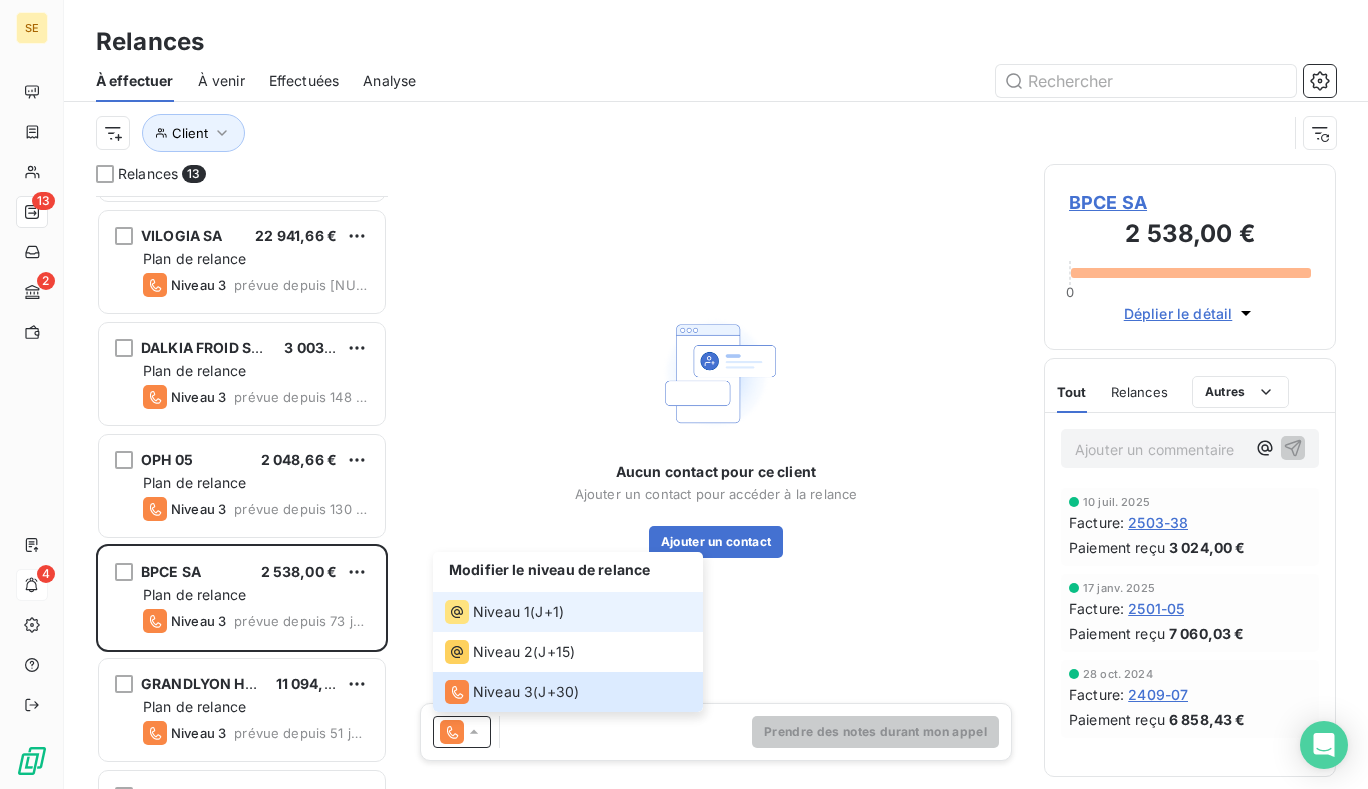 click on "Niveau 1" at bounding box center (501, 612) 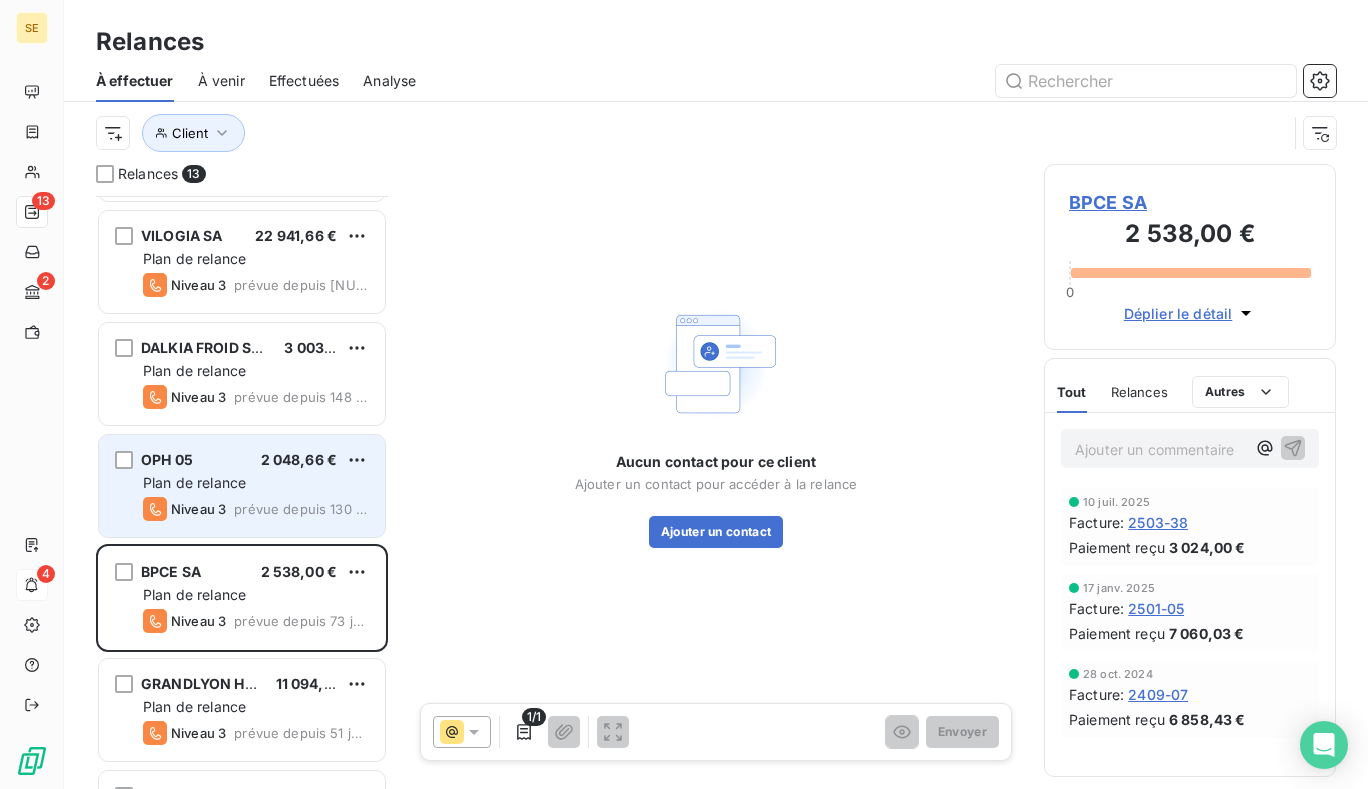 click on "OPH 05 2 048,66 €" at bounding box center (256, 460) 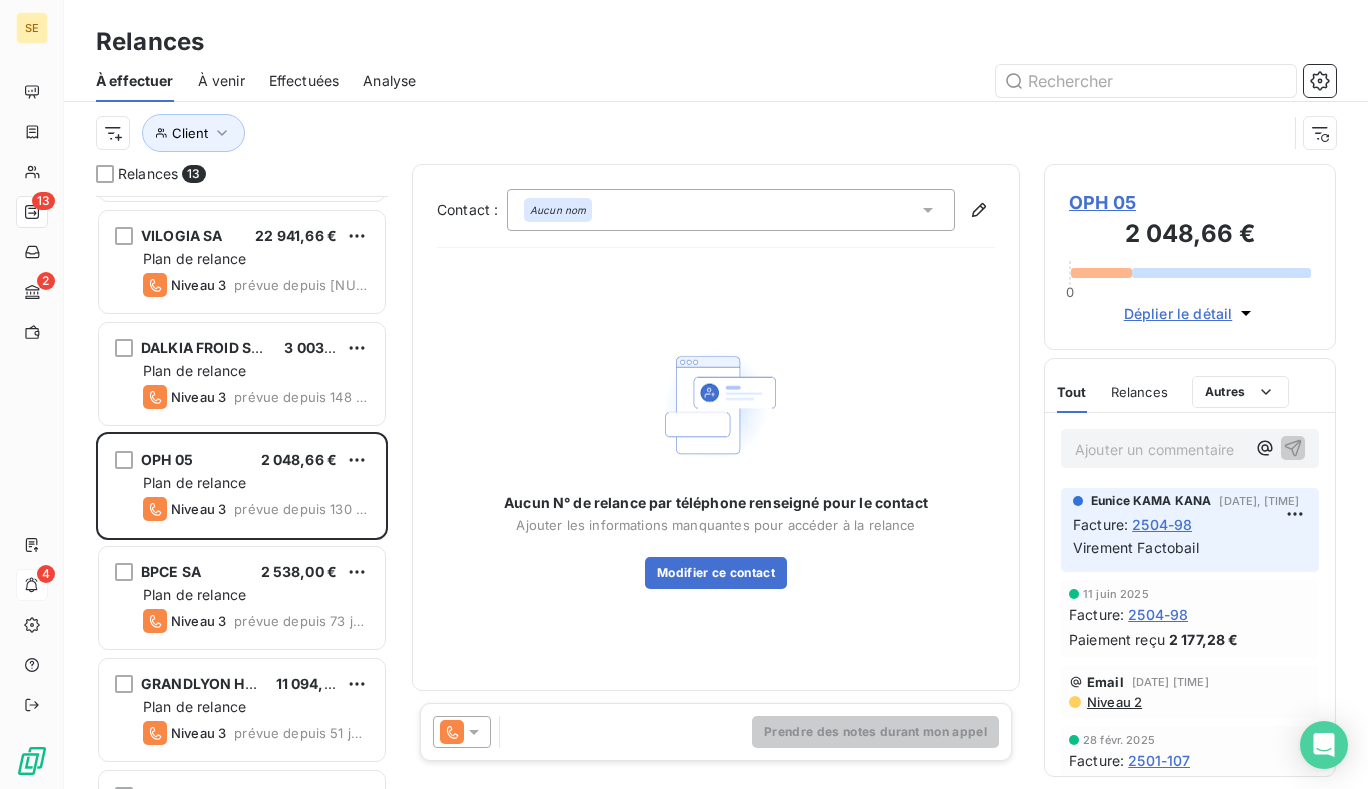 click 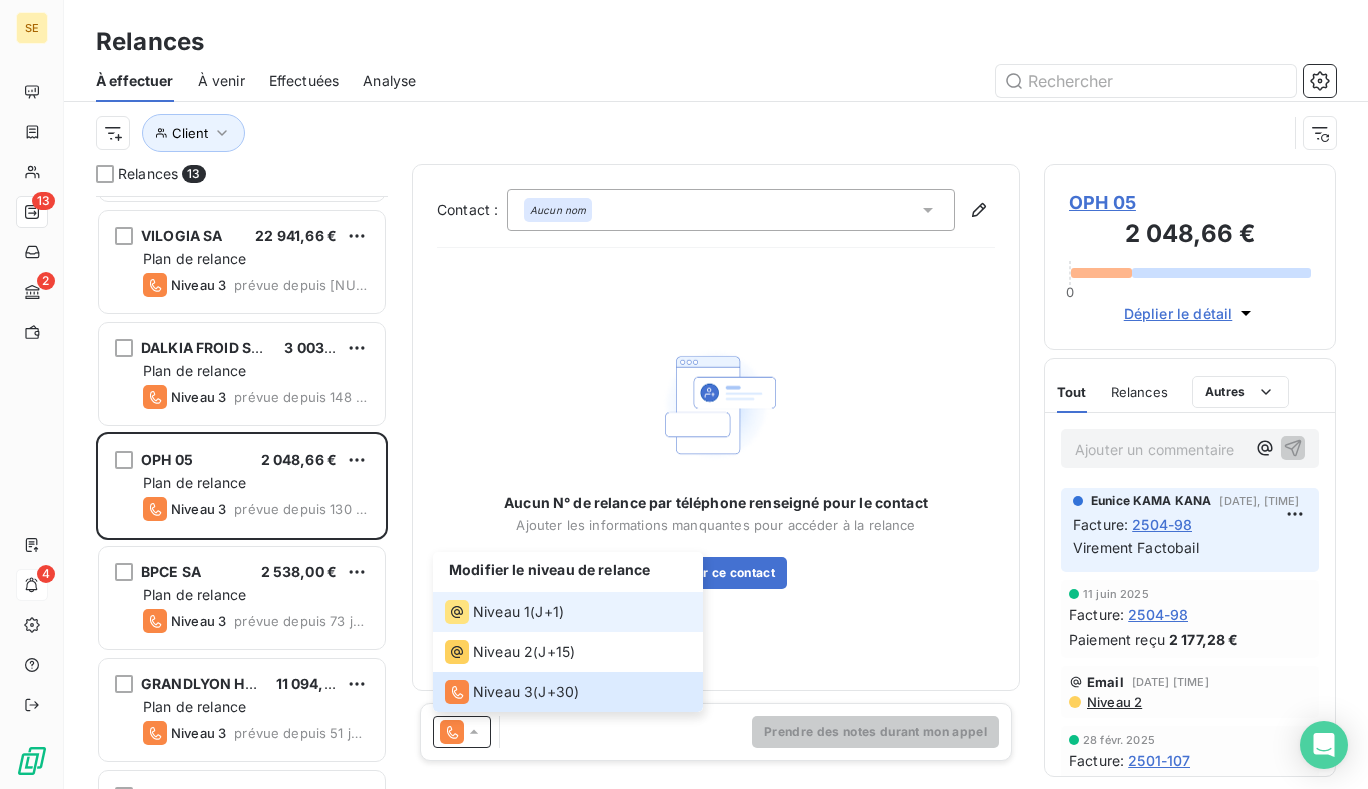 click on "Niveau 1" at bounding box center (501, 612) 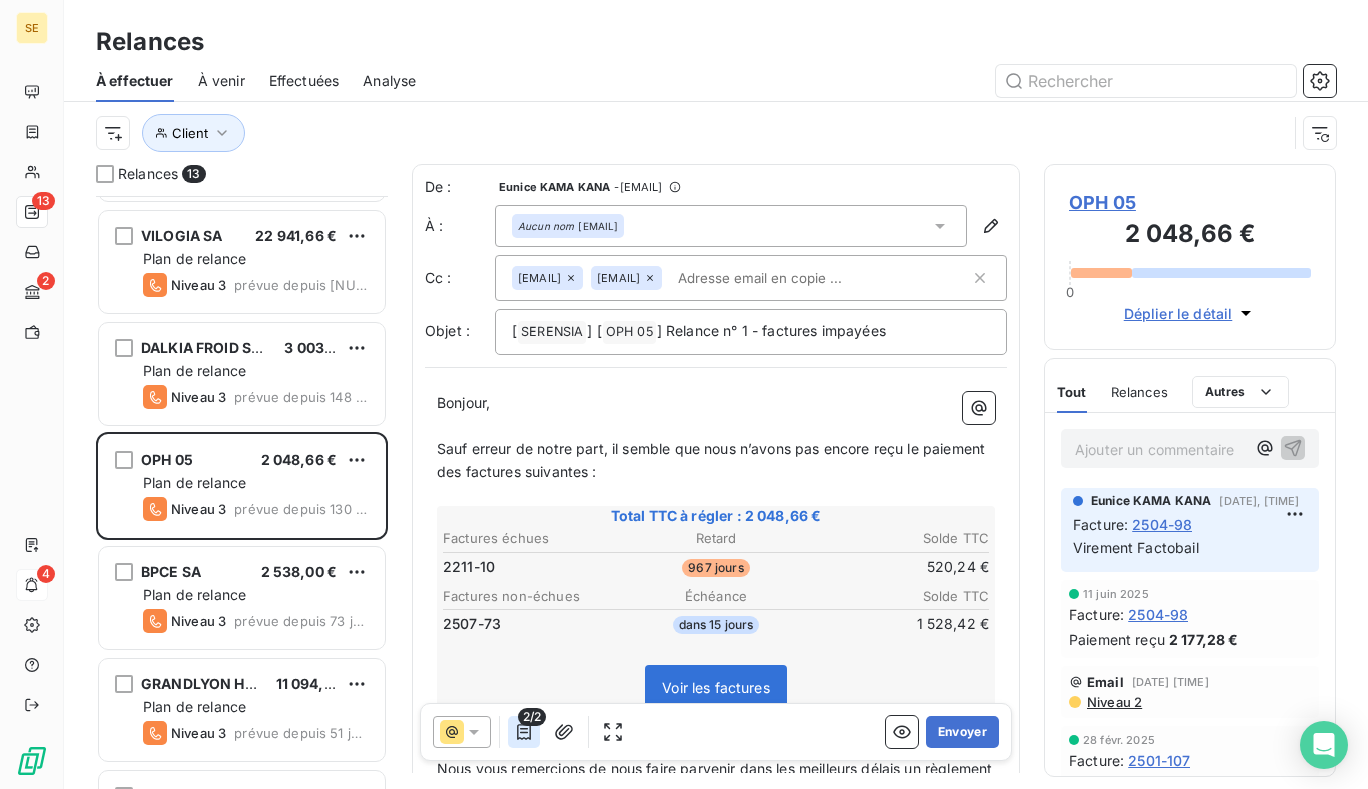 click 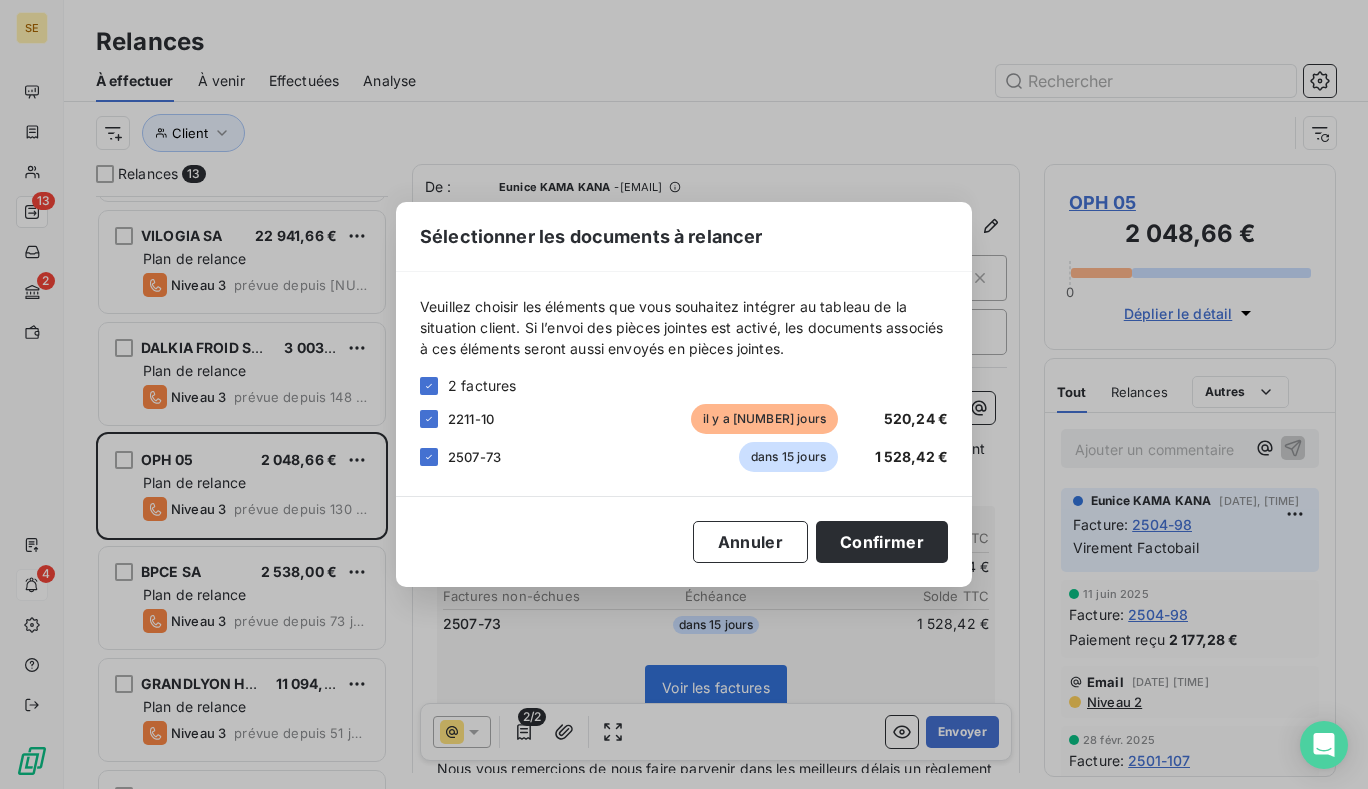 click on "2507-73 dans 15 jours   1 528,42 €" at bounding box center [684, 457] 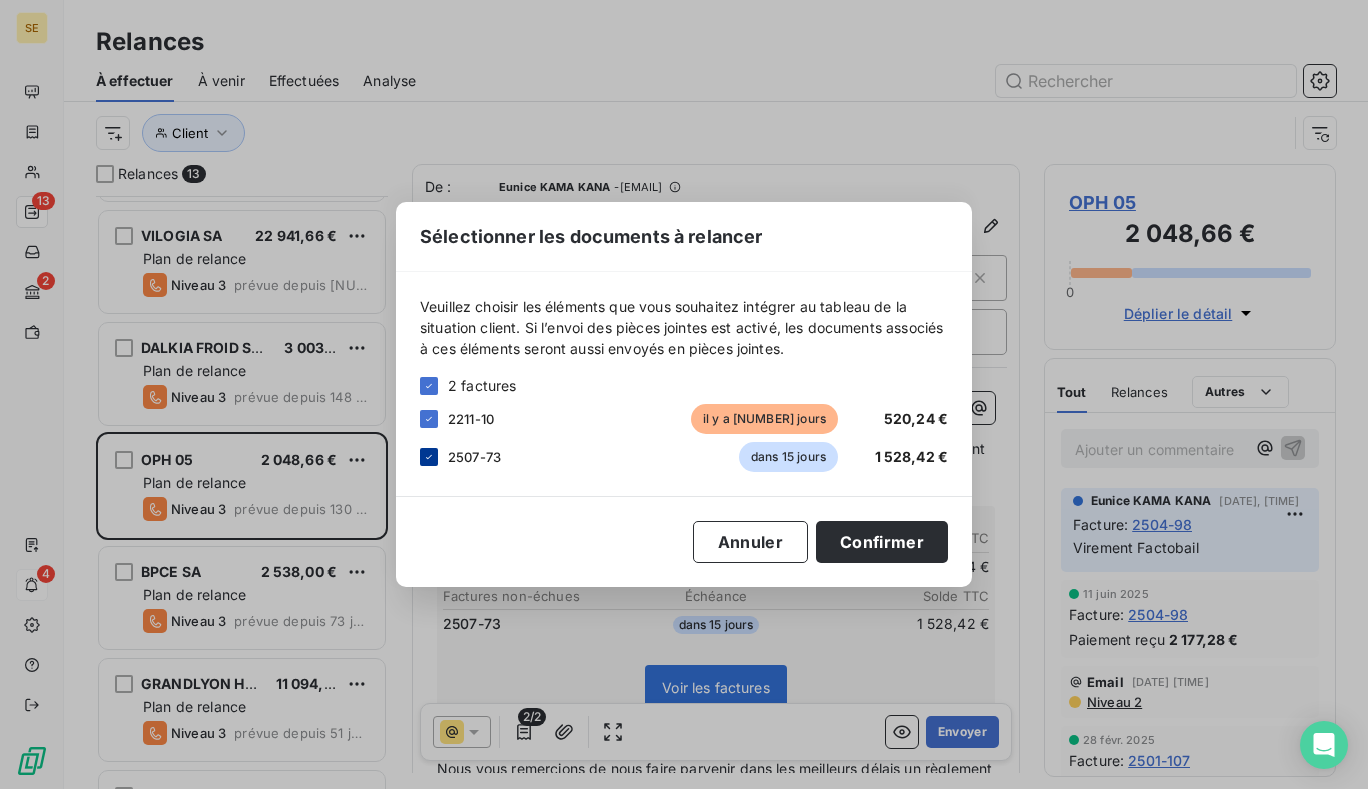 click 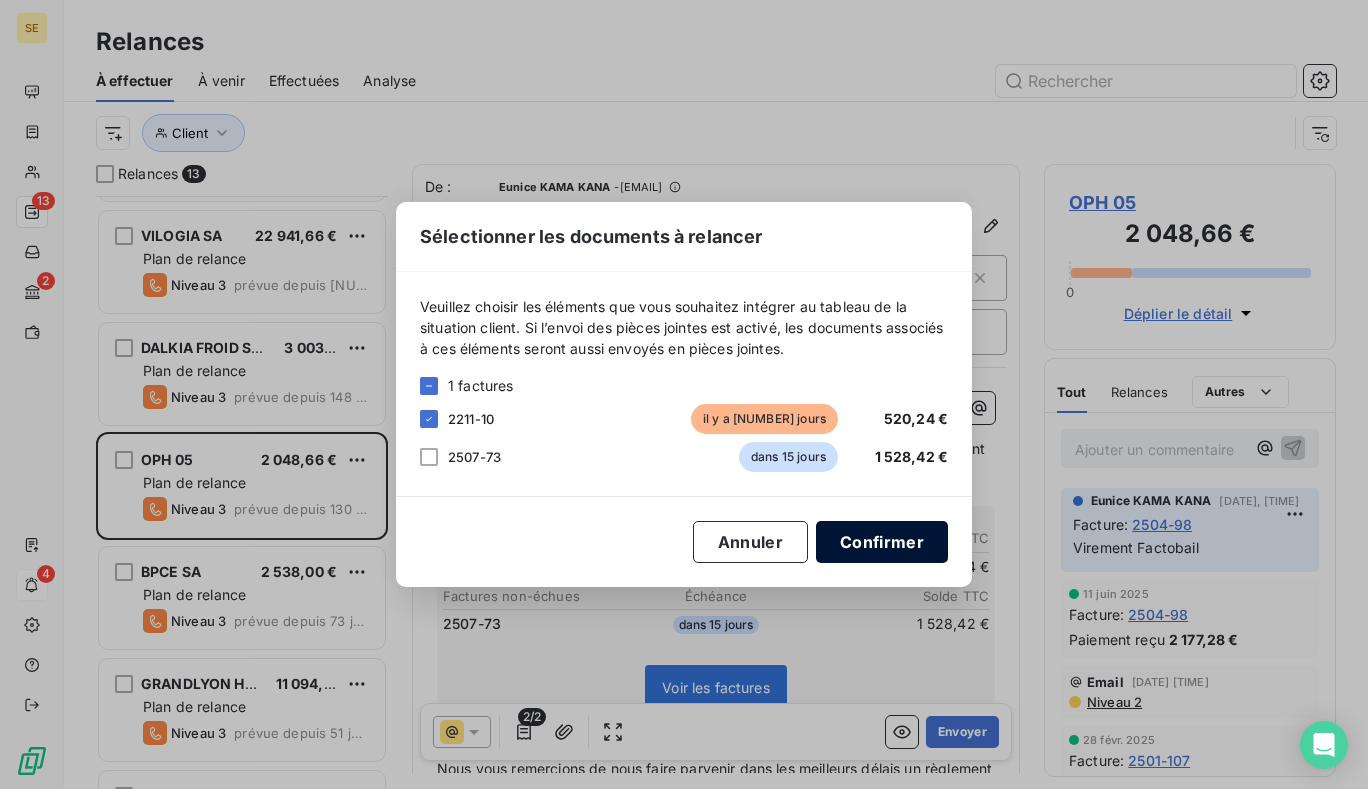 click on "Confirmer" at bounding box center (882, 542) 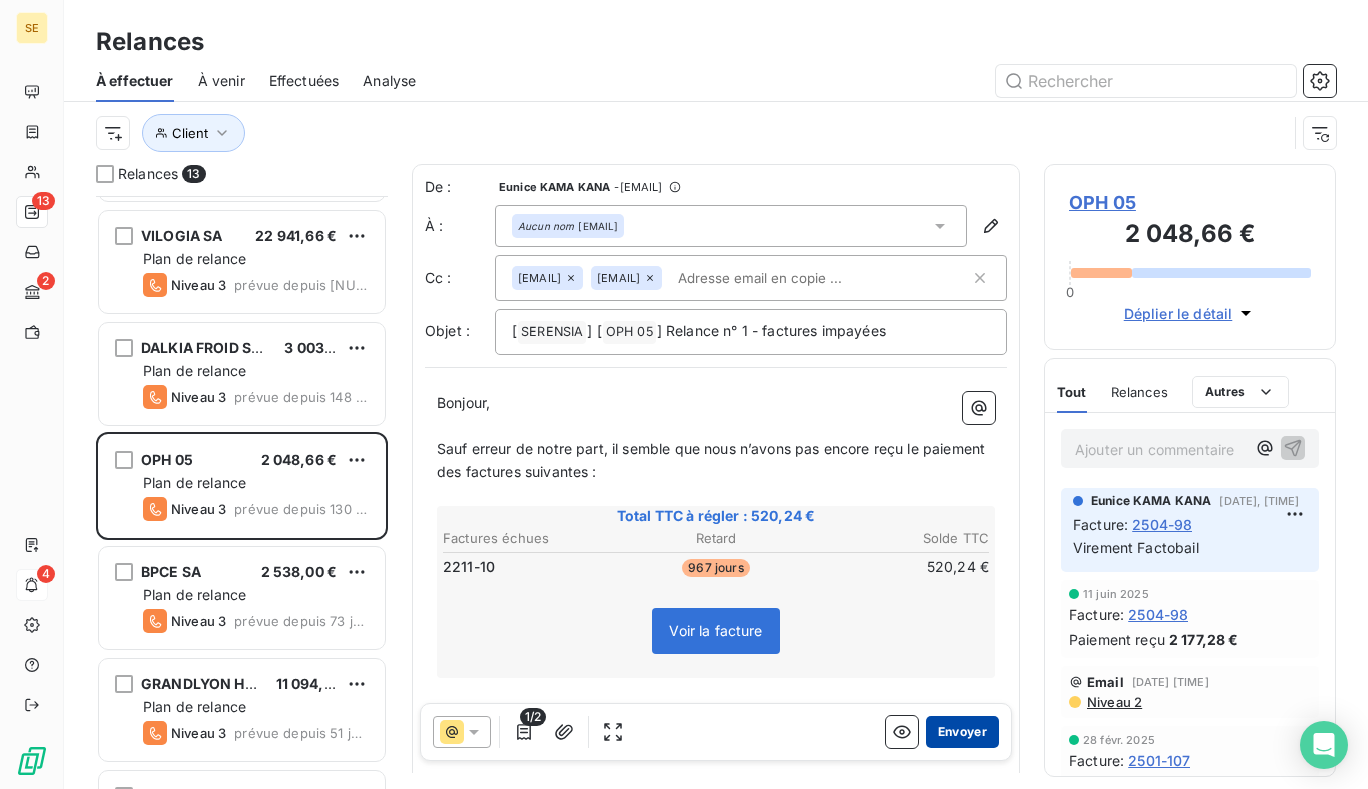 click on "Envoyer" at bounding box center (962, 732) 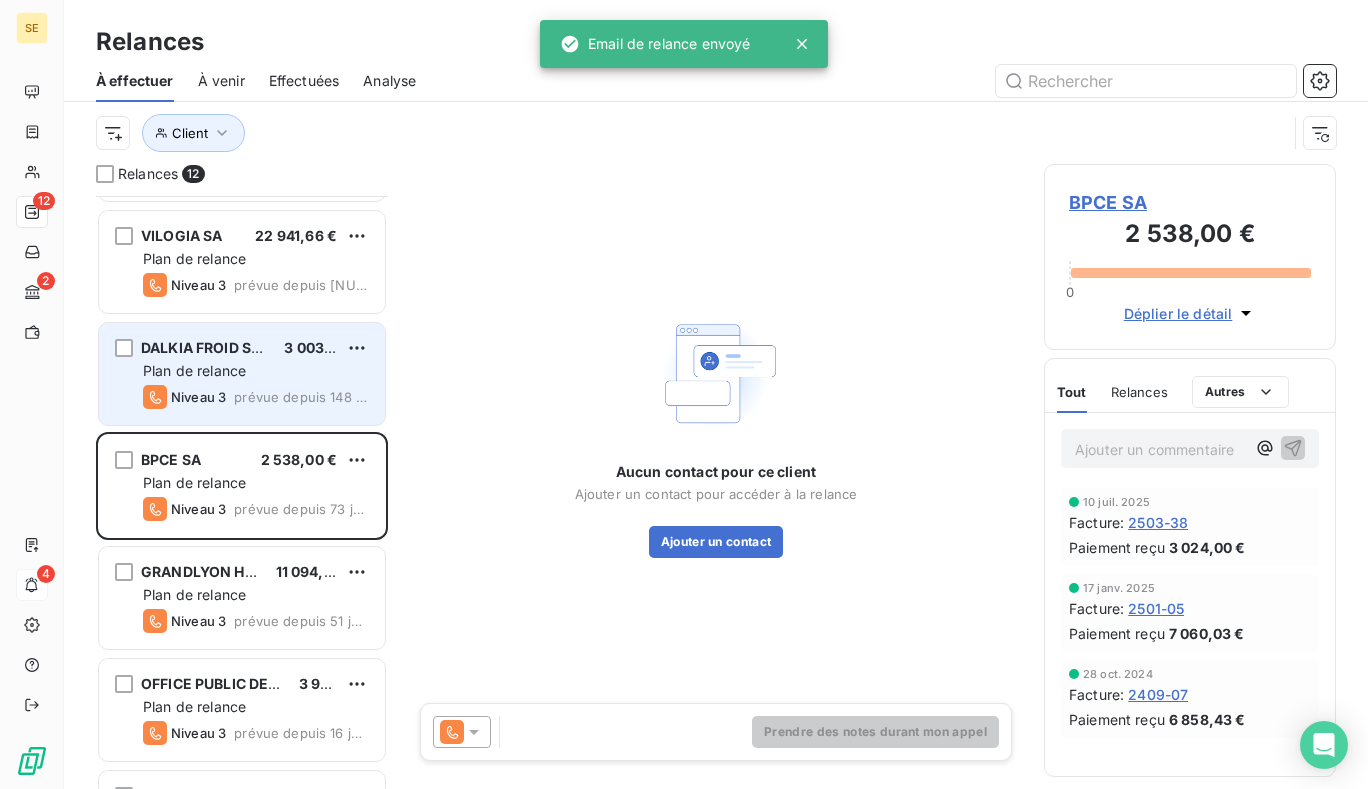 click 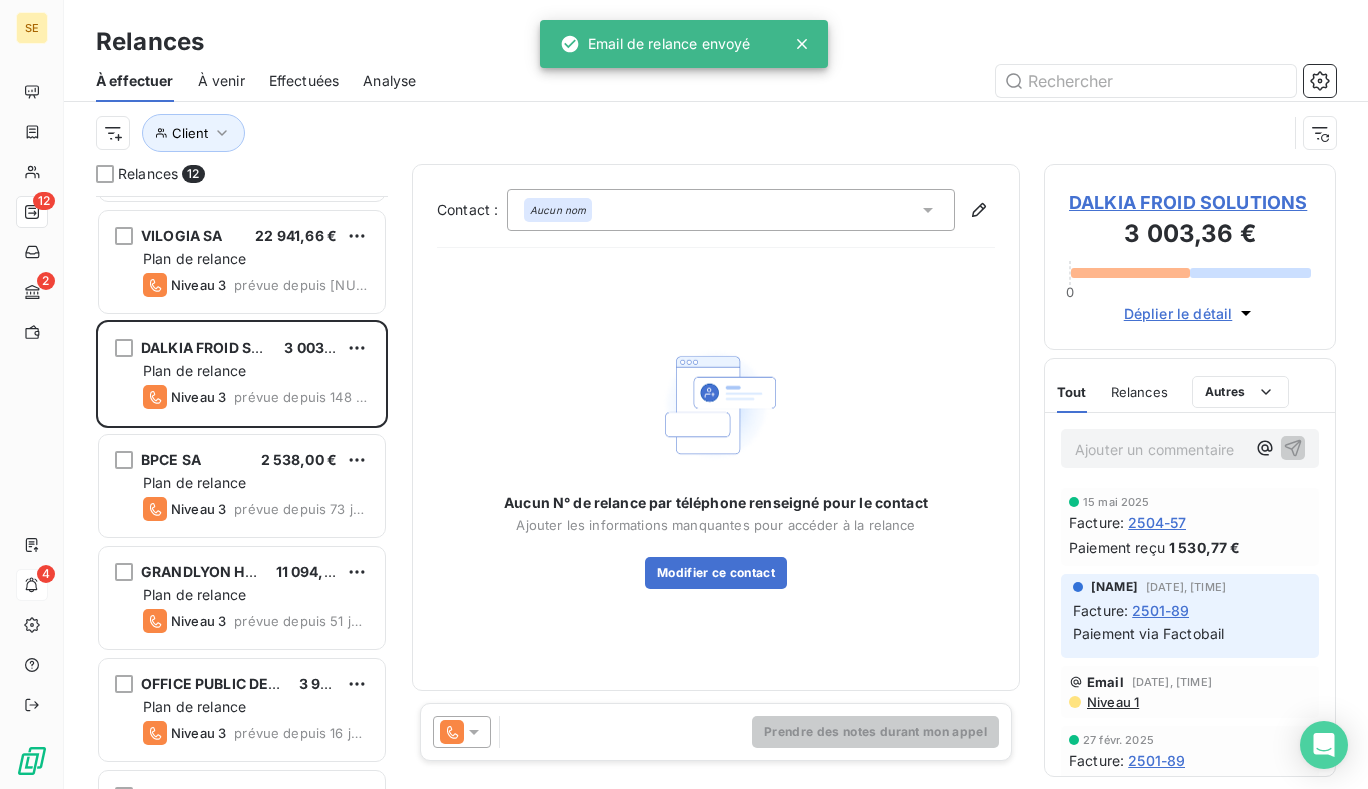 click 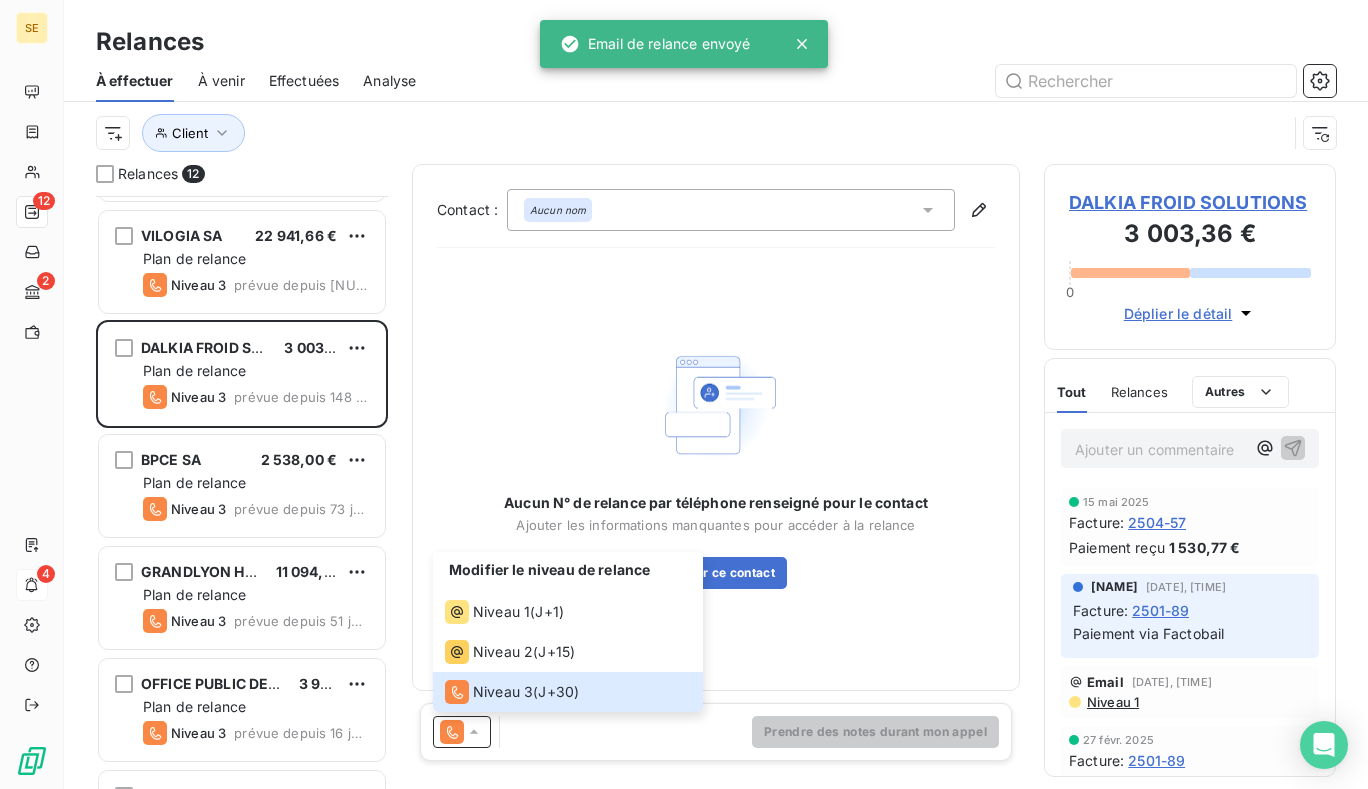 click on "Modifier le niveau de relance" at bounding box center [568, 572] 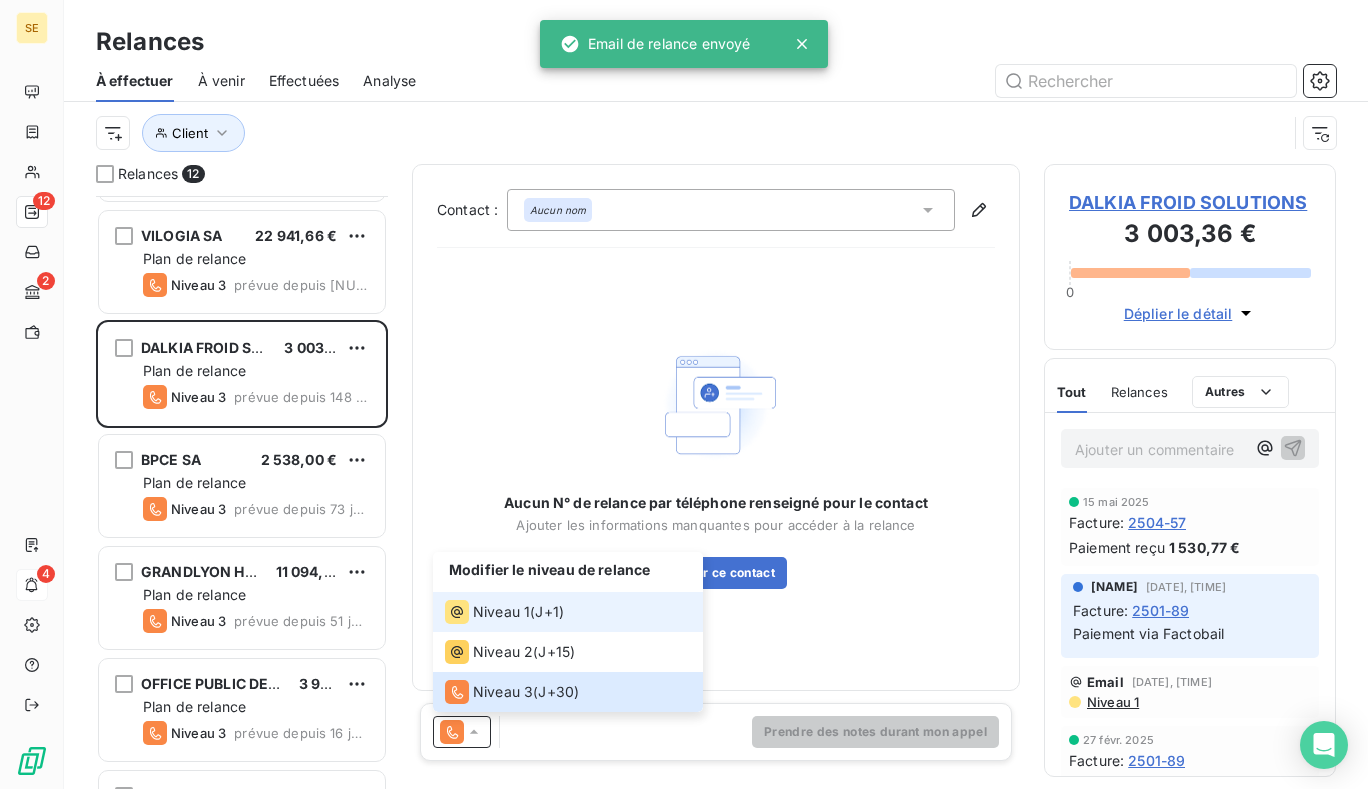 click on "Niveau 1" at bounding box center (487, 612) 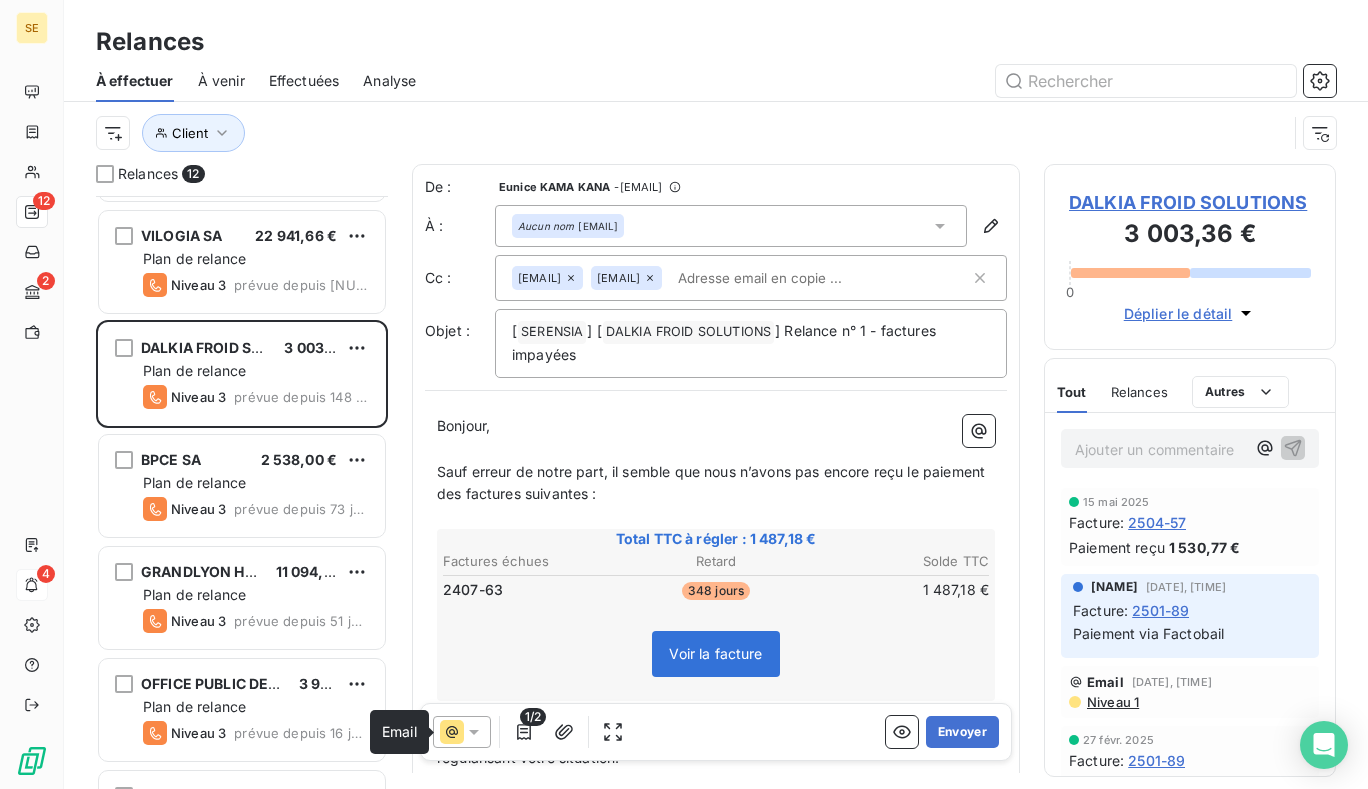 click 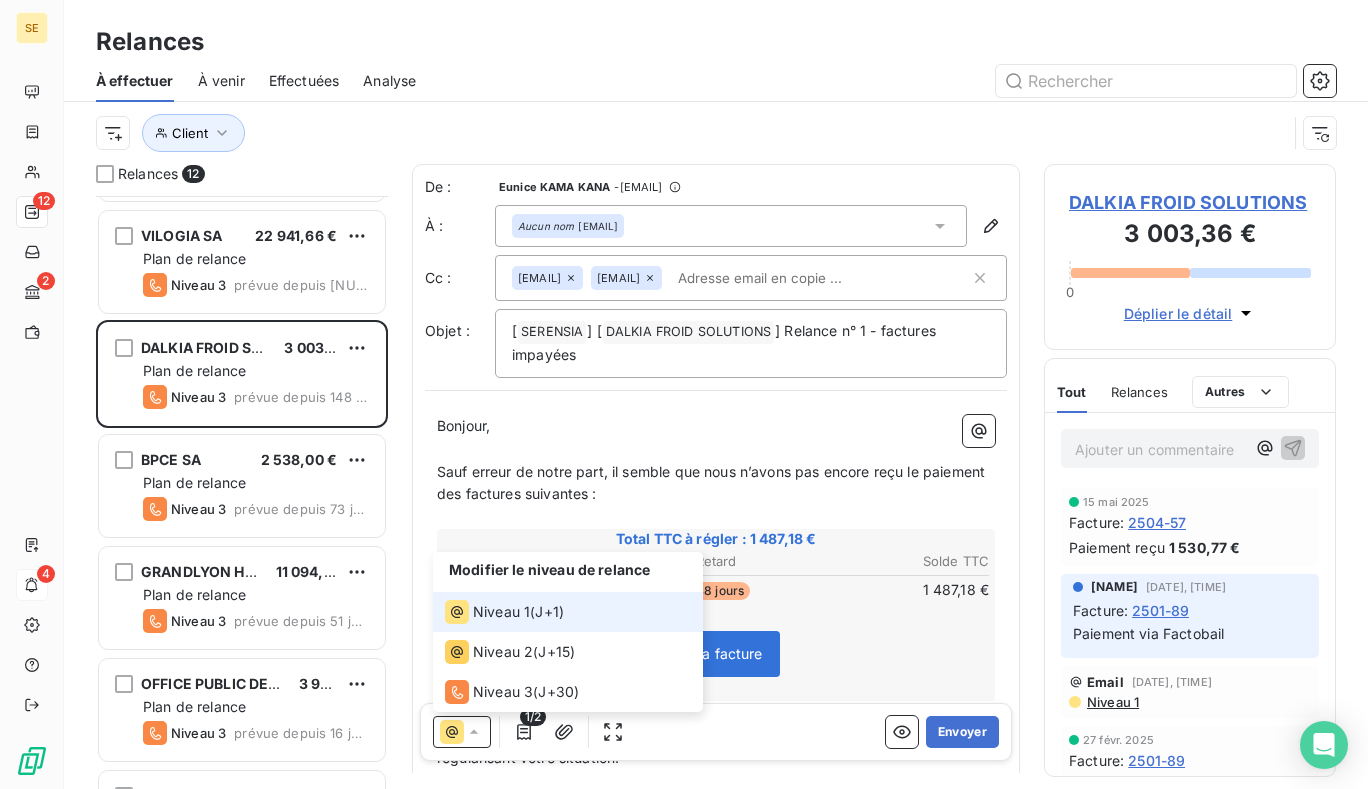 click 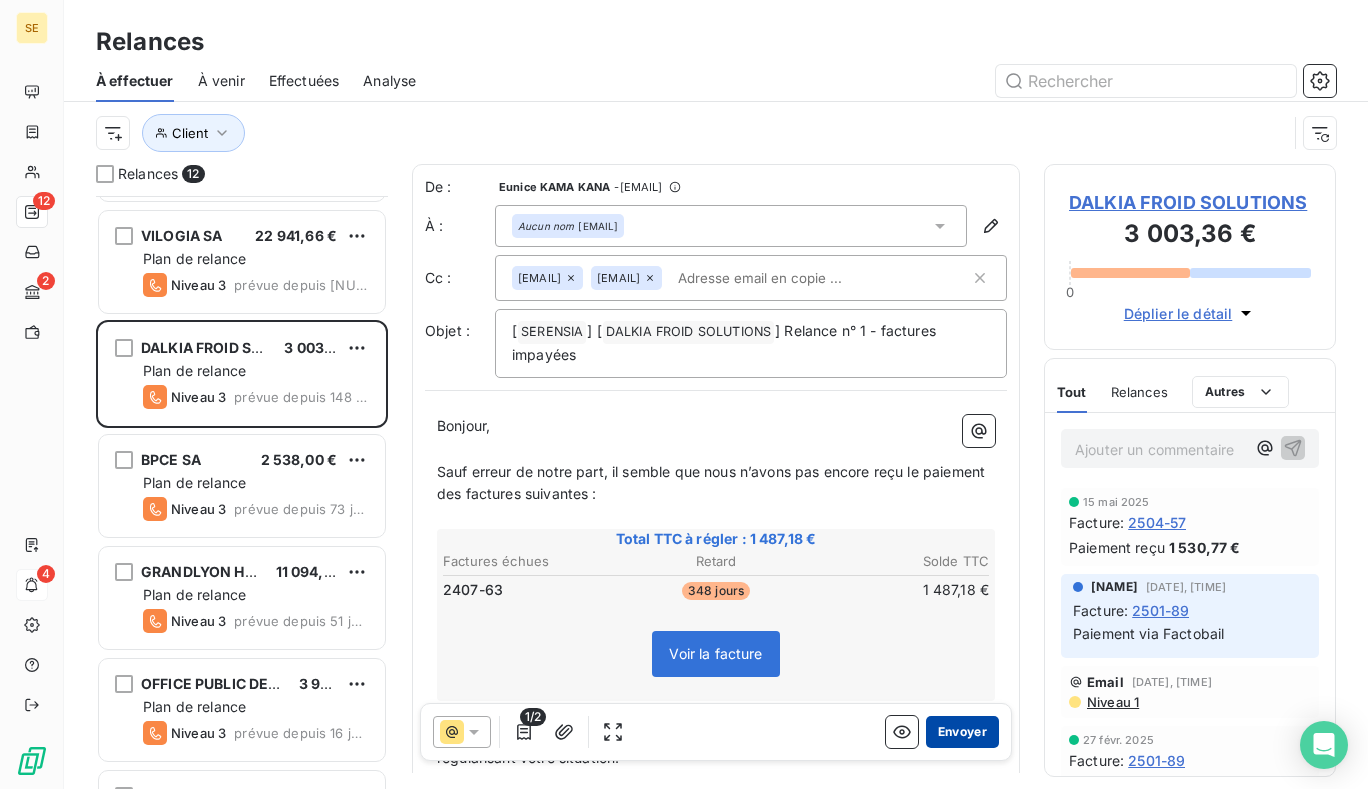 click on "Envoyer" at bounding box center (962, 732) 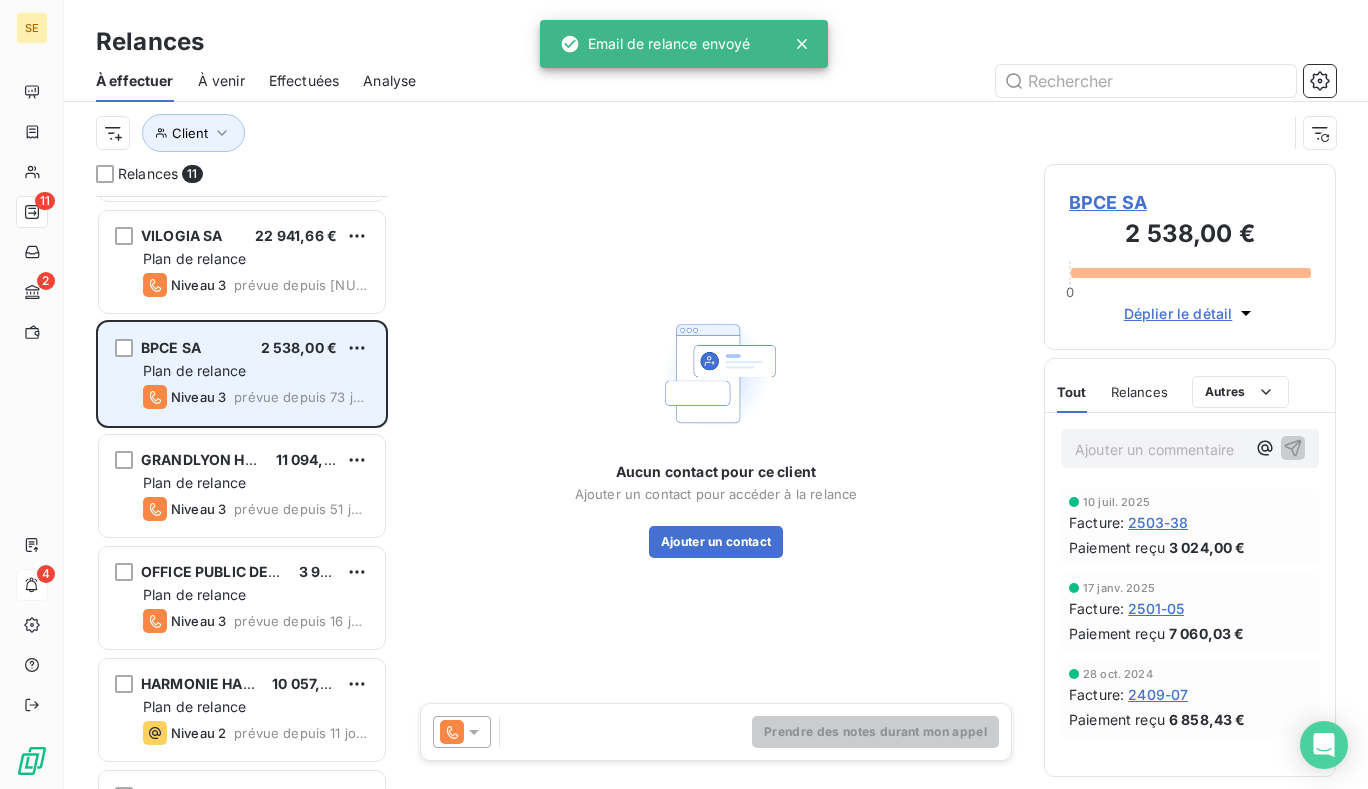 click on "Plan de relance" at bounding box center [194, 370] 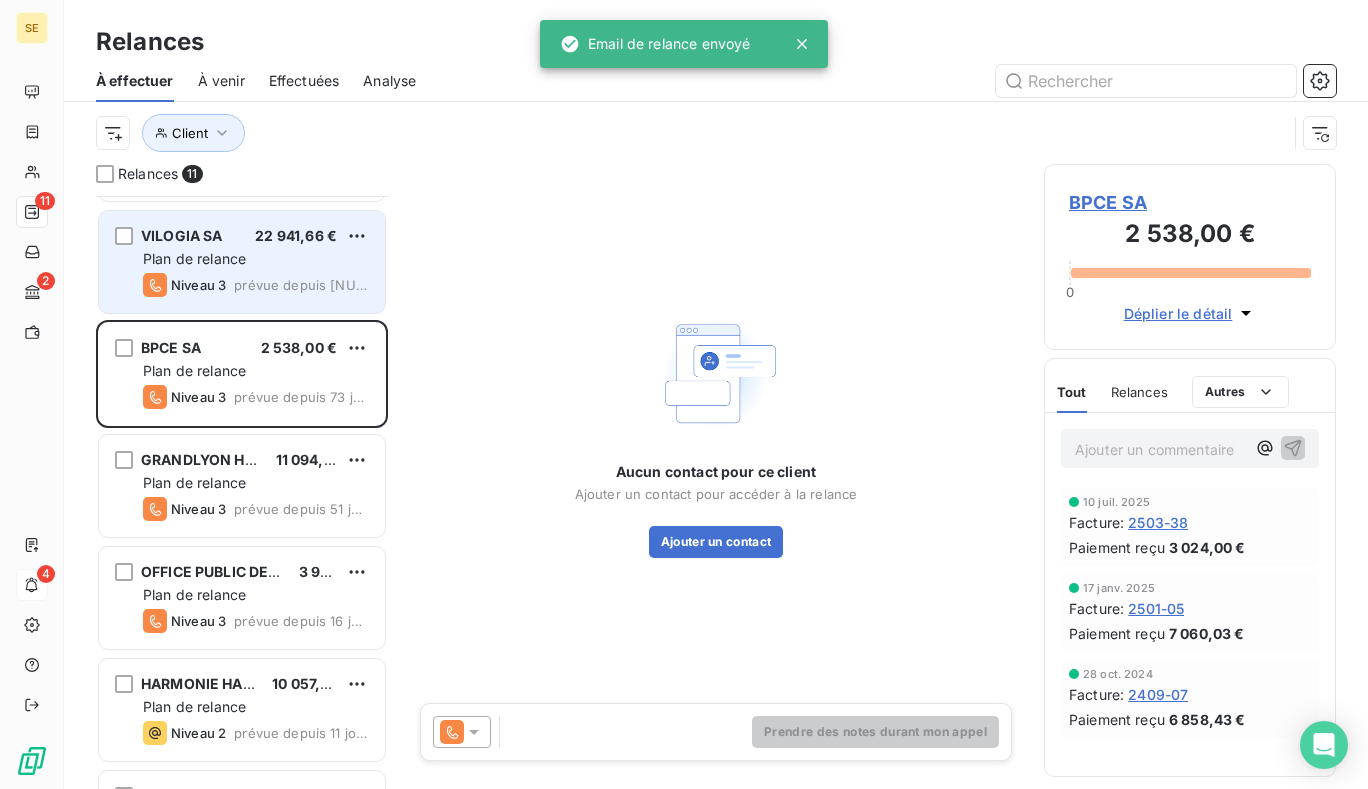 click on "Plan de relance" at bounding box center [194, 258] 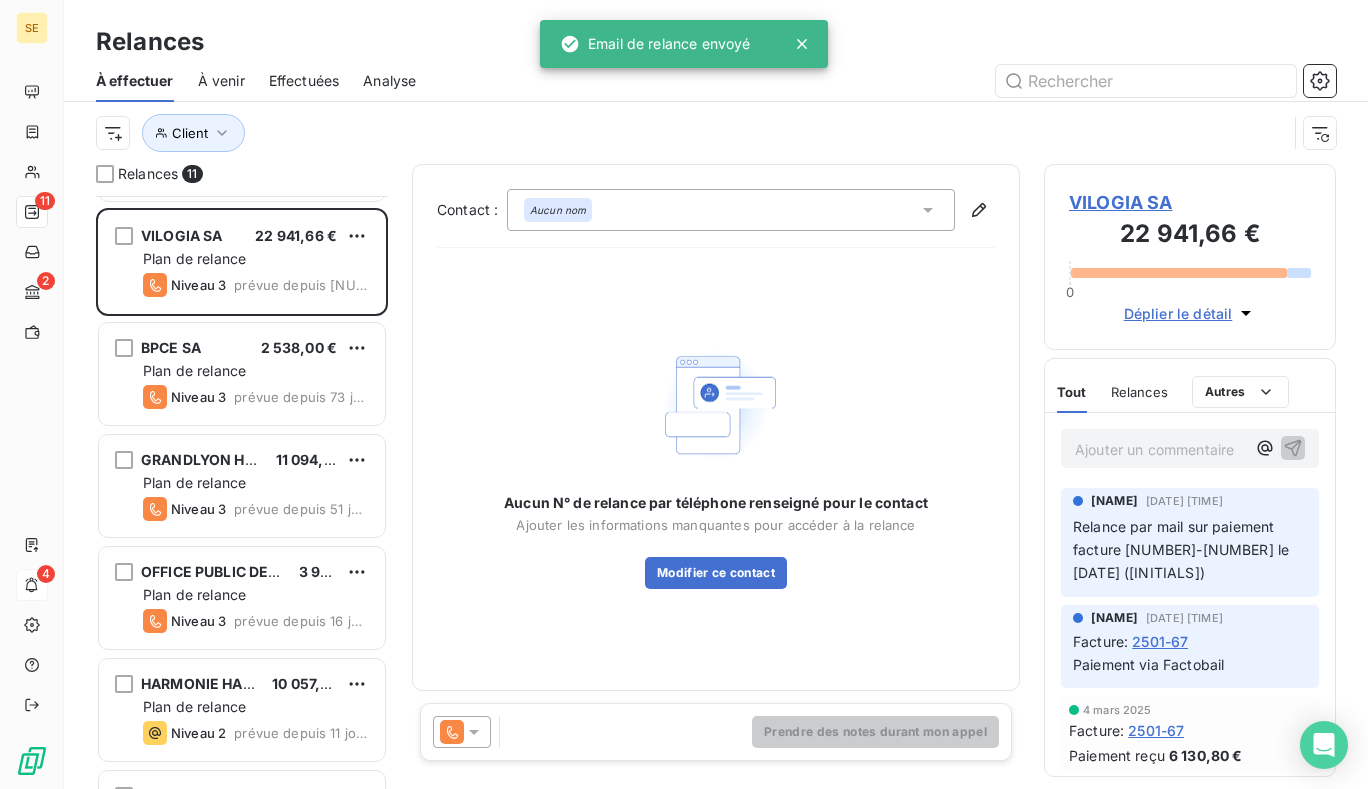 click 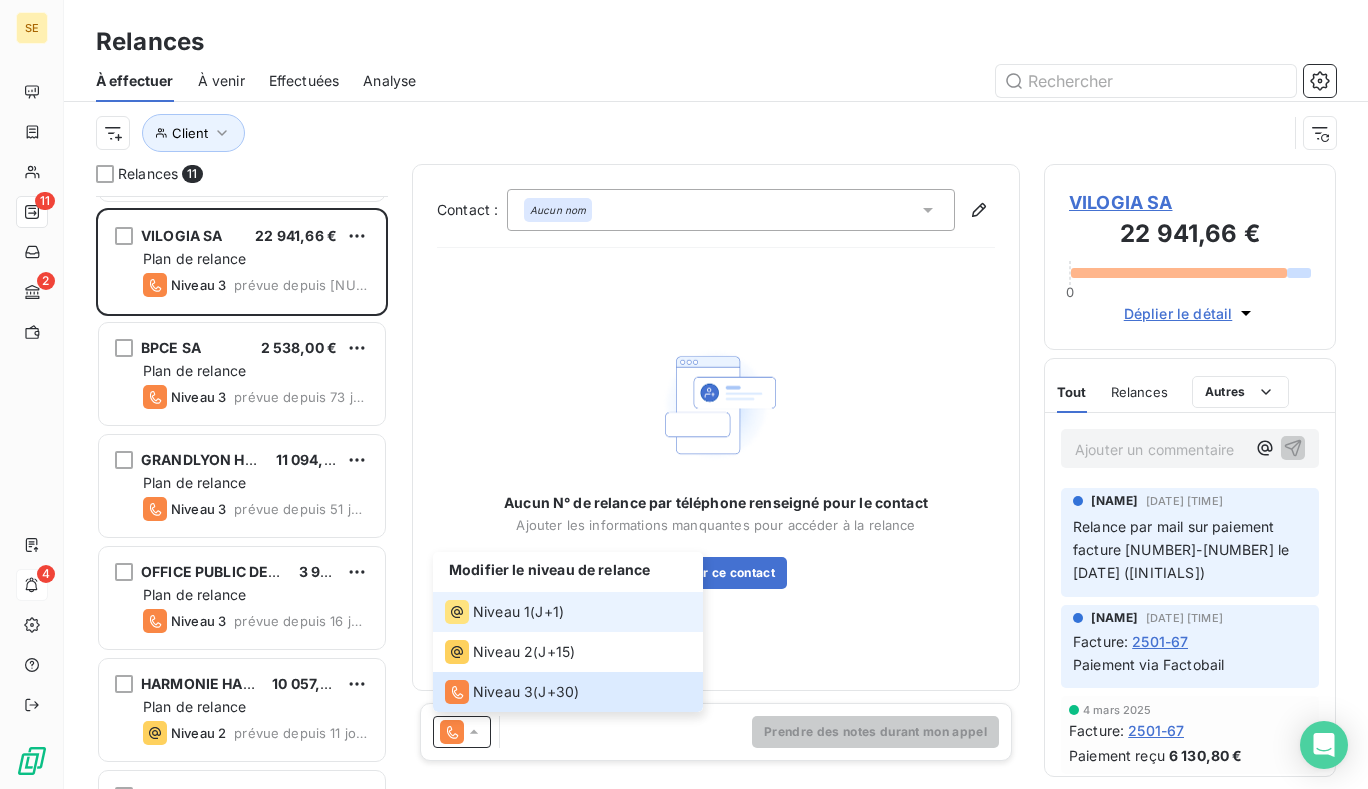 click on "Niveau 1  ( J+1 )" at bounding box center (504, 612) 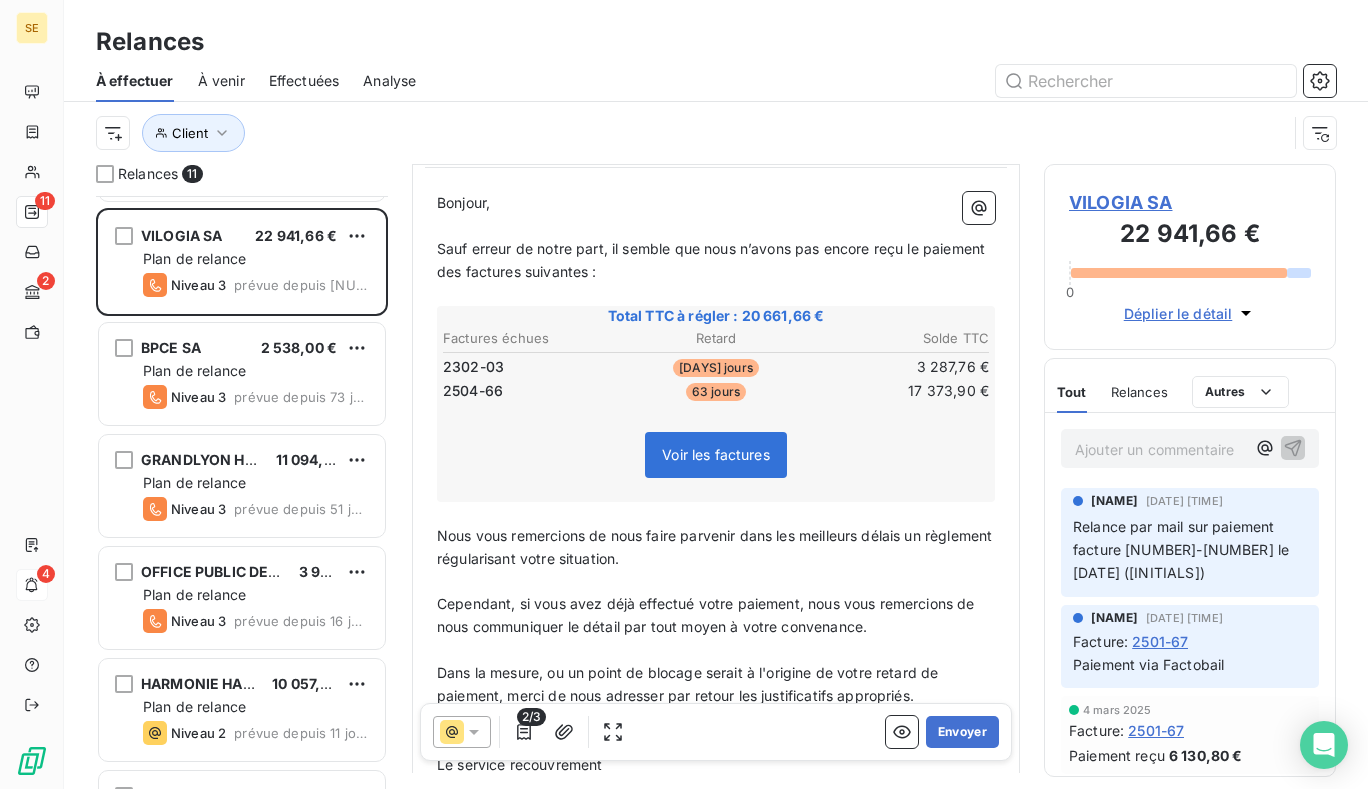 scroll, scrollTop: 301, scrollLeft: 0, axis: vertical 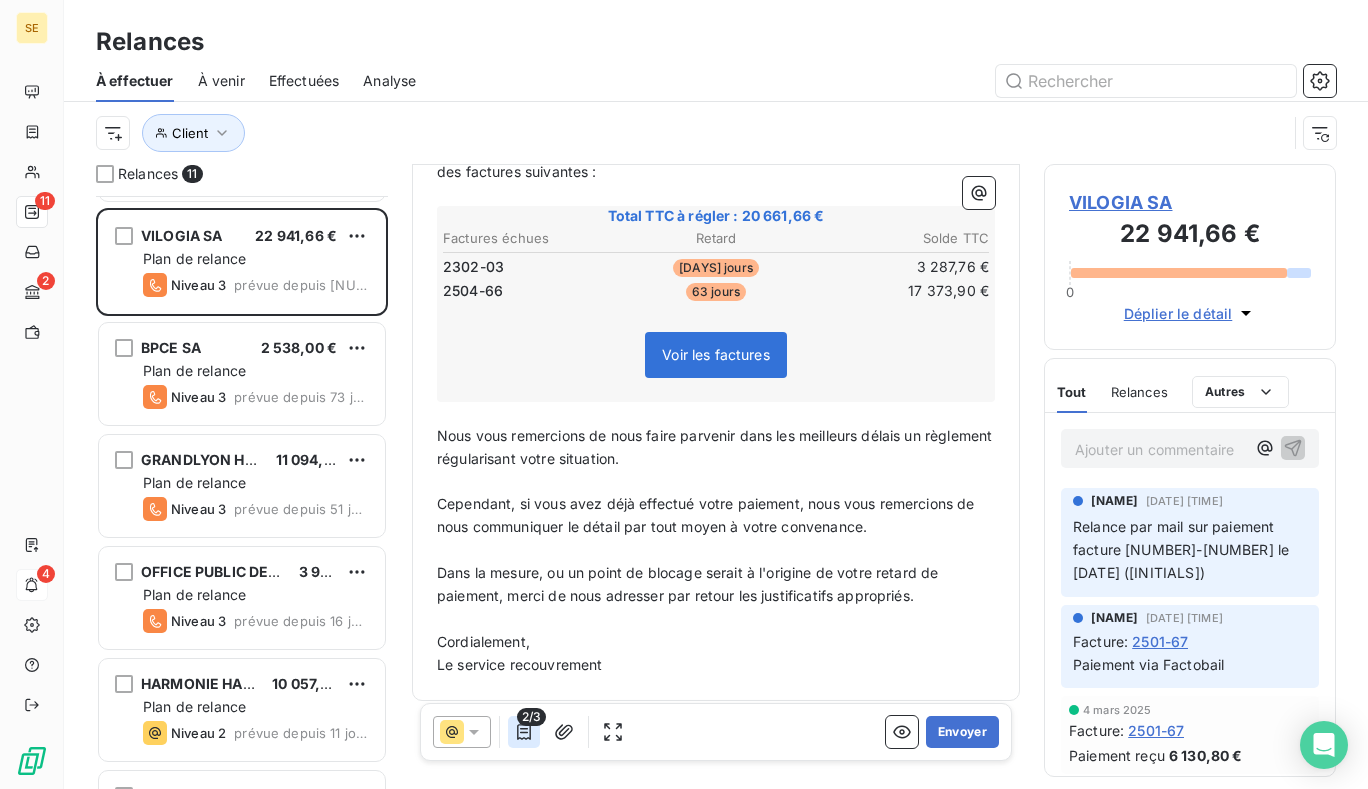 click 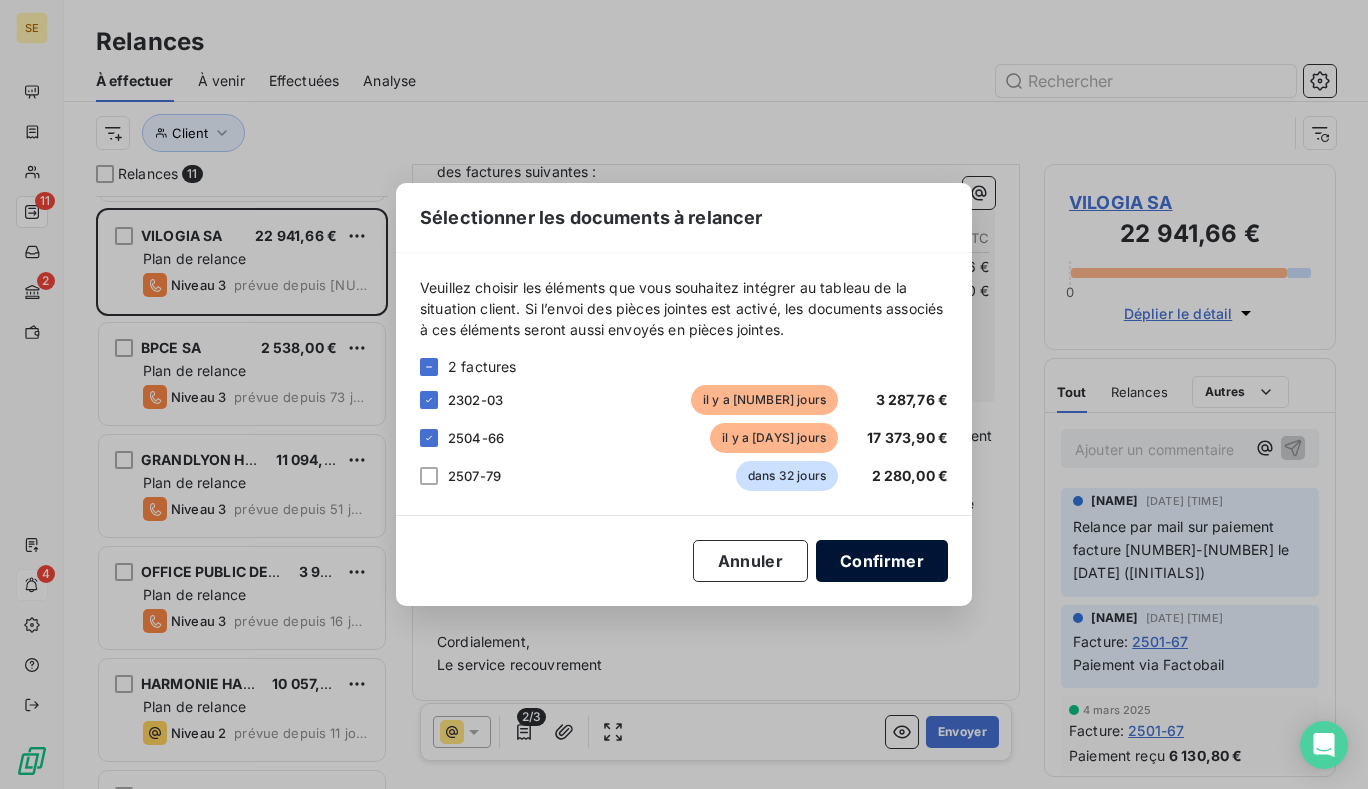 click on "Confirmer" at bounding box center (882, 561) 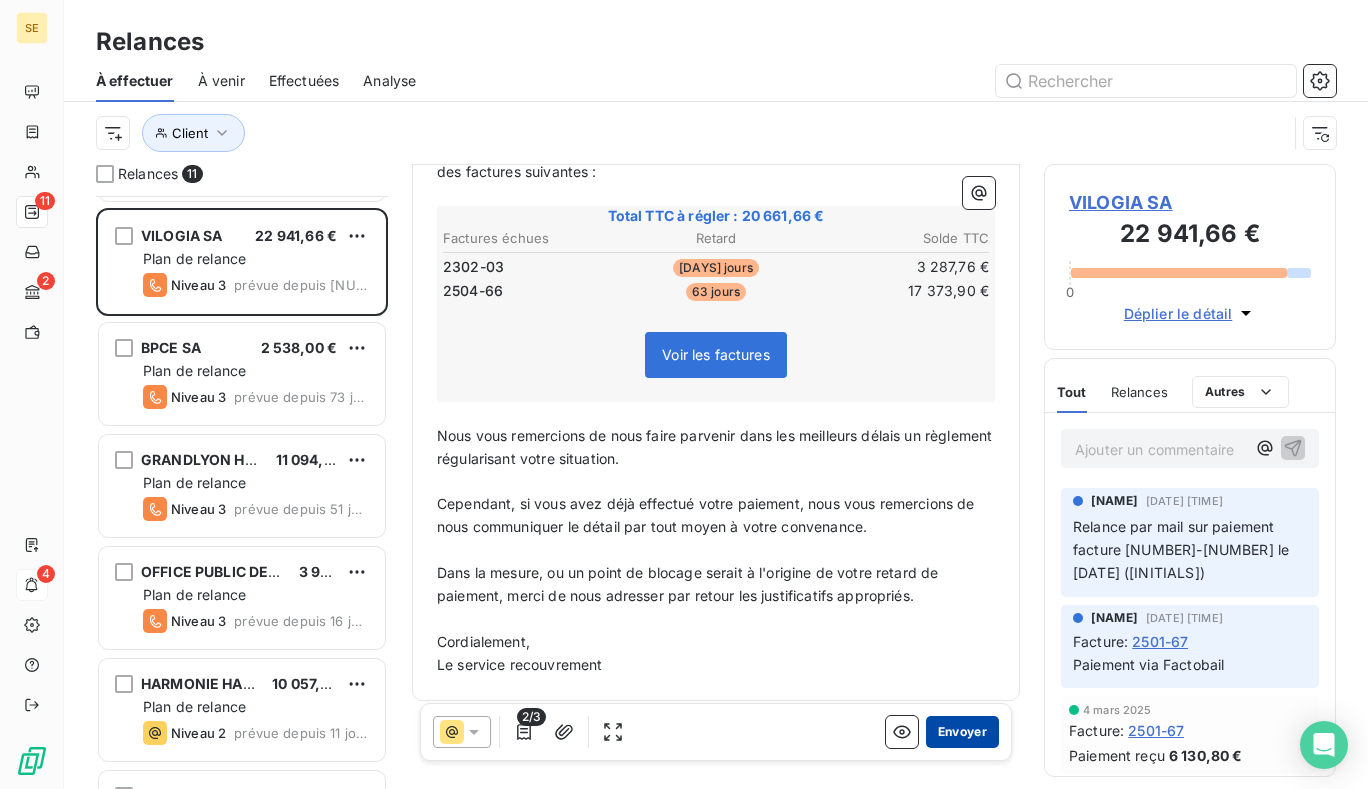 click on "Envoyer" at bounding box center (962, 732) 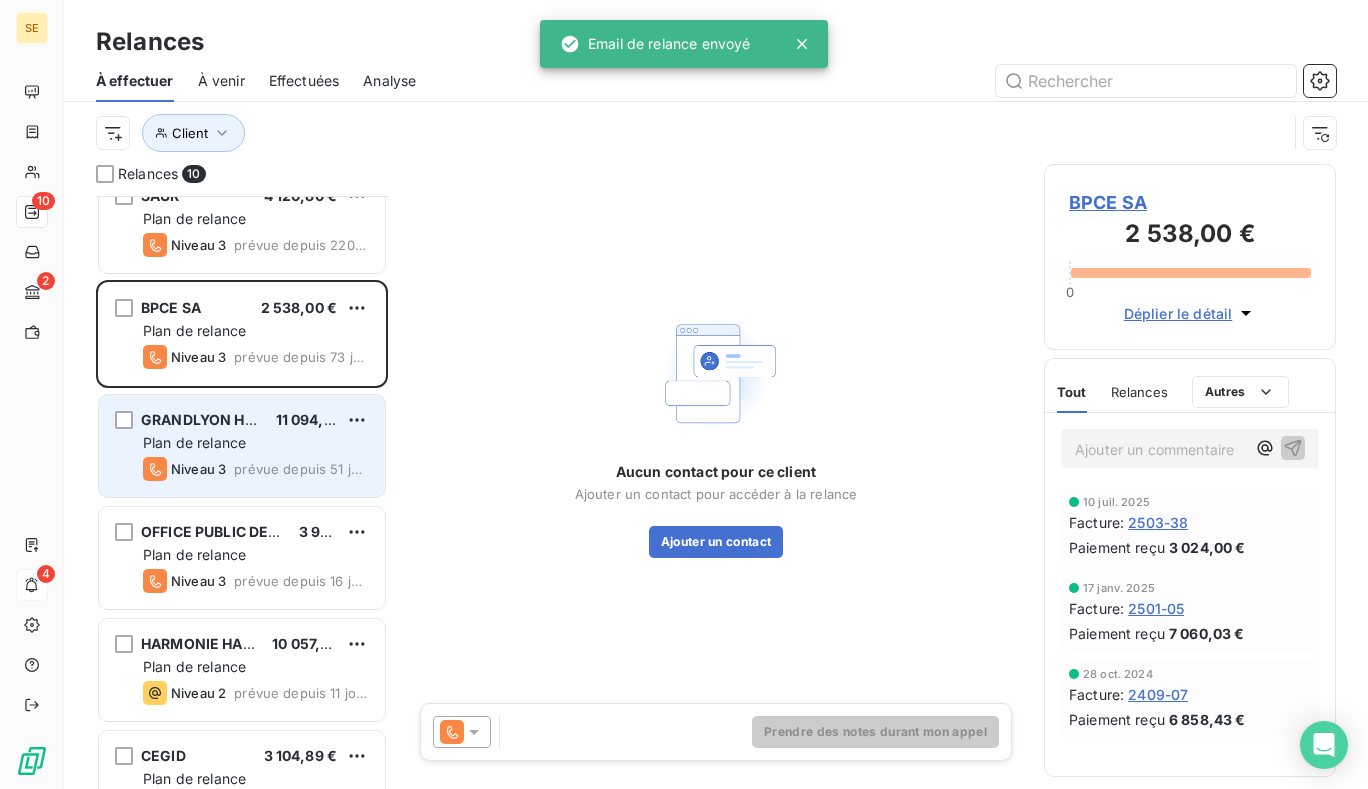scroll, scrollTop: 0, scrollLeft: 0, axis: both 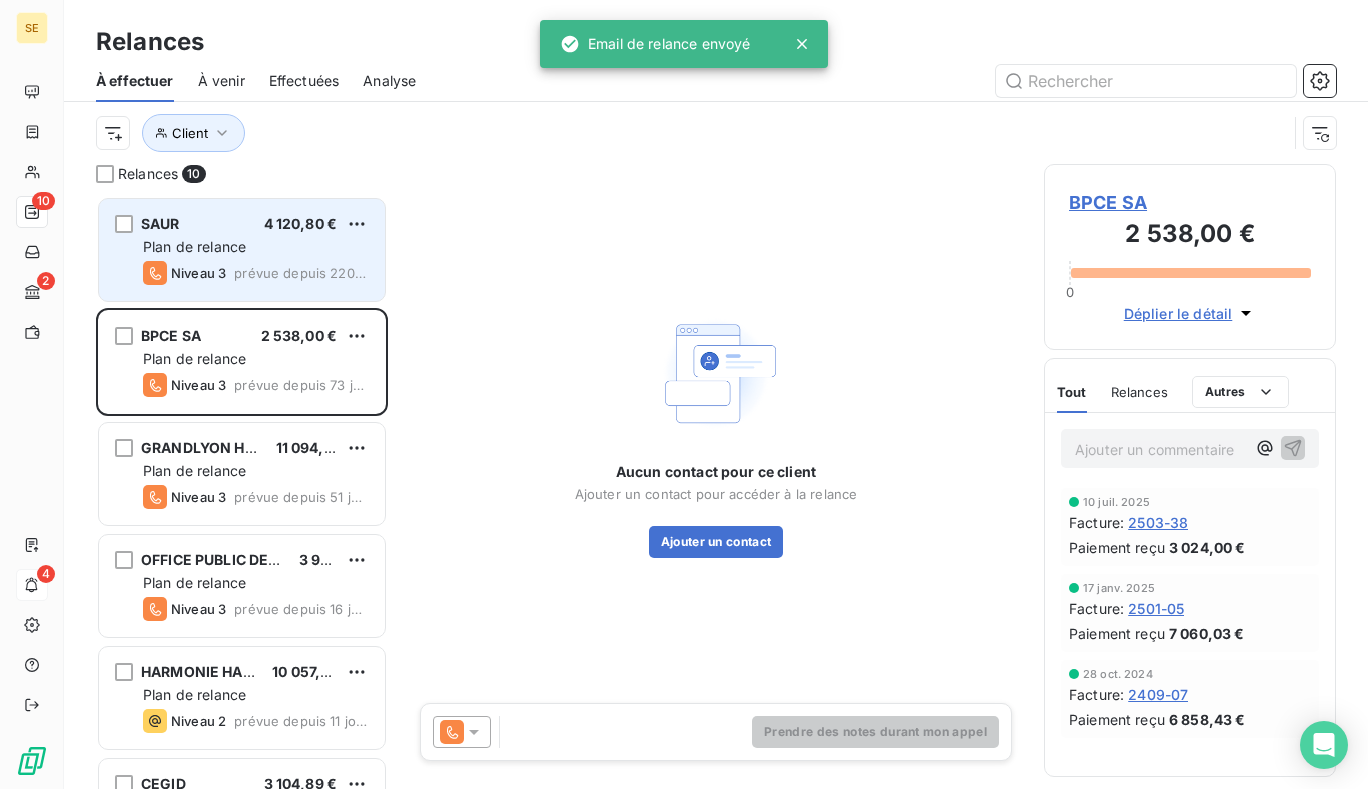 click on "SAUR 4 120,80 € Plan de relance Niveau 3 prévue depuis 220 jours" at bounding box center [242, 250] 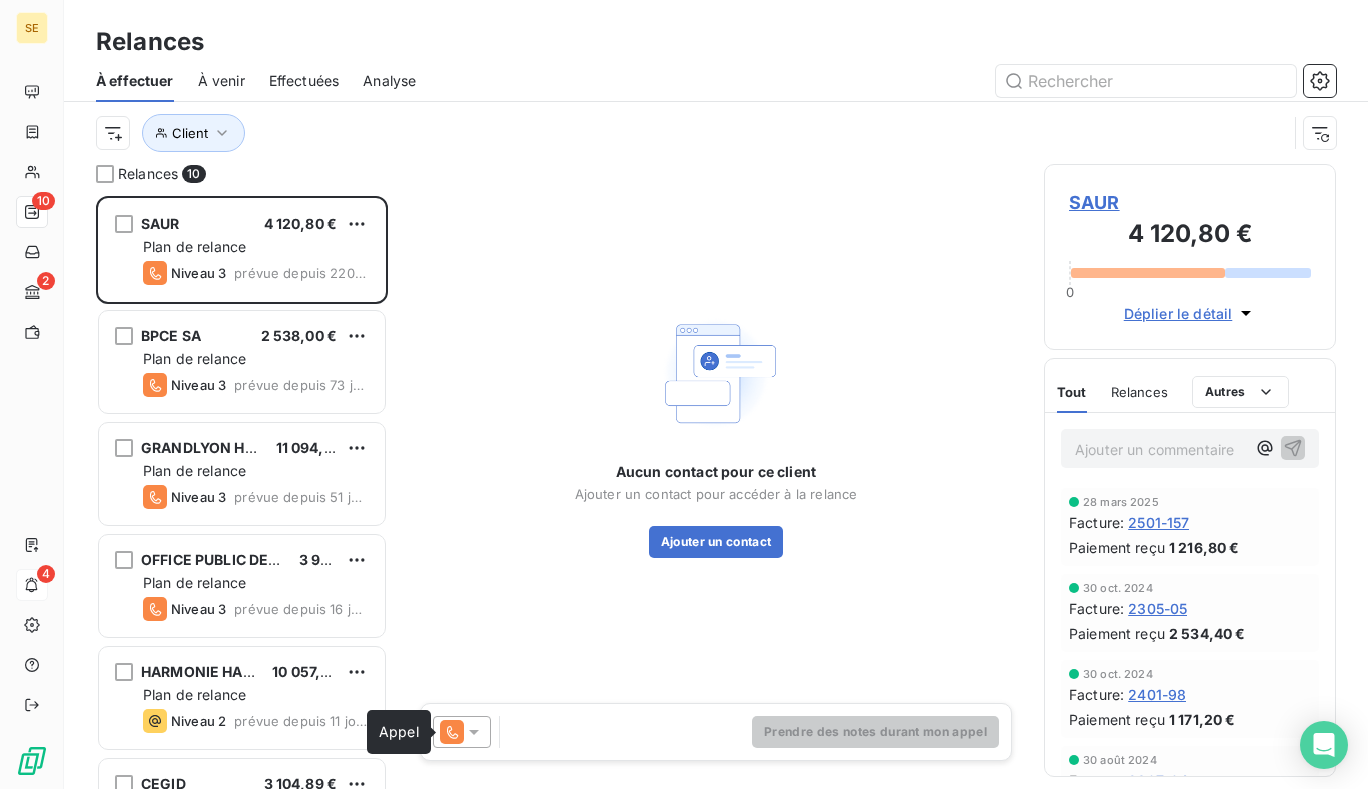 click 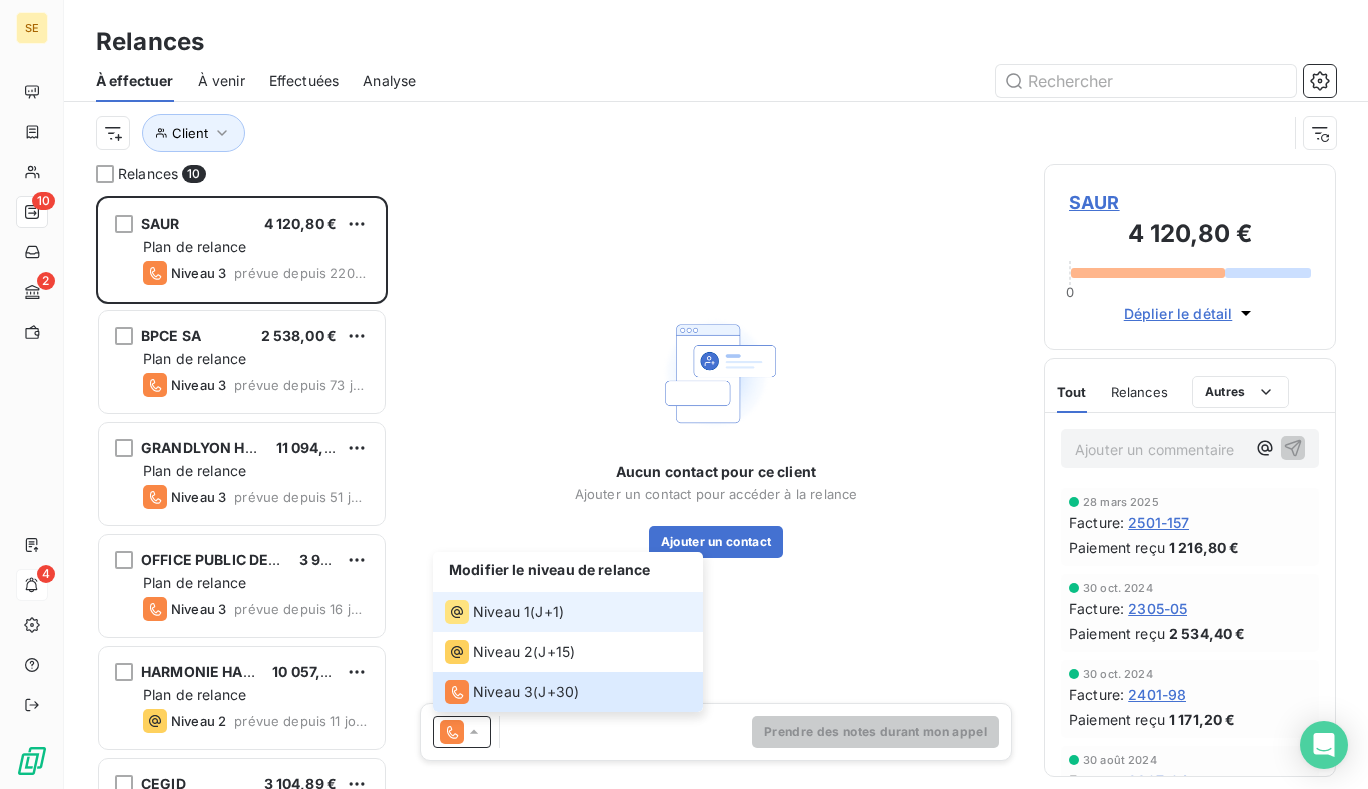 click on "Niveau 1" at bounding box center [501, 612] 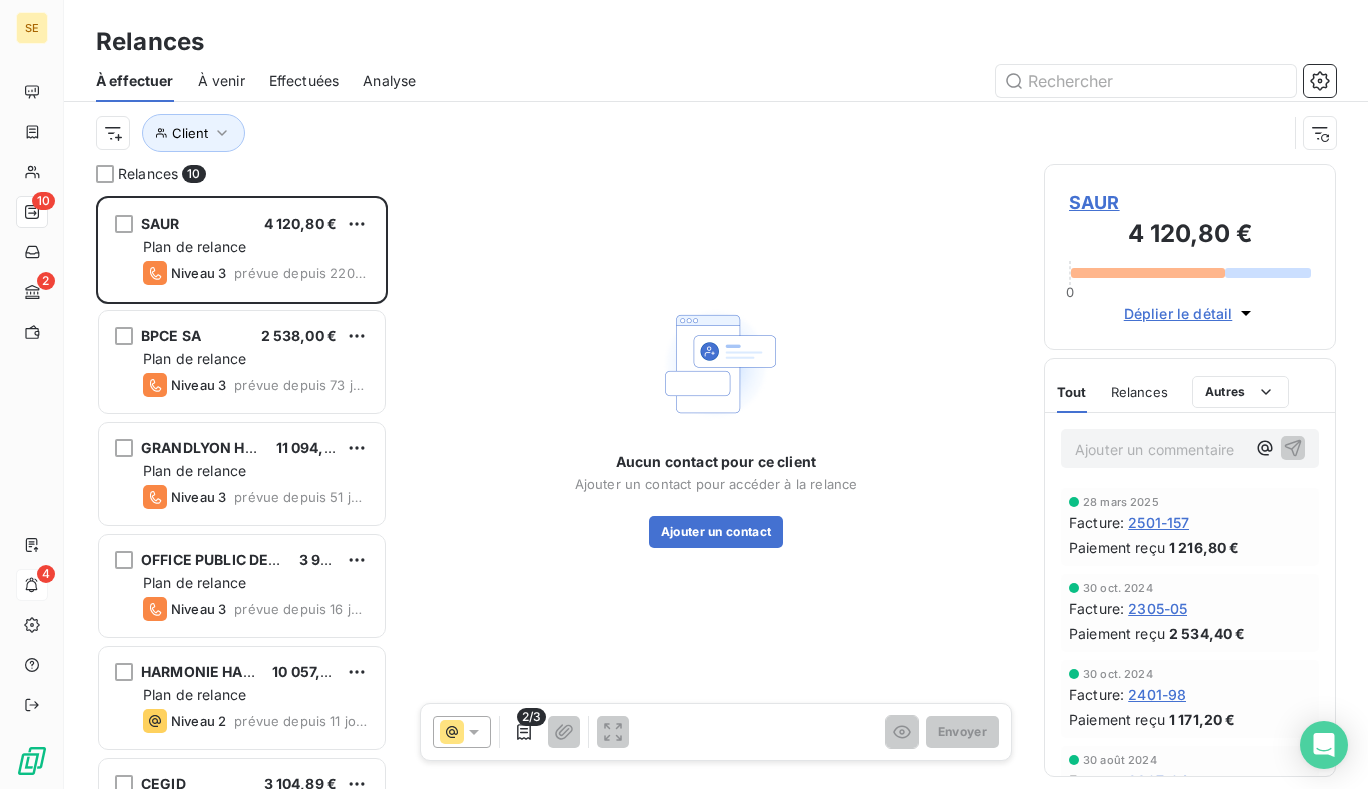 click at bounding box center [462, 732] 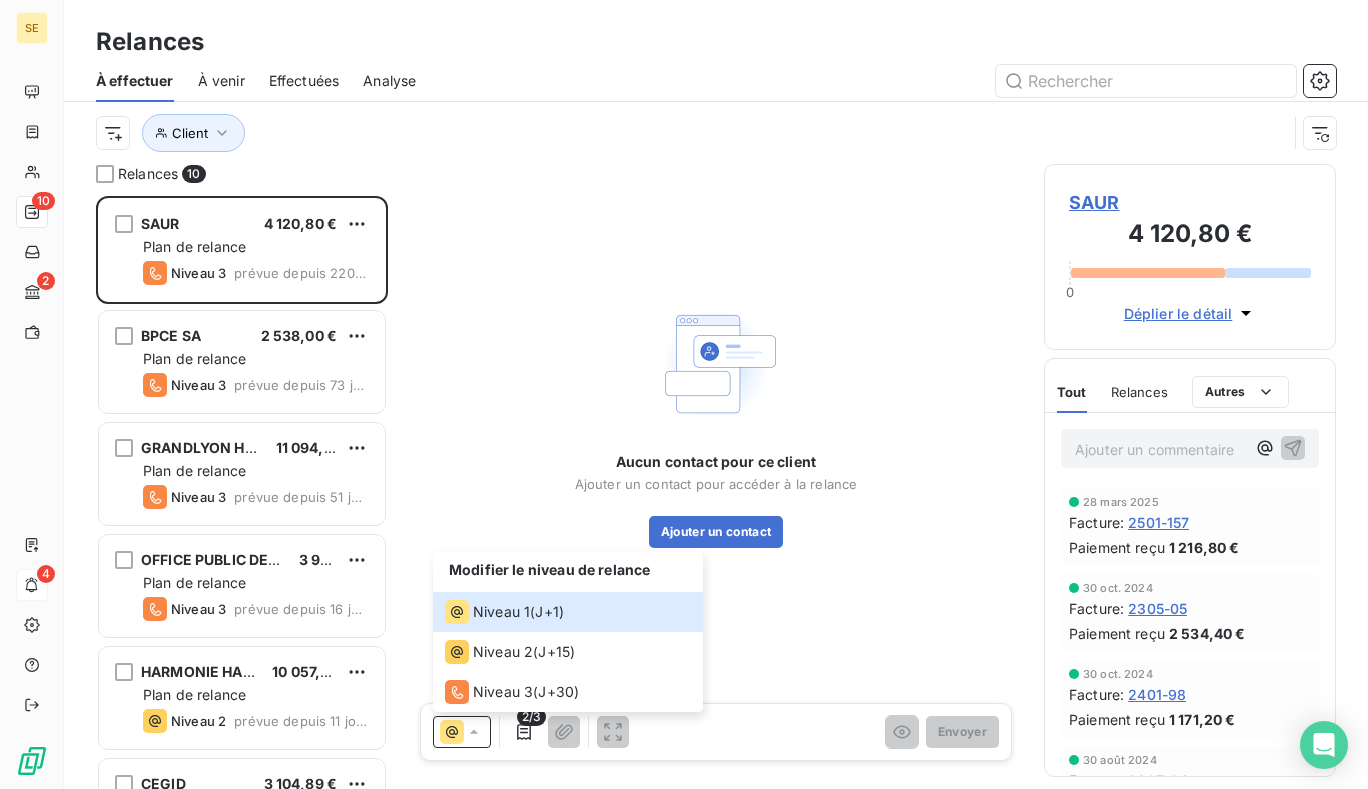 click on "Aucun contact pour ce client Ajouter un contact pour accéder à la relance Ajouter un contact" at bounding box center [716, 423] 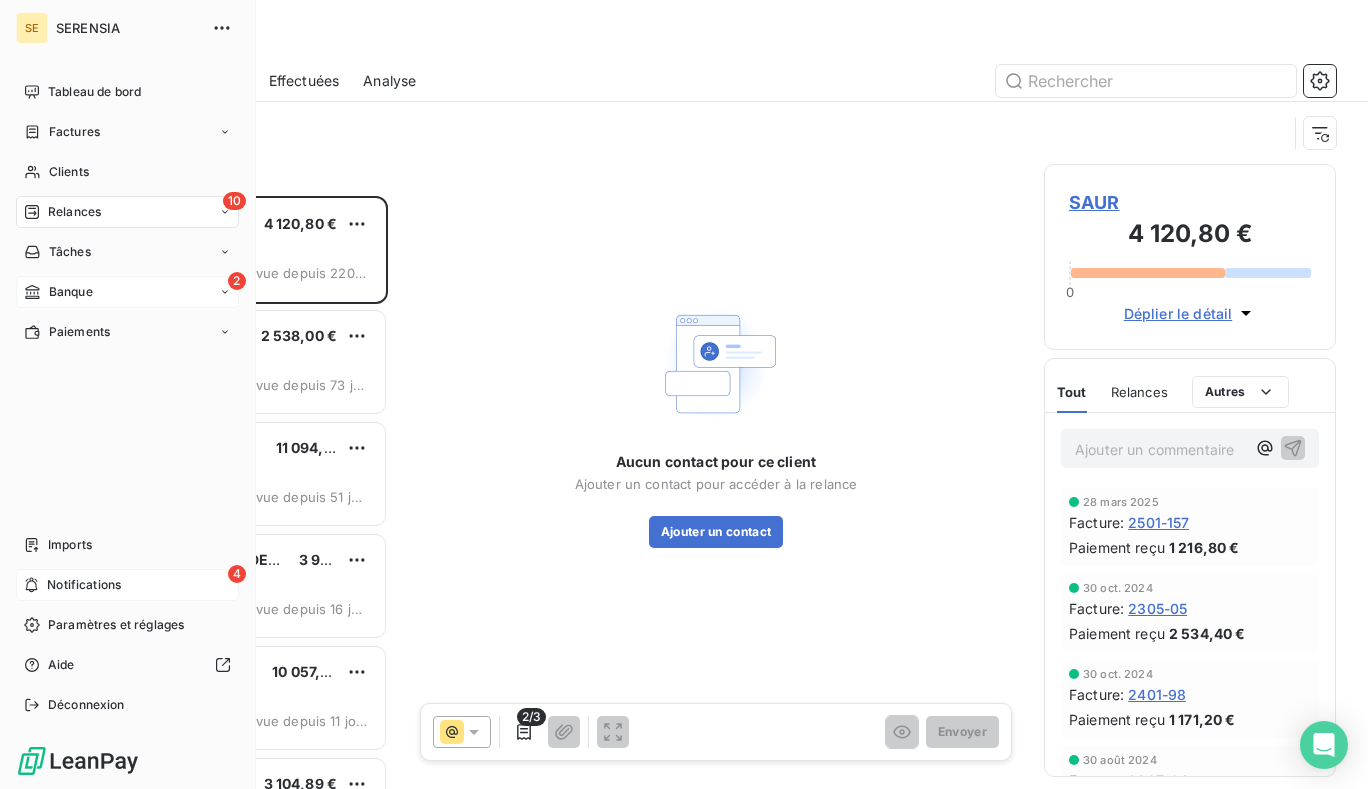 click on "Banque" at bounding box center [58, 292] 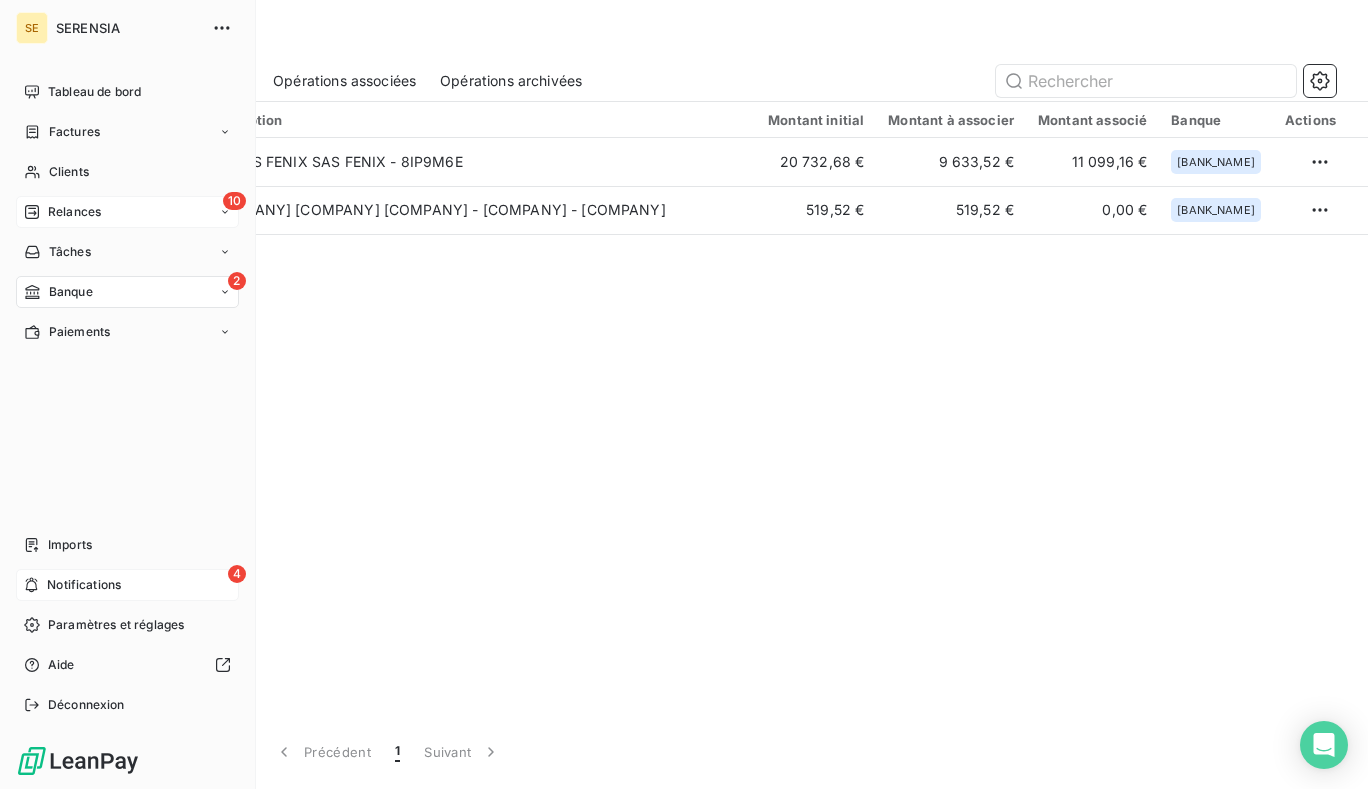 click on "Relances" at bounding box center [74, 212] 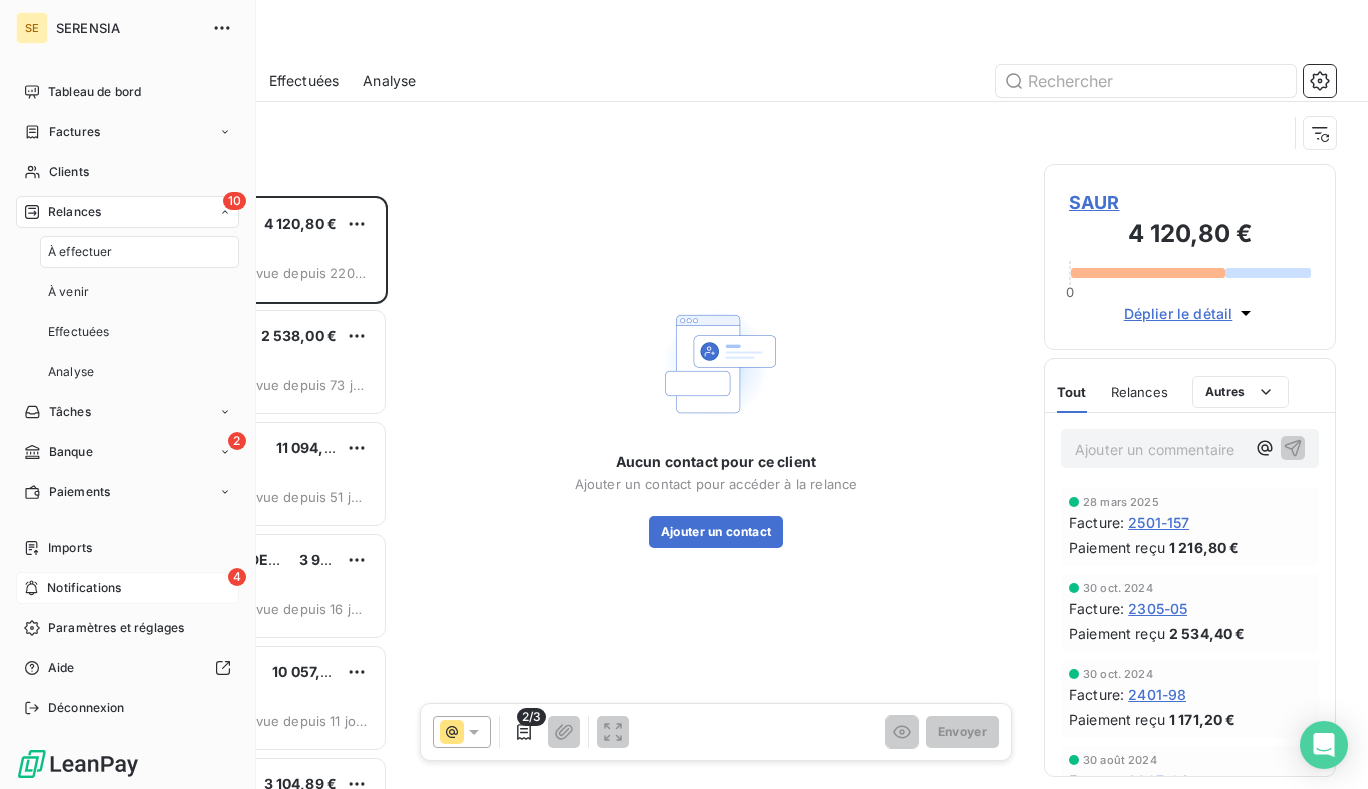 scroll, scrollTop: 16, scrollLeft: 16, axis: both 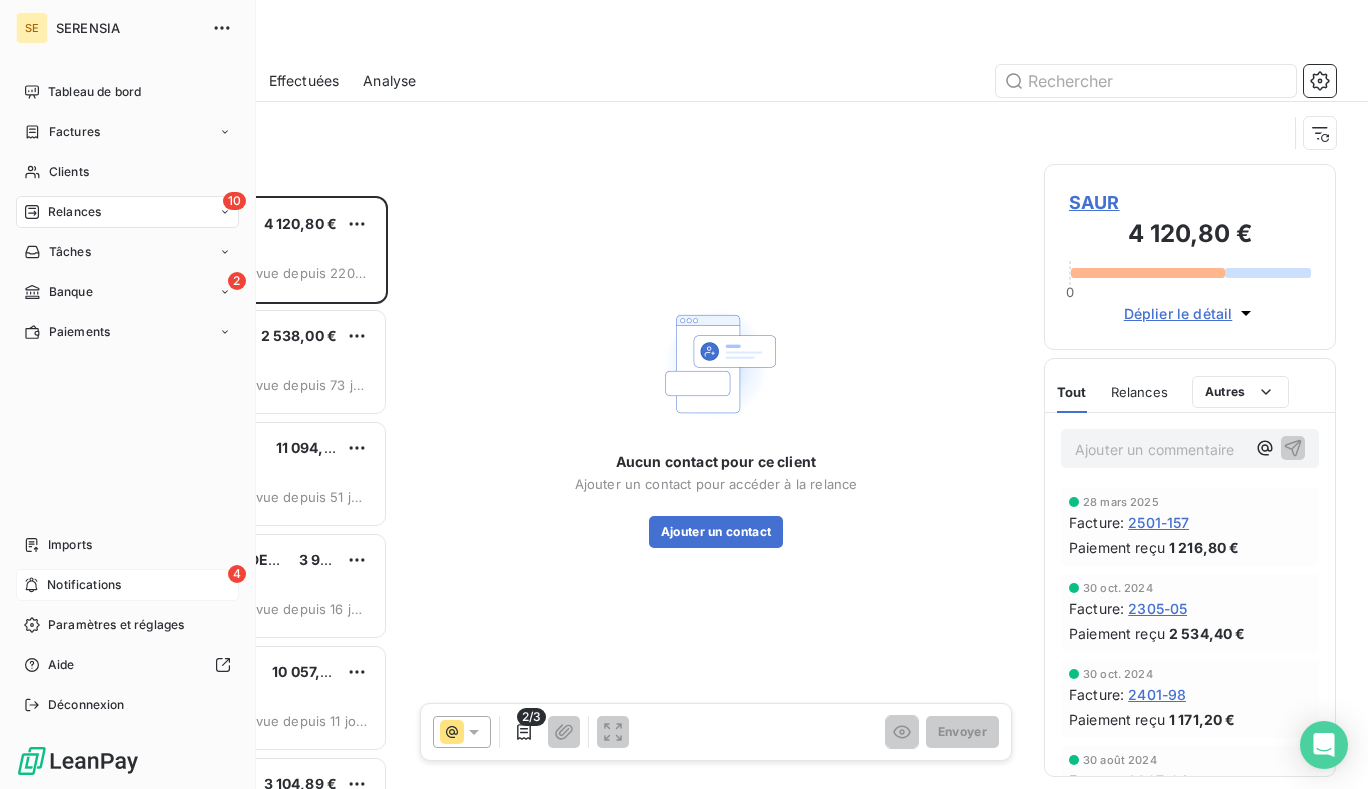 click on "Notifications" at bounding box center [84, 585] 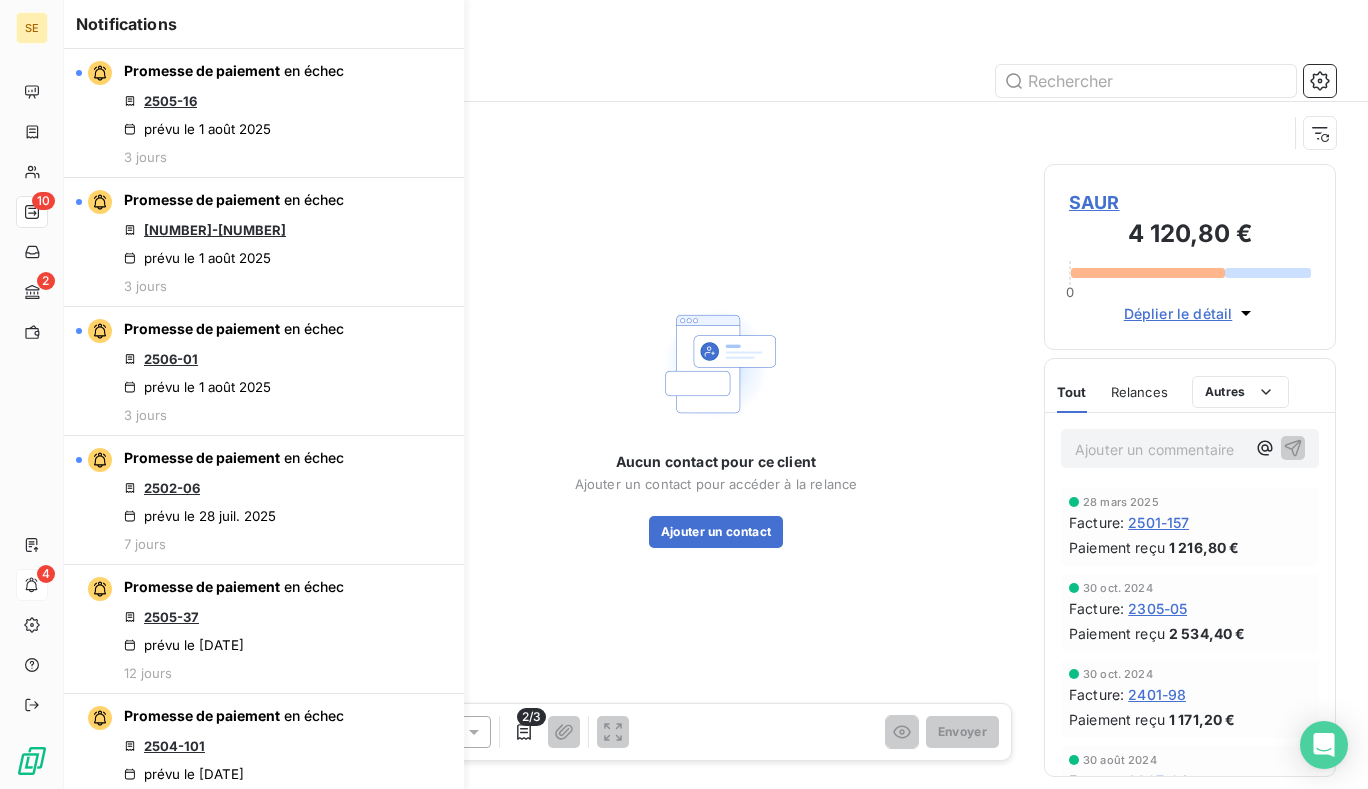 click on "Client" at bounding box center [691, 133] 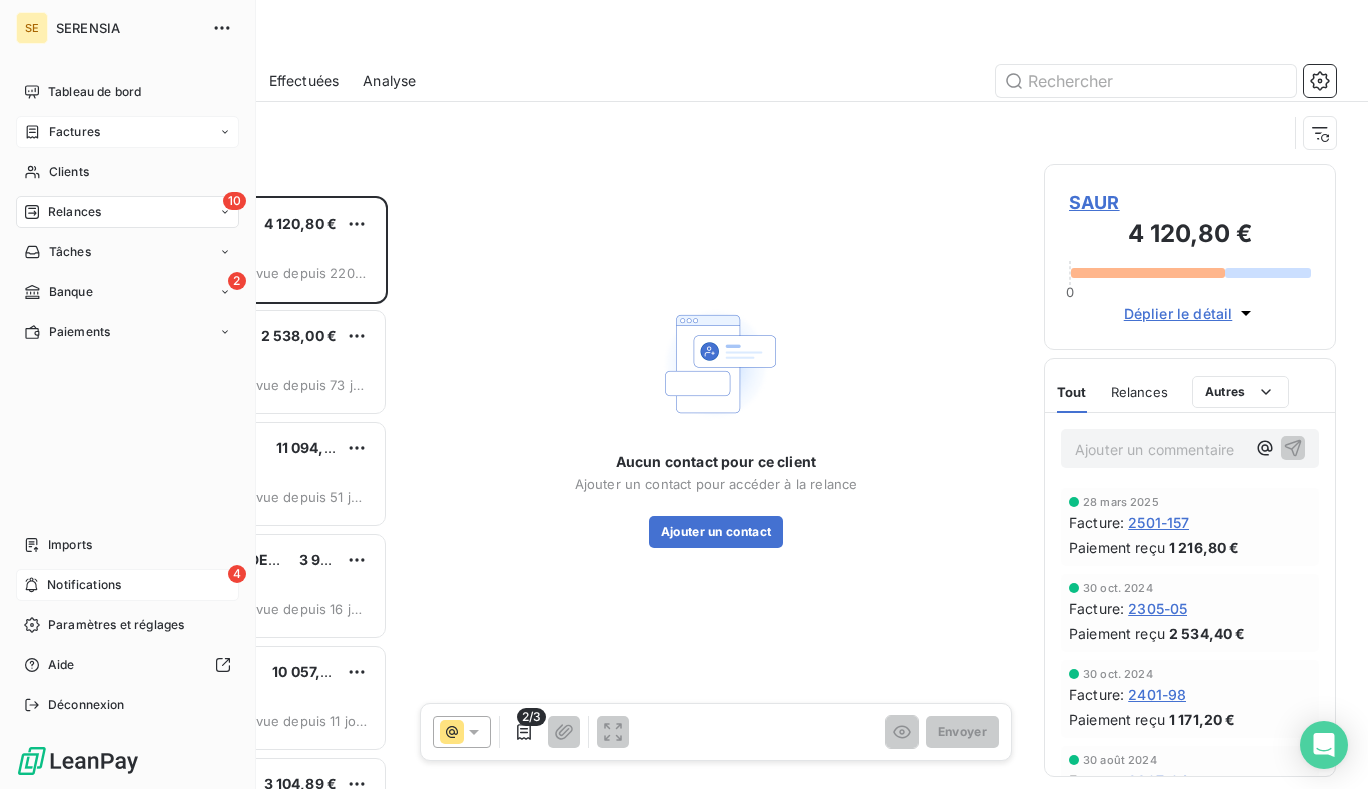 click on "Factures" at bounding box center (127, 132) 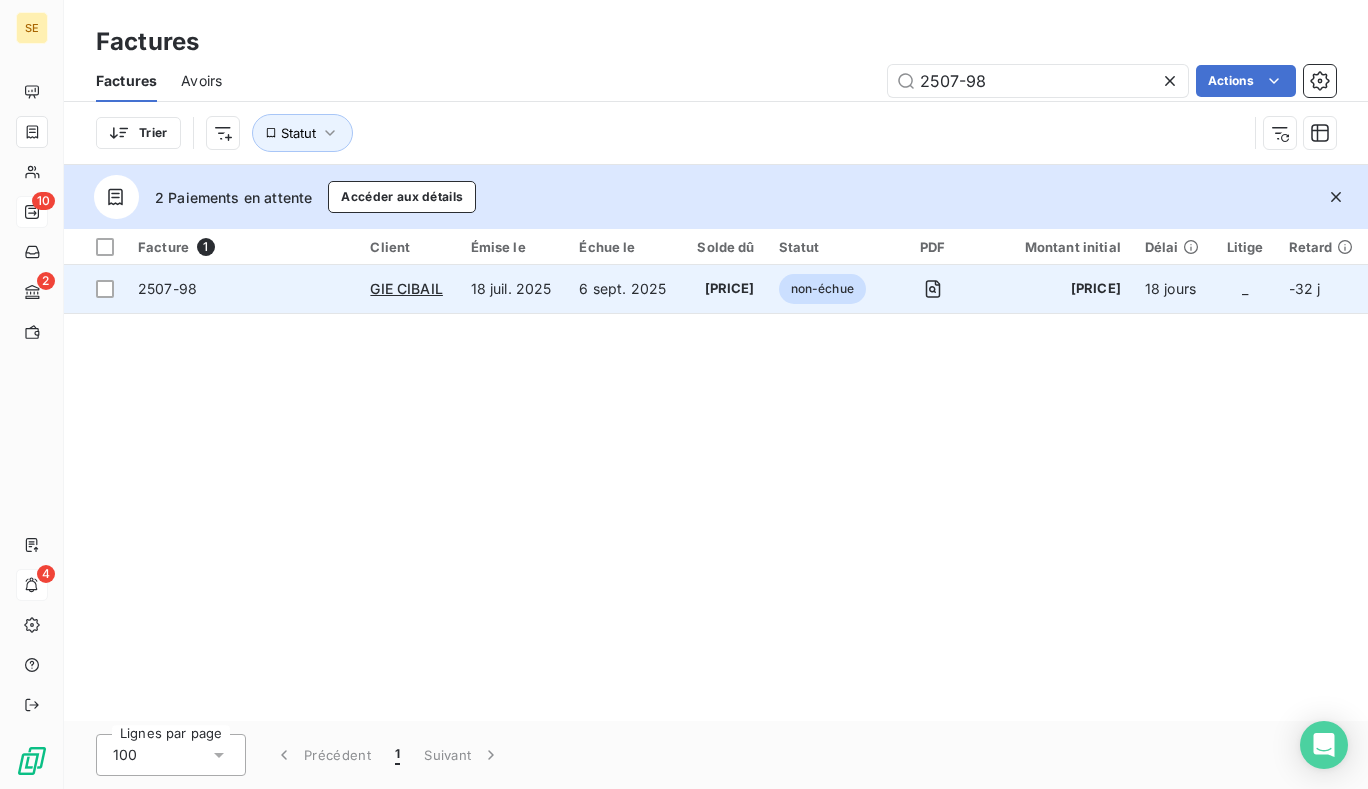 type on "2507-98" 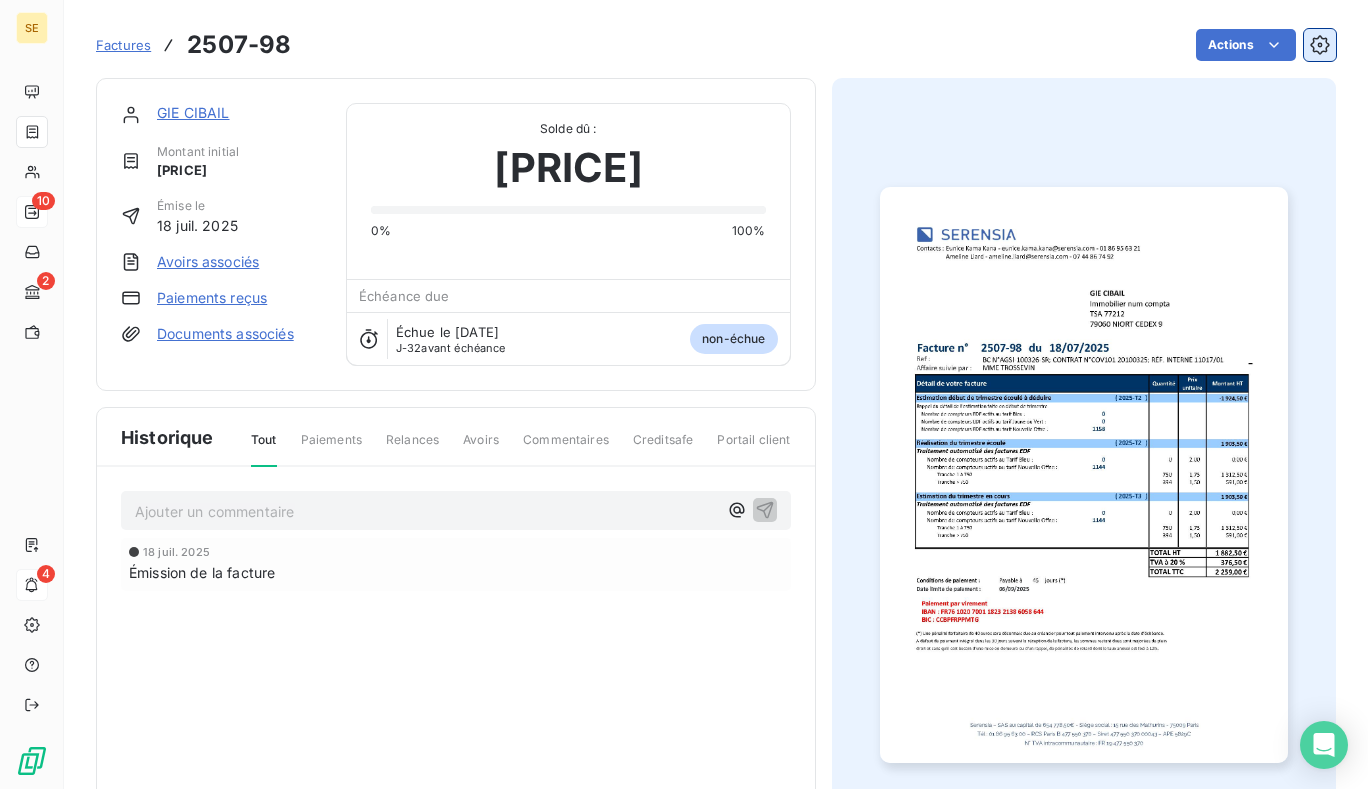 click 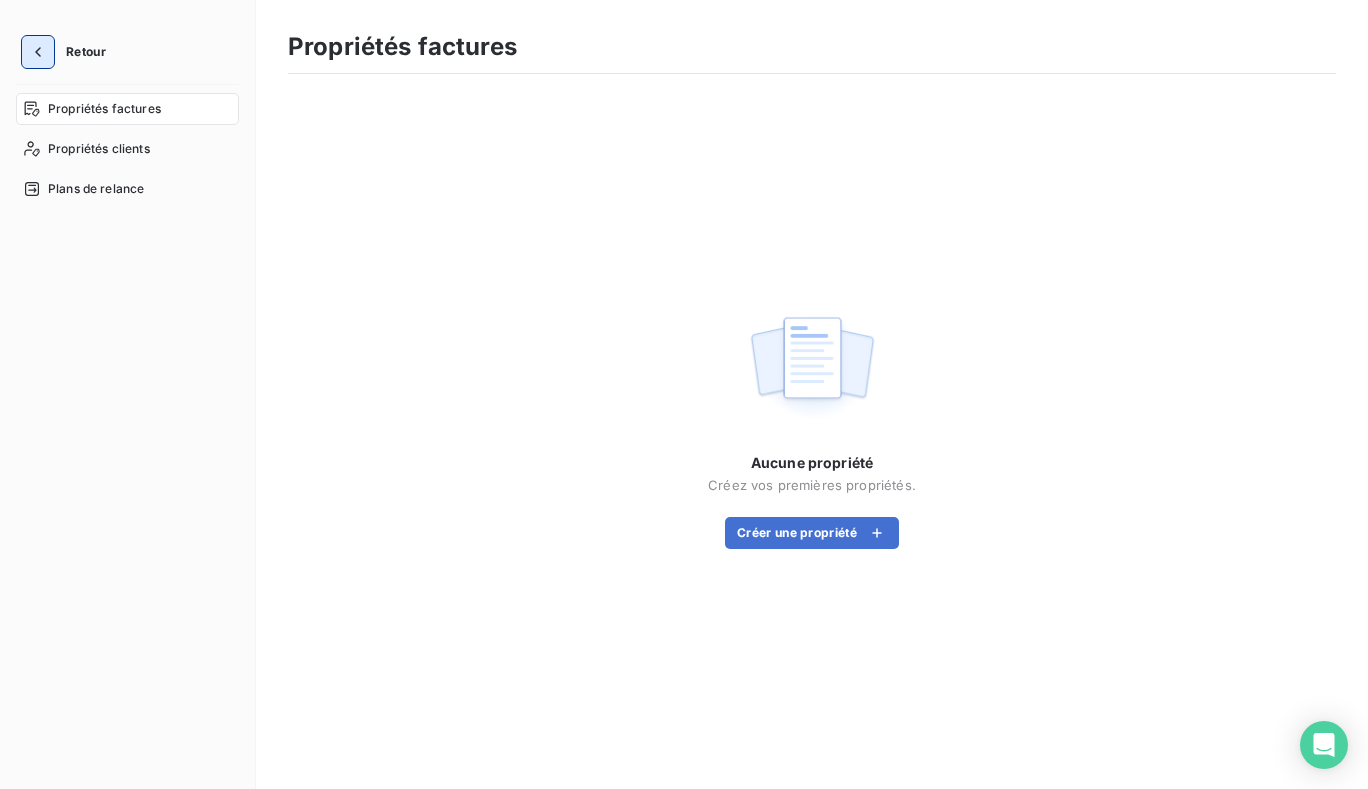 click at bounding box center [38, 52] 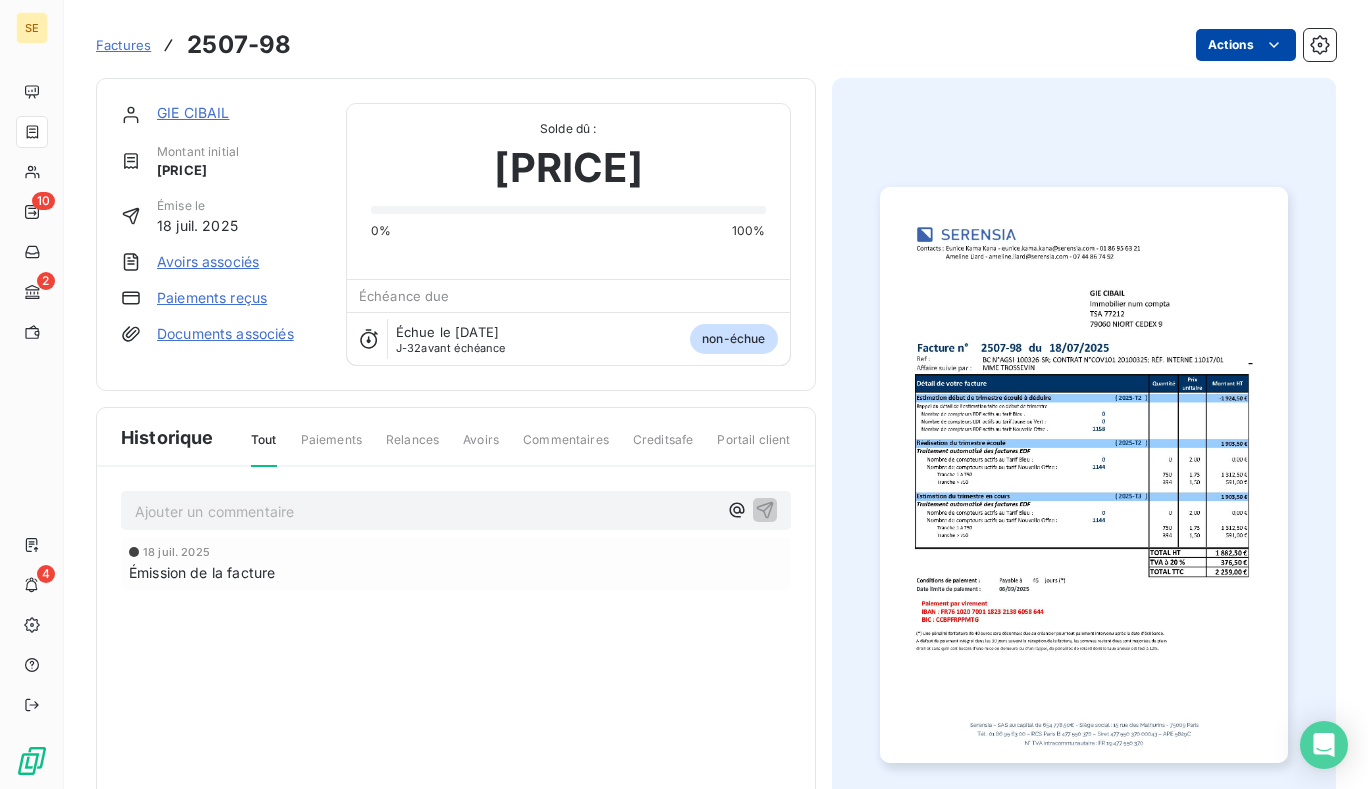 click on "SE 10 2 4 Factures 2507-98 Actions GIE CIBAIL Montant initial 2 259,00 € Émise le 18 juil. 2025 Avoirs associés Paiements reçus Documents associés Solde dû : 2 259,00 € 0% 100% Échéance due Échue le 6 sept. 2025 J-32  avant échéance non-échue Historique Tout Paiements Relances Avoirs Commentaires Creditsafe Portail client Ajouter un commentaire ﻿ 18 juil. 2025 Émission de la facture" at bounding box center (684, 394) 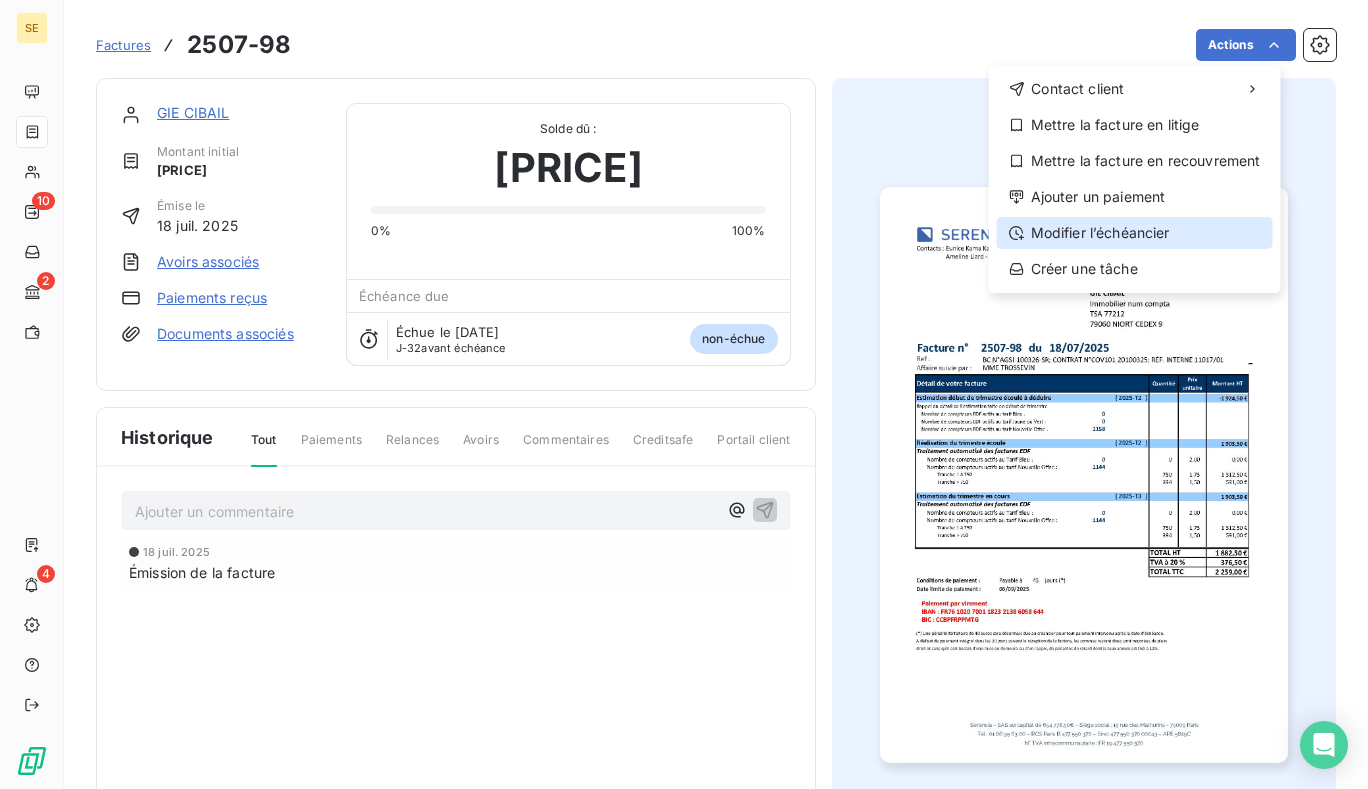 click on "Modifier l’échéancier" at bounding box center [1135, 233] 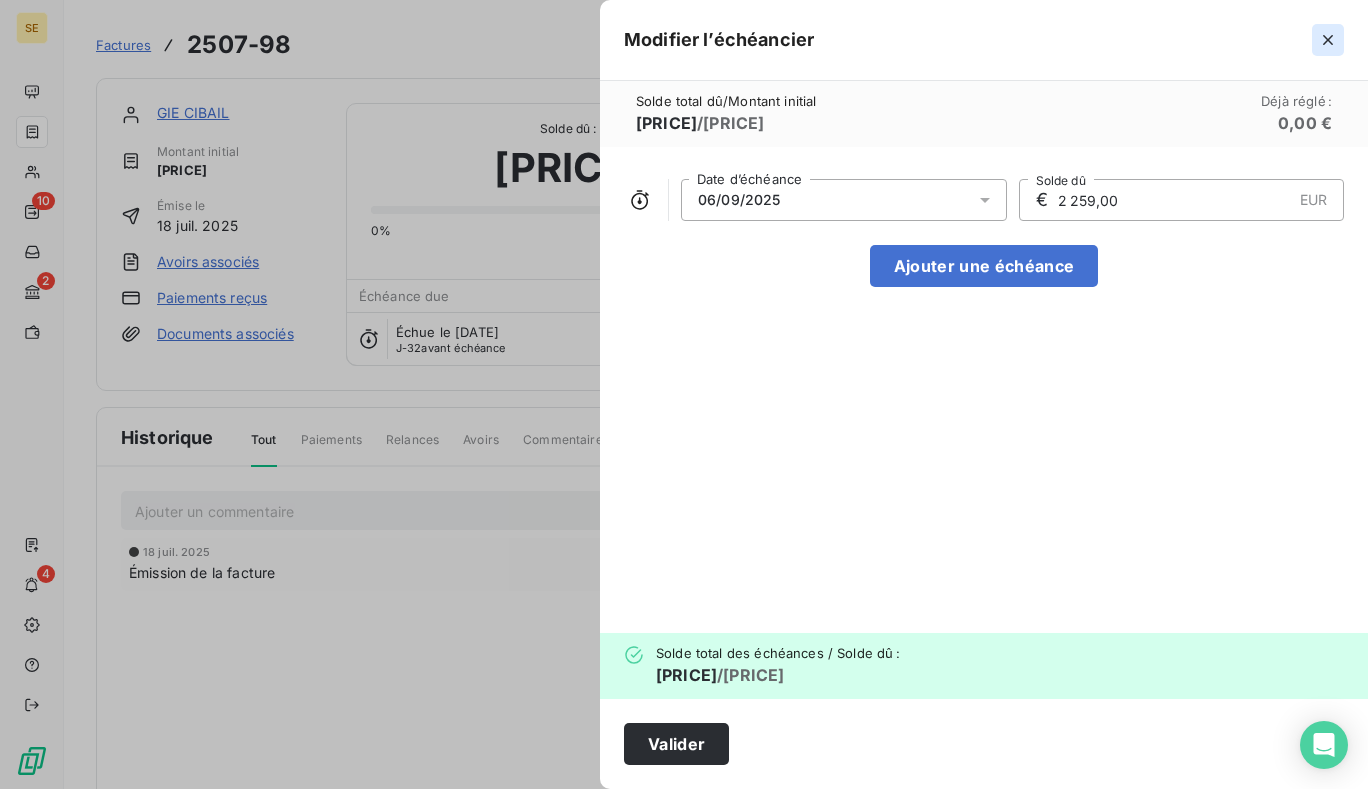 click 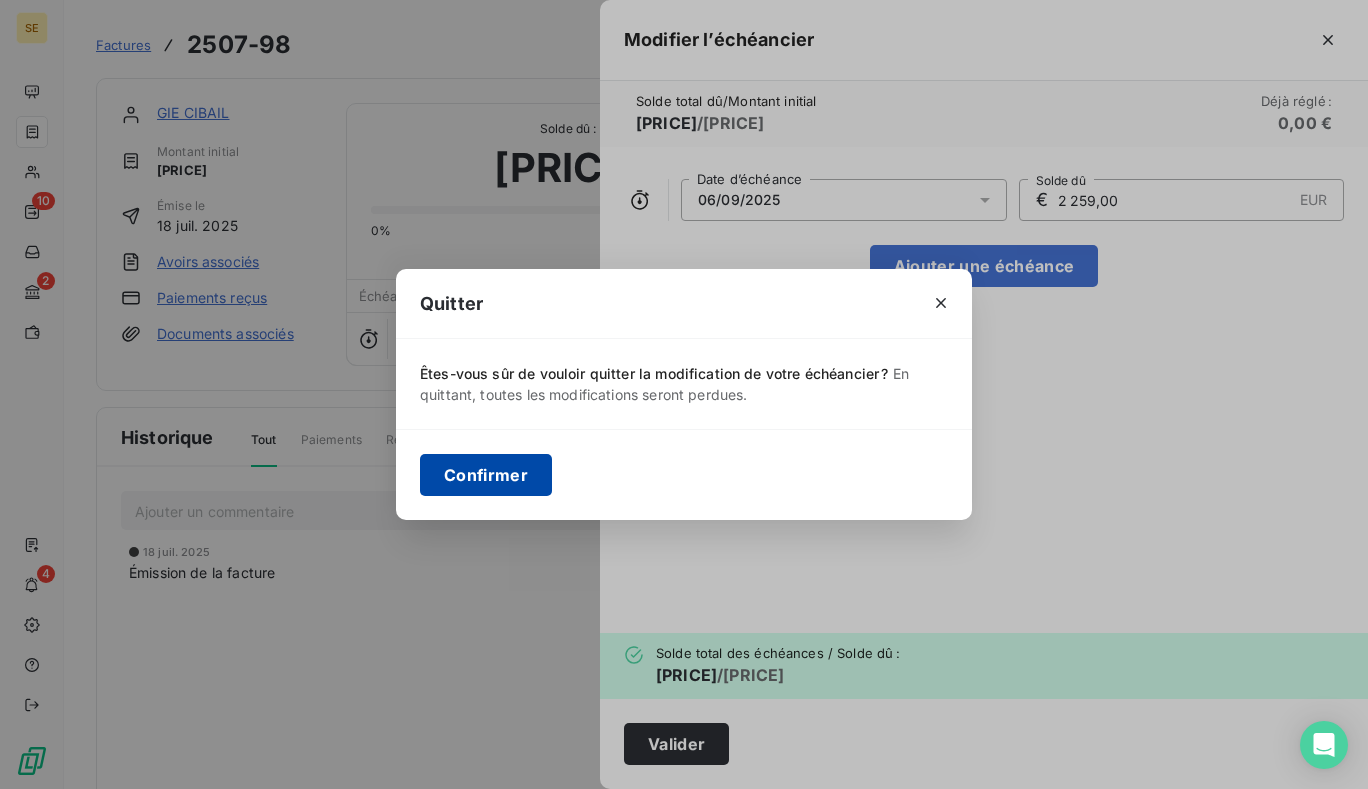 click on "Confirmer" at bounding box center (486, 475) 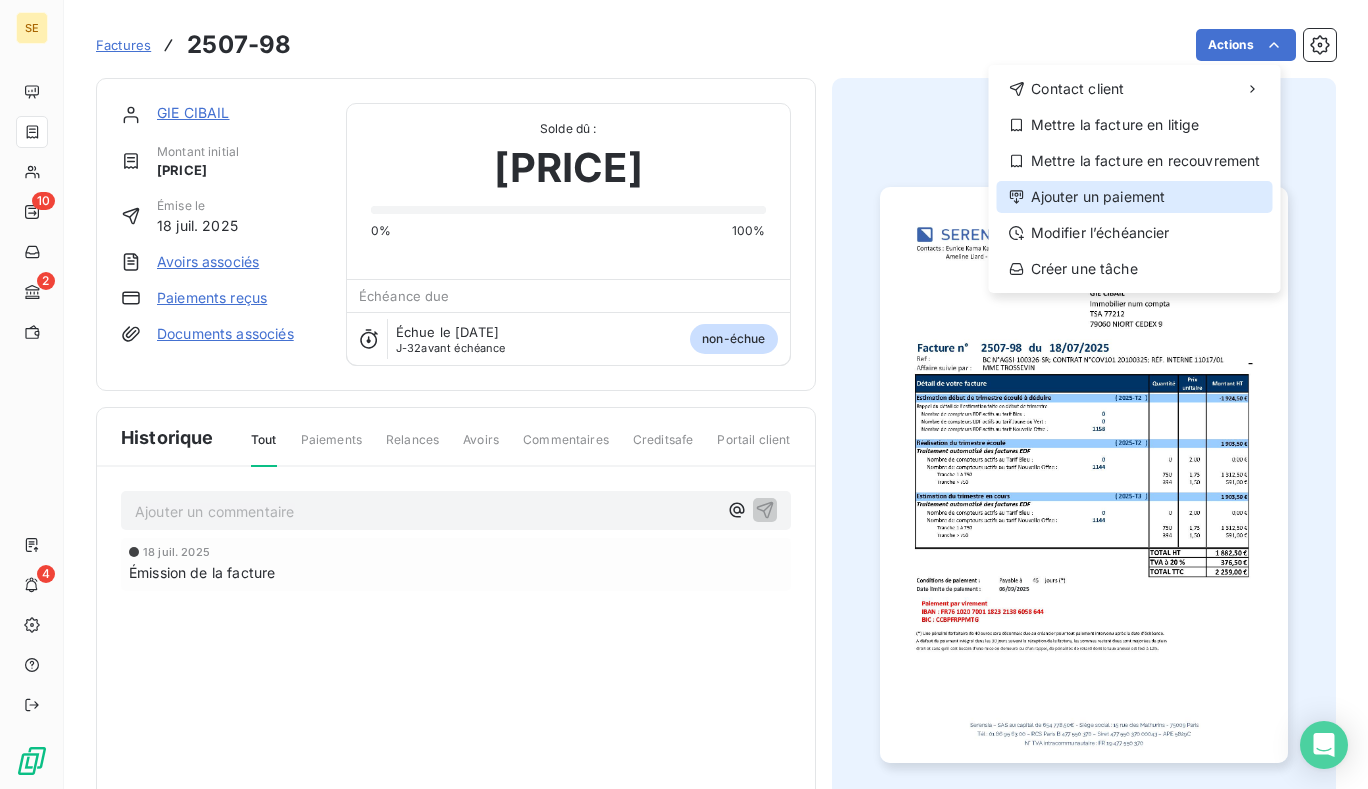click on "Ajouter un paiement" at bounding box center (1135, 197) 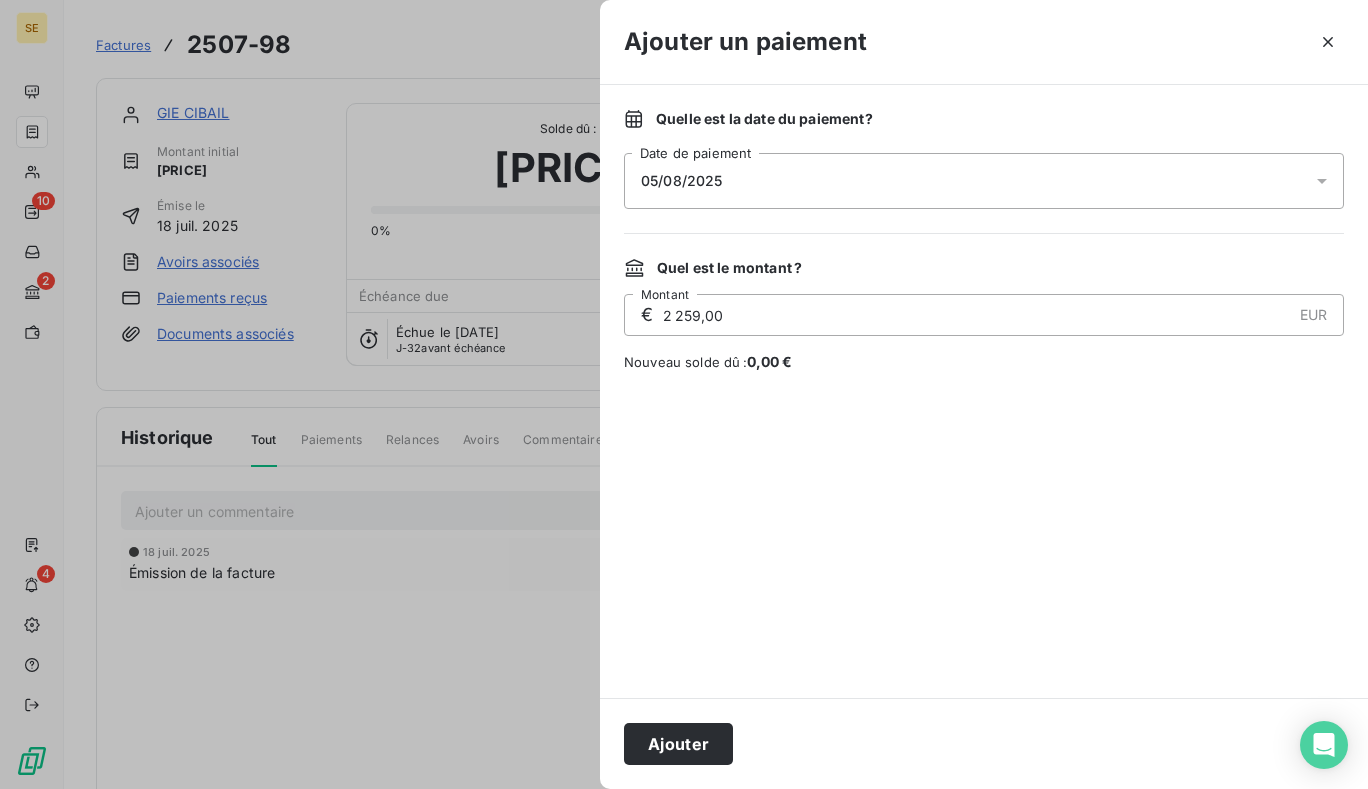 click 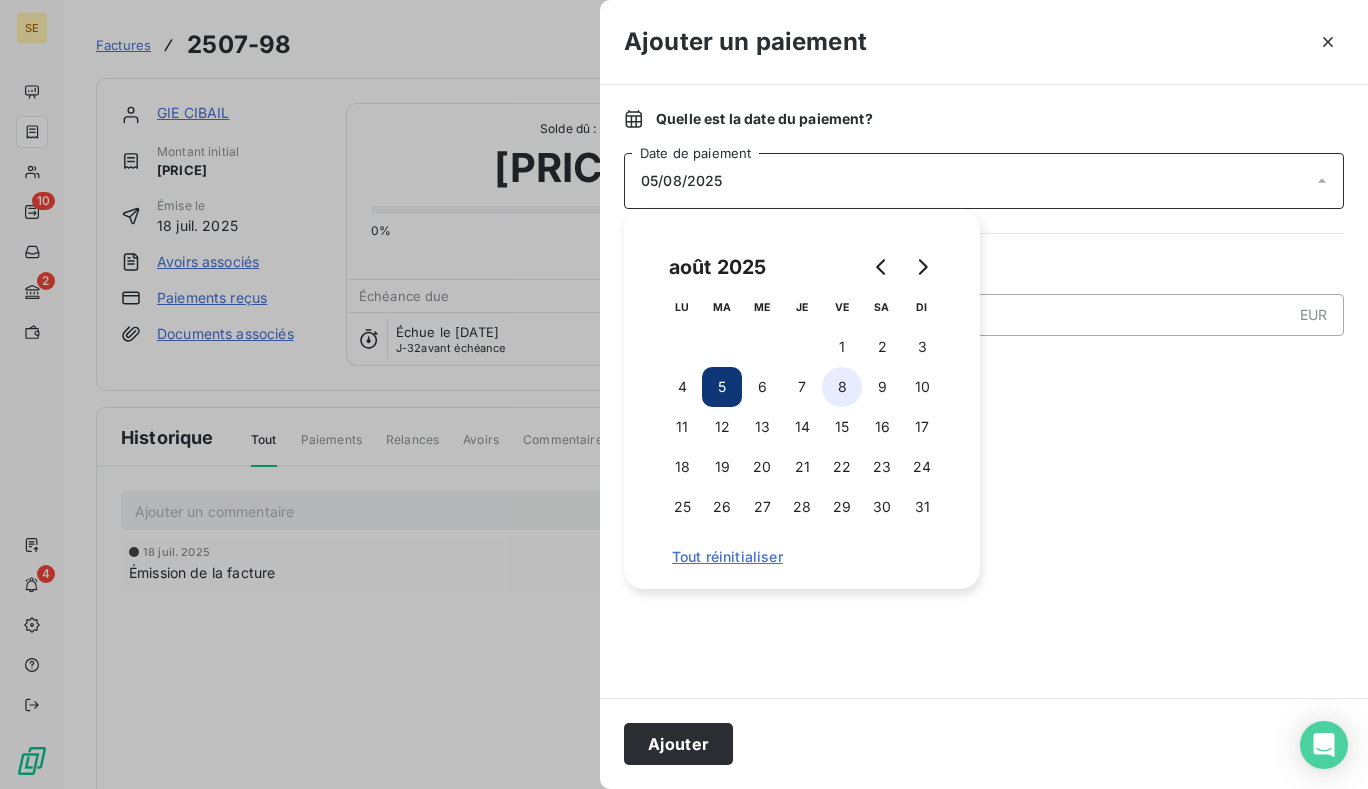 click on "8" at bounding box center (842, 387) 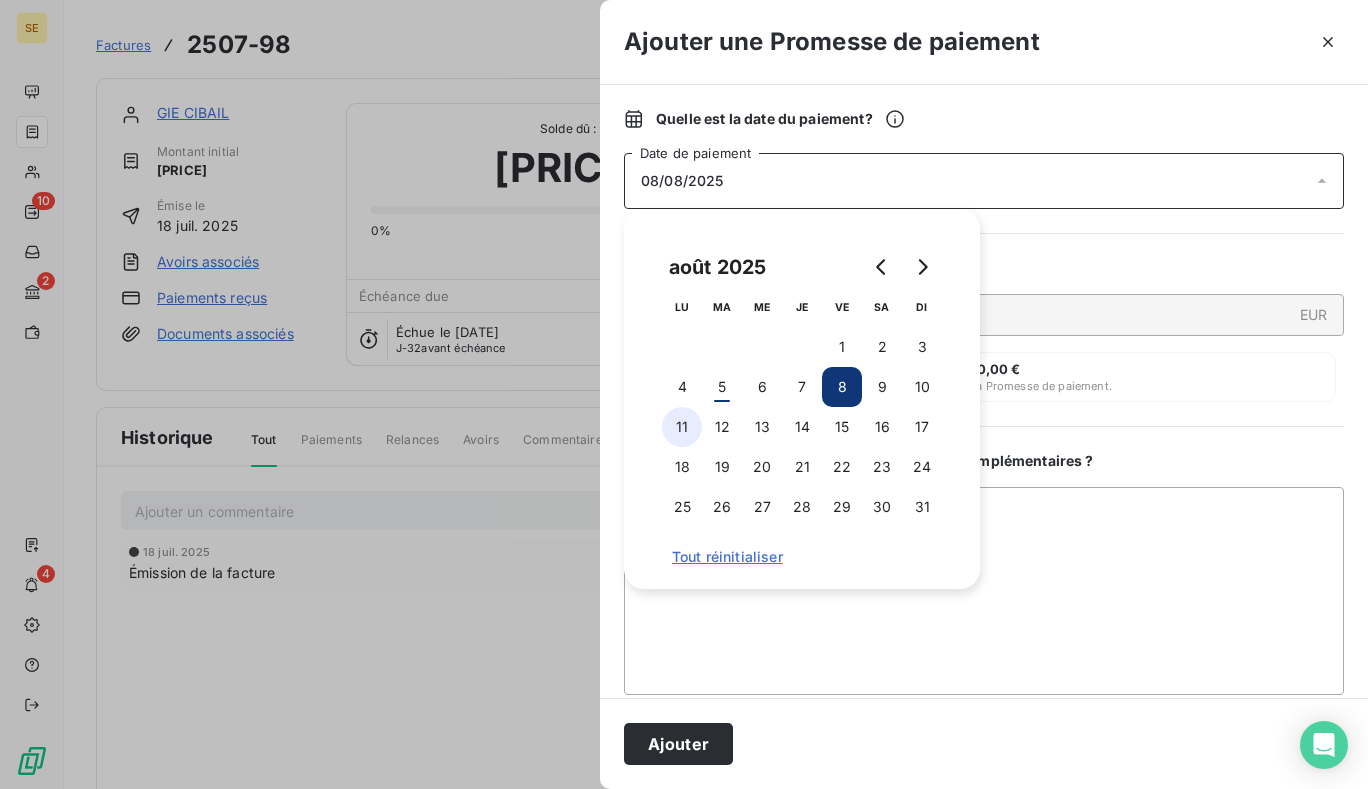 click on "11" at bounding box center (682, 427) 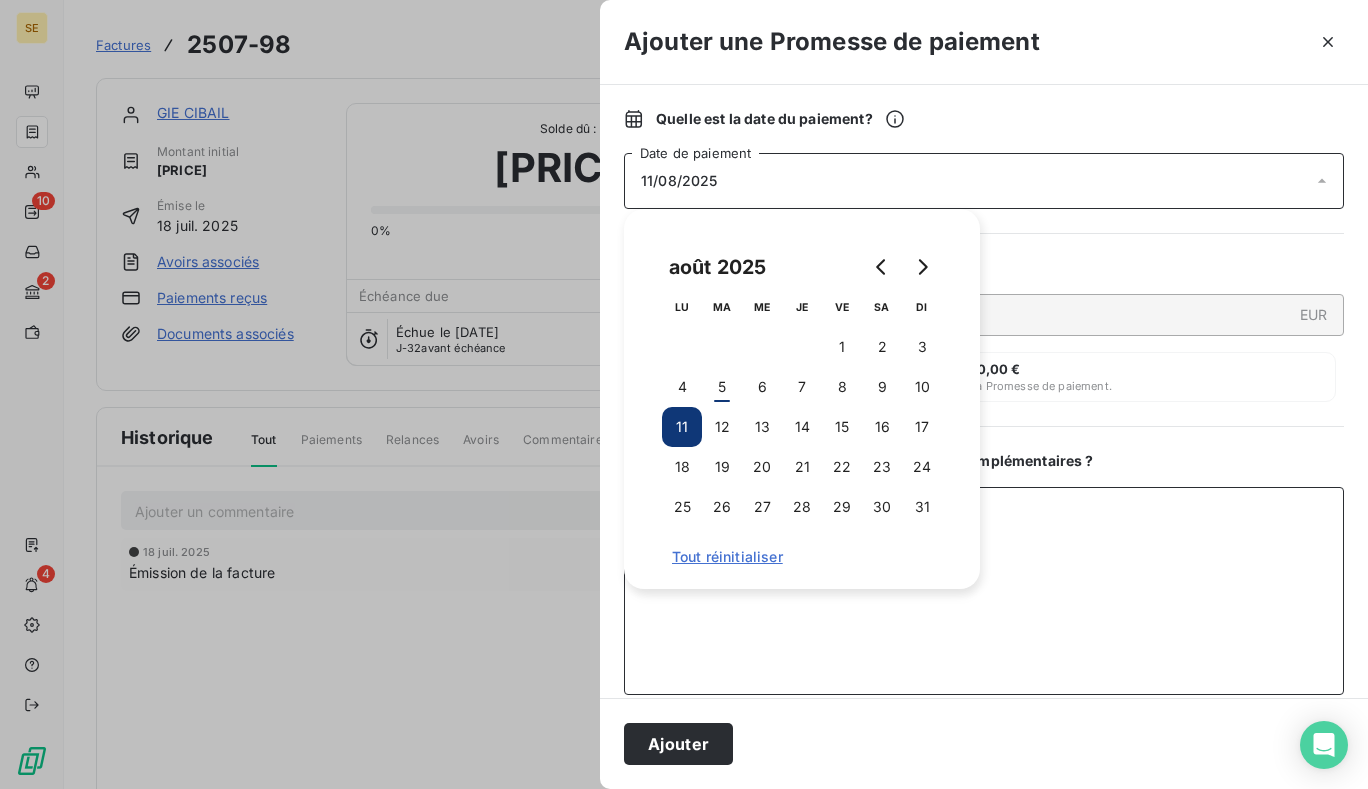 click on "Ajouter un commentaire   ( facultatif )" at bounding box center [984, 591] 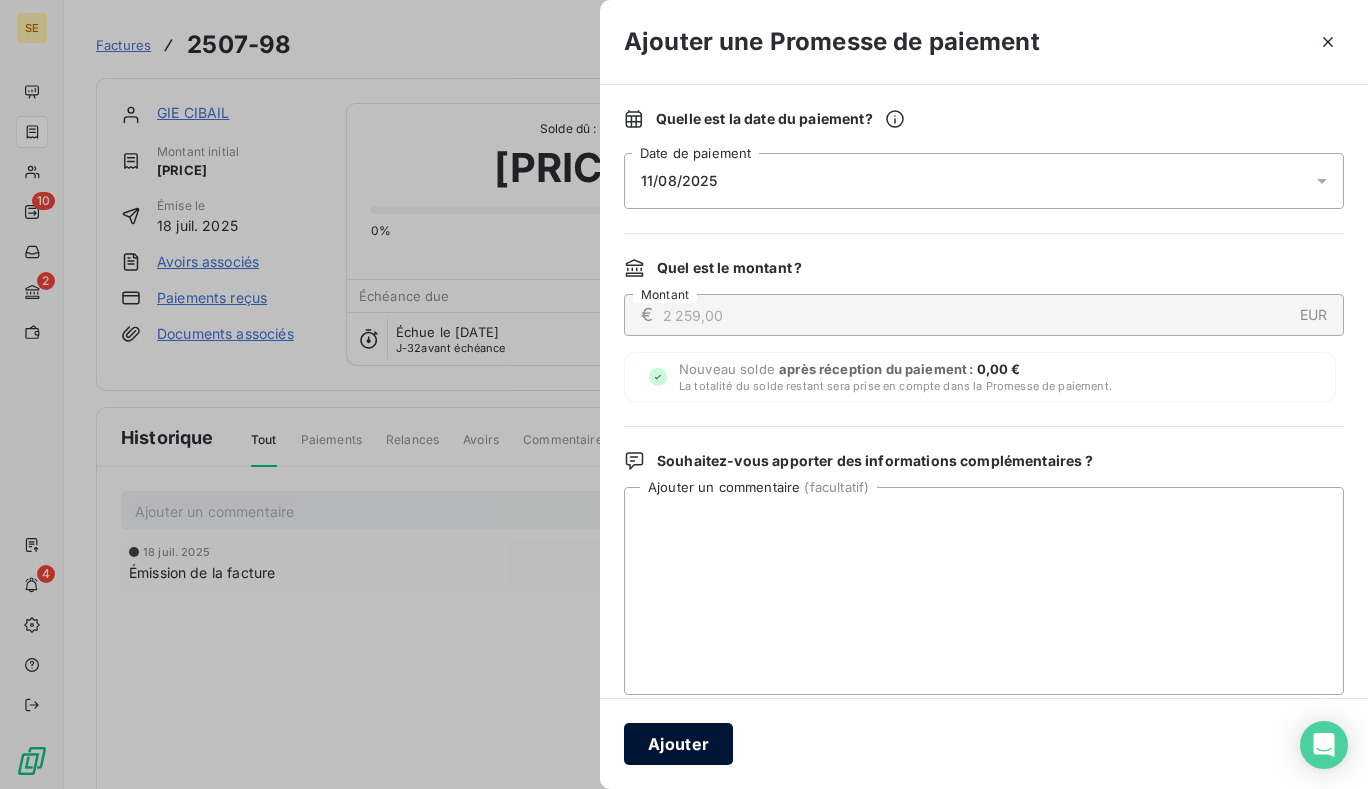click on "Ajouter" at bounding box center (678, 744) 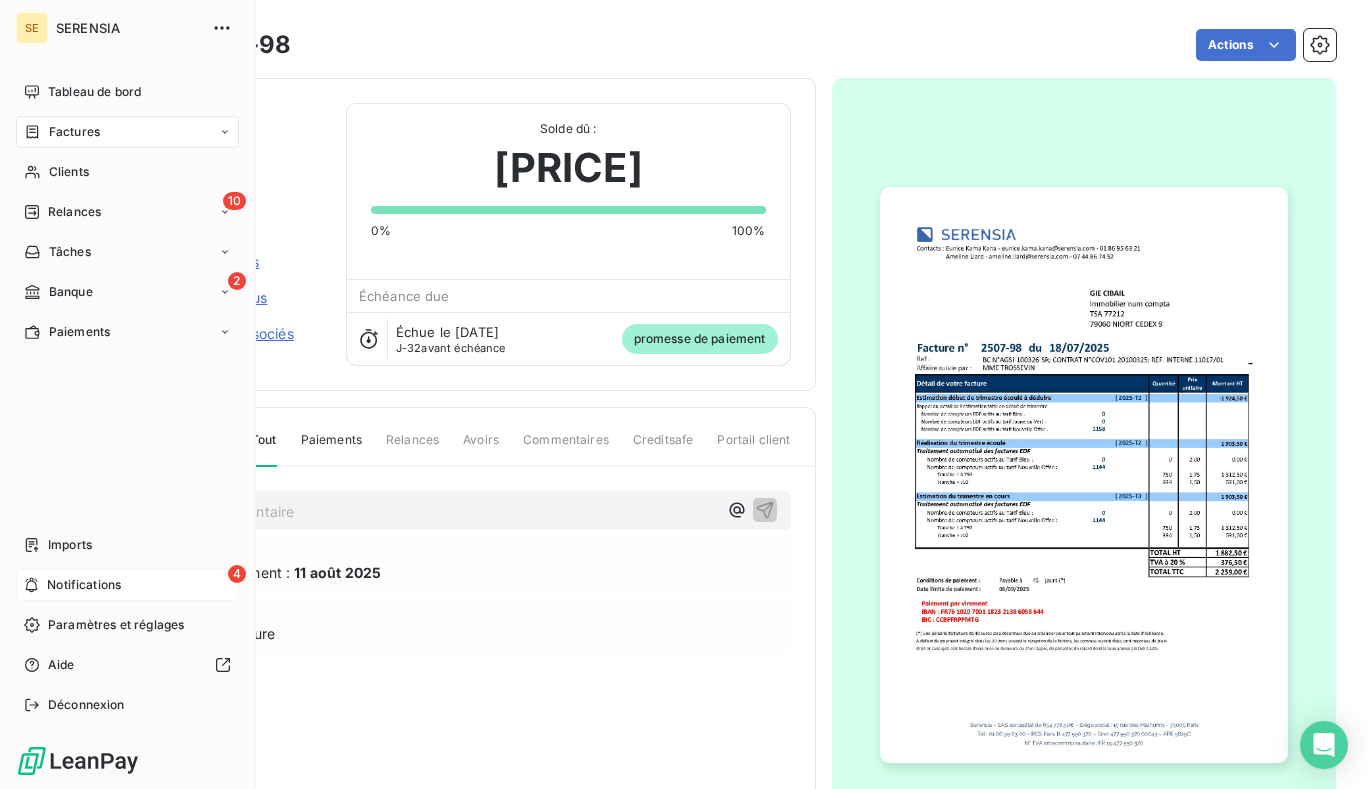 click on "4 Notifications" at bounding box center (127, 585) 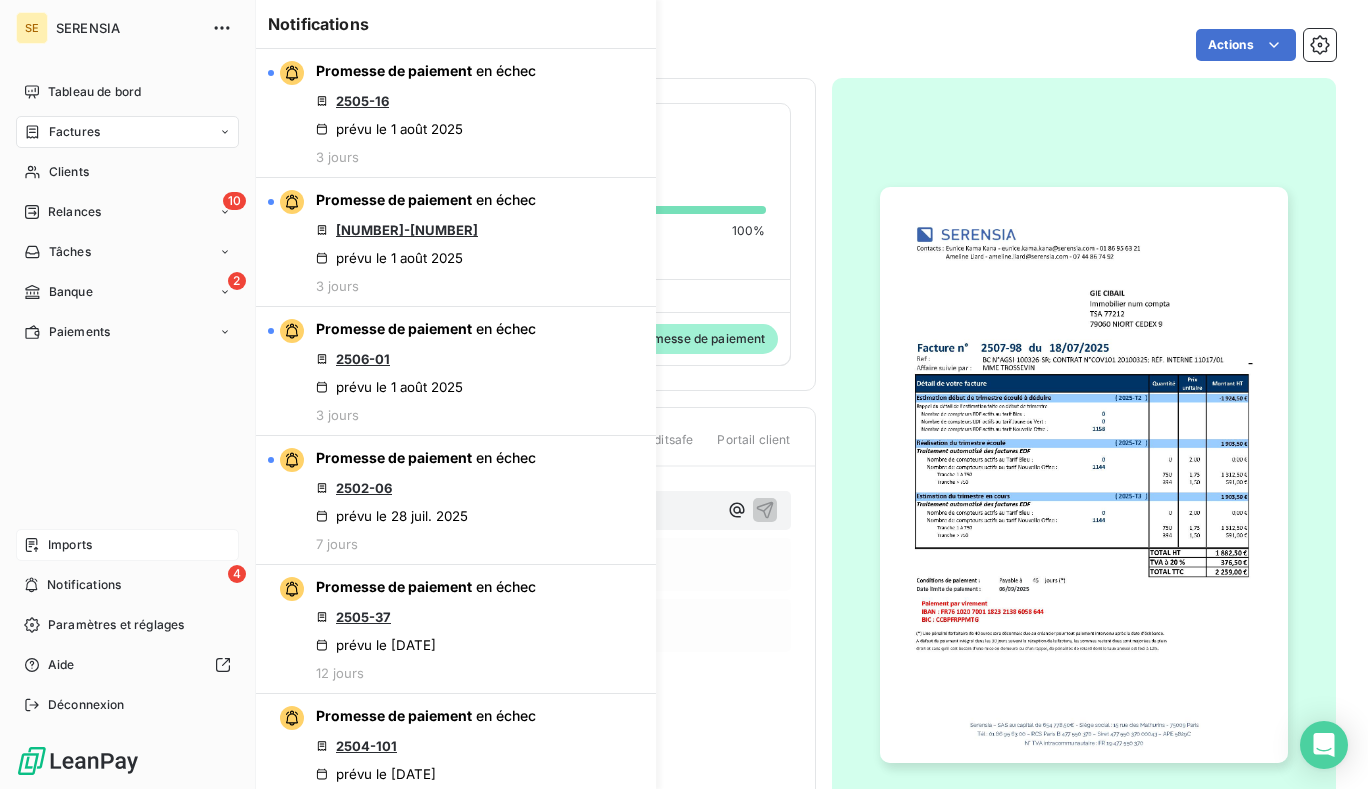 click on "Imports" at bounding box center (127, 545) 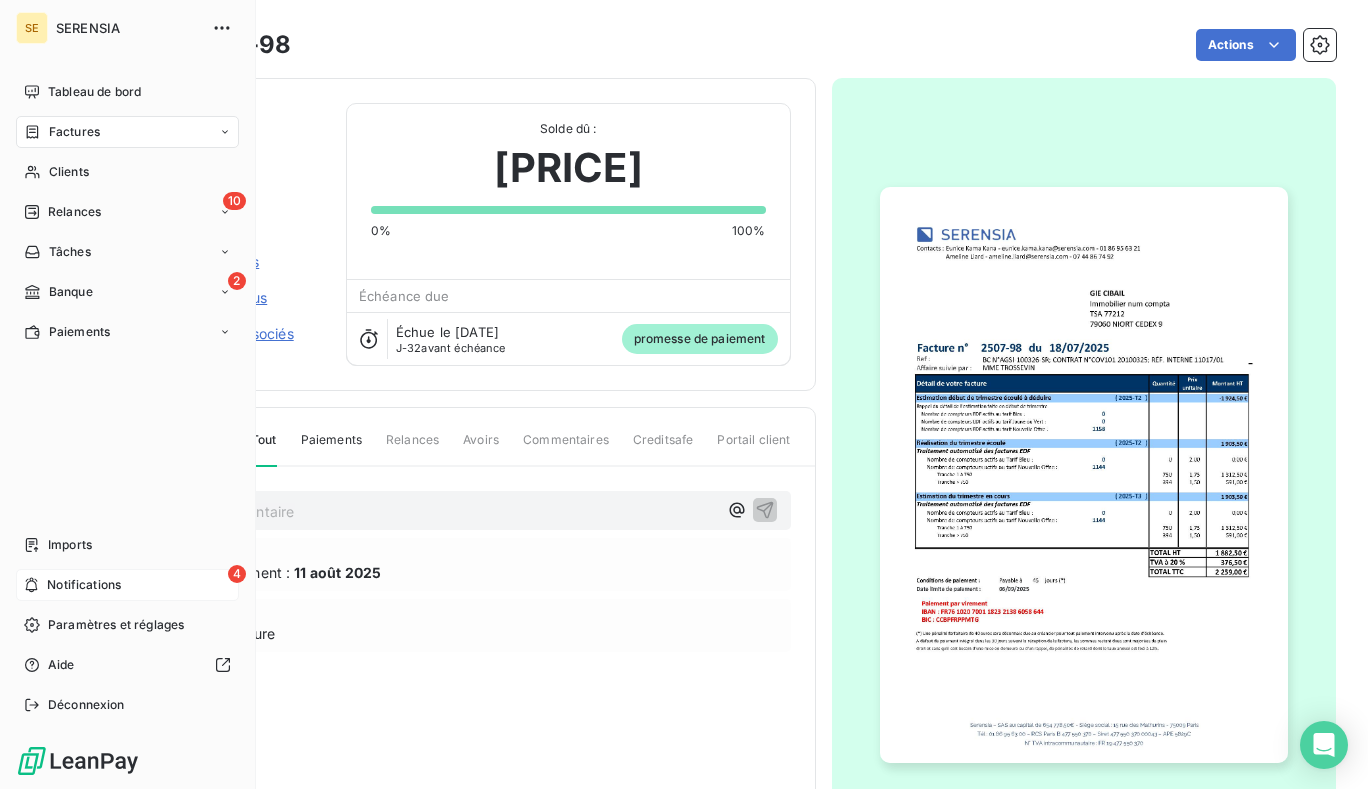 click on "Notifications" at bounding box center [84, 585] 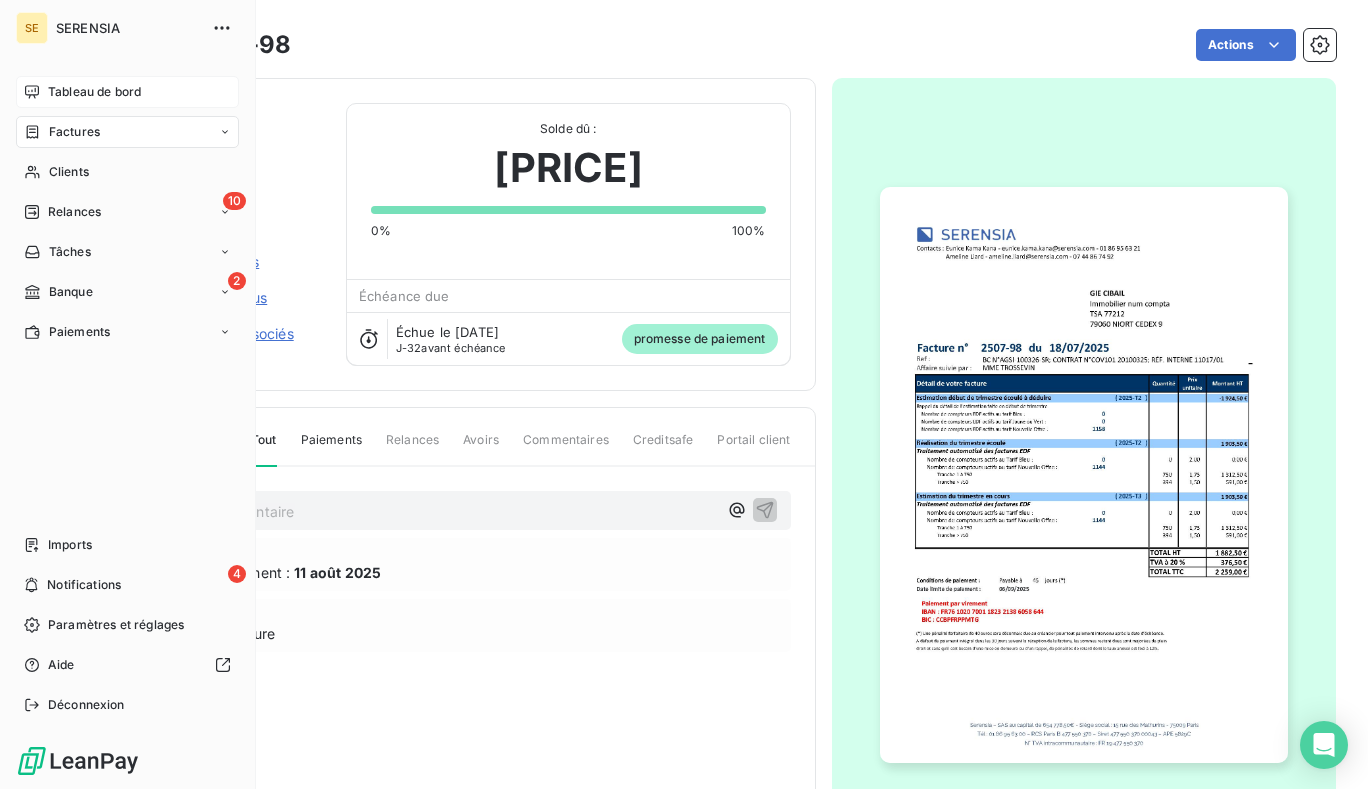 click on "Tableau de bord" at bounding box center [94, 92] 